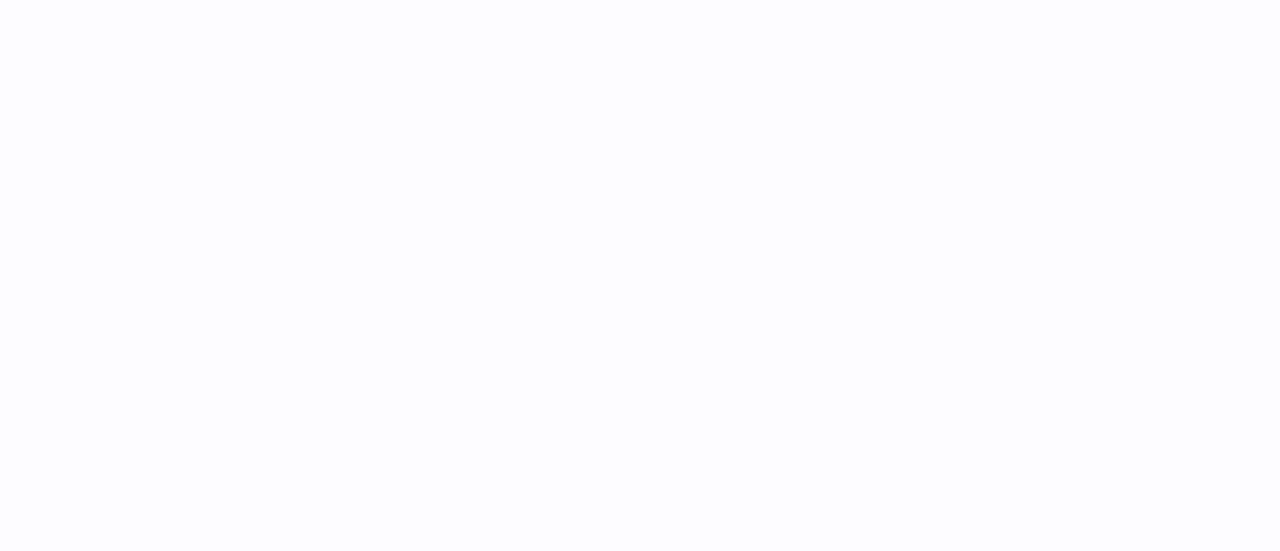 scroll, scrollTop: 0, scrollLeft: 0, axis: both 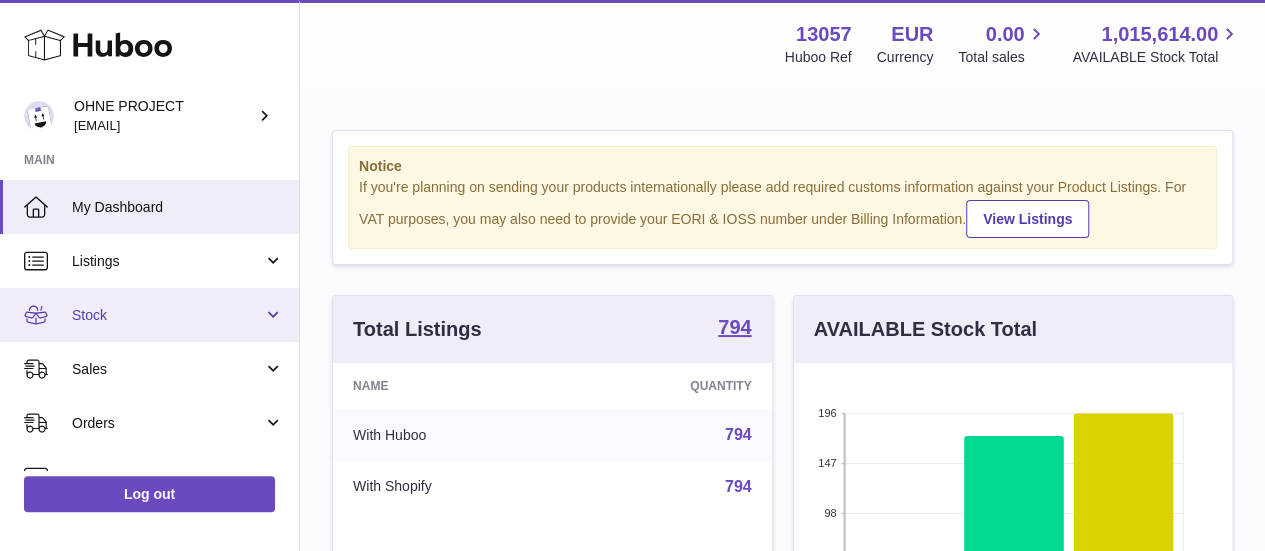 click on "Stock" at bounding box center [167, 315] 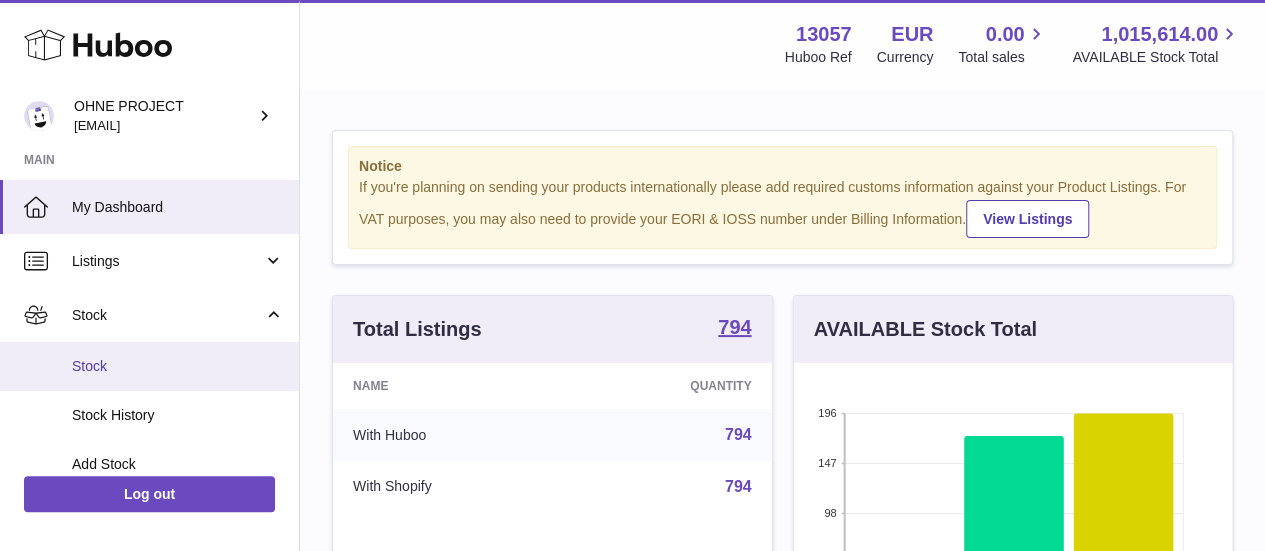 click on "Stock" at bounding box center [149, 366] 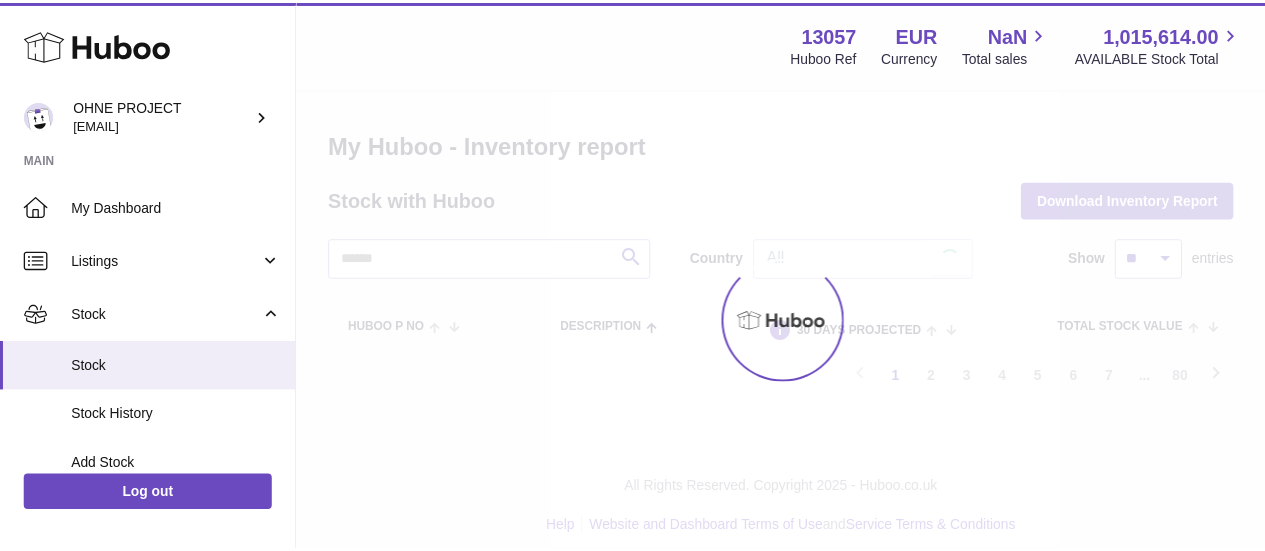 scroll, scrollTop: 0, scrollLeft: 0, axis: both 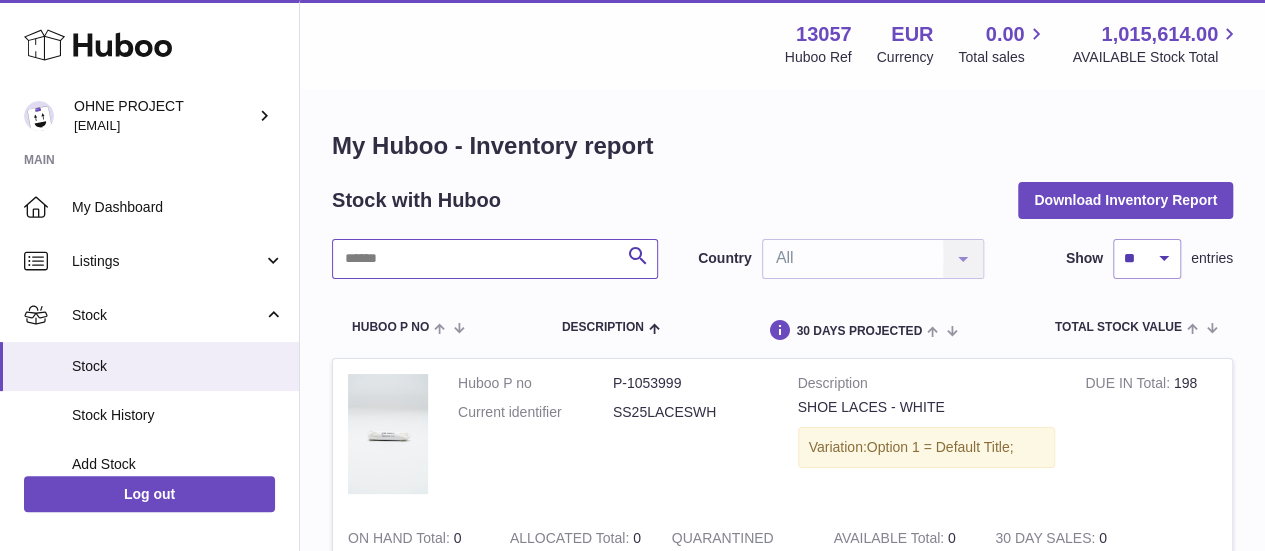 click at bounding box center (495, 259) 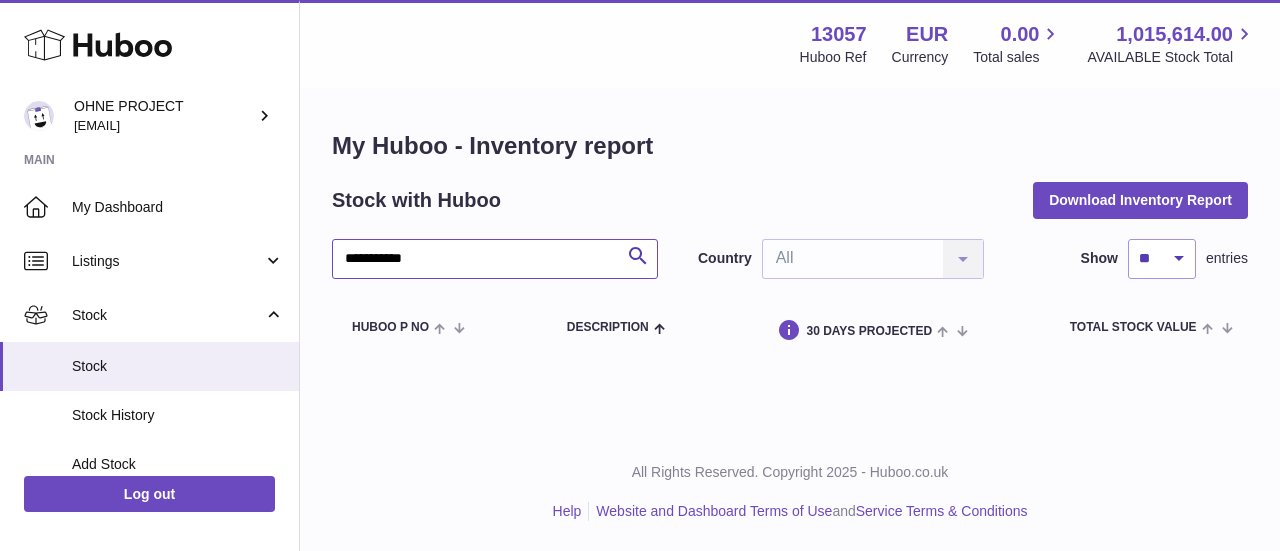 click on "**********" at bounding box center (495, 259) 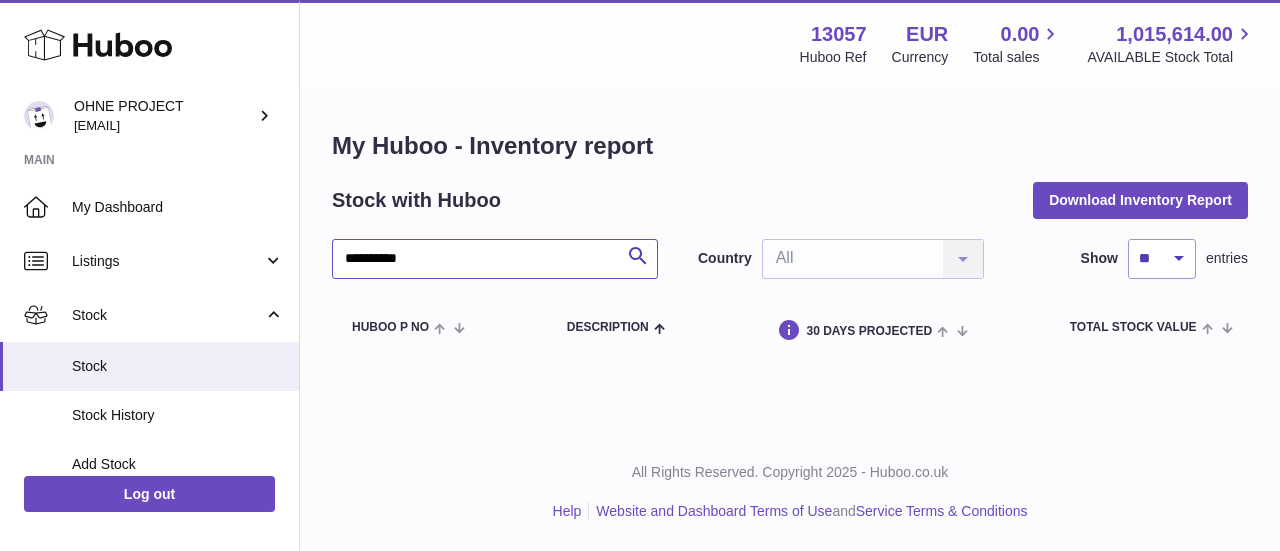 type on "**********" 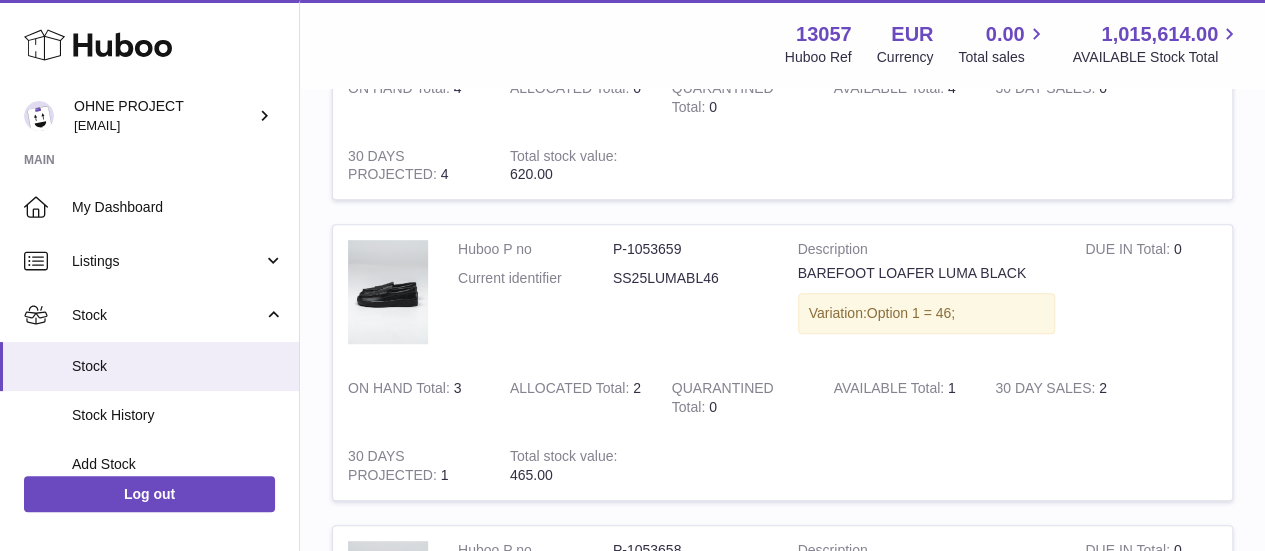 scroll, scrollTop: 420, scrollLeft: 0, axis: vertical 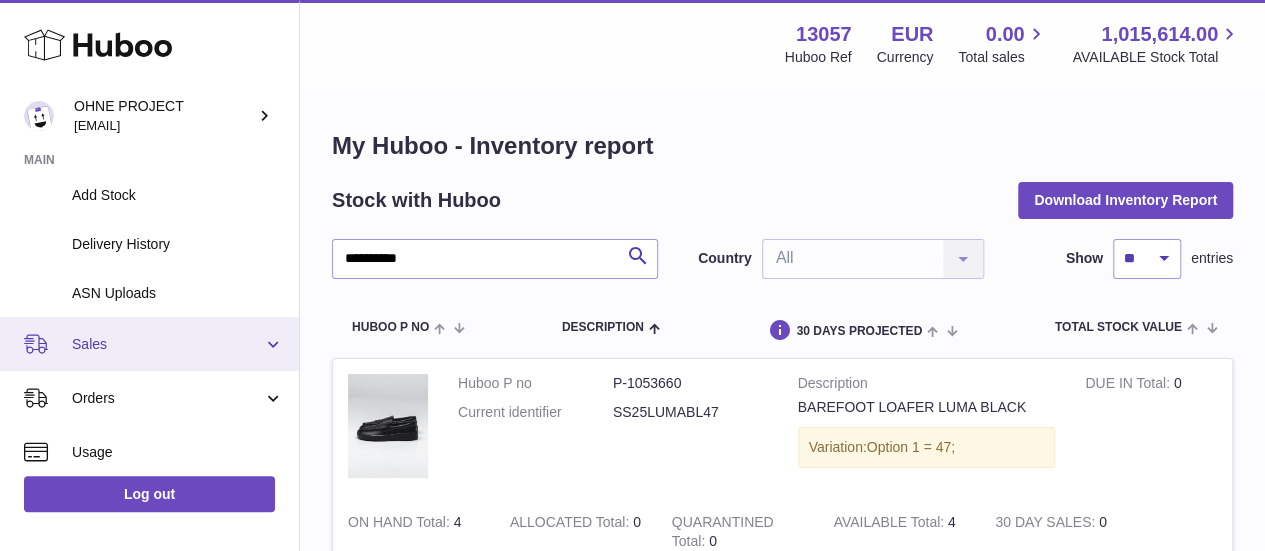 click on "Sales" at bounding box center [167, 344] 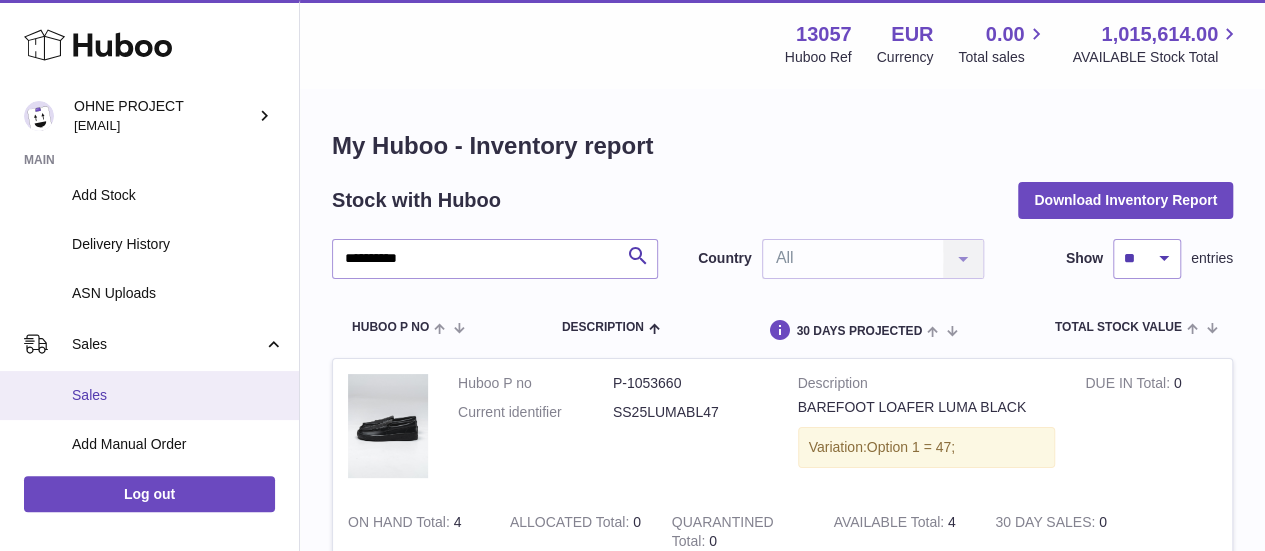 click on "Sales" at bounding box center (149, 395) 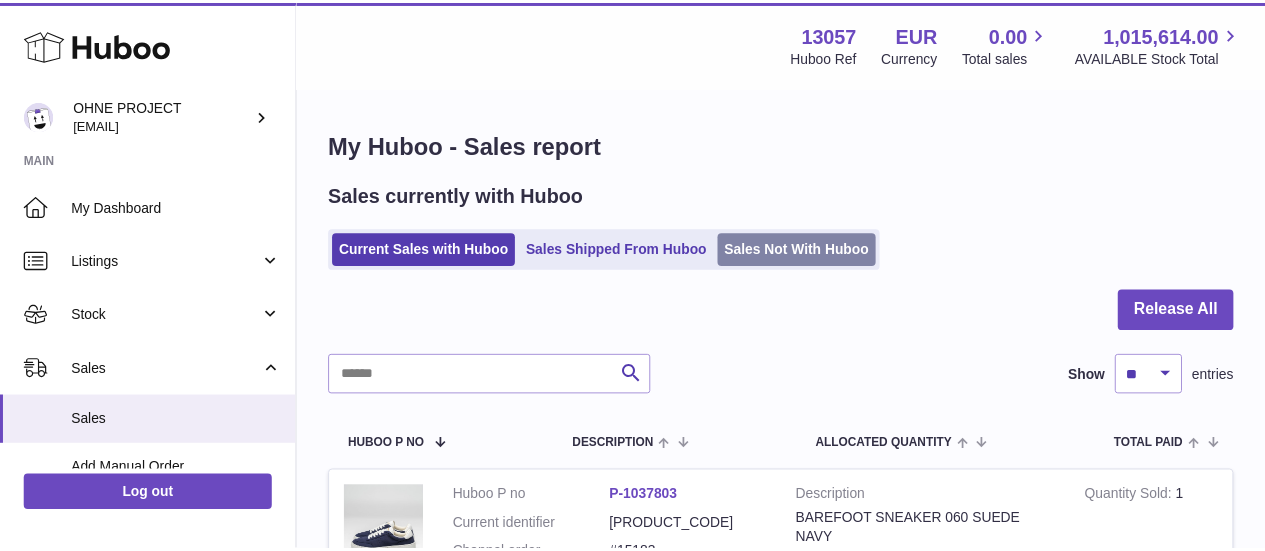 scroll, scrollTop: 0, scrollLeft: 0, axis: both 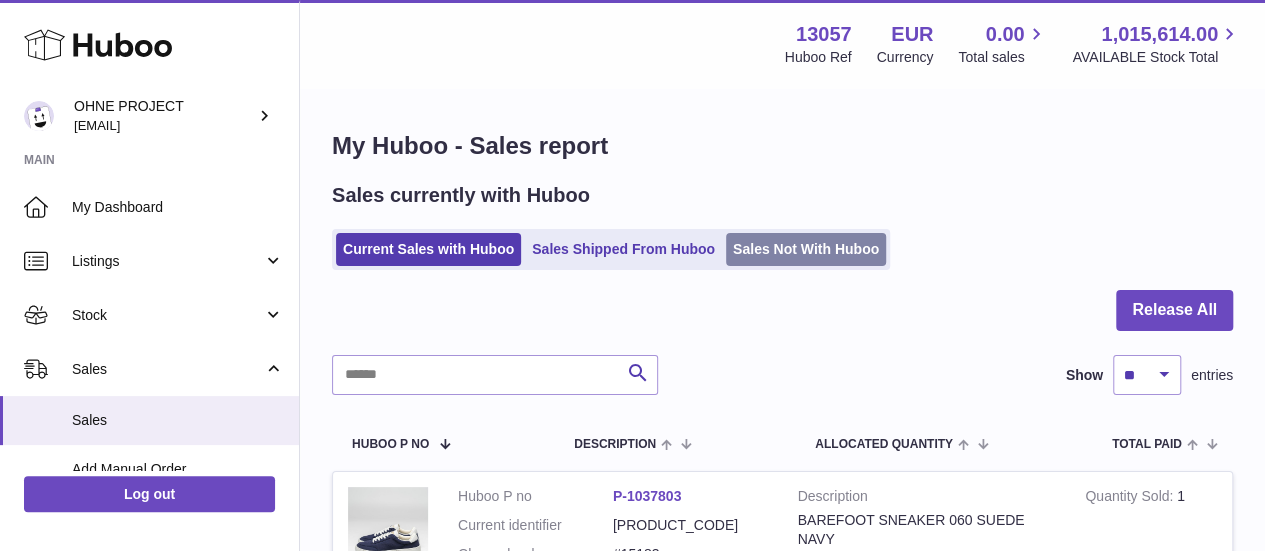 click on "Sales Not With Huboo" at bounding box center (806, 249) 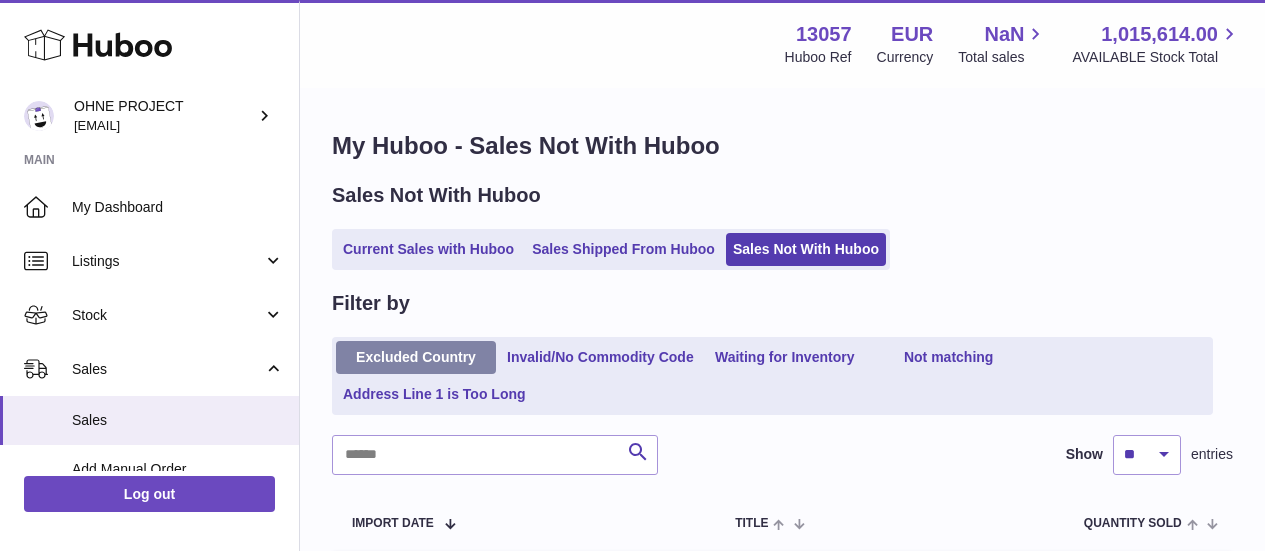 scroll, scrollTop: 0, scrollLeft: 0, axis: both 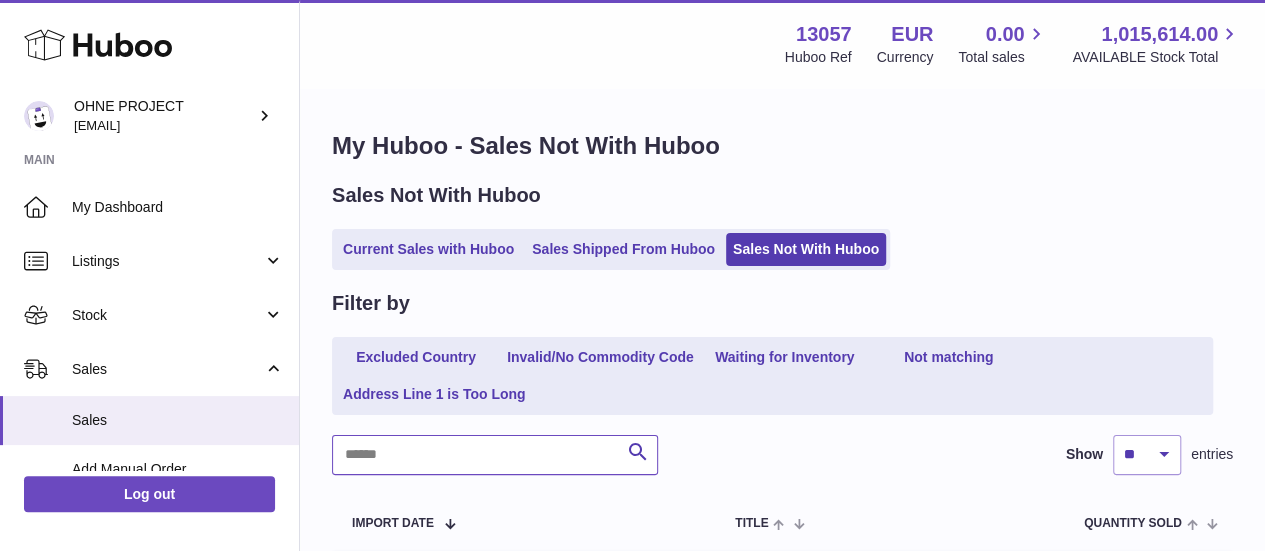 click at bounding box center (495, 455) 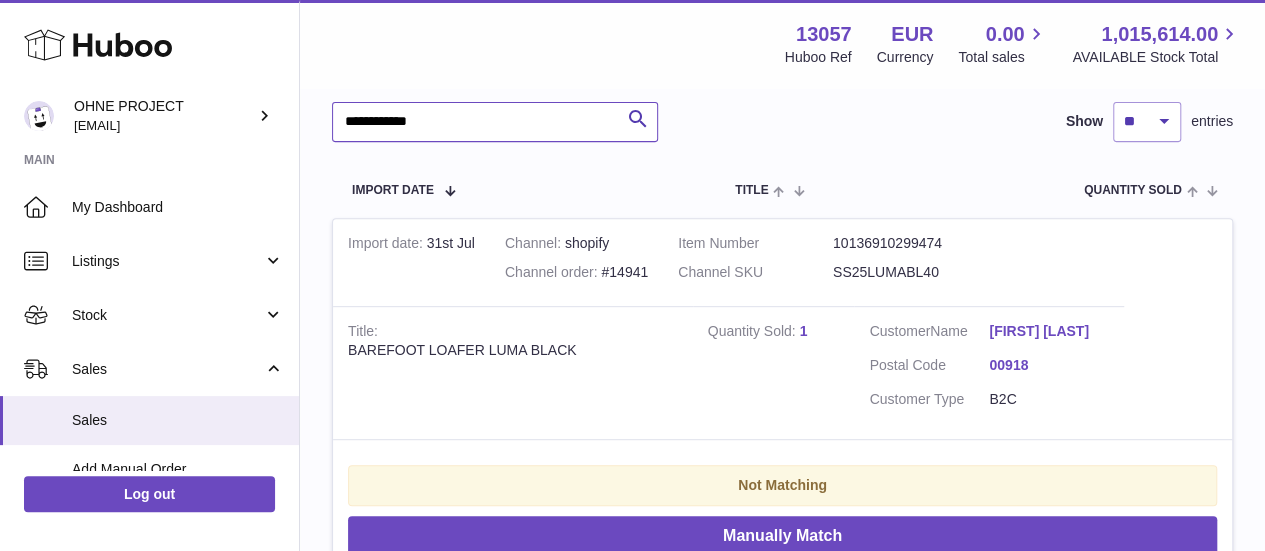 scroll, scrollTop: 334, scrollLeft: 0, axis: vertical 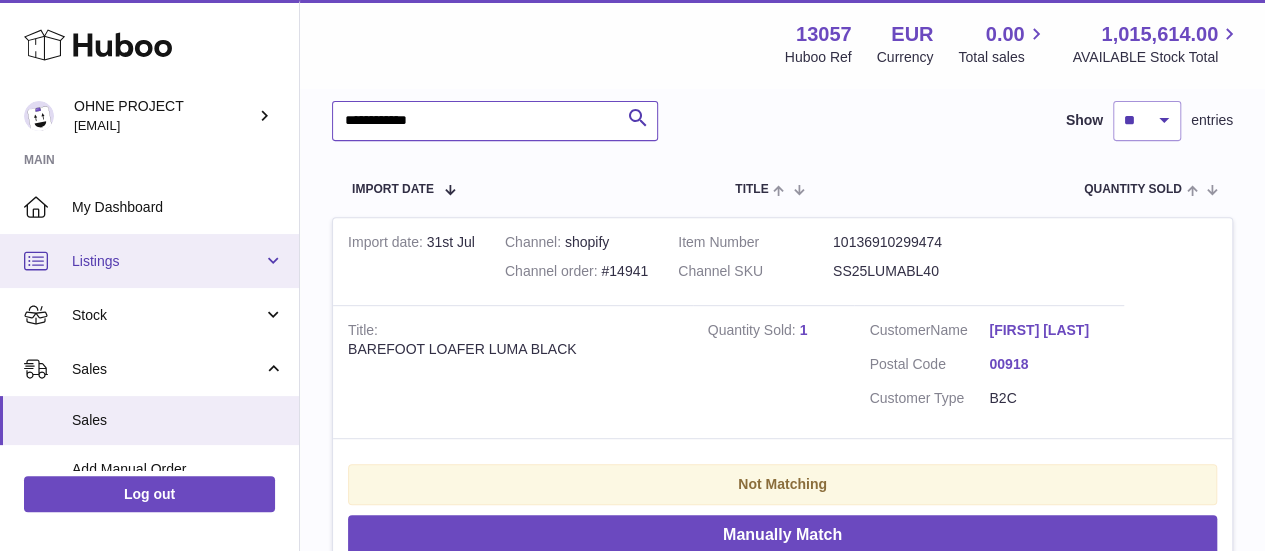 type on "**********" 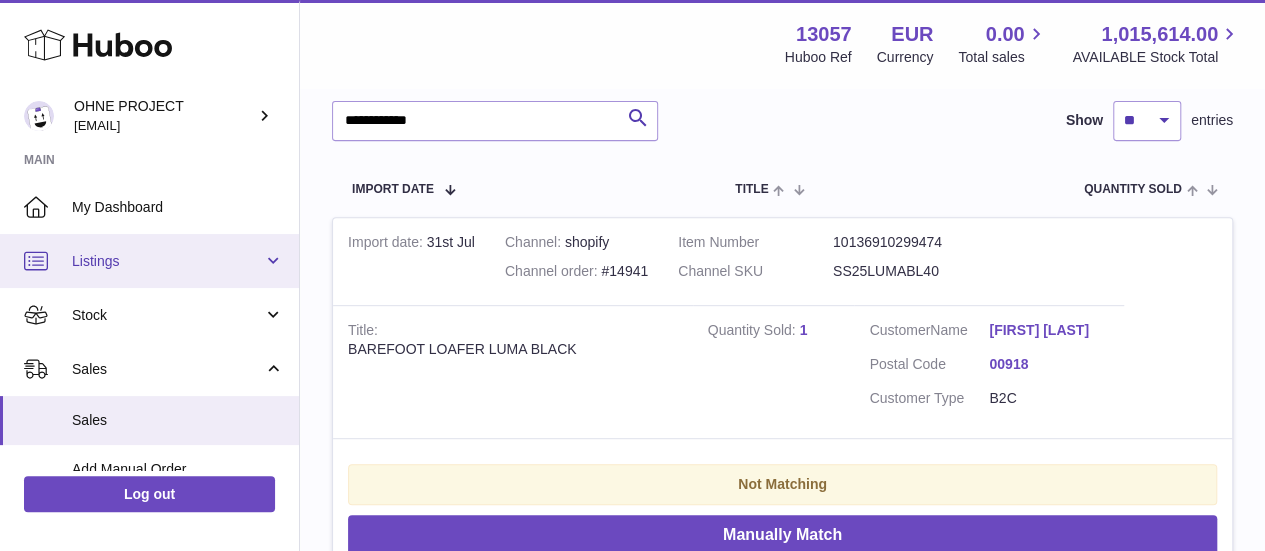 click on "Listings" at bounding box center (167, 261) 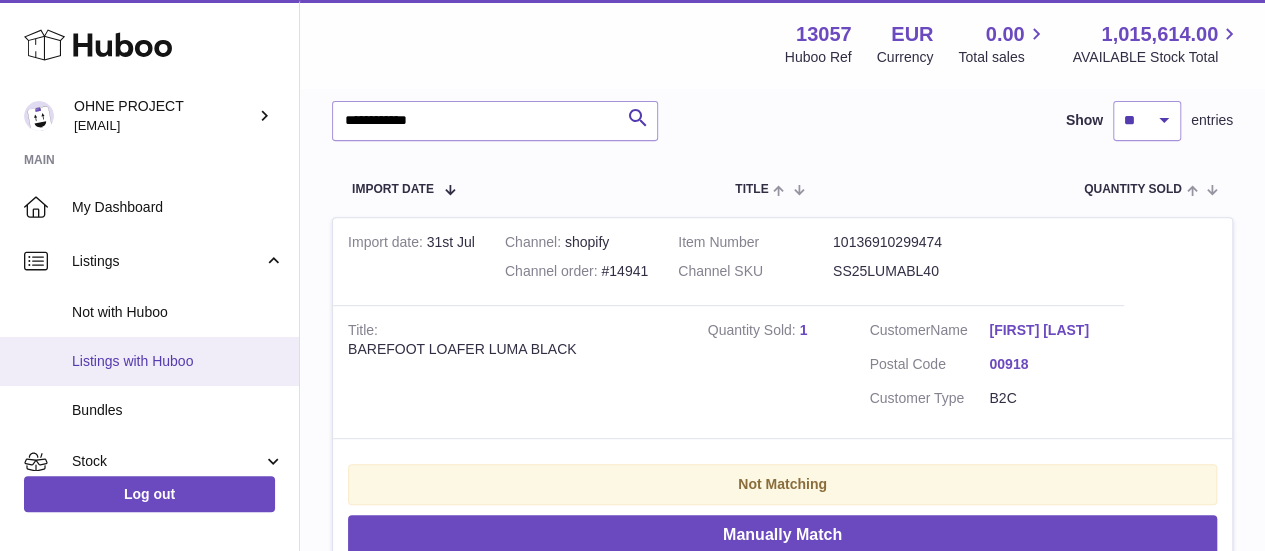 click on "Listings with Huboo" at bounding box center (178, 361) 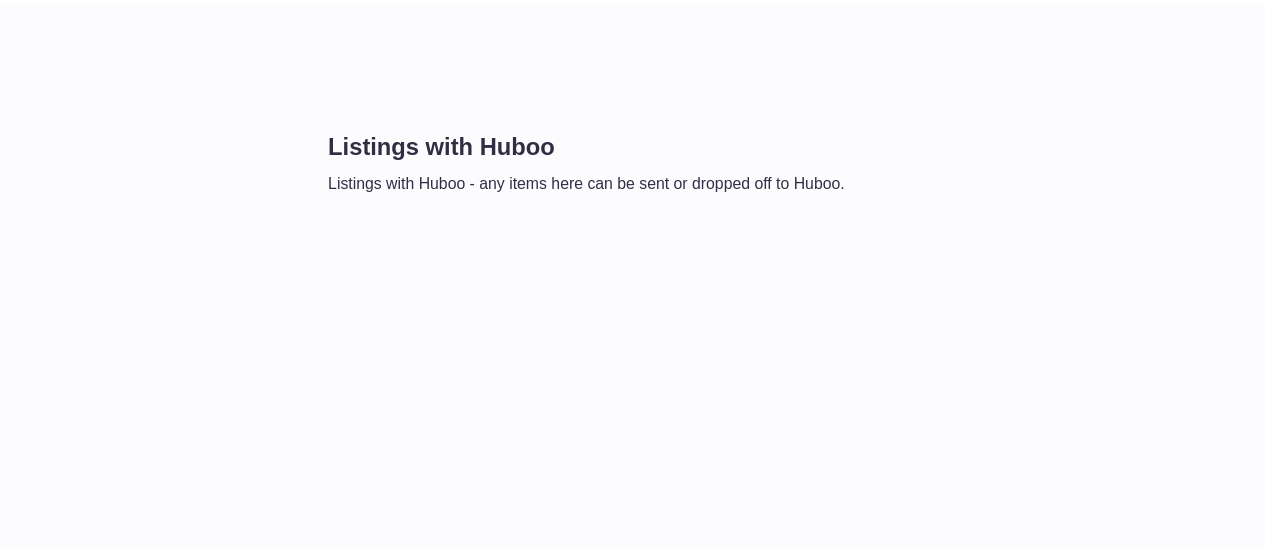 scroll, scrollTop: 0, scrollLeft: 0, axis: both 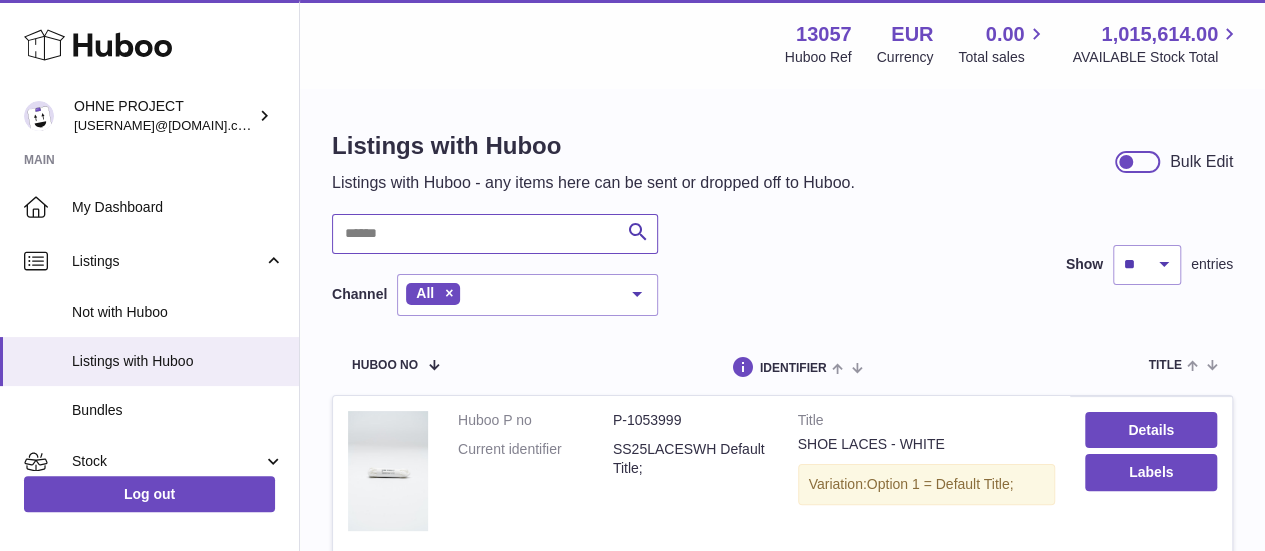 paste on "**********" 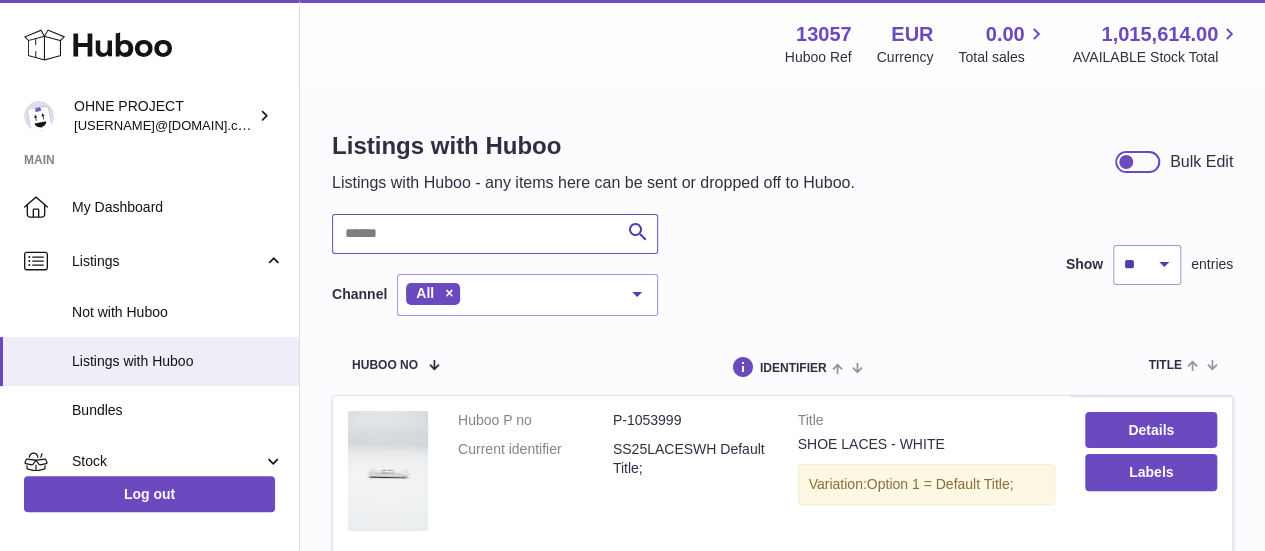 click at bounding box center [495, 234] 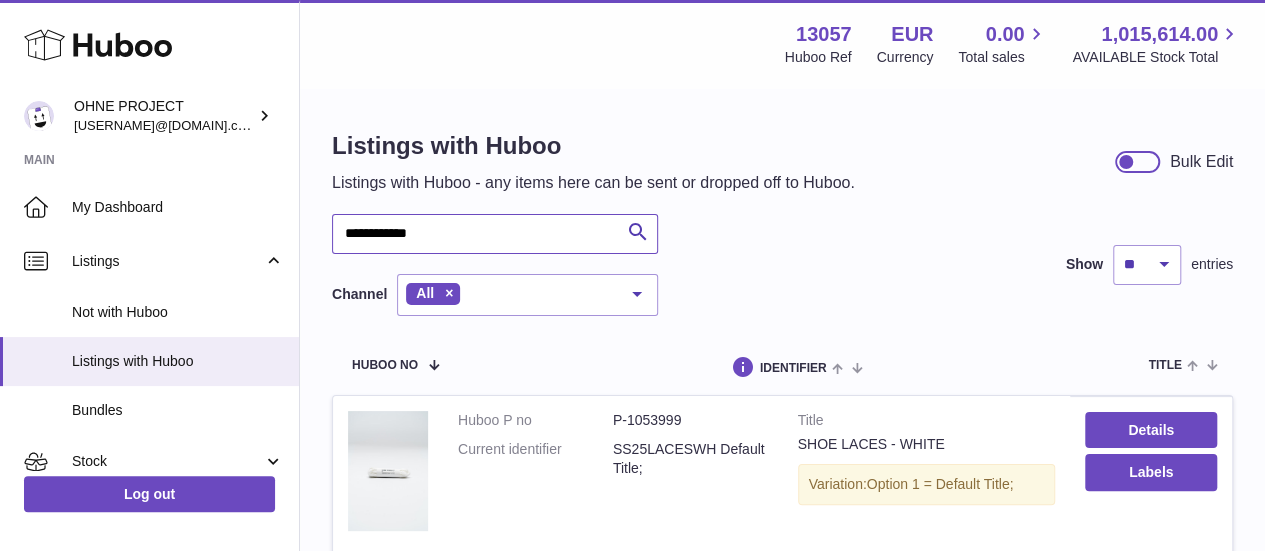 type on "**********" 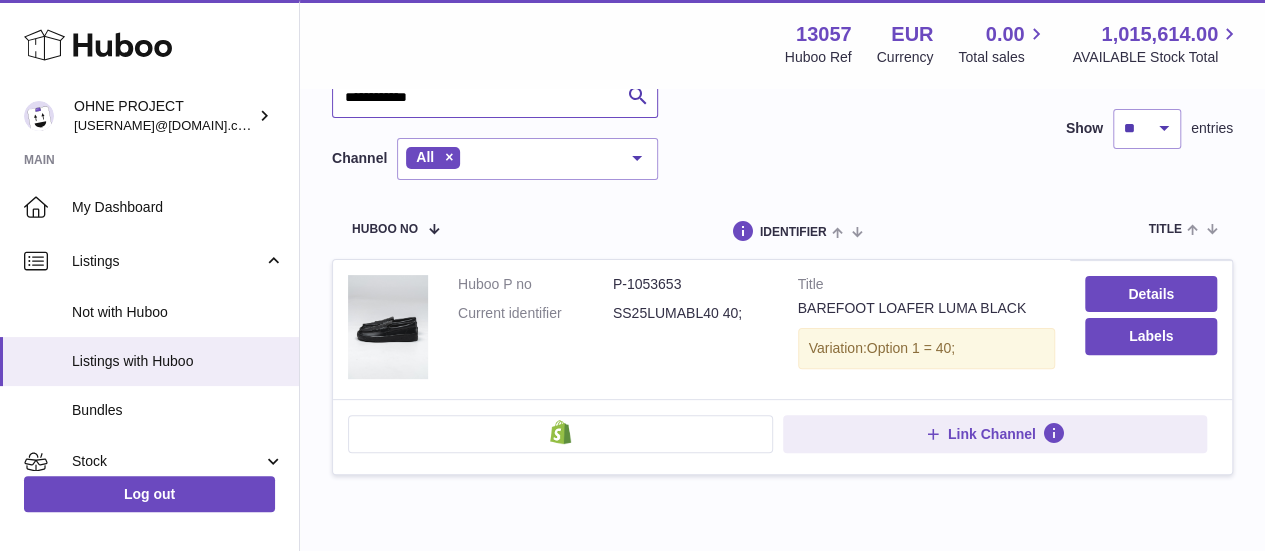 scroll, scrollTop: 138, scrollLeft: 0, axis: vertical 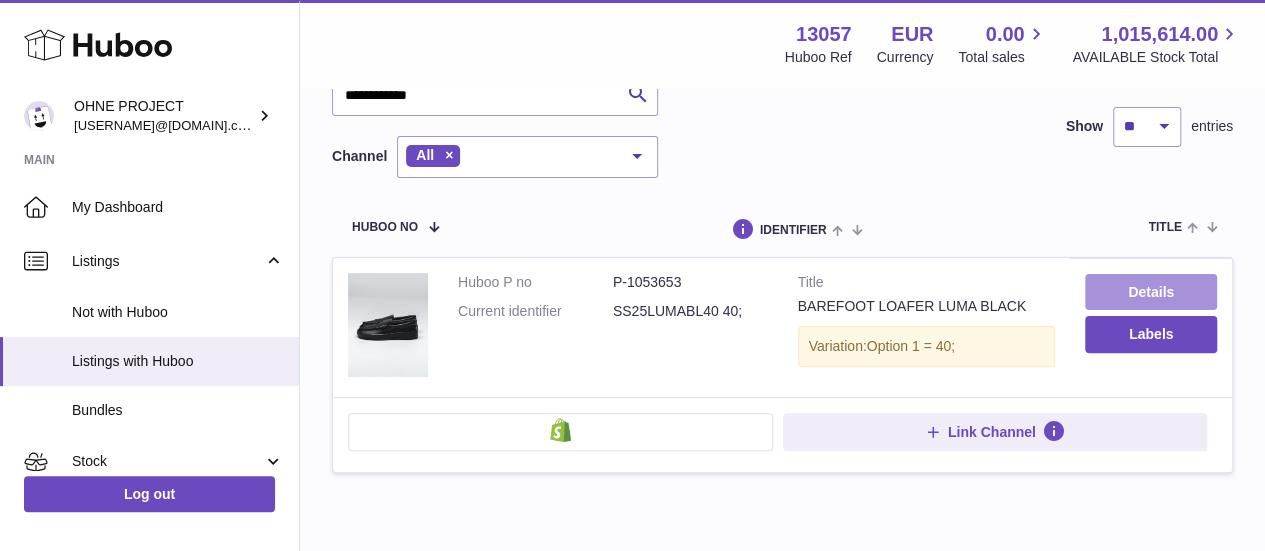 click on "Details" at bounding box center [1151, 292] 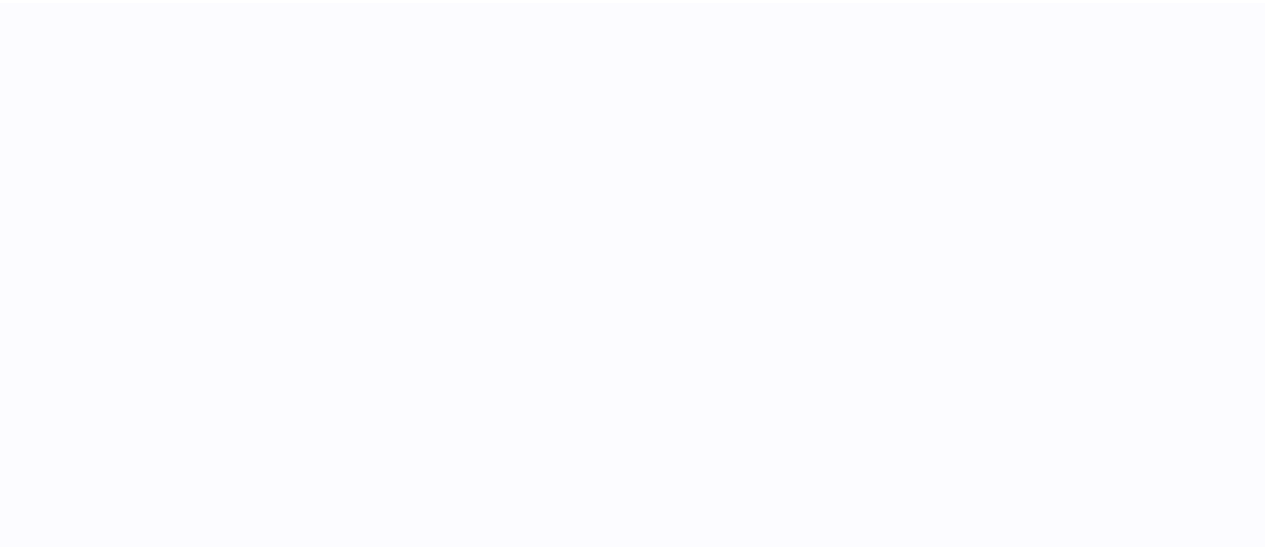 scroll, scrollTop: 0, scrollLeft: 0, axis: both 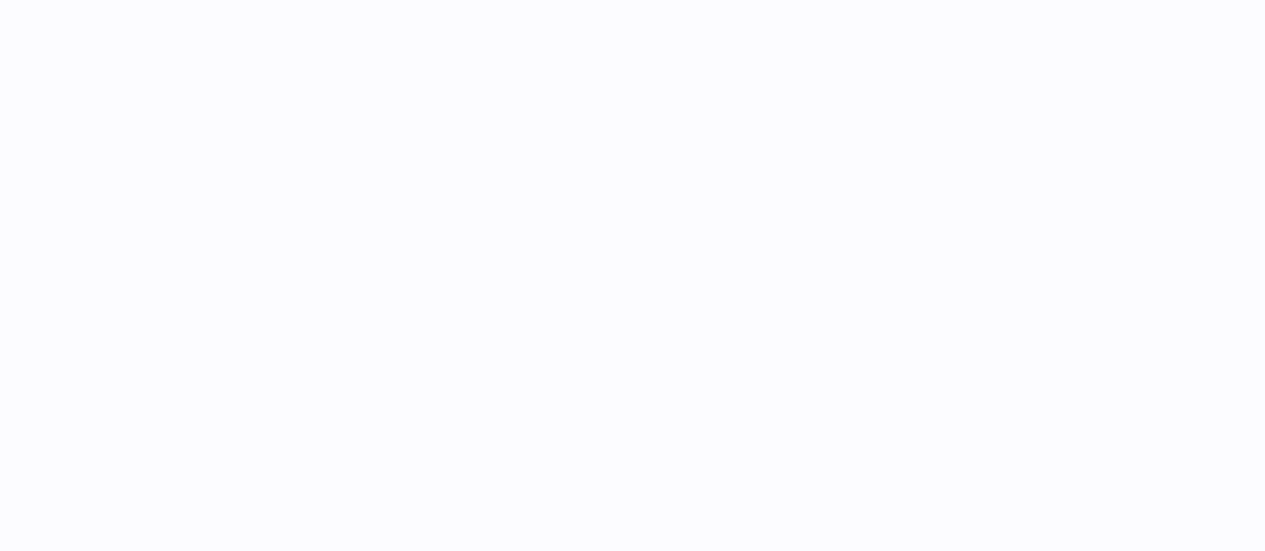 select on "***" 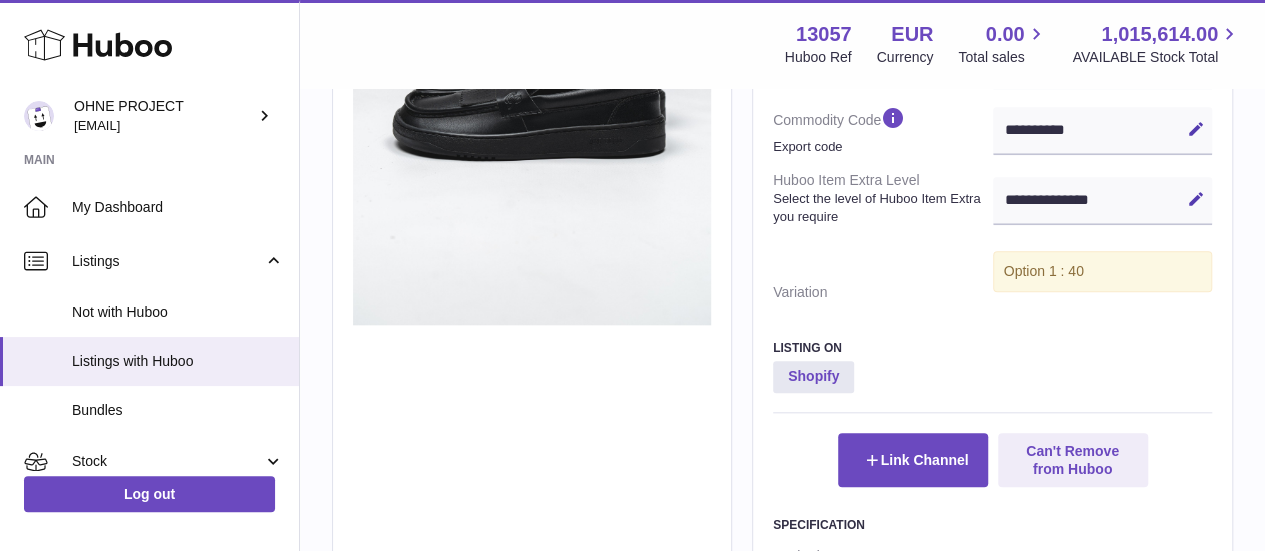 scroll, scrollTop: 820, scrollLeft: 0, axis: vertical 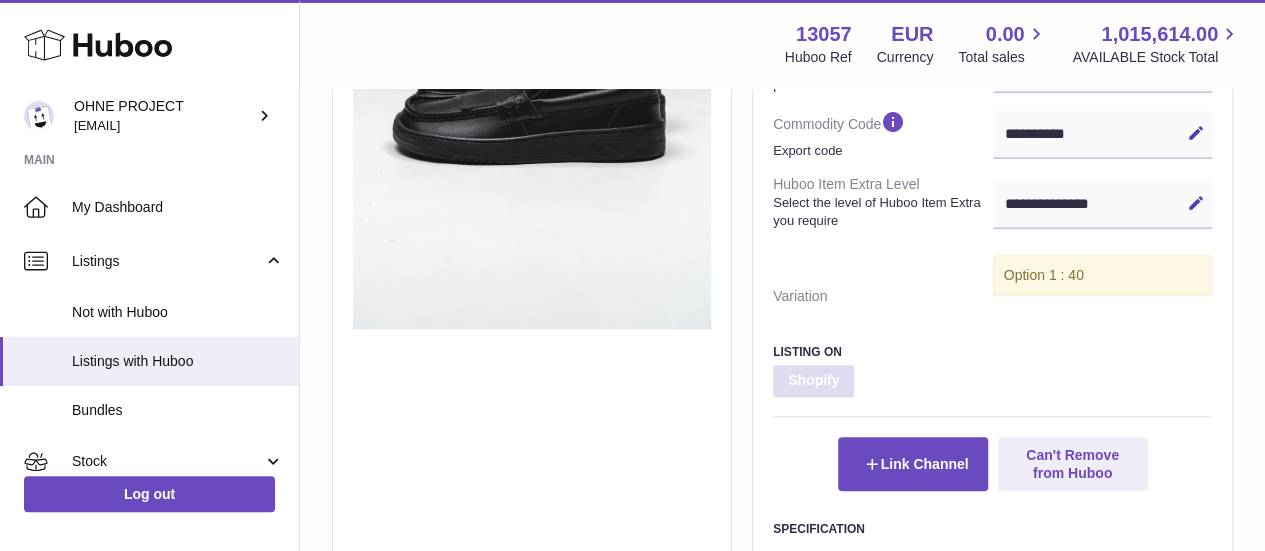 click on "Shopify" at bounding box center [813, 381] 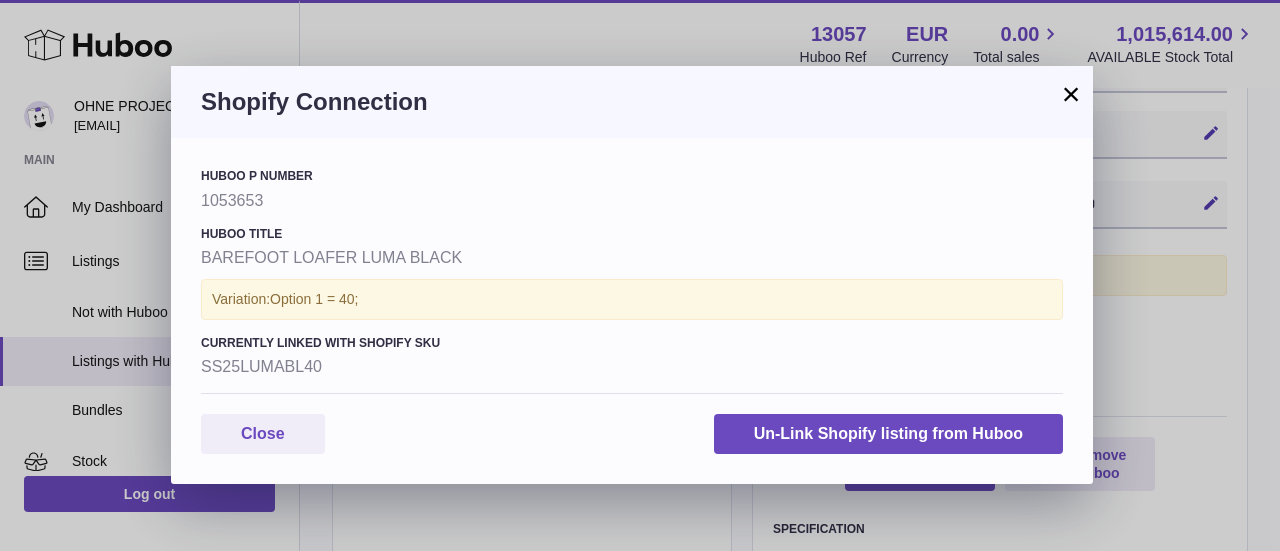 click on "×" at bounding box center (1071, 94) 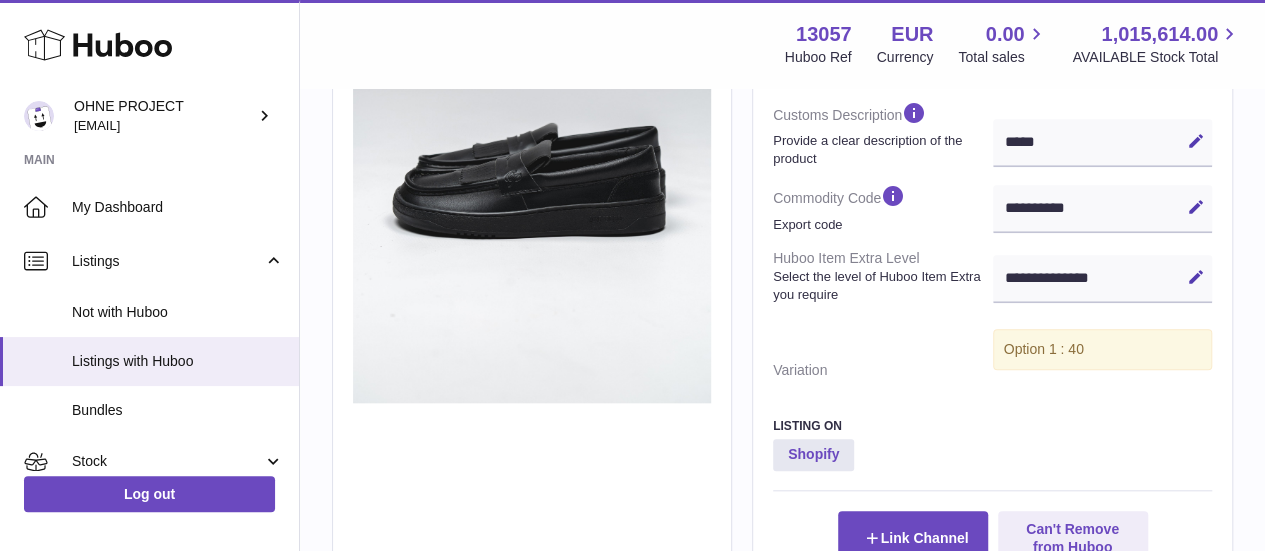 scroll, scrollTop: 740, scrollLeft: 0, axis: vertical 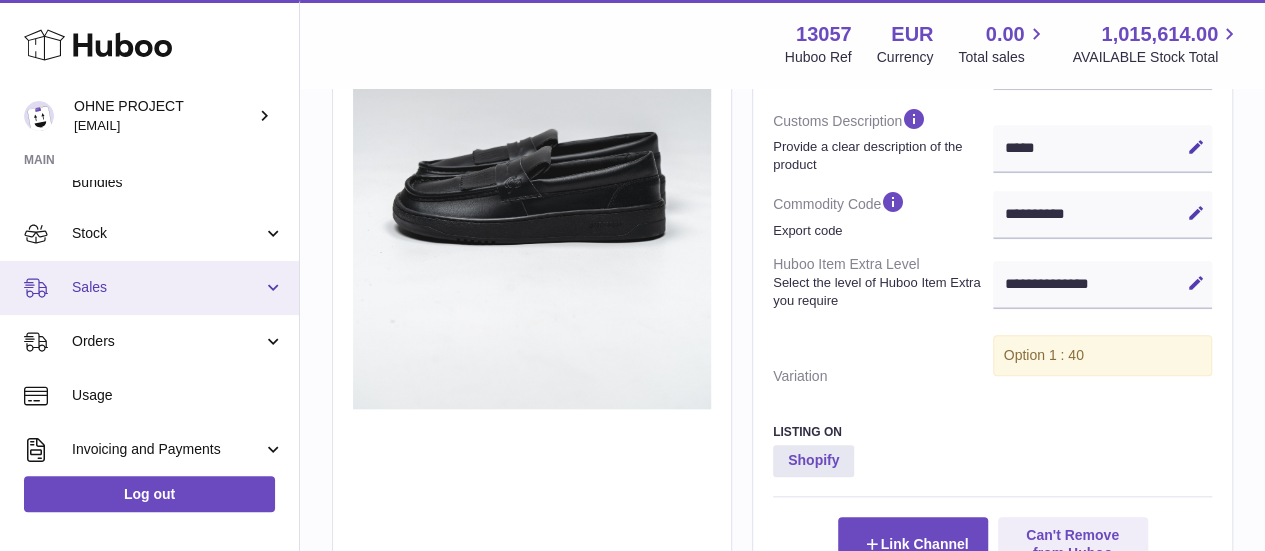 click on "Sales" at bounding box center [167, 287] 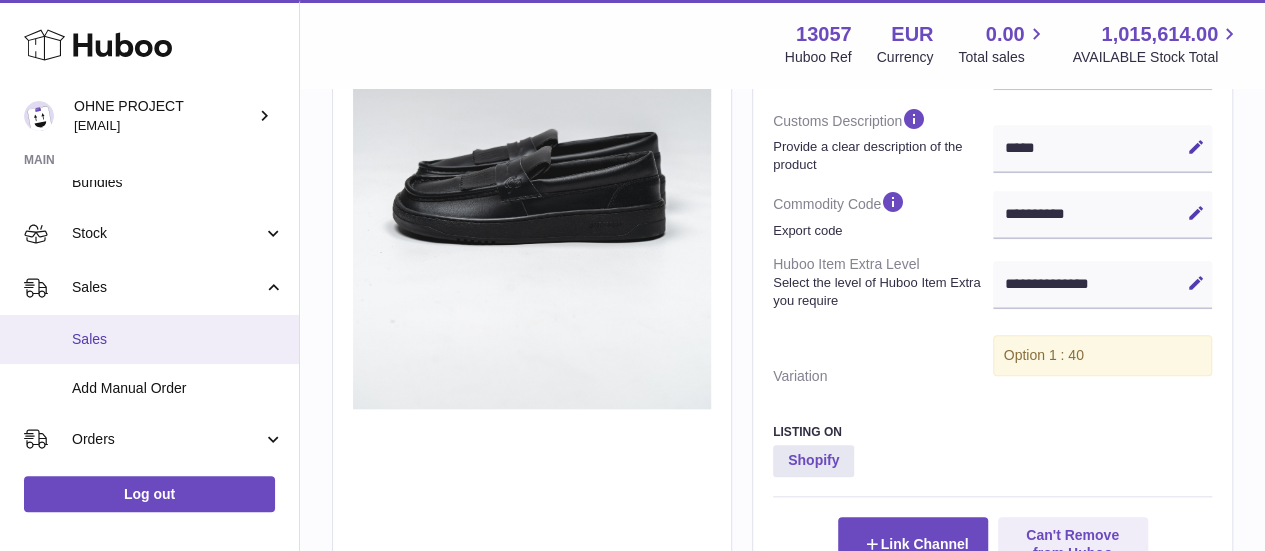 click on "Sales" at bounding box center [178, 339] 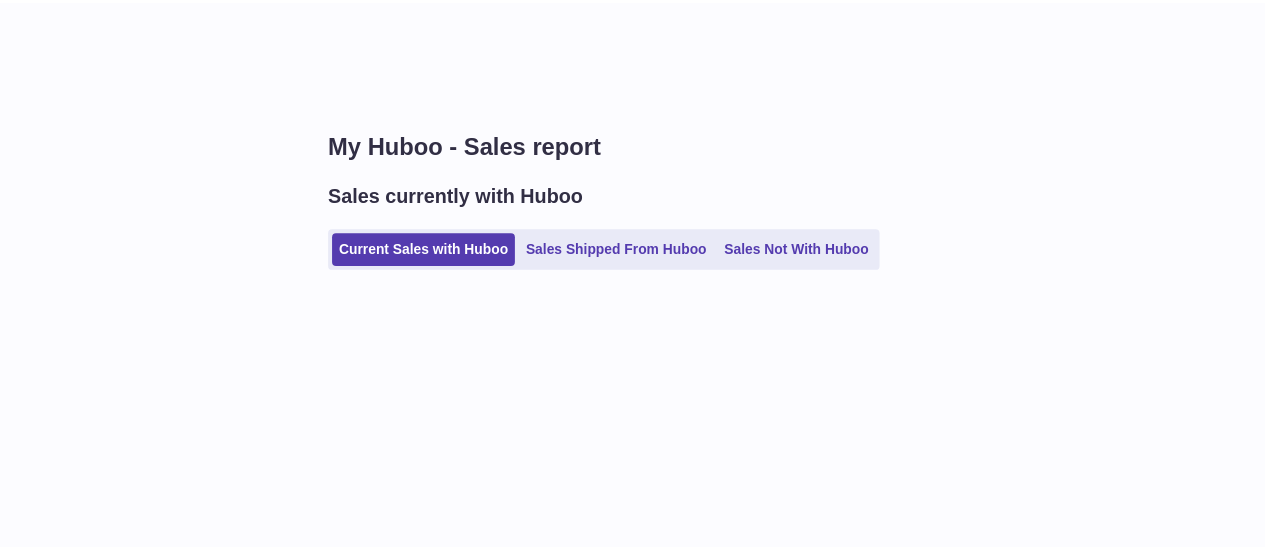 scroll, scrollTop: 0, scrollLeft: 0, axis: both 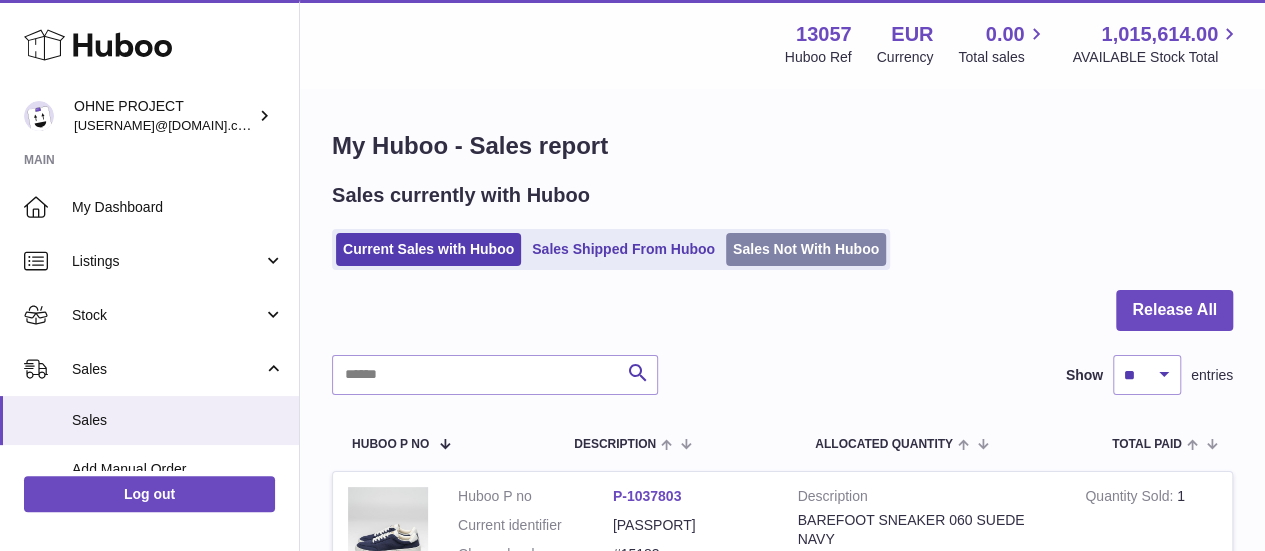 click on "Sales Not With Huboo" at bounding box center [806, 249] 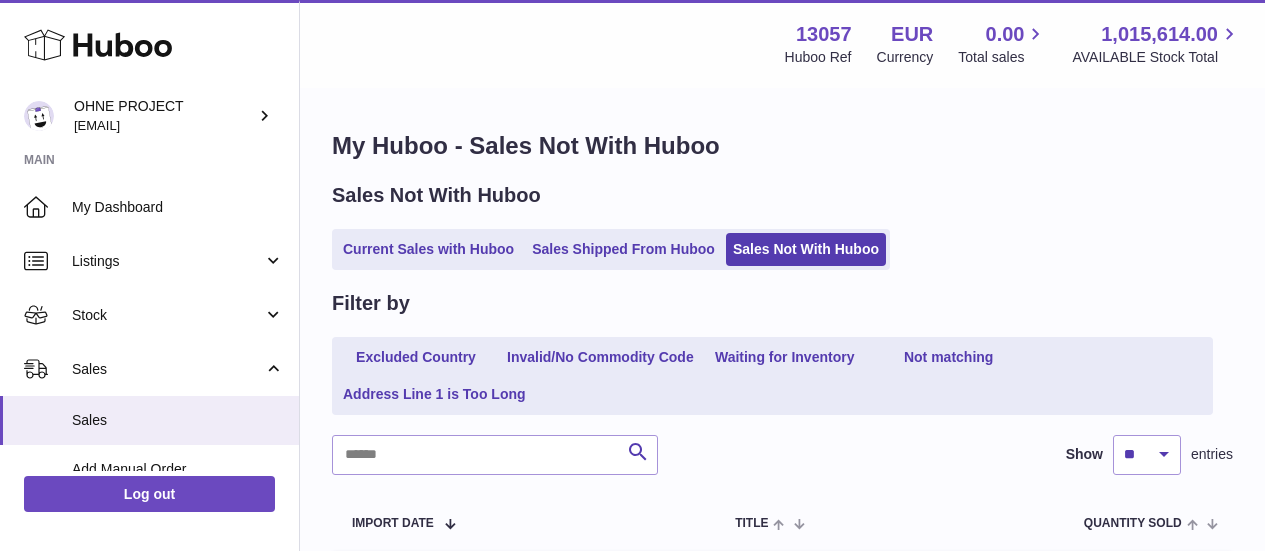 scroll, scrollTop: 0, scrollLeft: 0, axis: both 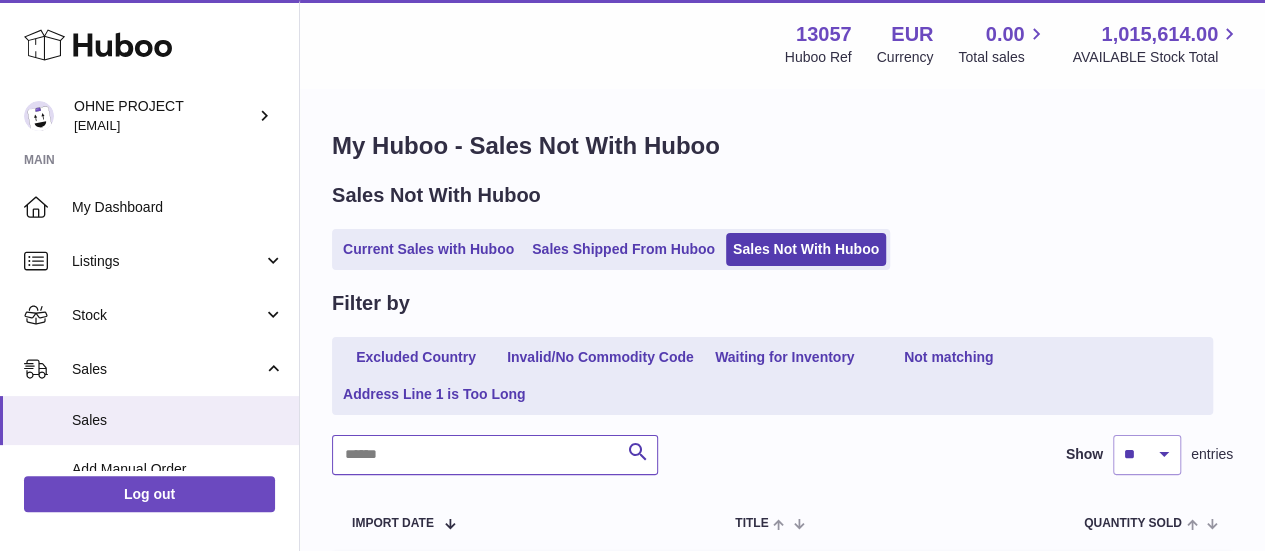 click at bounding box center [495, 455] 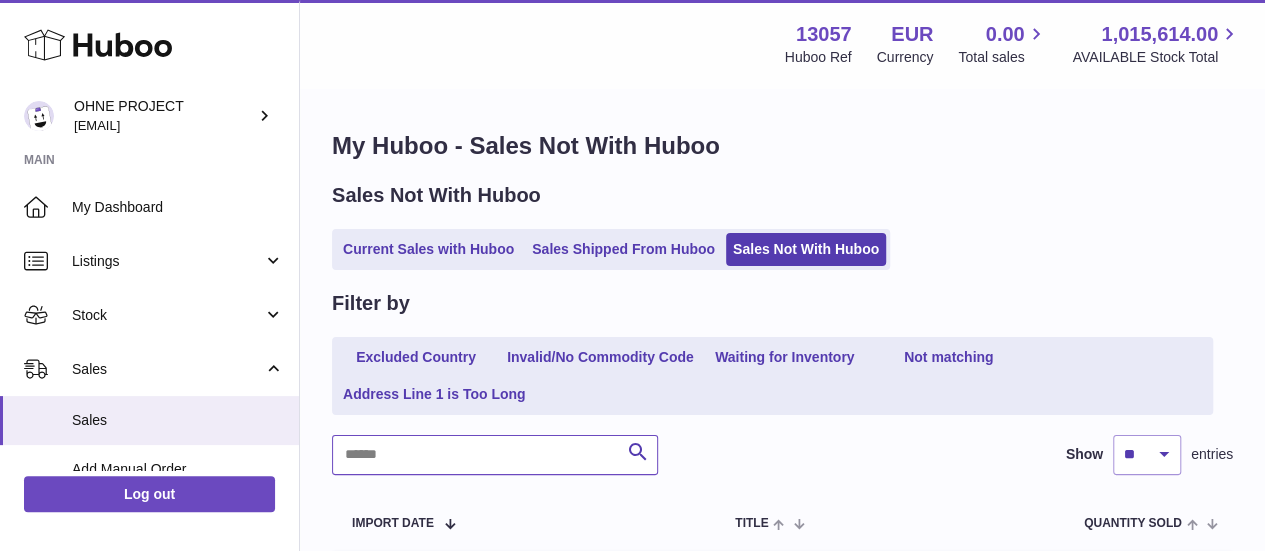 paste on "**********" 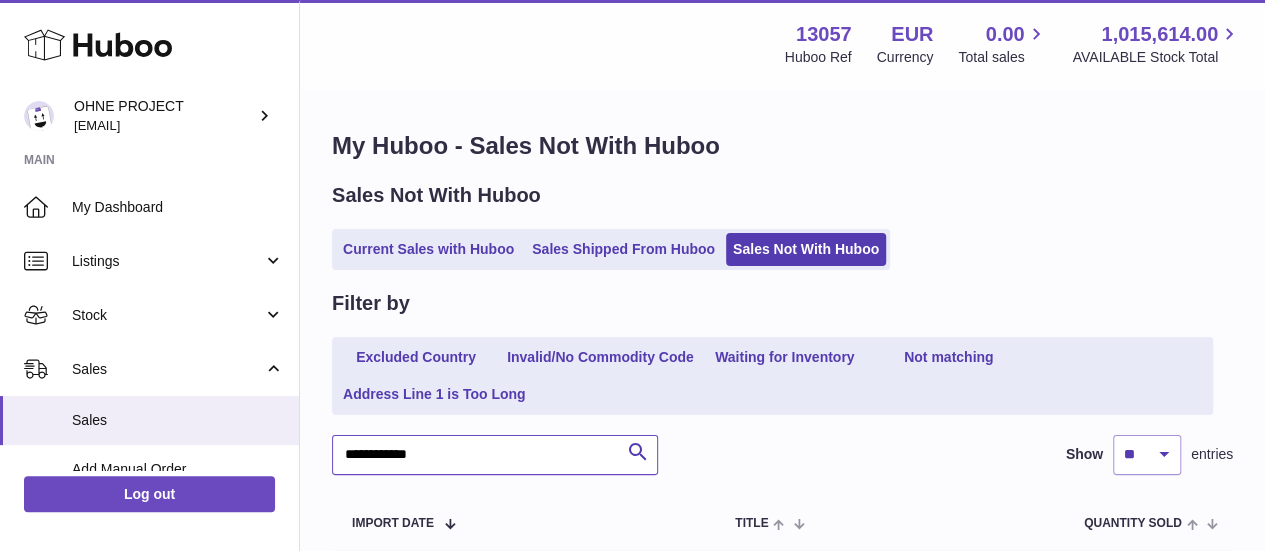 type on "**********" 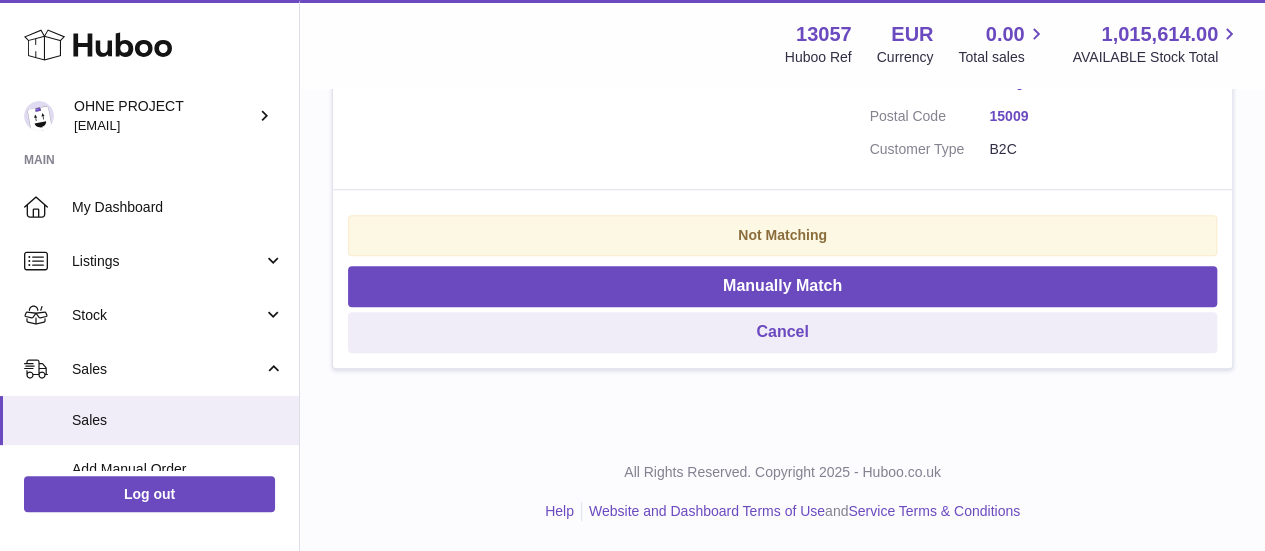 scroll, scrollTop: 4496, scrollLeft: 0, axis: vertical 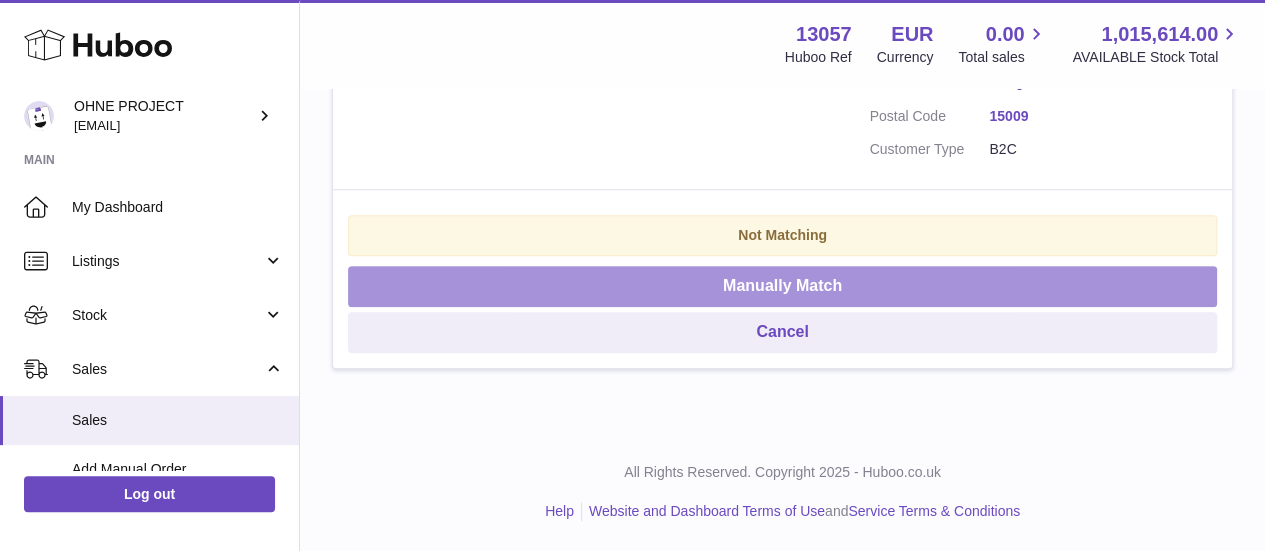 click on "Manually Match" at bounding box center (782, 286) 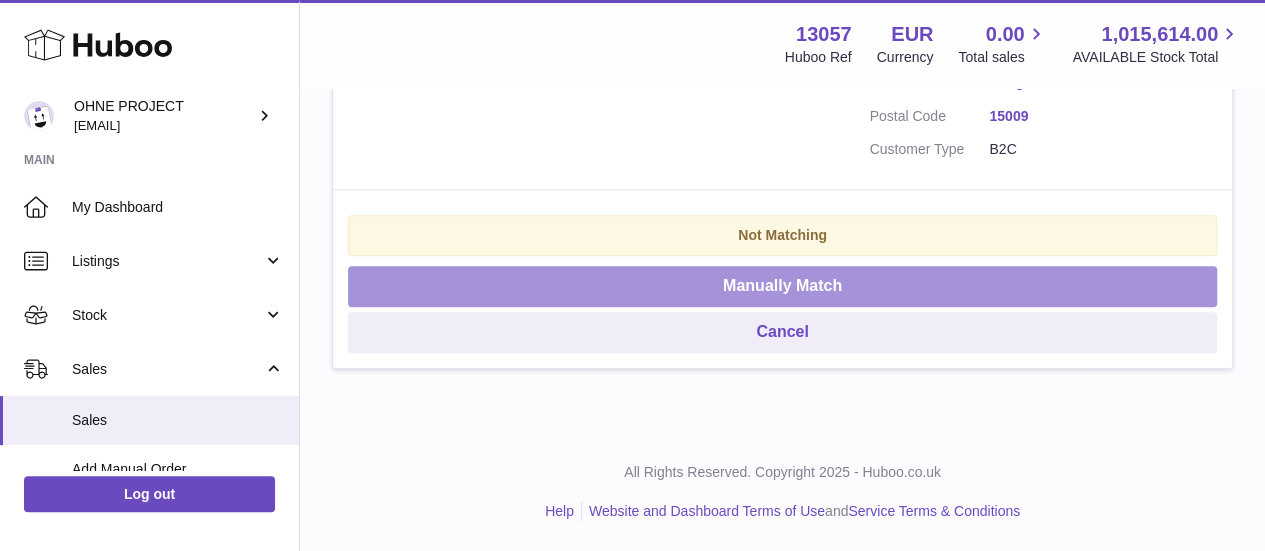 scroll, scrollTop: 4462, scrollLeft: 0, axis: vertical 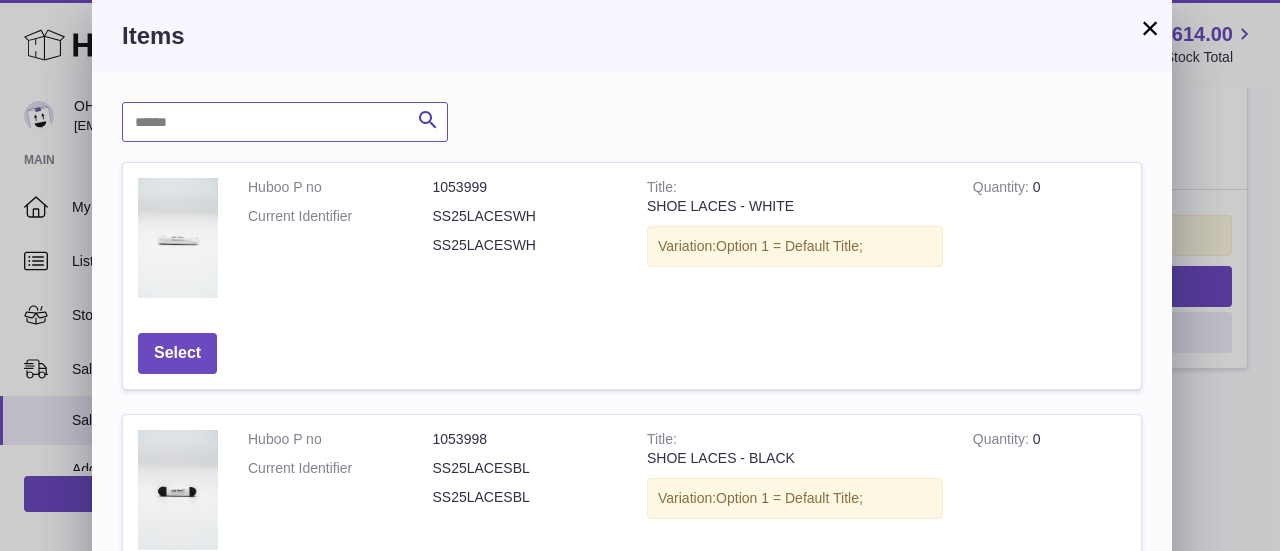 click at bounding box center [285, 122] 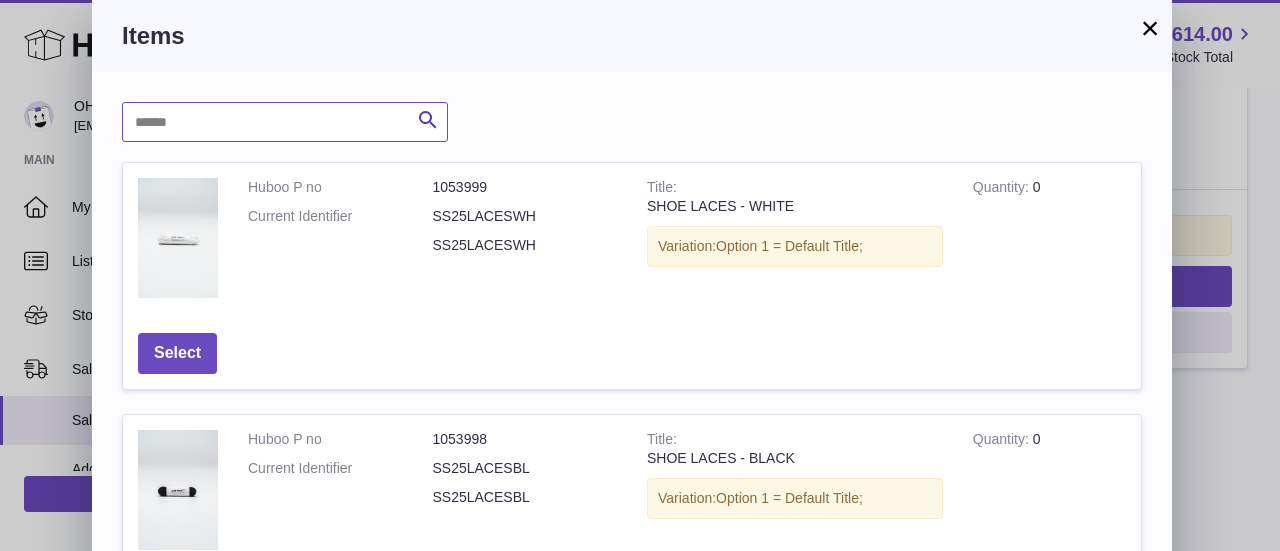 paste on "**********" 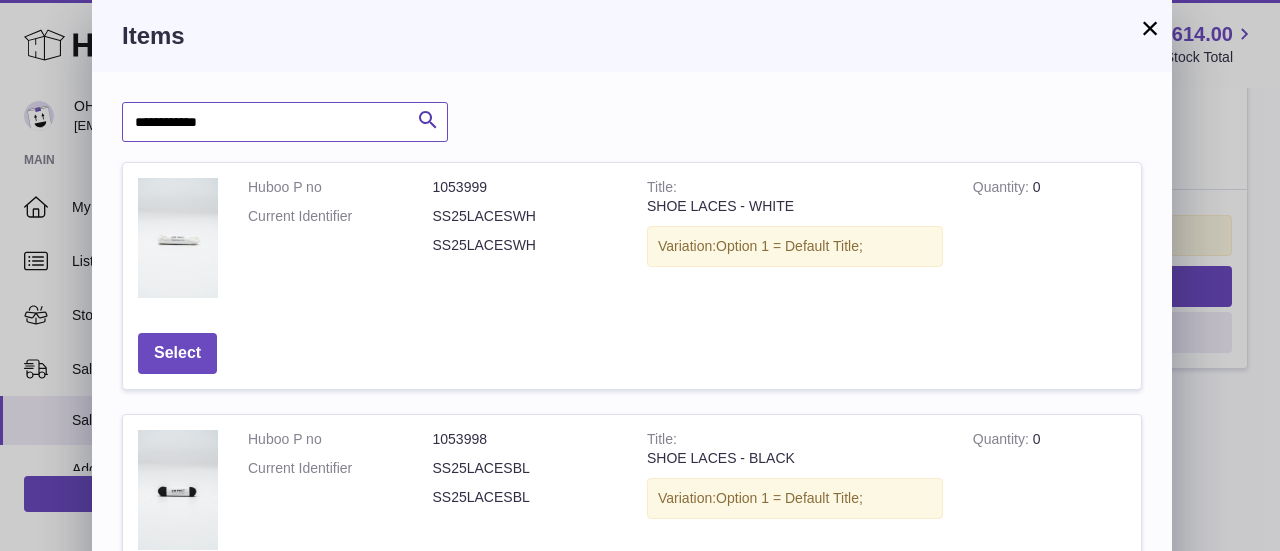 type on "**********" 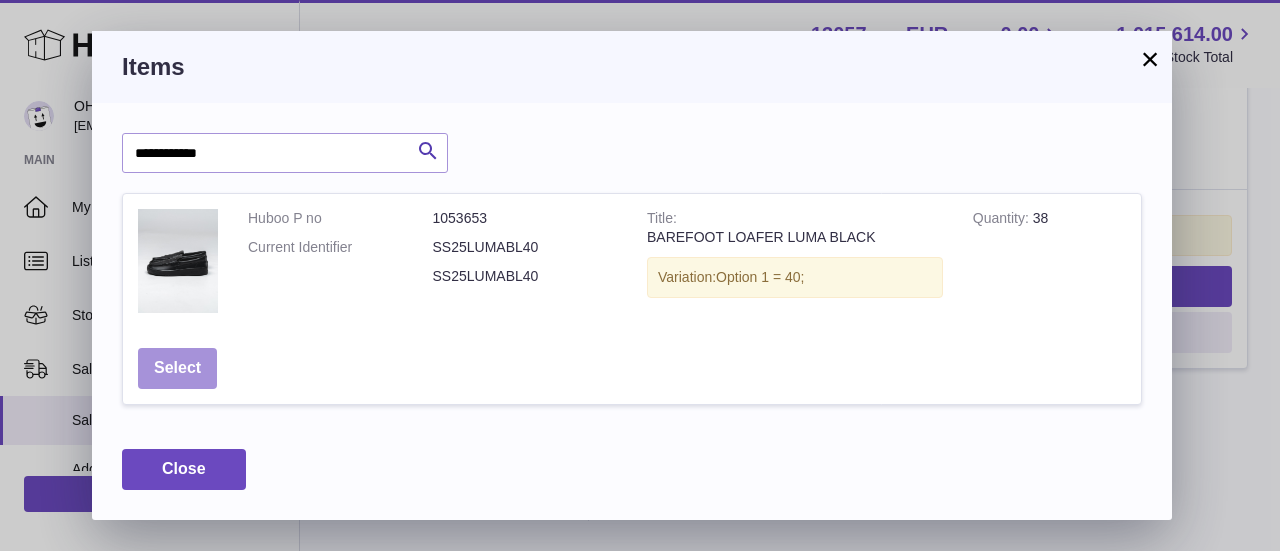 click on "Select" at bounding box center (177, 368) 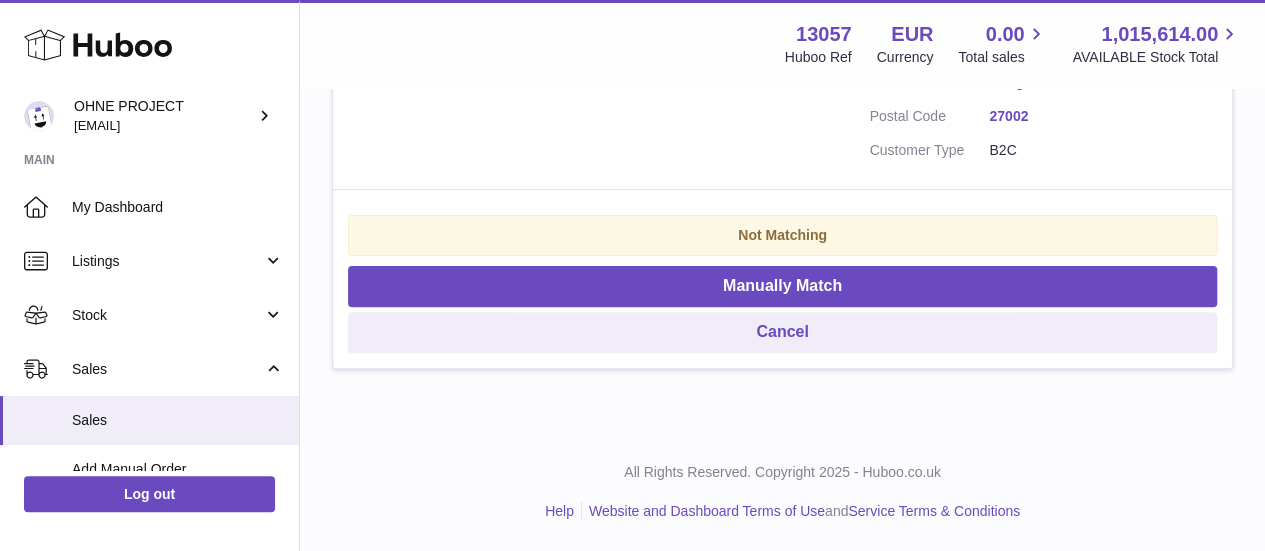 scroll, scrollTop: 4104, scrollLeft: 0, axis: vertical 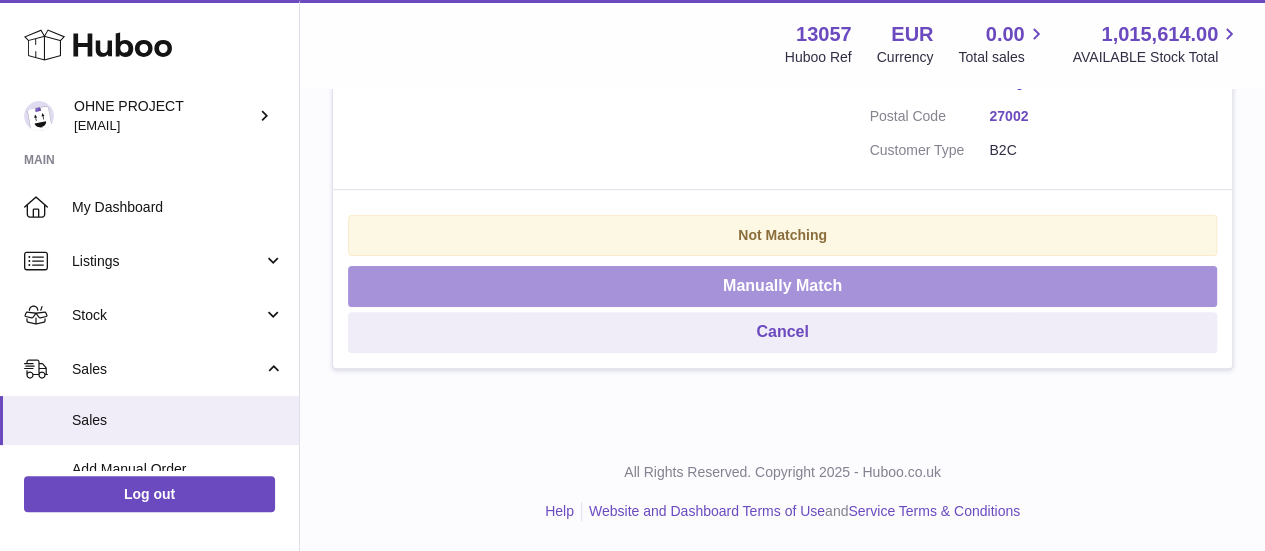 click on "Manually Match" at bounding box center (782, 286) 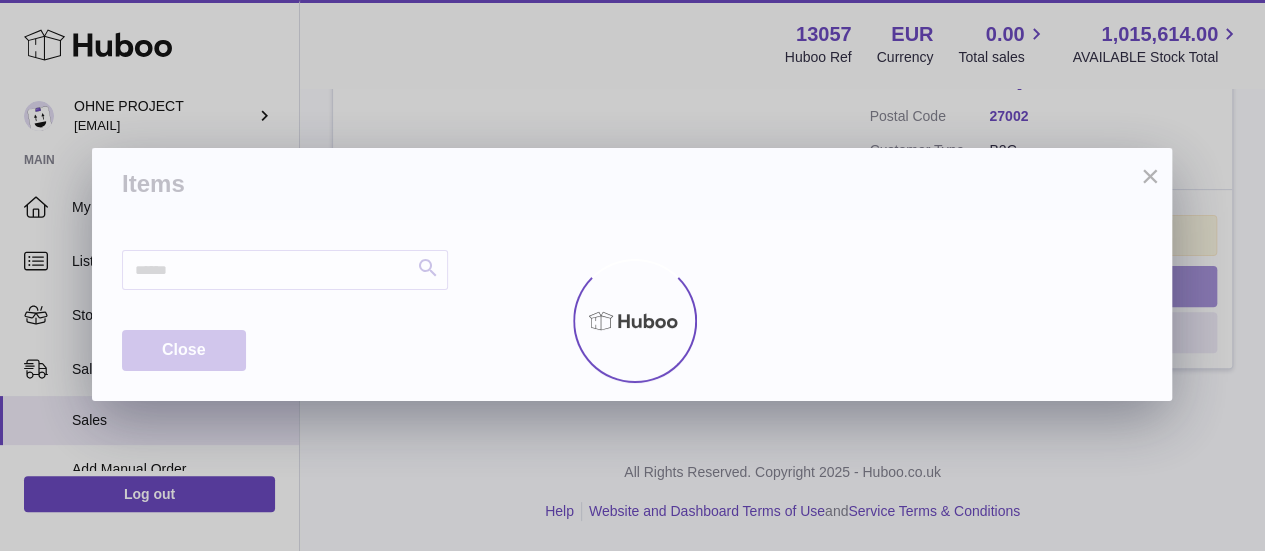 scroll, scrollTop: 4020, scrollLeft: 0, axis: vertical 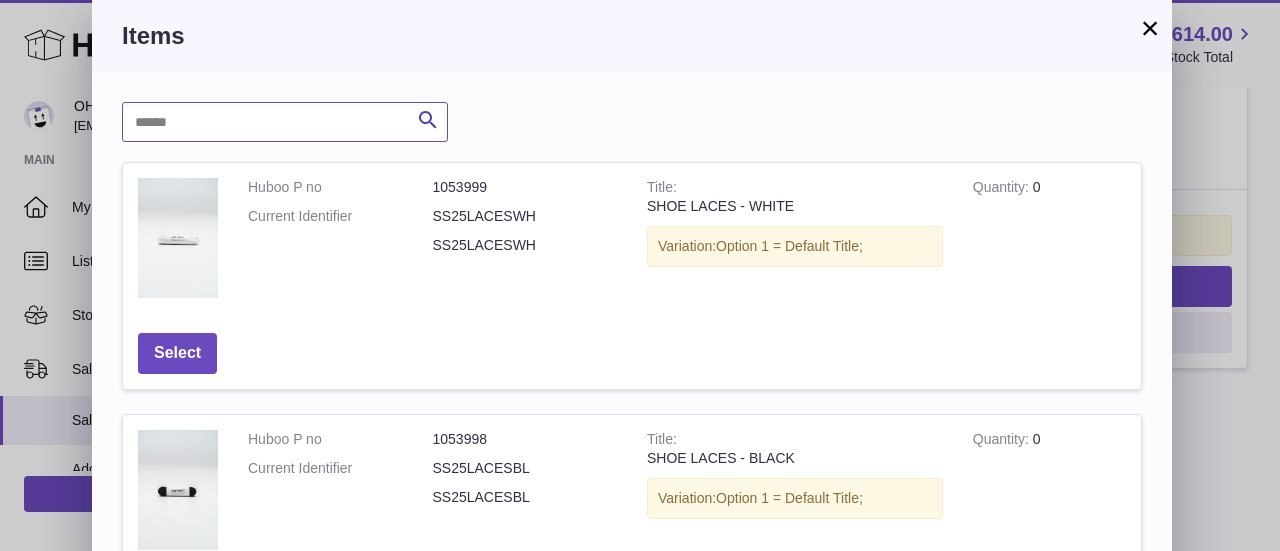 click at bounding box center (285, 122) 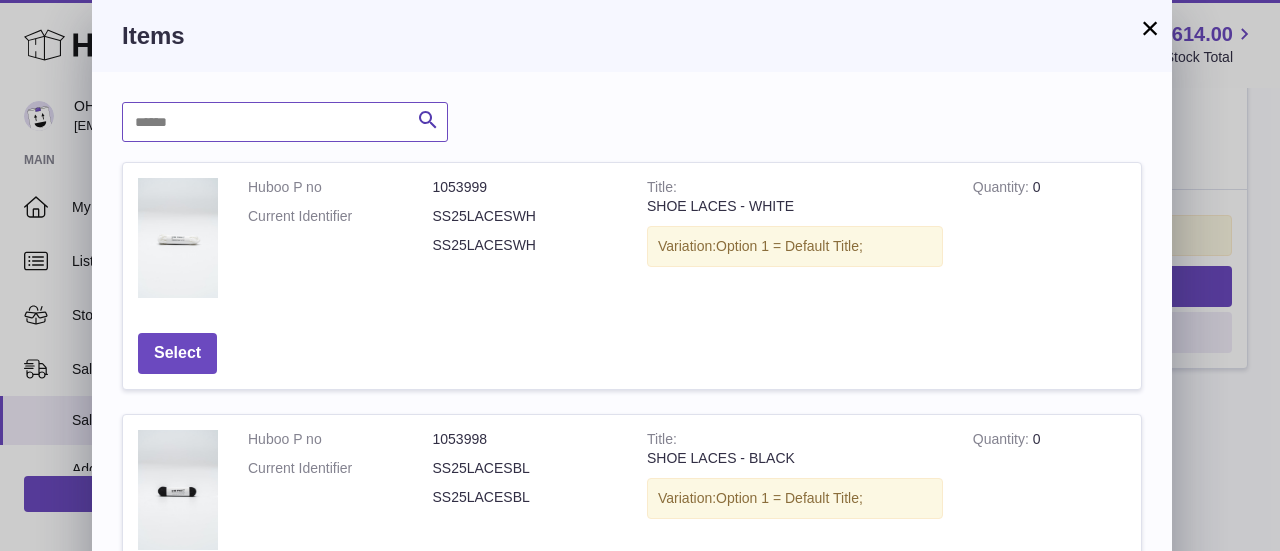 paste on "**********" 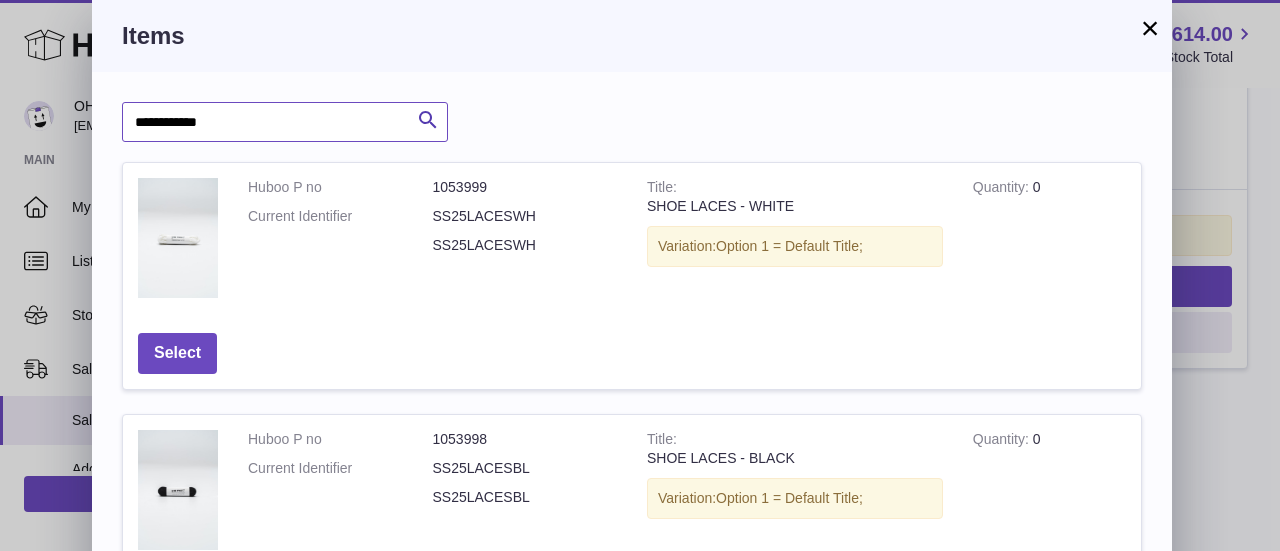 type on "**********" 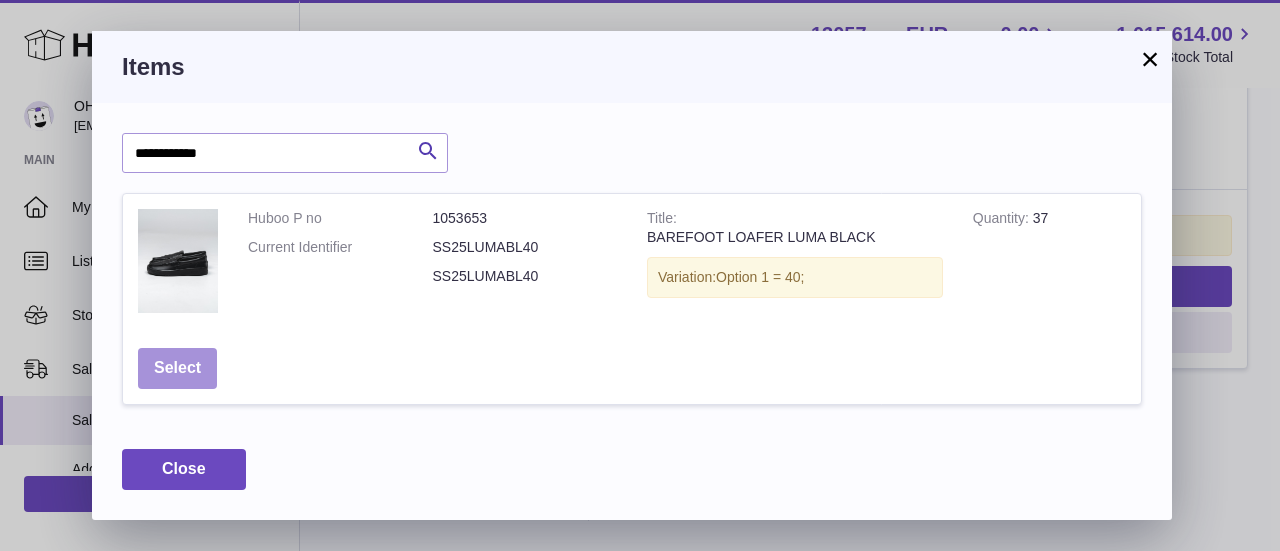 click on "Select" at bounding box center (177, 368) 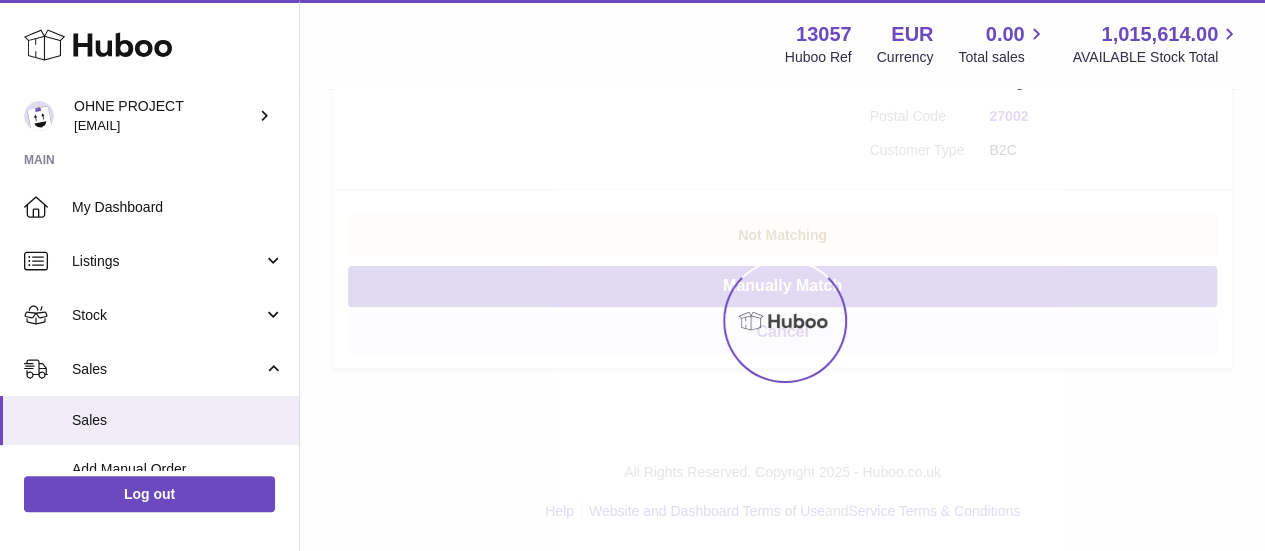scroll, scrollTop: 3662, scrollLeft: 0, axis: vertical 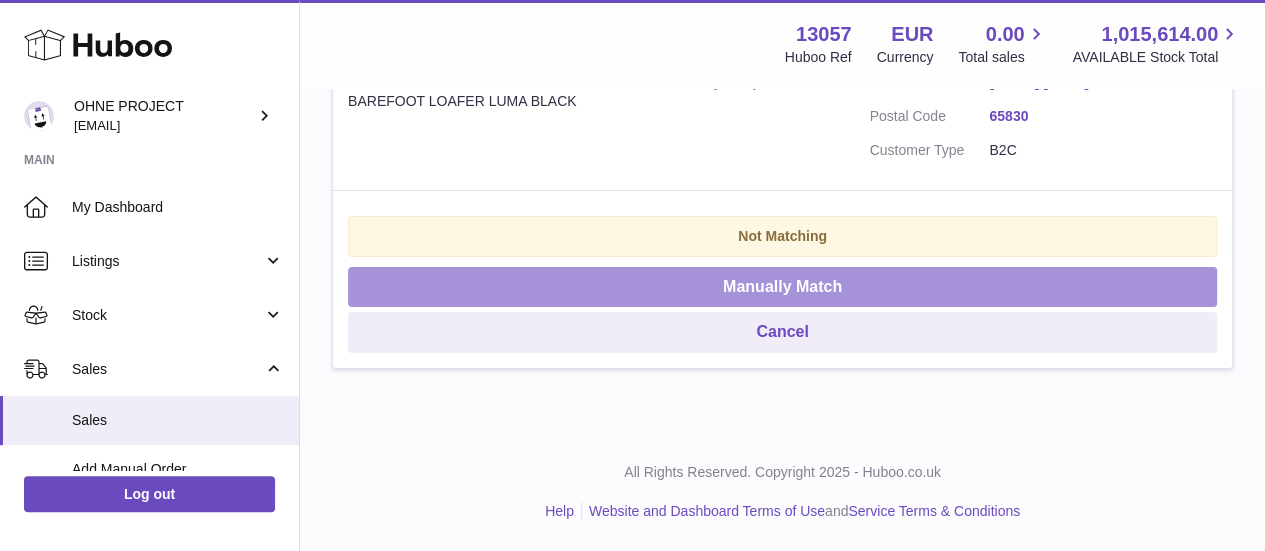 click on "Manually Match" at bounding box center (782, 287) 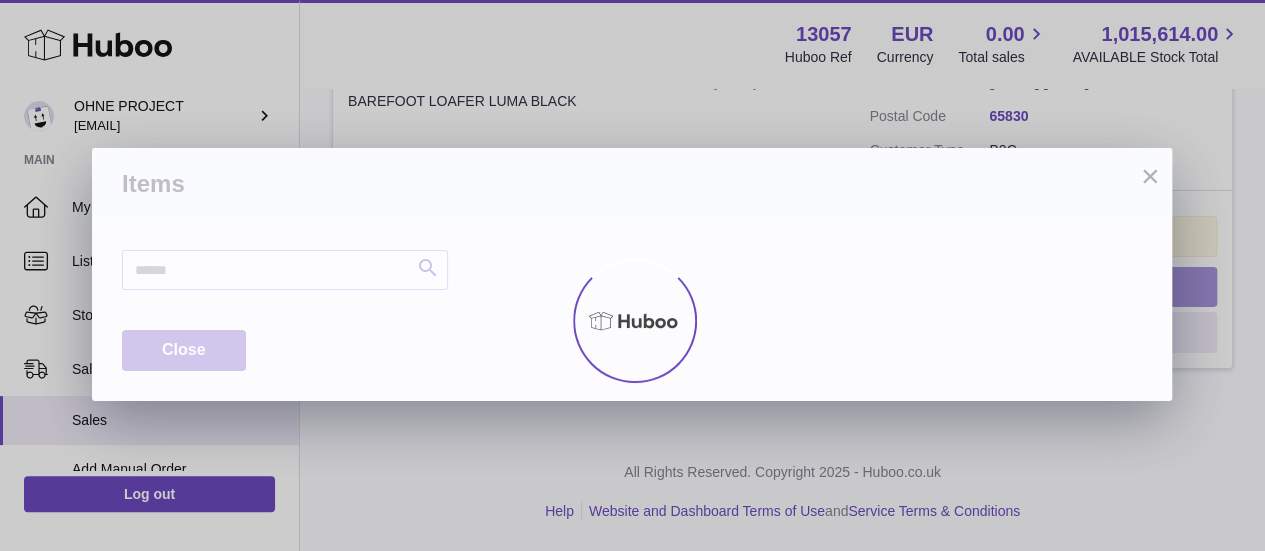 scroll, scrollTop: 3578, scrollLeft: 0, axis: vertical 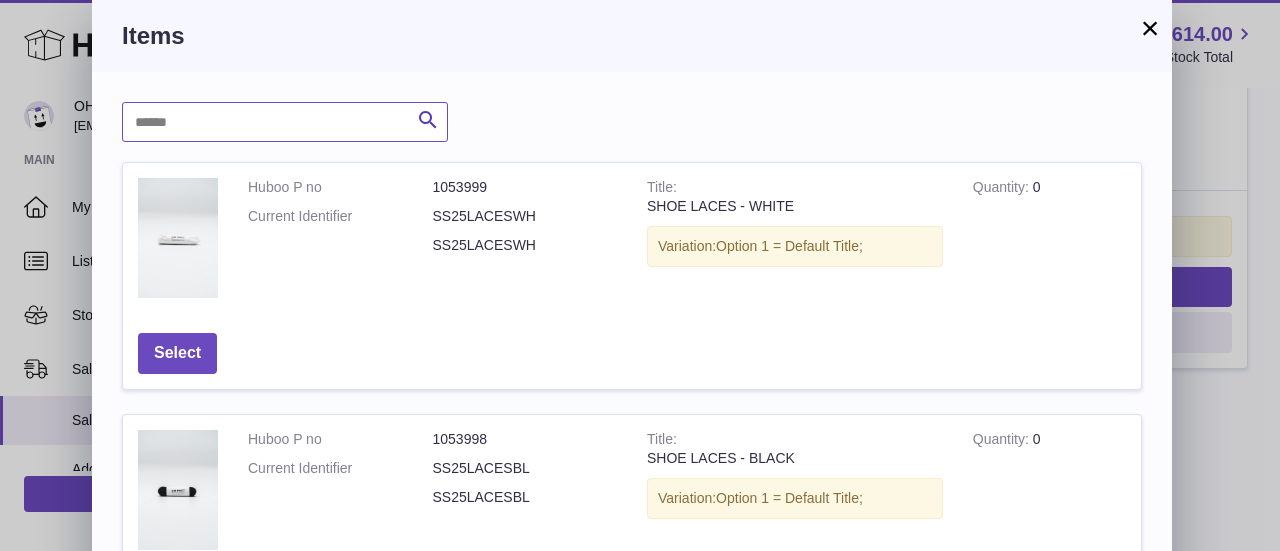 click at bounding box center (285, 122) 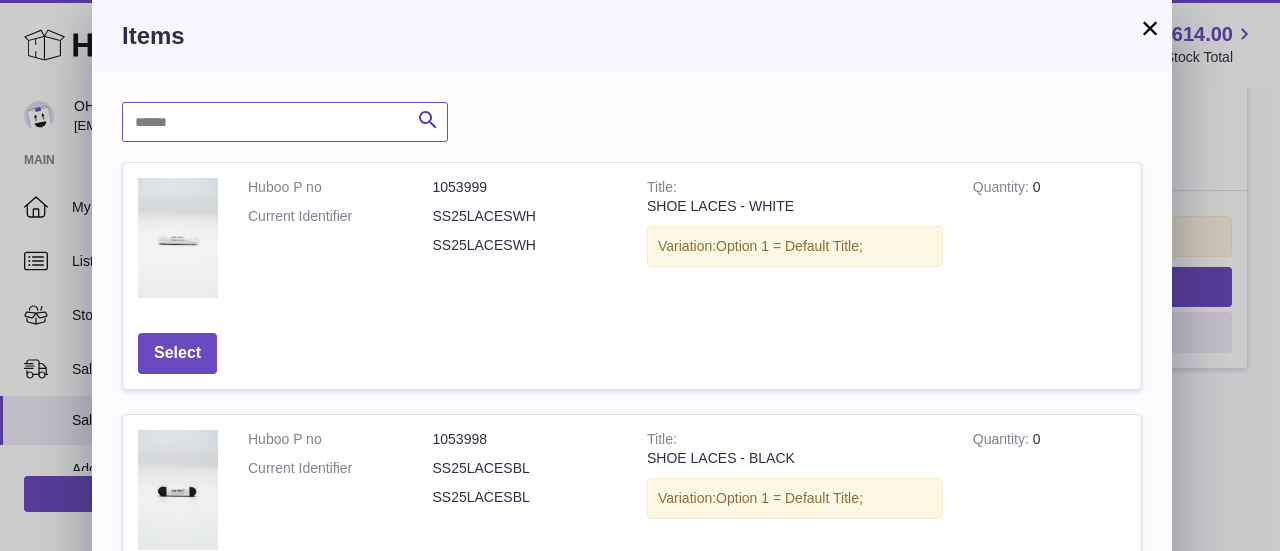 paste on "**********" 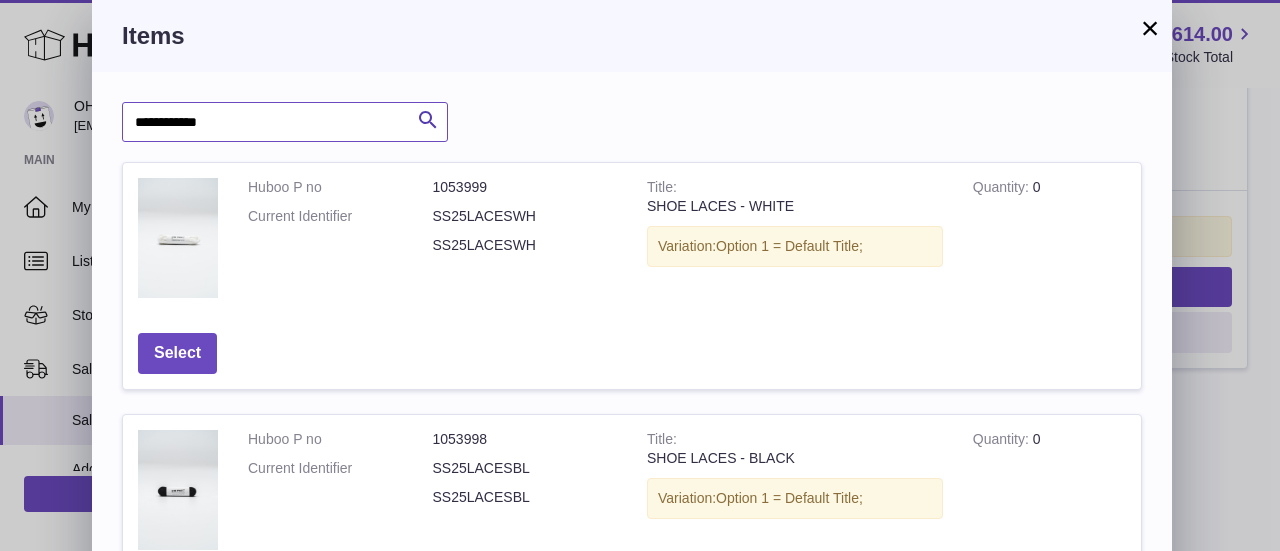 type on "**********" 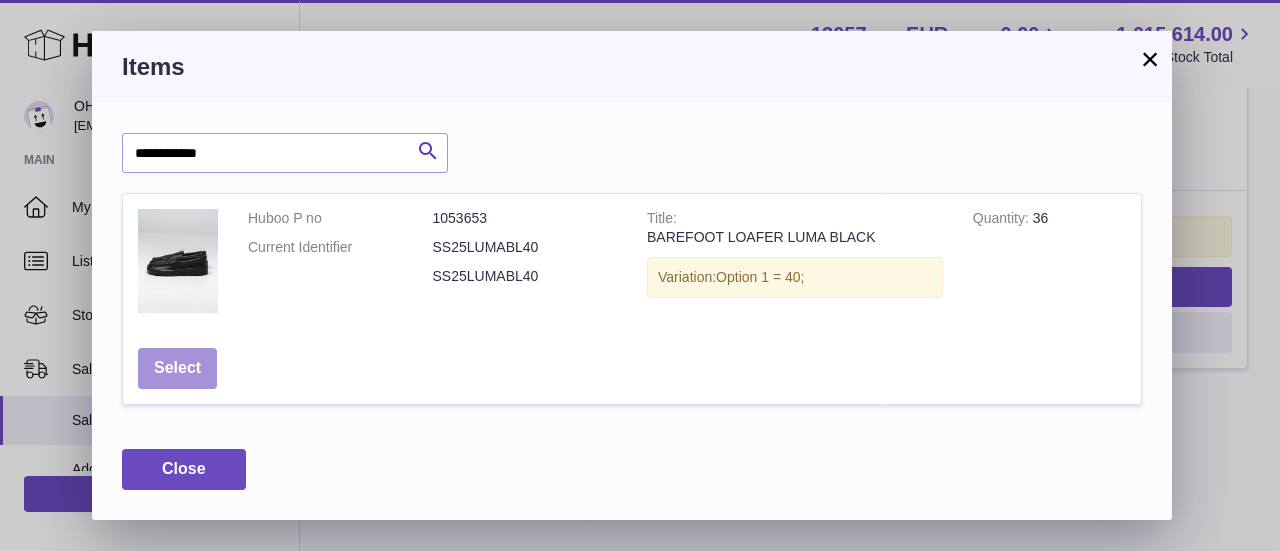 click on "Select" at bounding box center (177, 368) 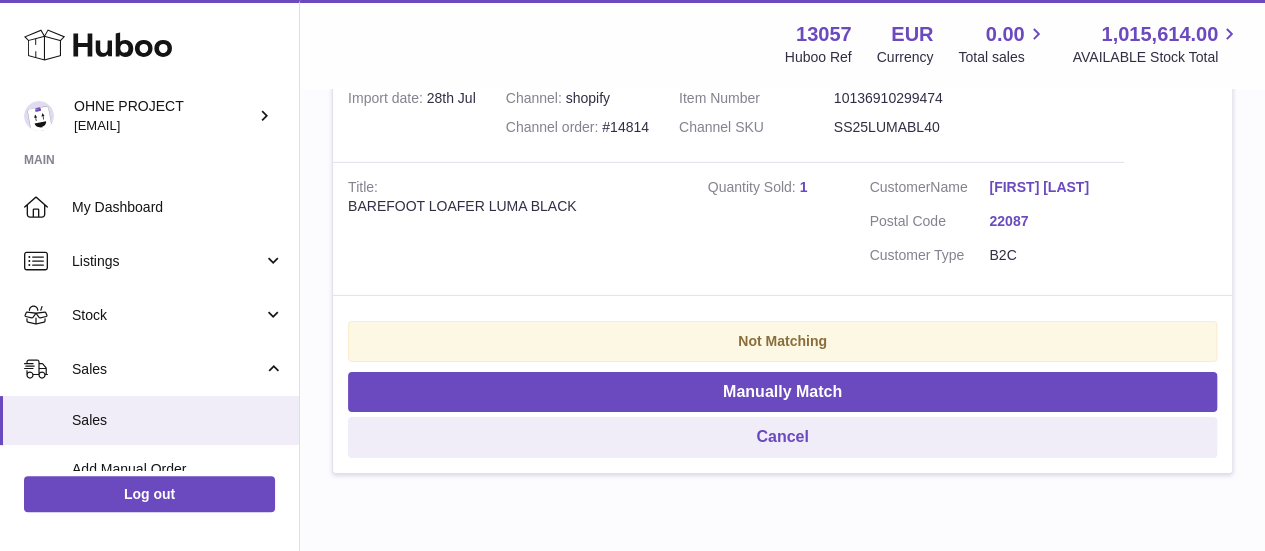 scroll, scrollTop: 3026, scrollLeft: 0, axis: vertical 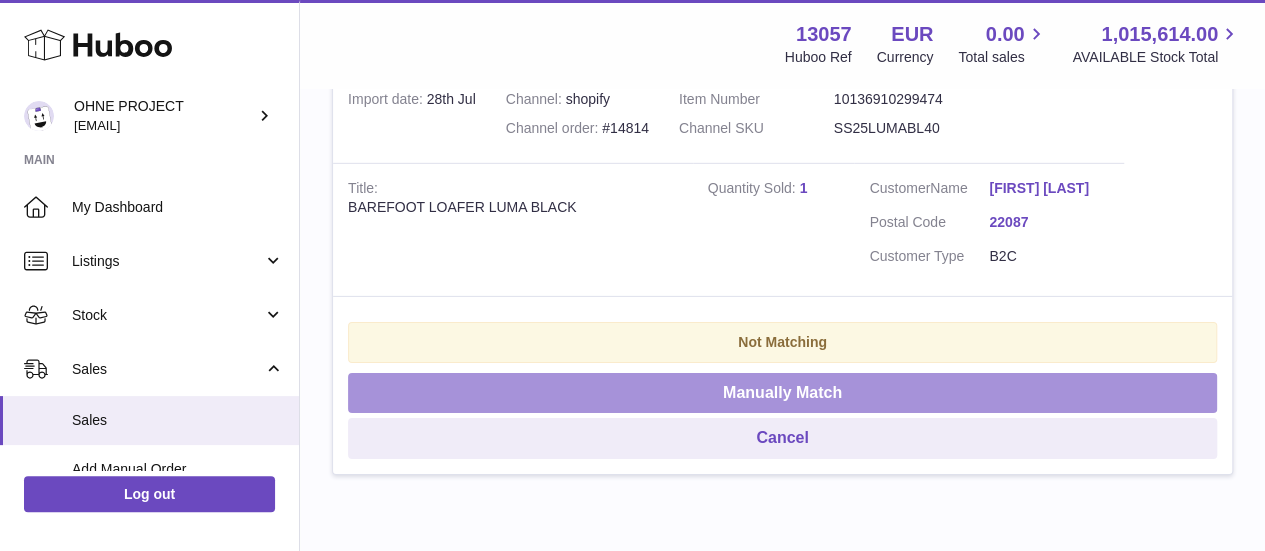 click on "Manually Match" at bounding box center (782, 393) 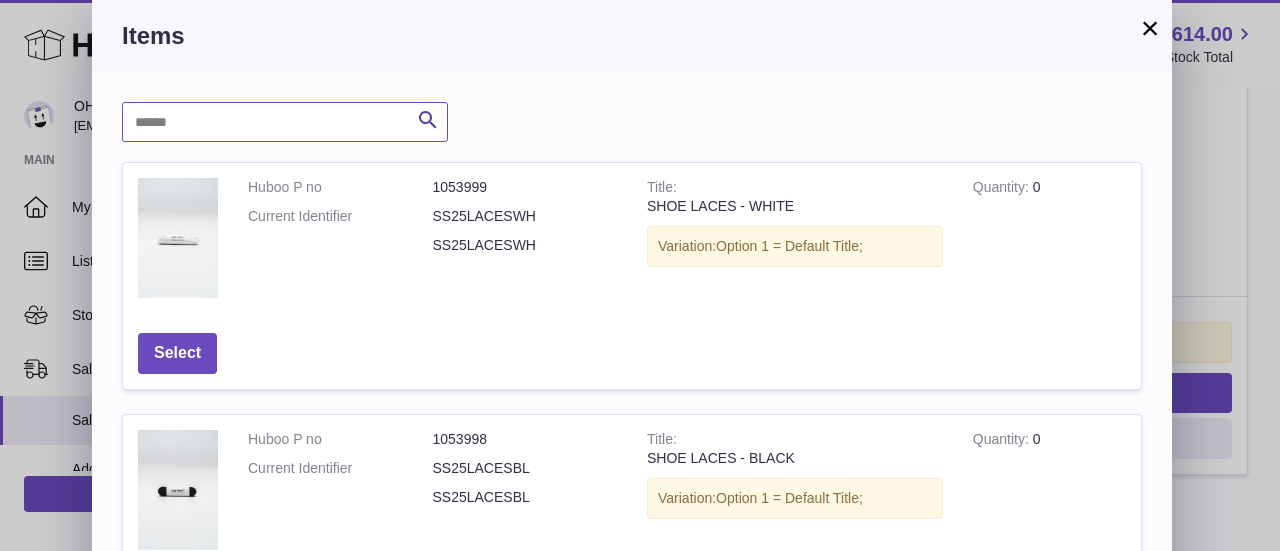 click at bounding box center (285, 122) 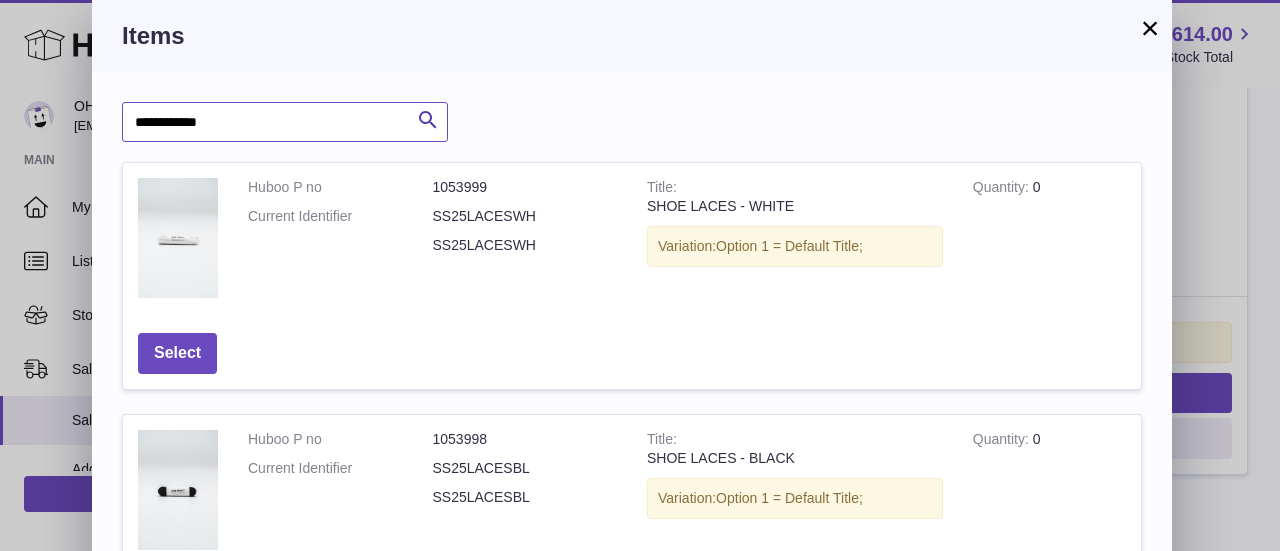 type on "**********" 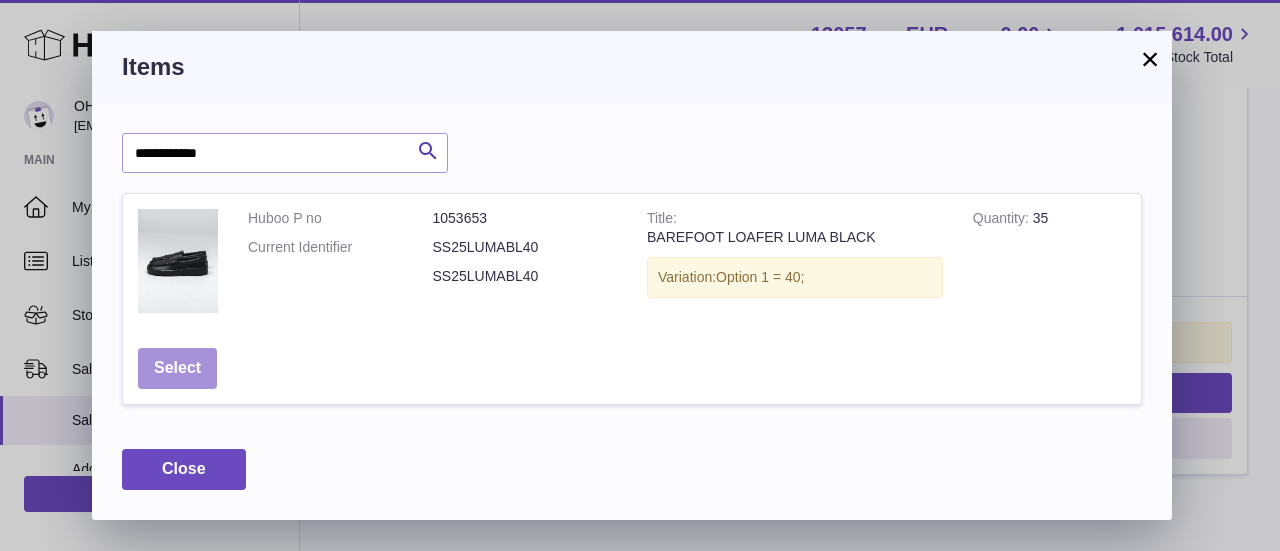 click on "Select" at bounding box center (177, 368) 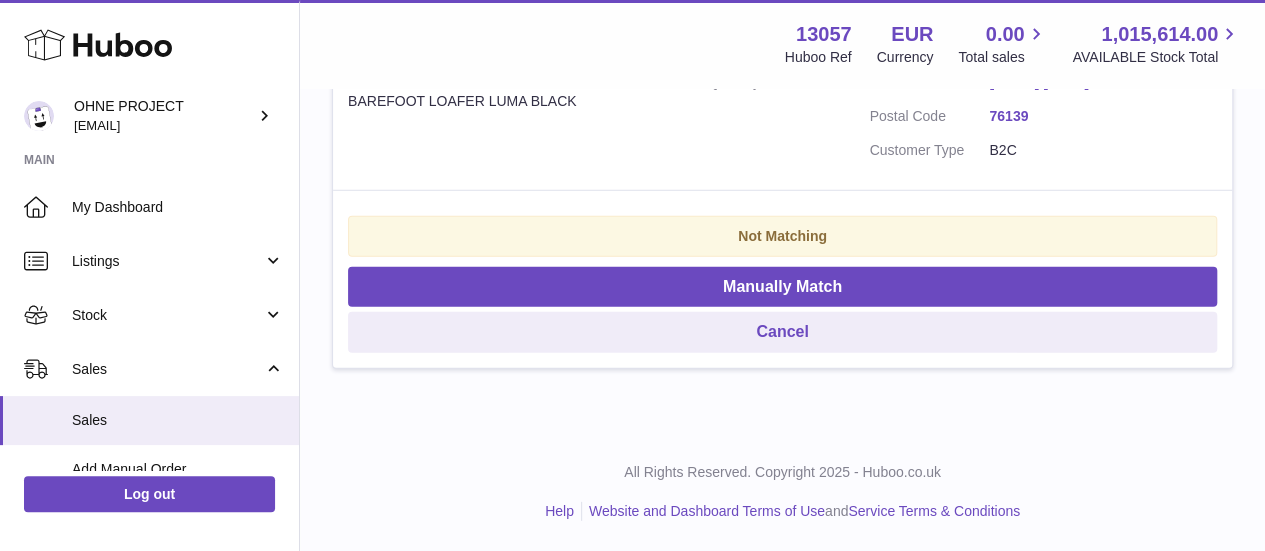 scroll, scrollTop: 2788, scrollLeft: 0, axis: vertical 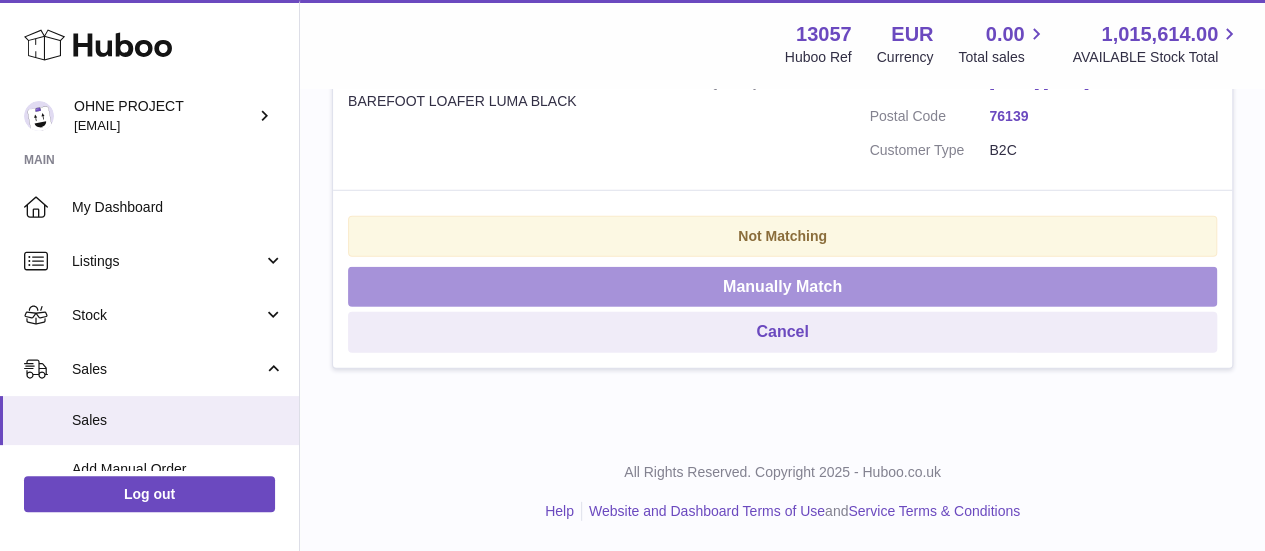 click on "Manually Match" at bounding box center [782, 287] 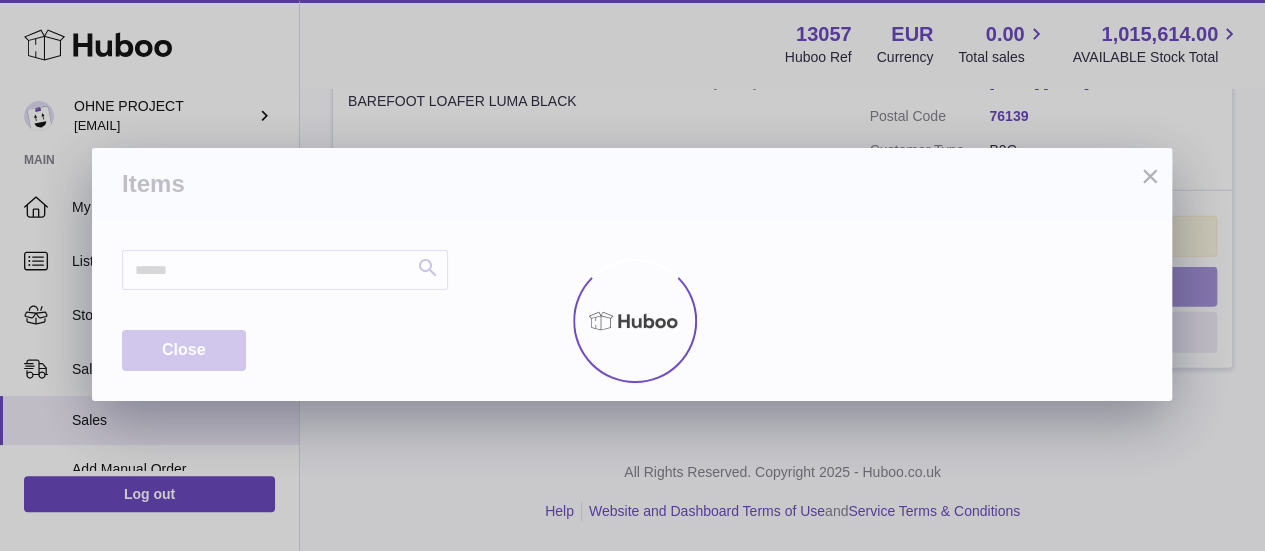 scroll, scrollTop: 2732, scrollLeft: 0, axis: vertical 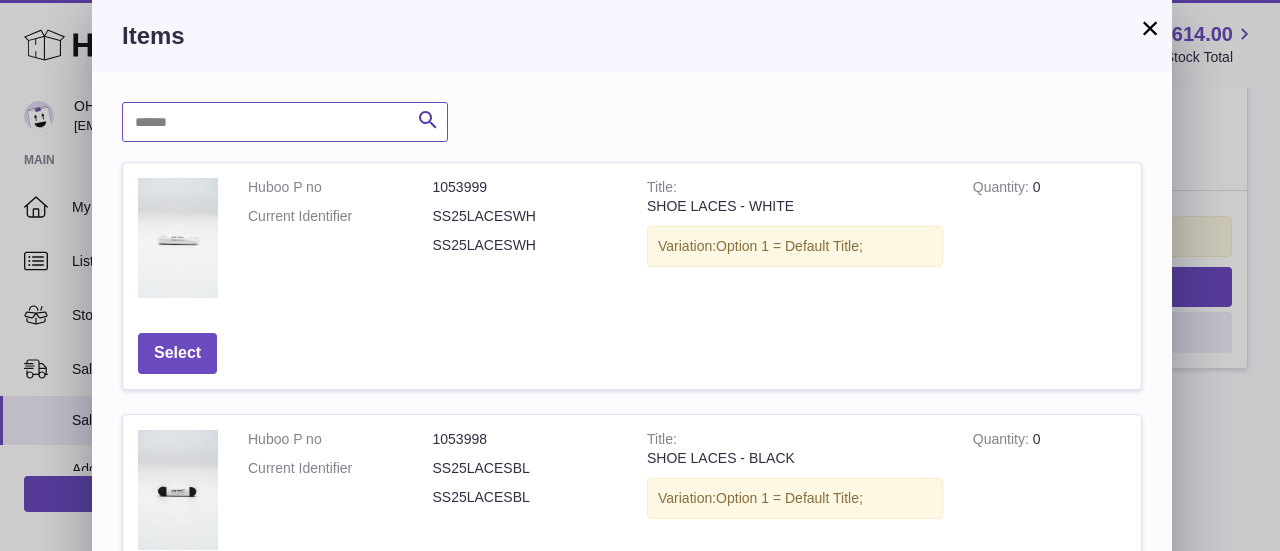 click at bounding box center [285, 122] 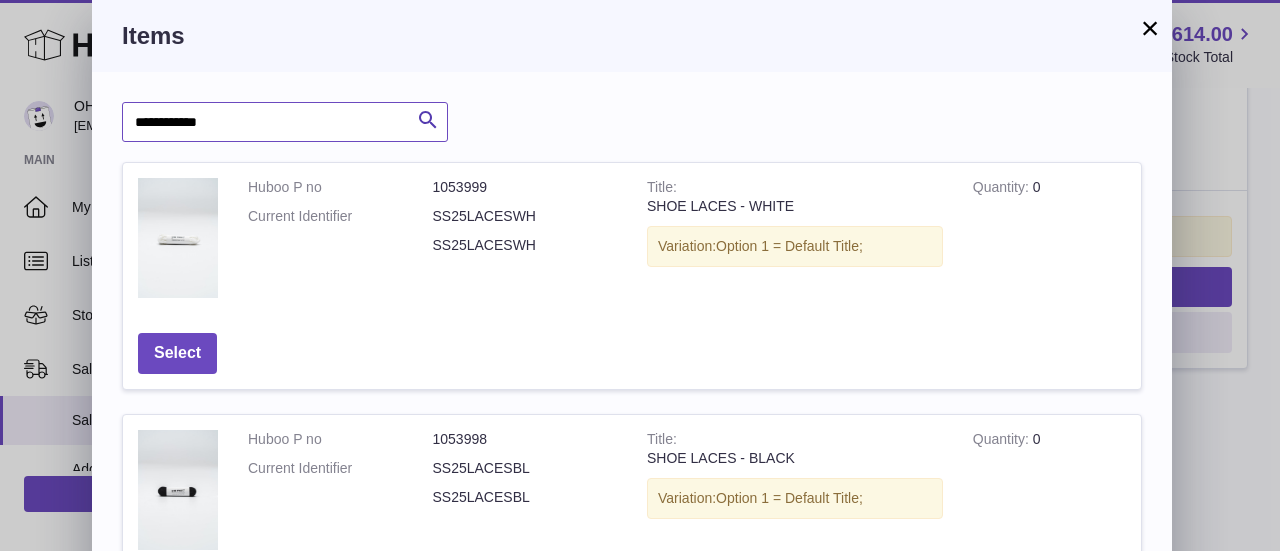 type on "**********" 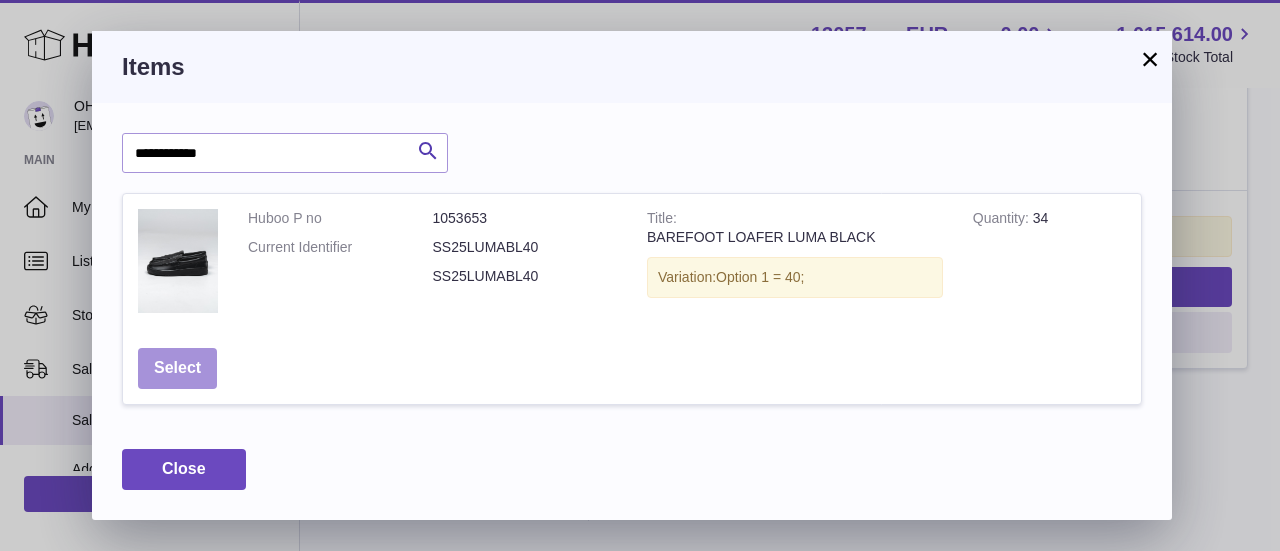 click on "Select" at bounding box center [177, 368] 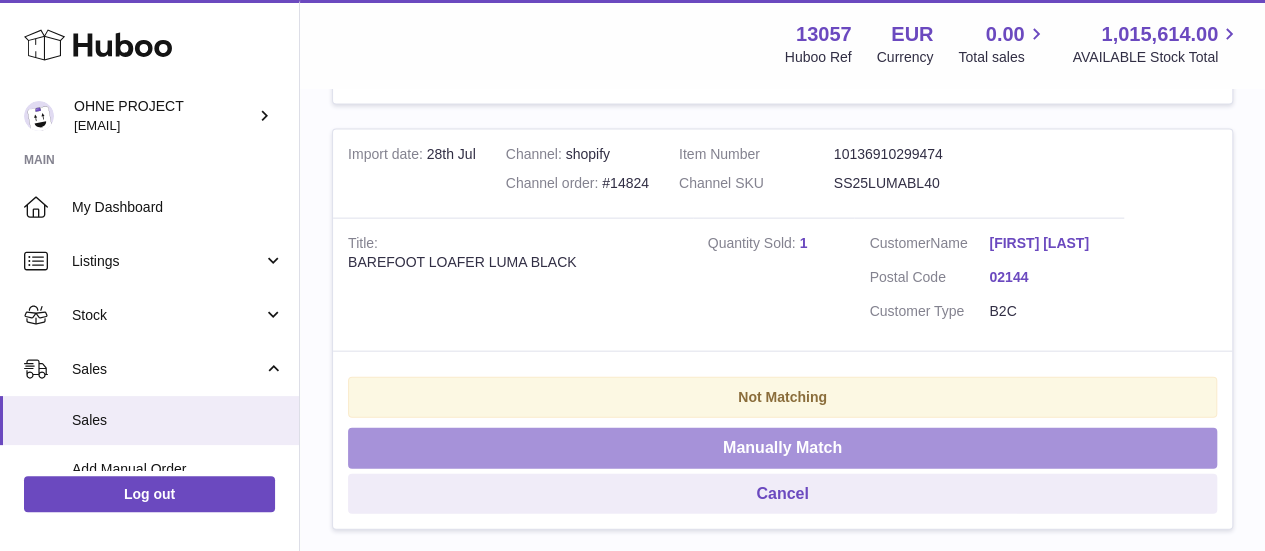 scroll, scrollTop: 2252, scrollLeft: 0, axis: vertical 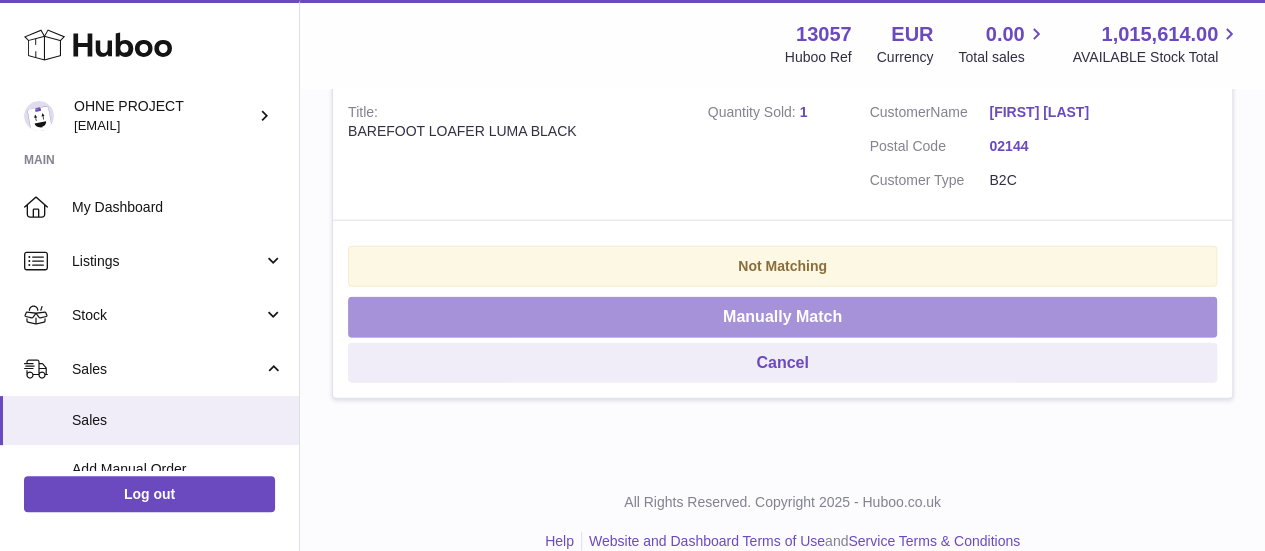 click on "Manually Match" at bounding box center [782, 317] 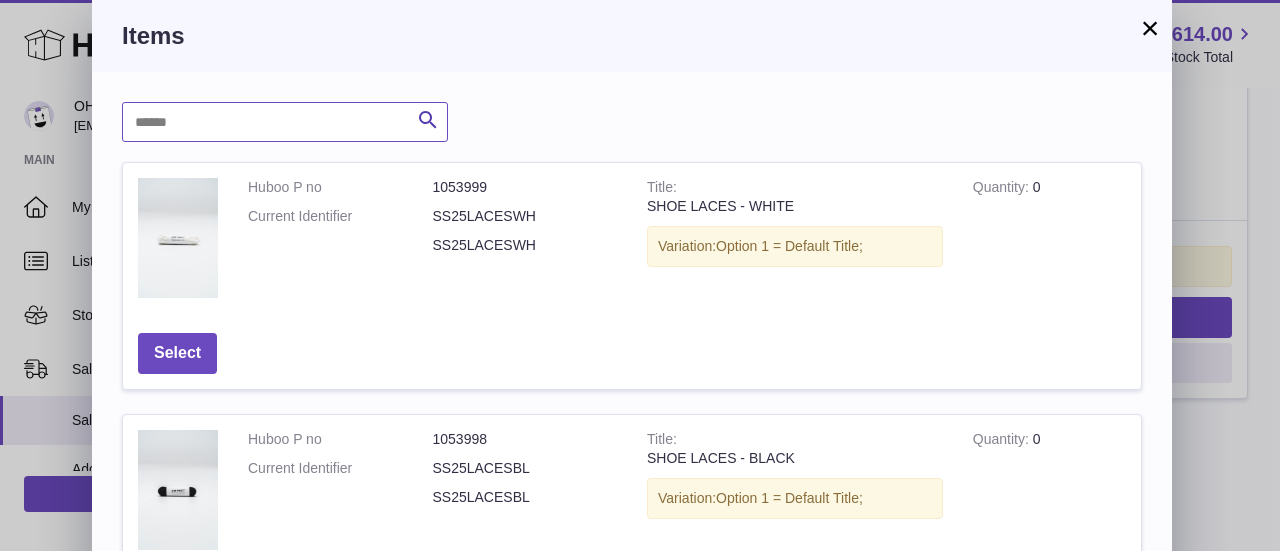 click at bounding box center (285, 122) 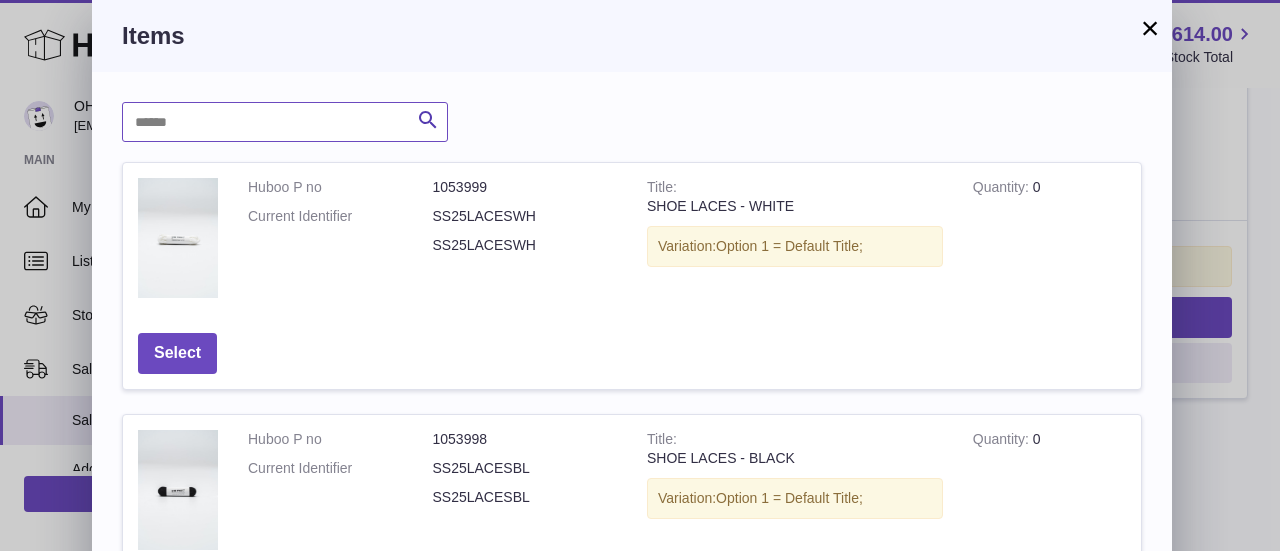 paste on "**********" 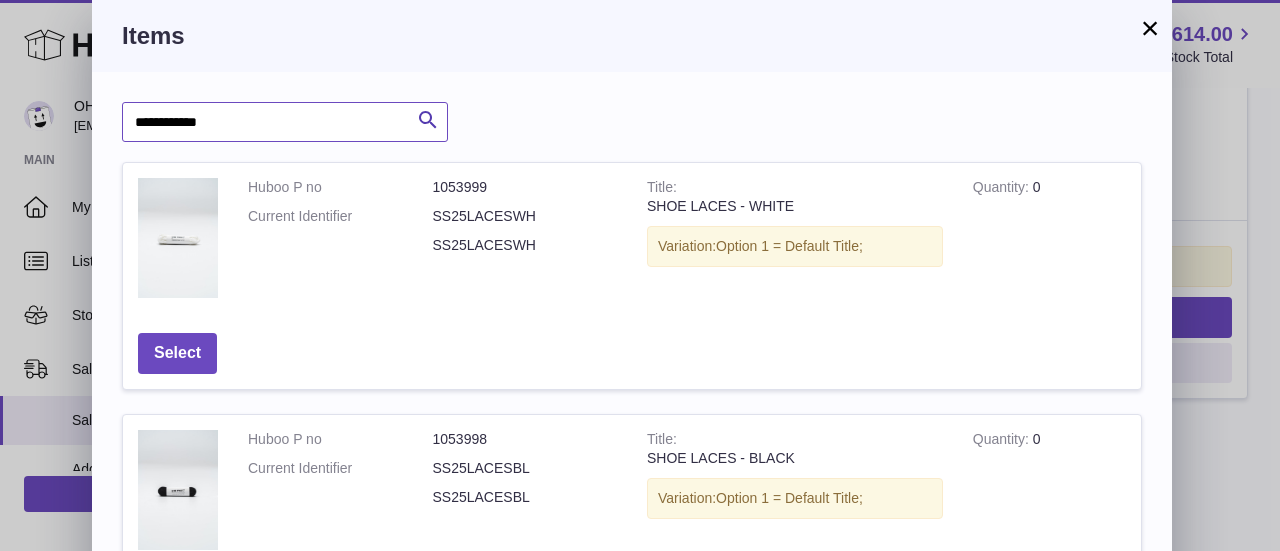 type on "**********" 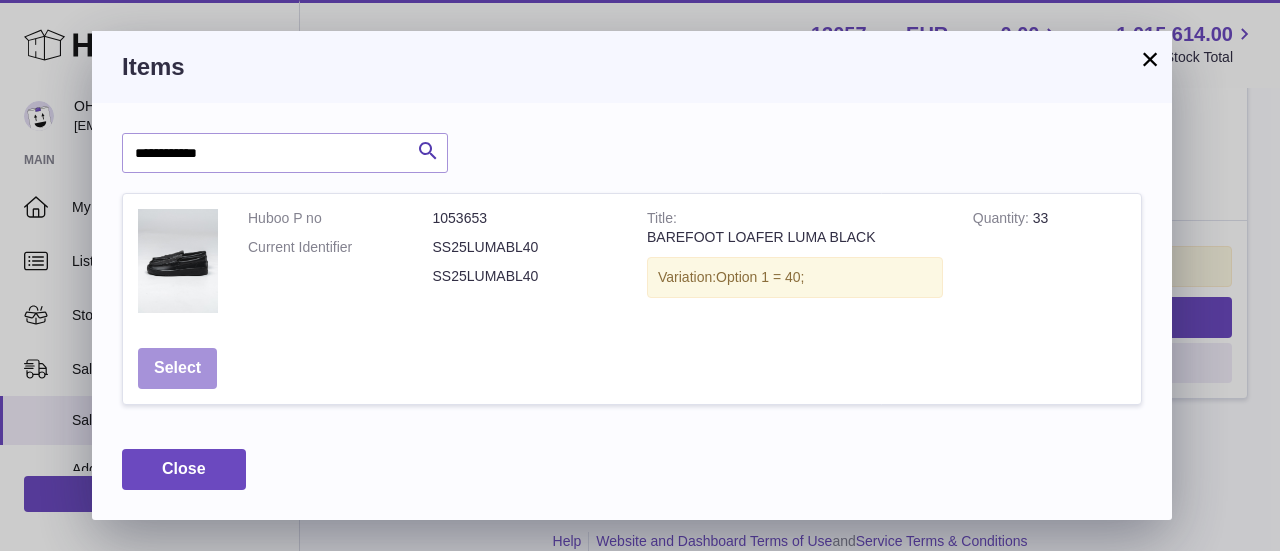 click on "Select" at bounding box center (177, 368) 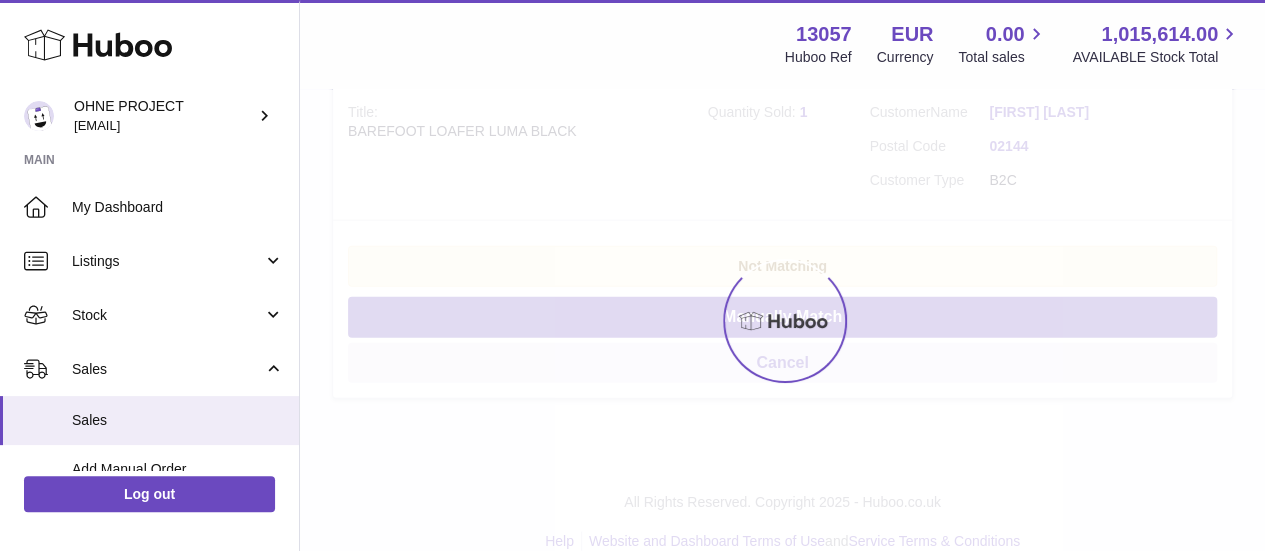 scroll, scrollTop: 1909, scrollLeft: 0, axis: vertical 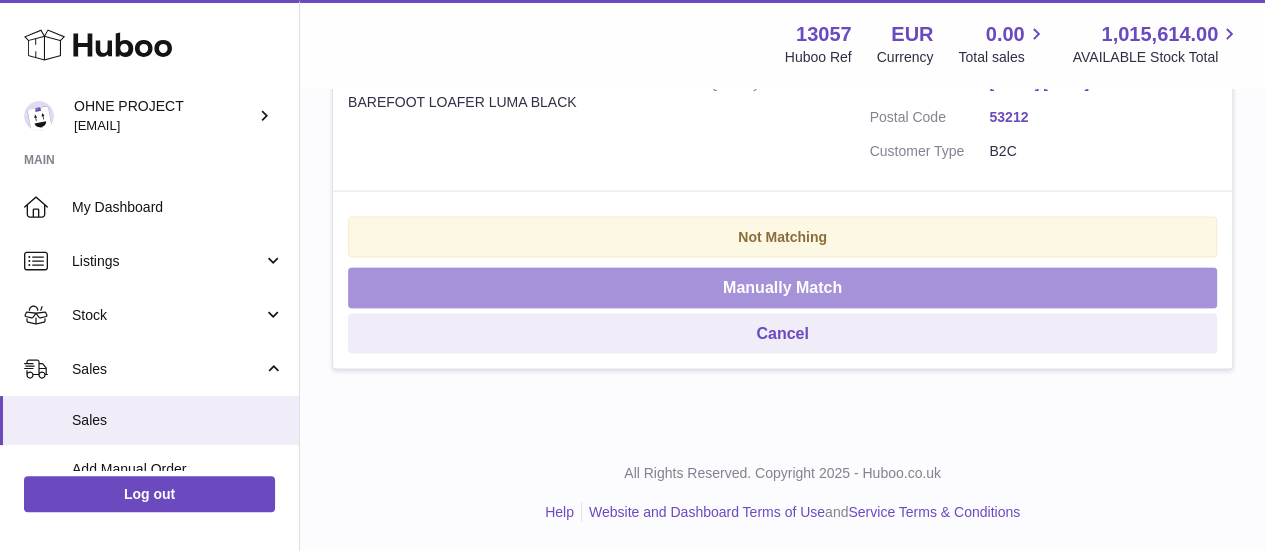 click on "Manually Match" at bounding box center (782, 287) 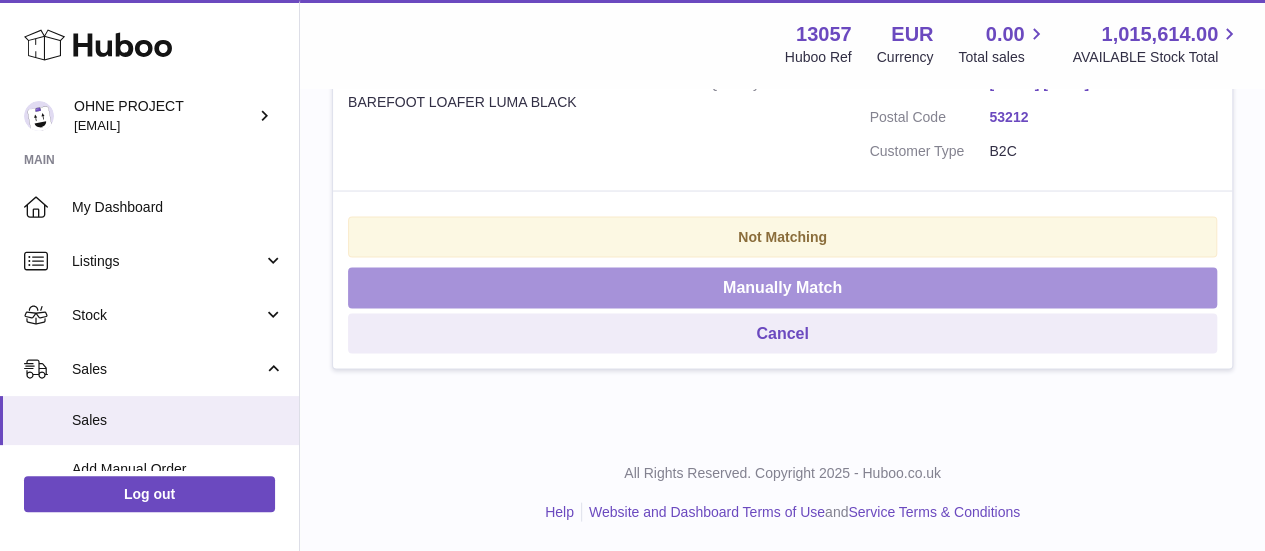 scroll, scrollTop: 1868, scrollLeft: 0, axis: vertical 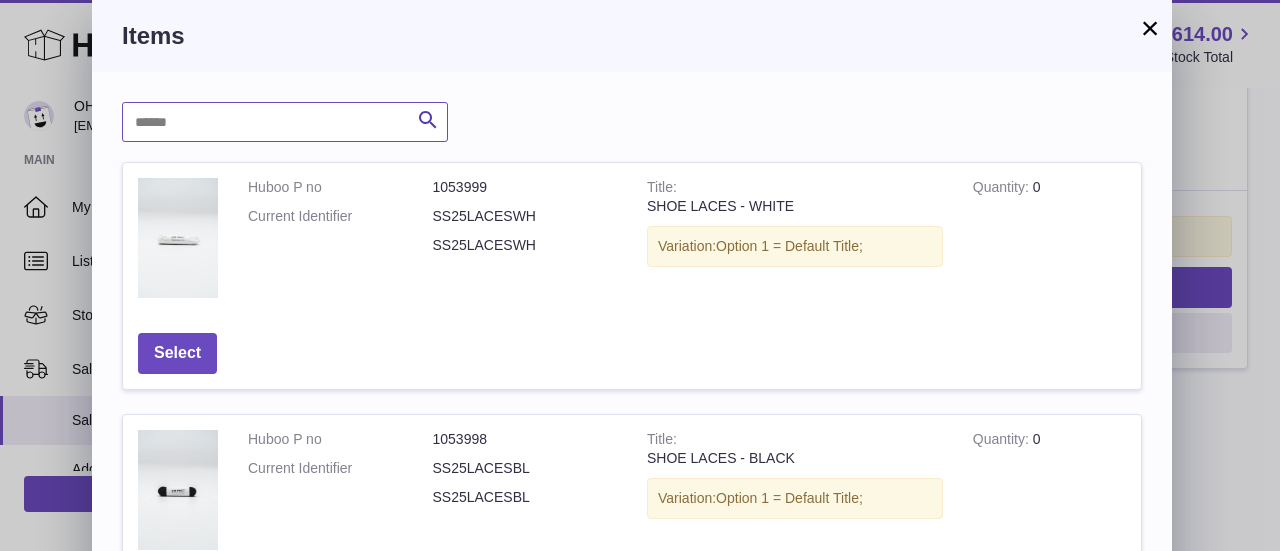 click at bounding box center (285, 122) 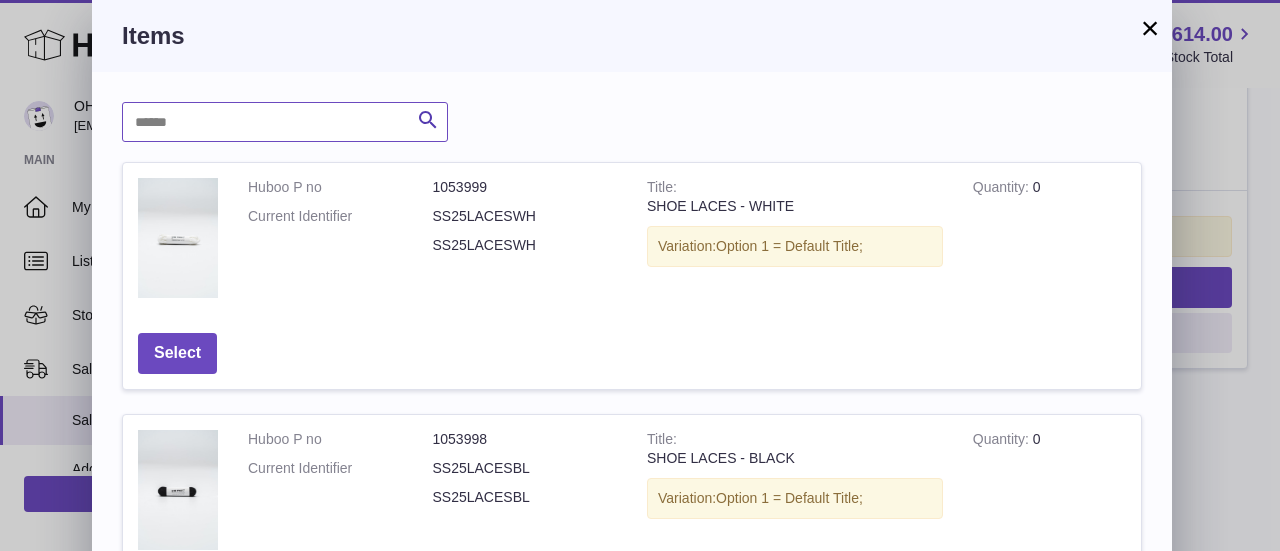 paste on "**********" 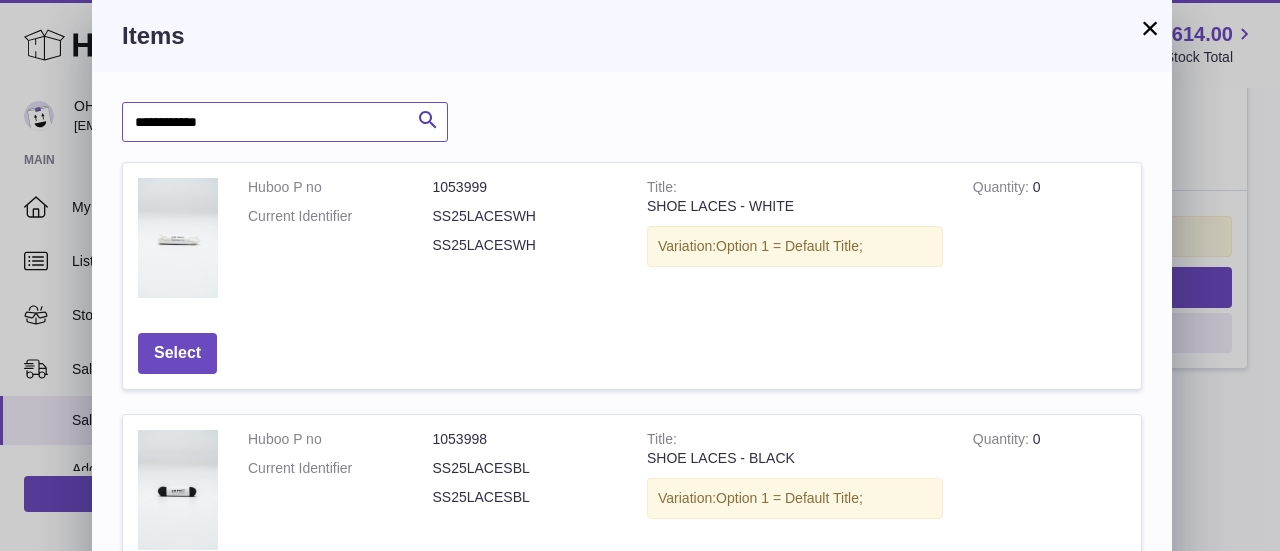 type on "**********" 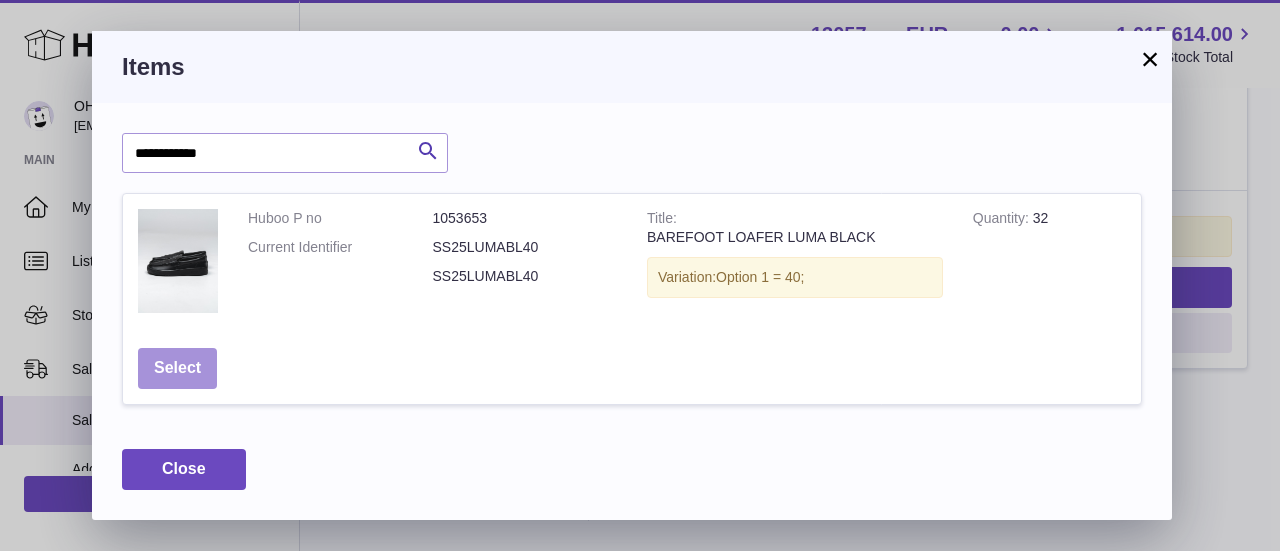 click on "Select" at bounding box center (177, 368) 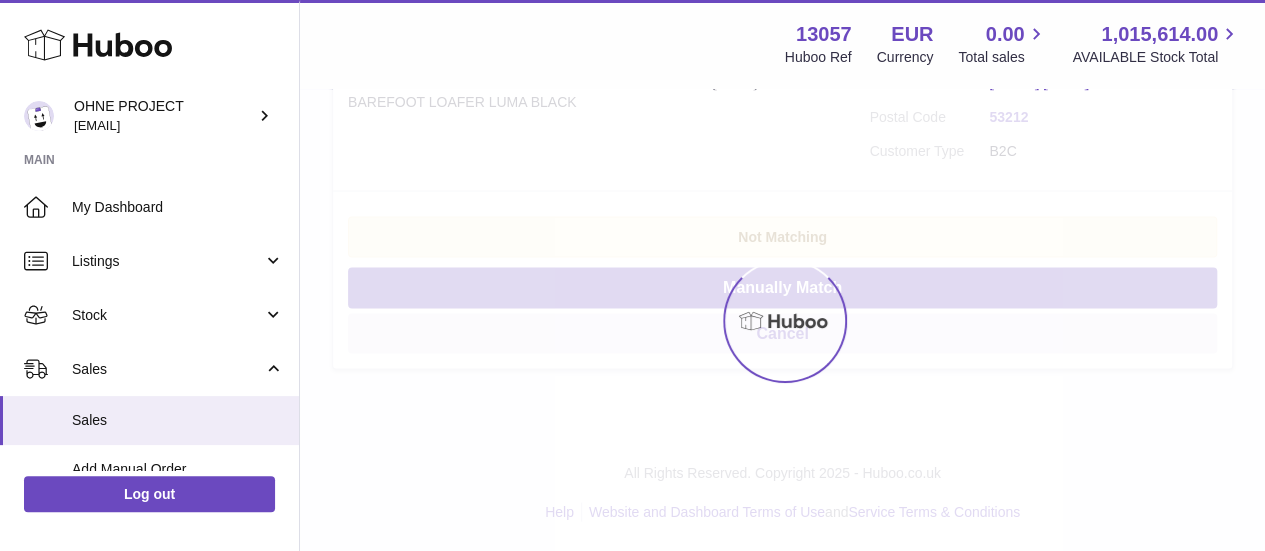scroll, scrollTop: 1472, scrollLeft: 0, axis: vertical 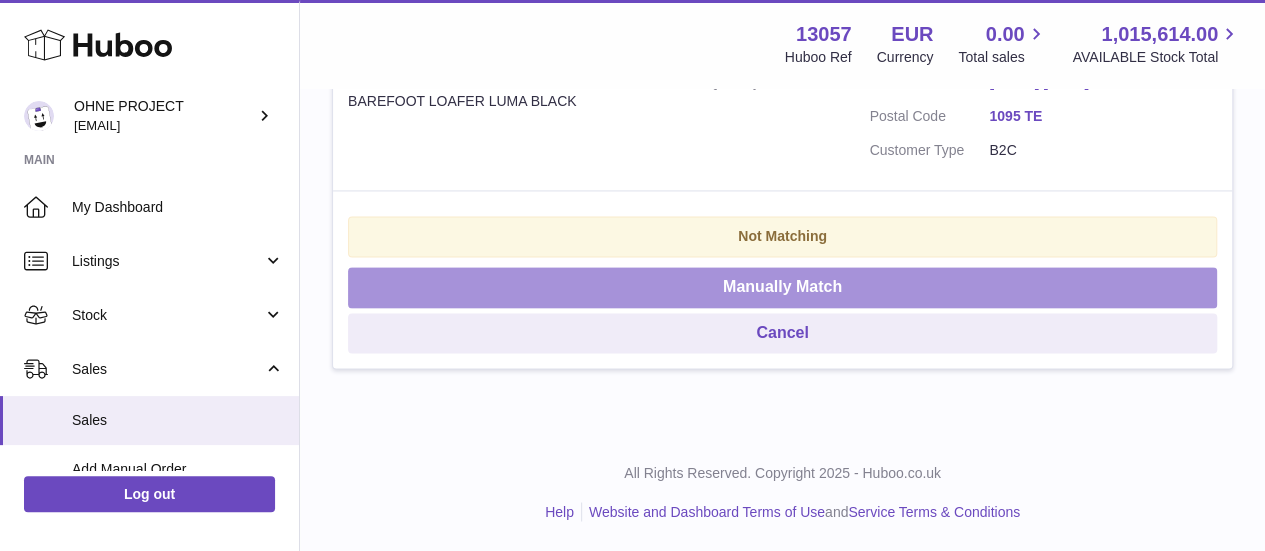 click on "Manually Match" at bounding box center (782, 287) 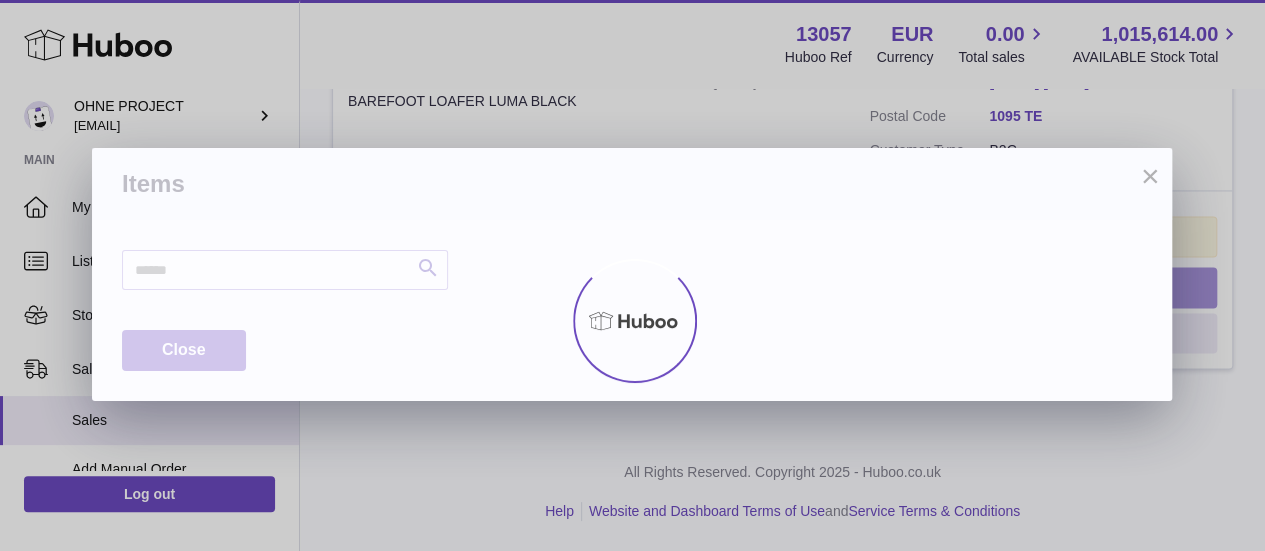scroll, scrollTop: 1444, scrollLeft: 0, axis: vertical 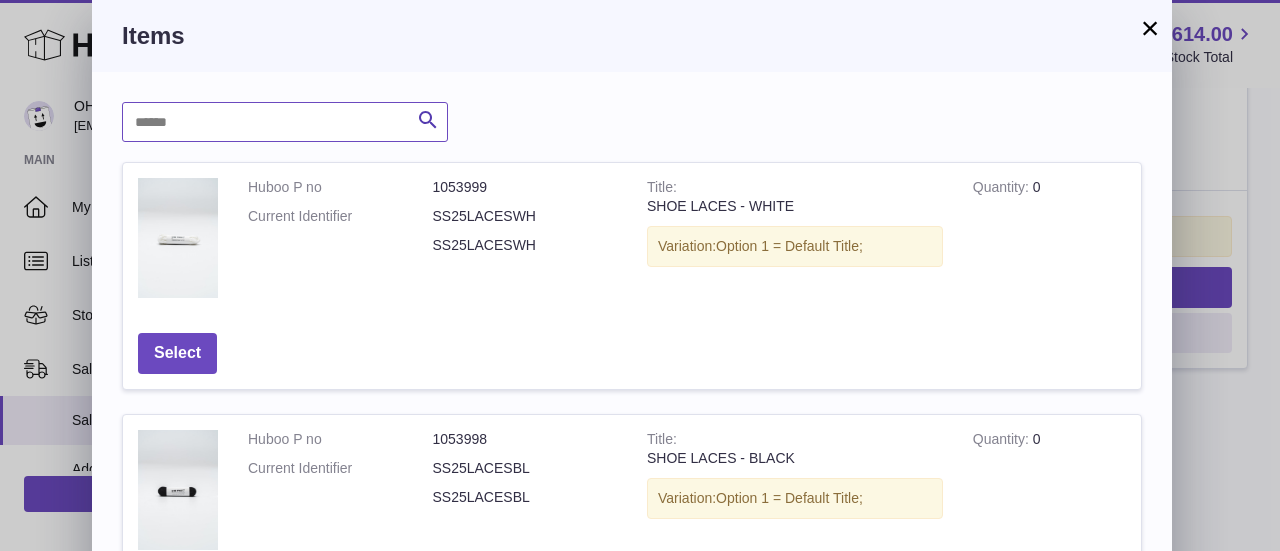 click at bounding box center [285, 122] 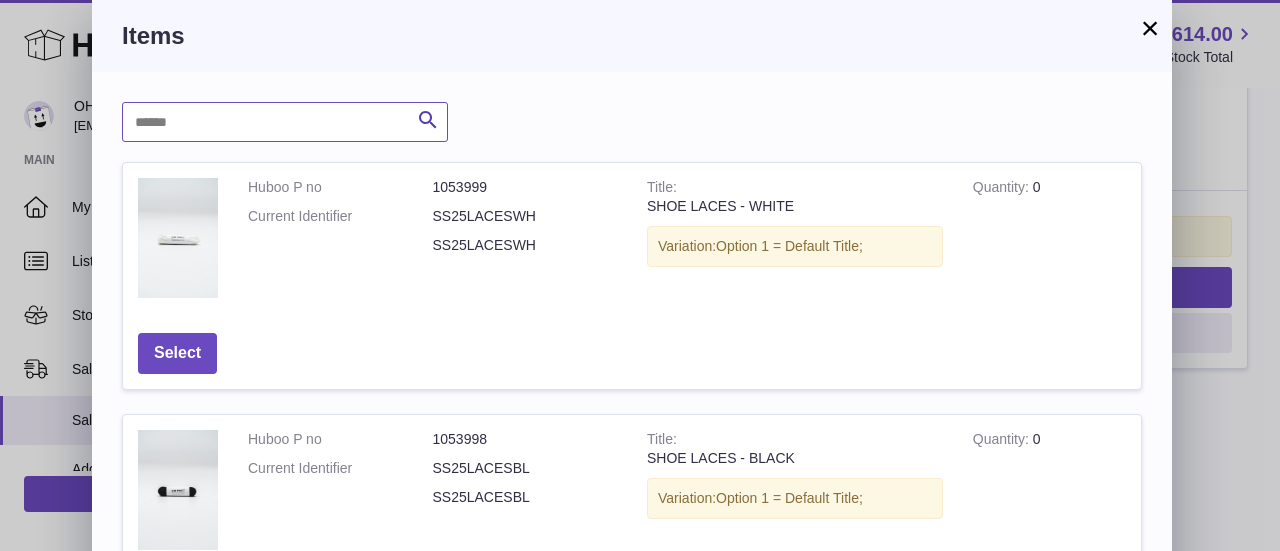 paste on "**********" 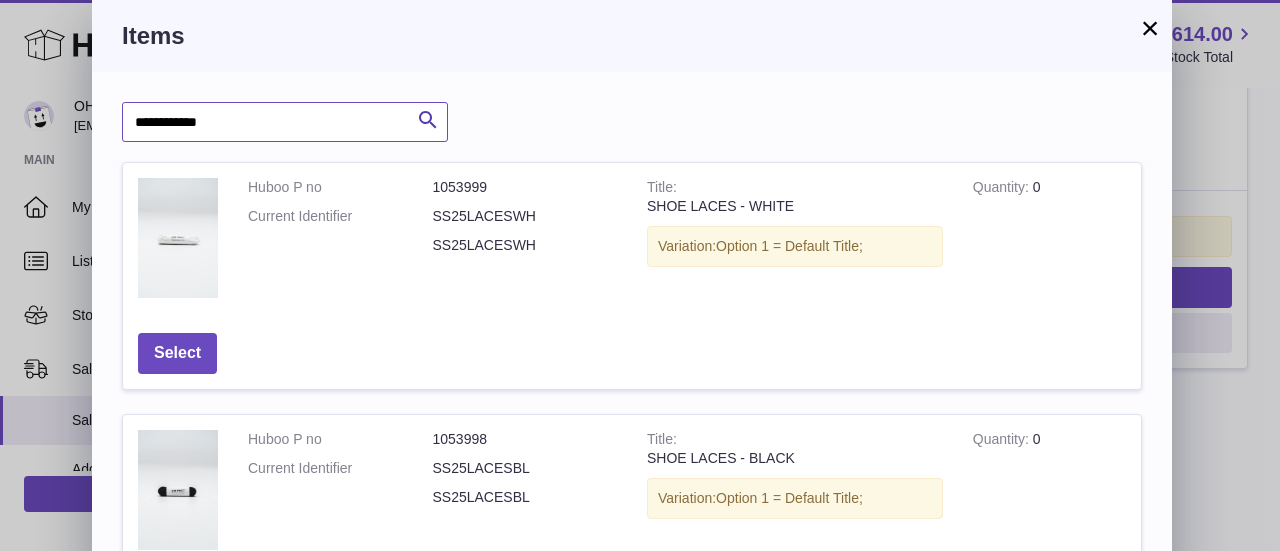 type on "**********" 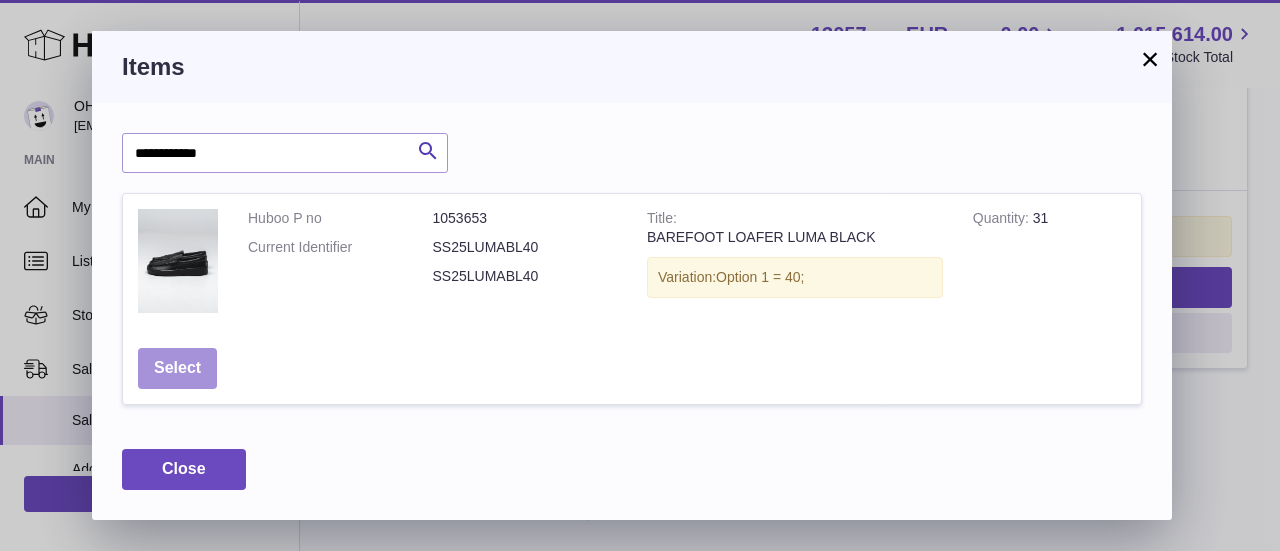 click on "Select" at bounding box center (177, 368) 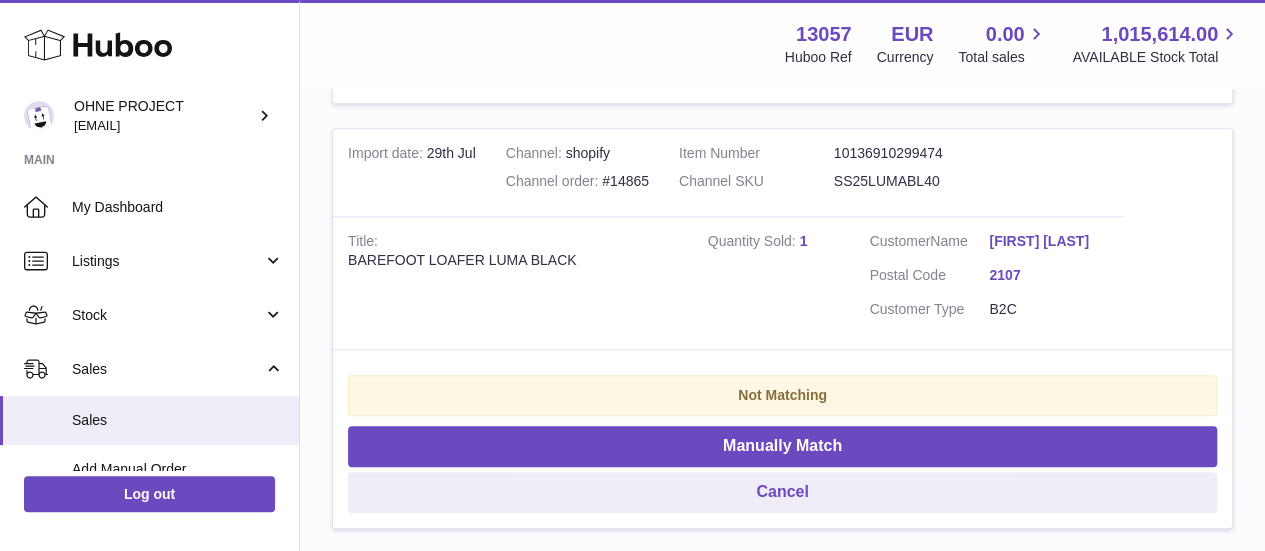 scroll, scrollTop: 856, scrollLeft: 0, axis: vertical 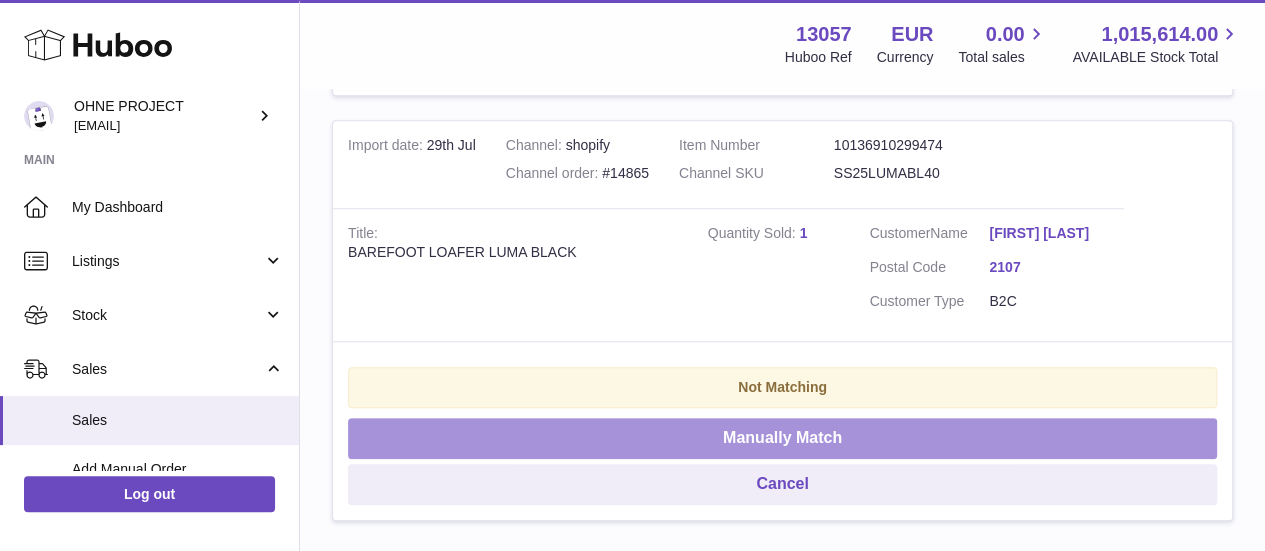 click on "Manually Match" at bounding box center (782, 438) 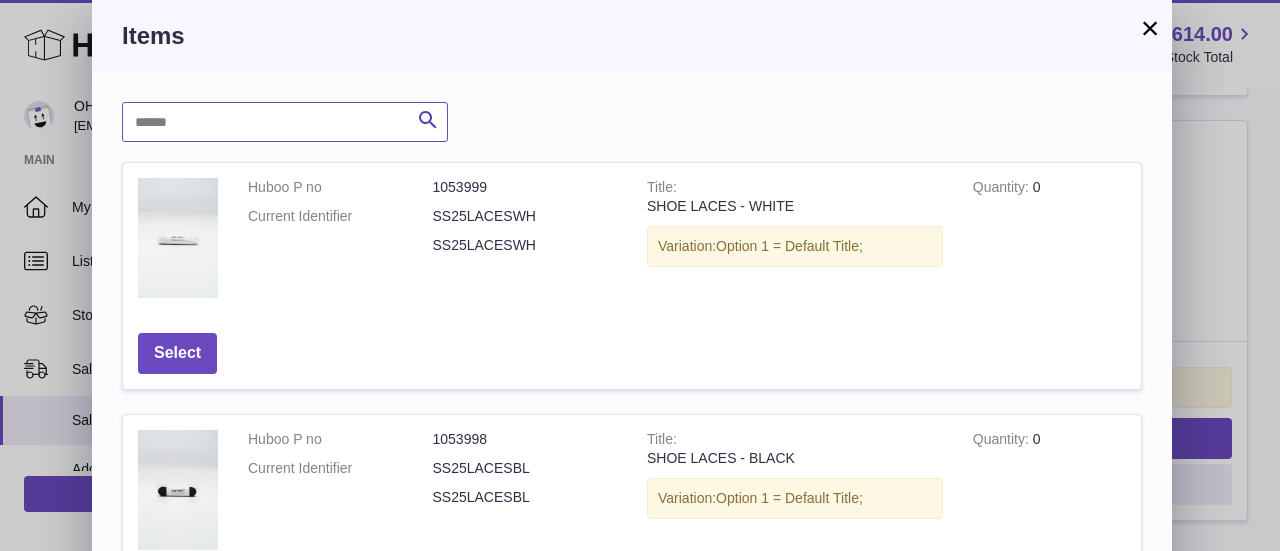 click at bounding box center [285, 122] 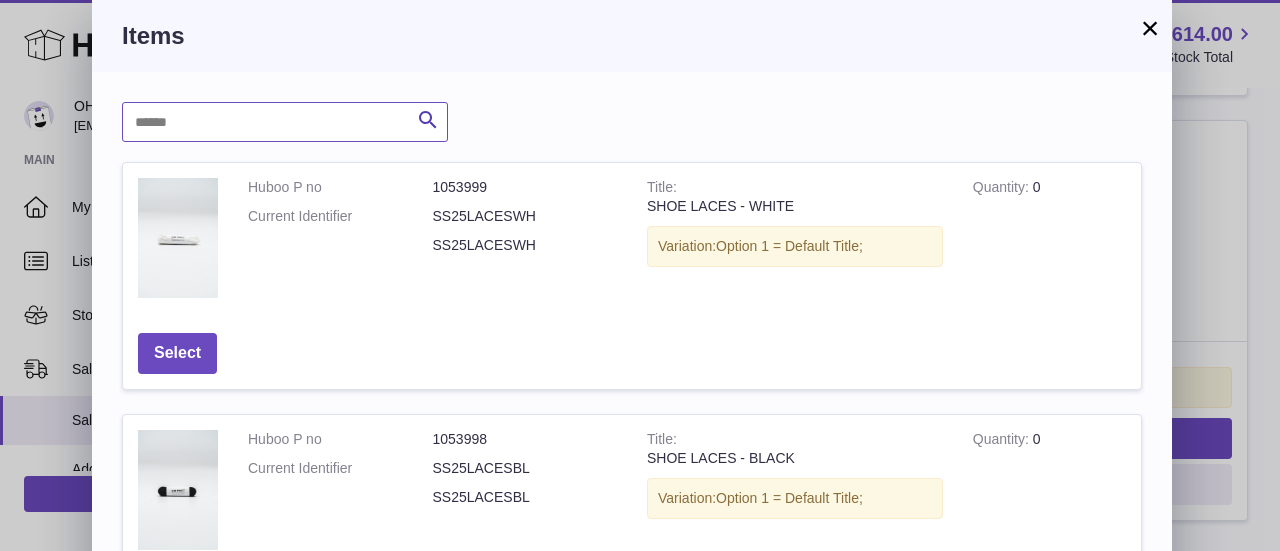 paste on "**********" 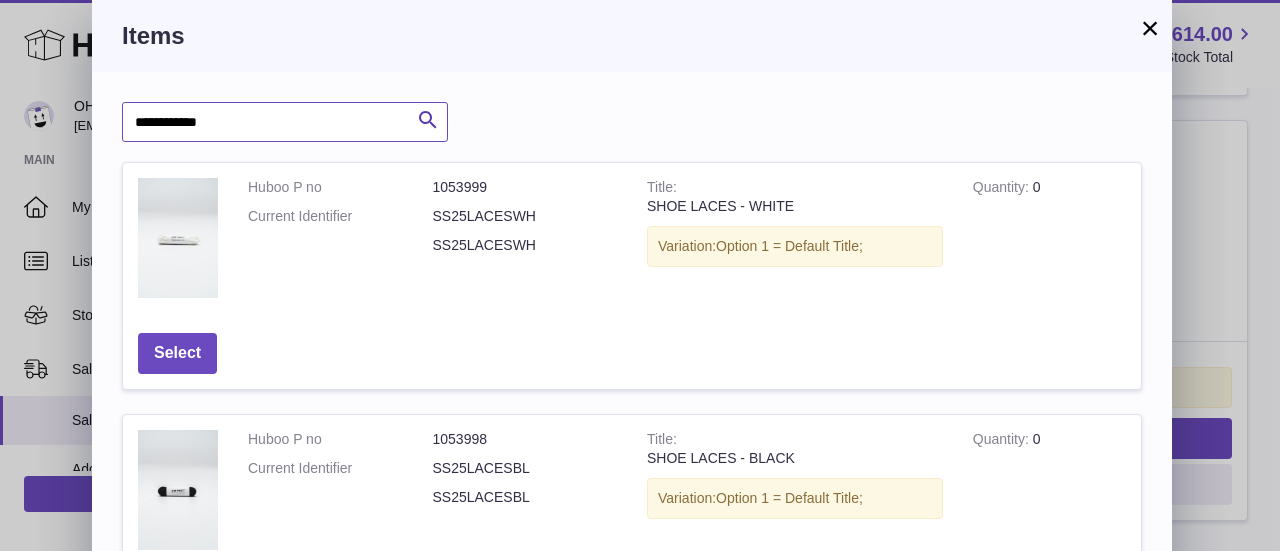 type on "**********" 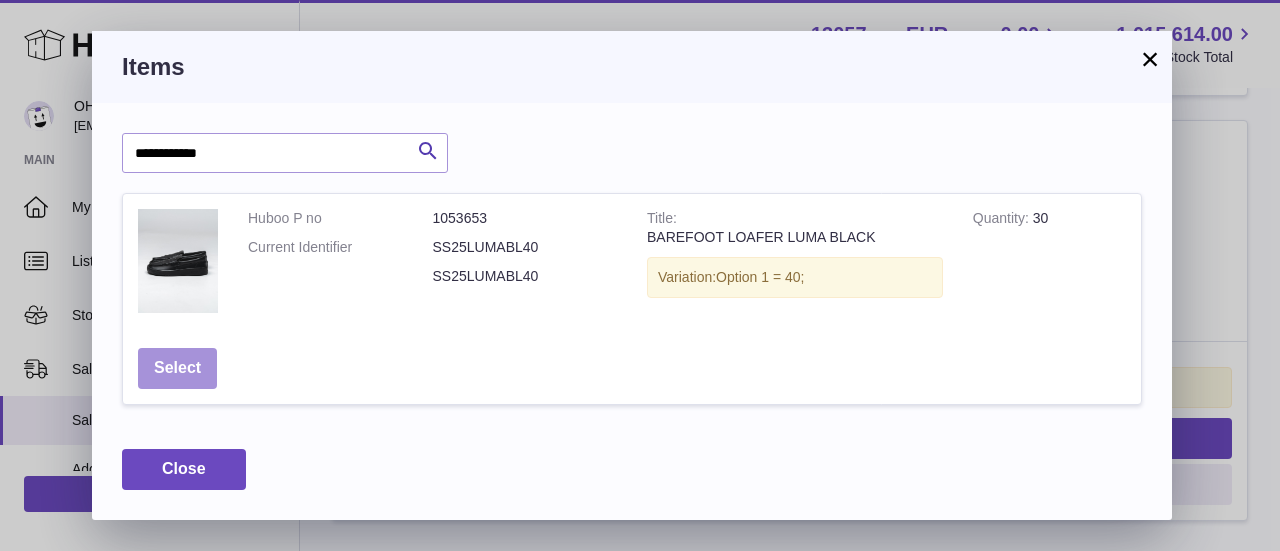 click on "Select" at bounding box center (177, 368) 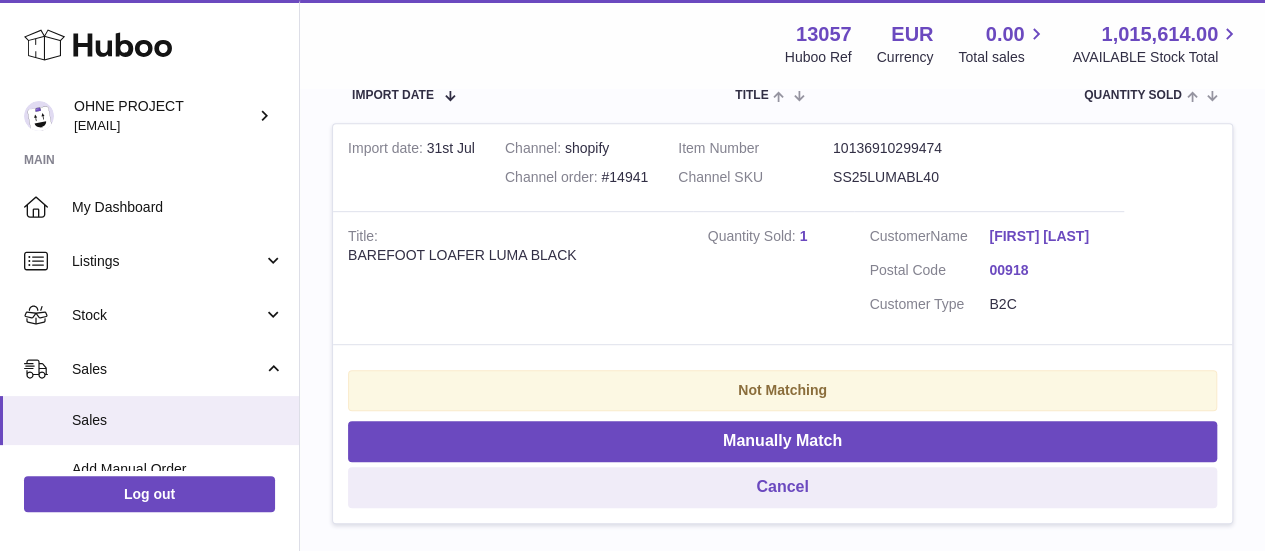 scroll, scrollTop: 428, scrollLeft: 0, axis: vertical 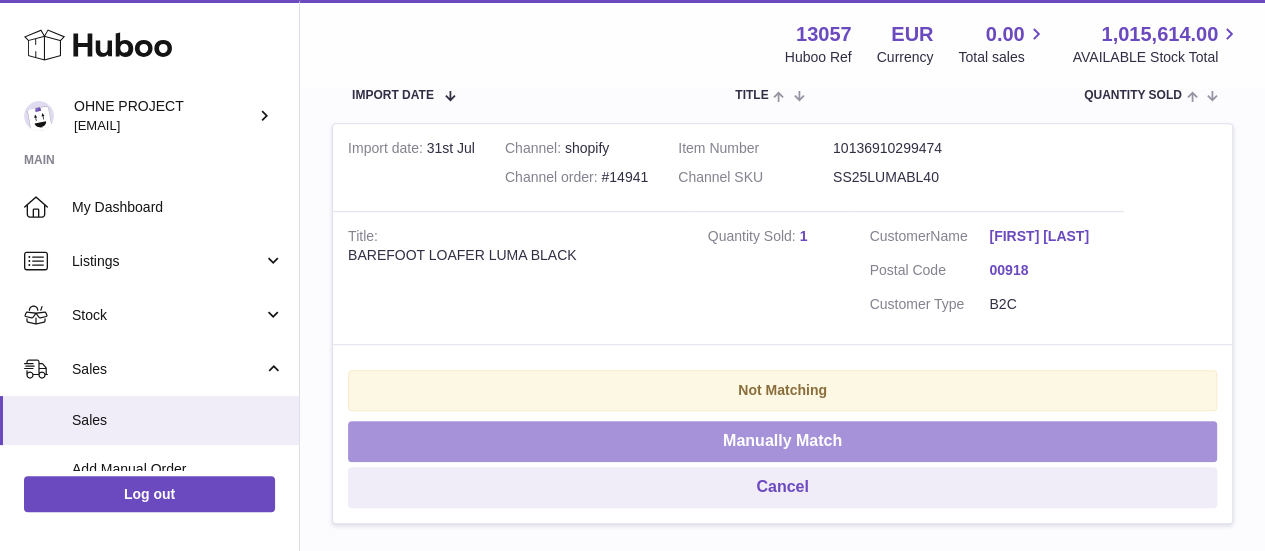 click on "Manually Match" at bounding box center (782, 441) 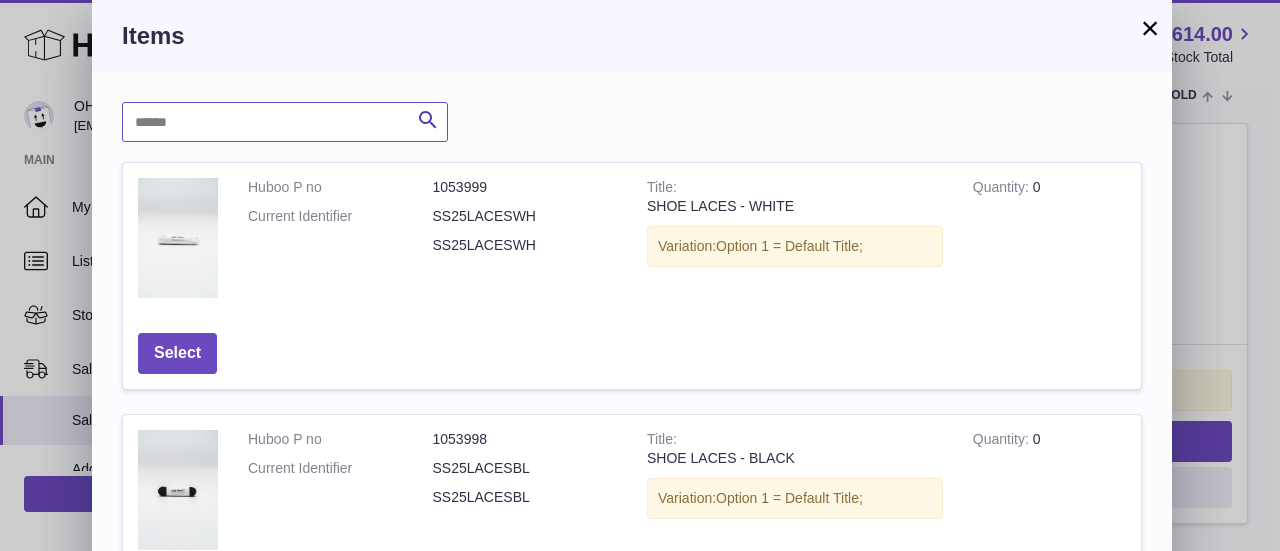 click at bounding box center [285, 122] 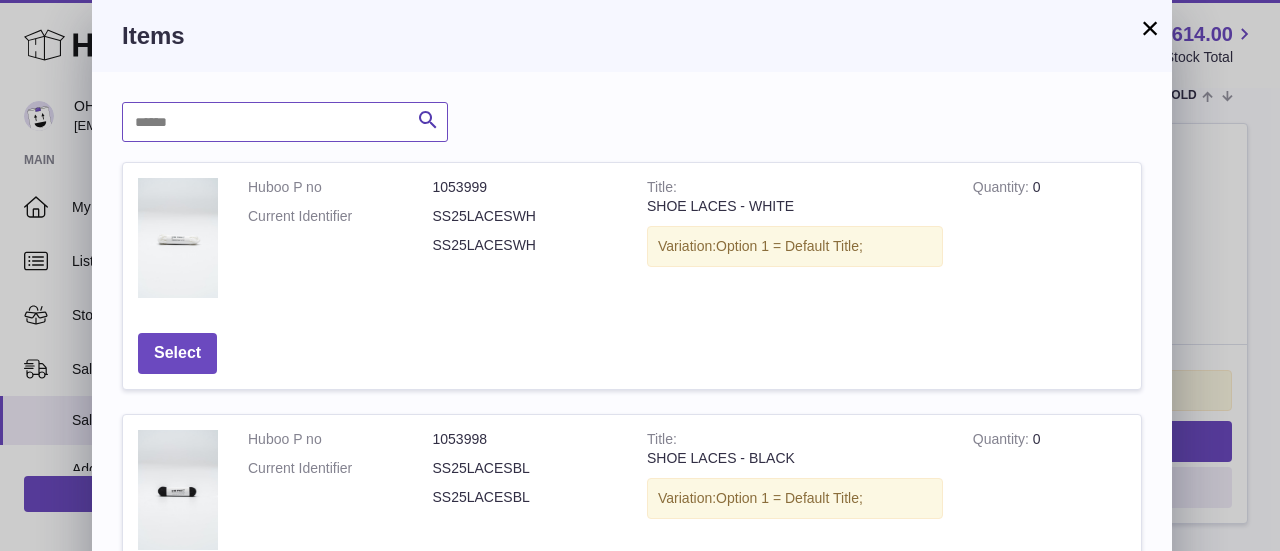 paste on "**********" 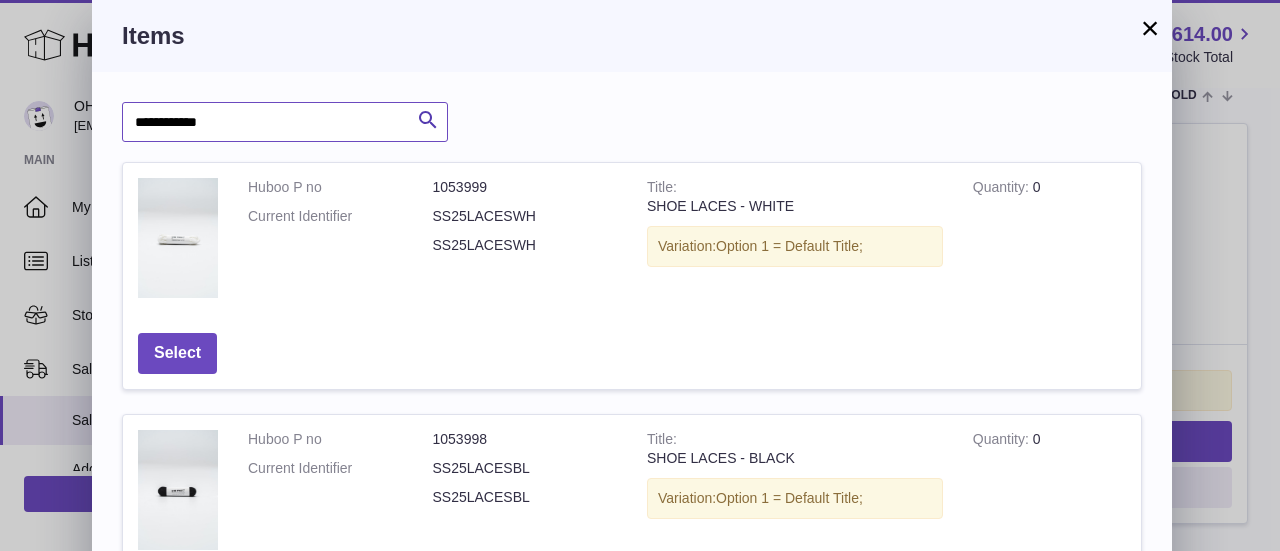 type on "**********" 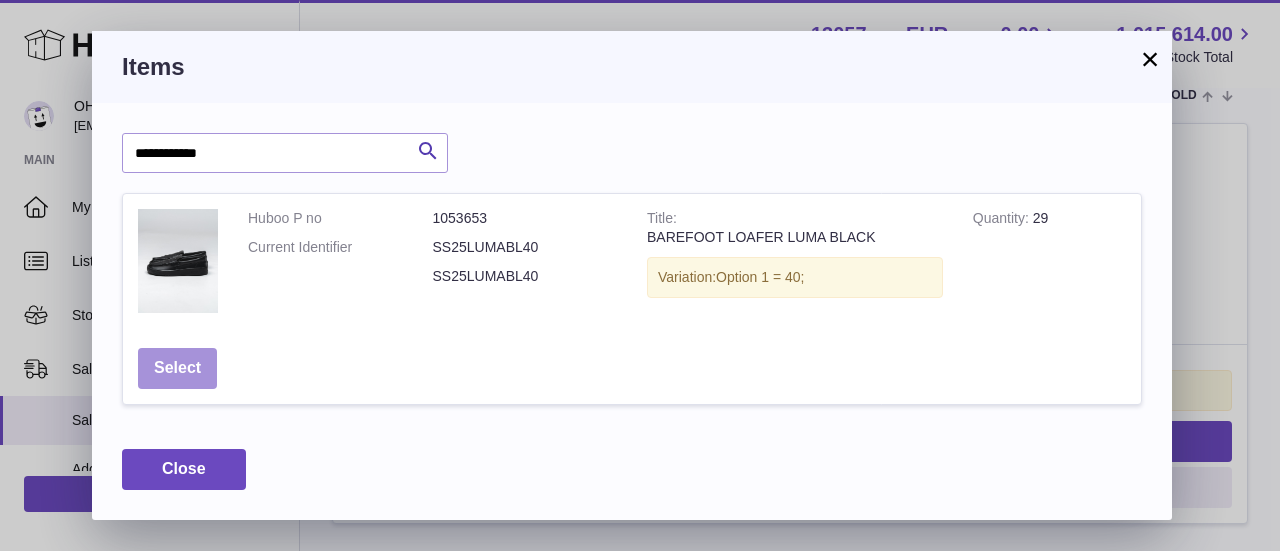 click on "Select" at bounding box center (177, 368) 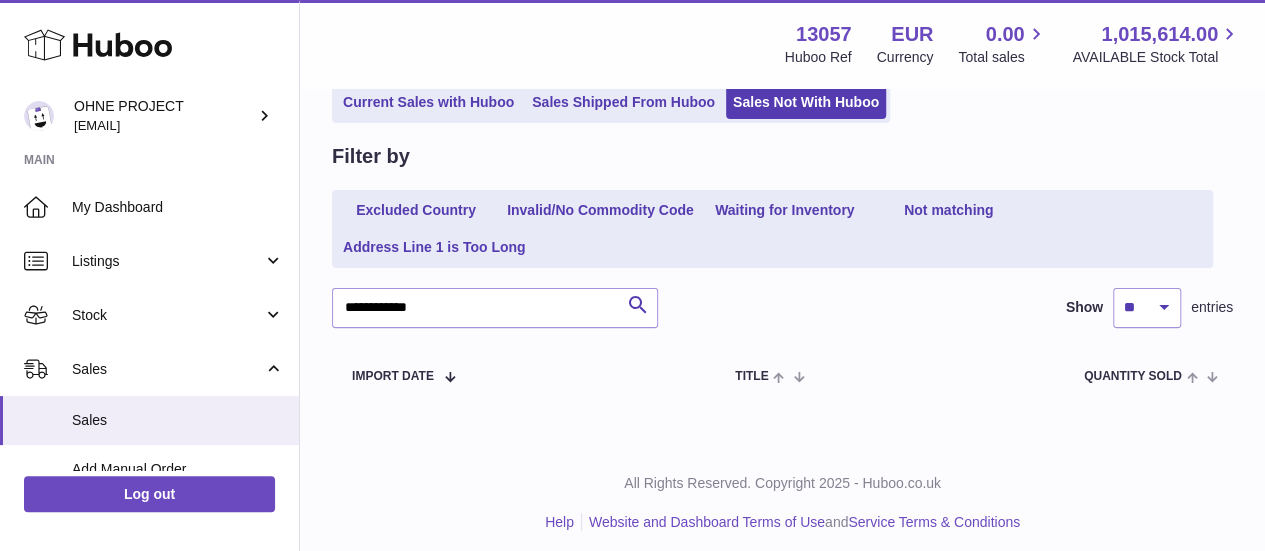 scroll, scrollTop: 144, scrollLeft: 0, axis: vertical 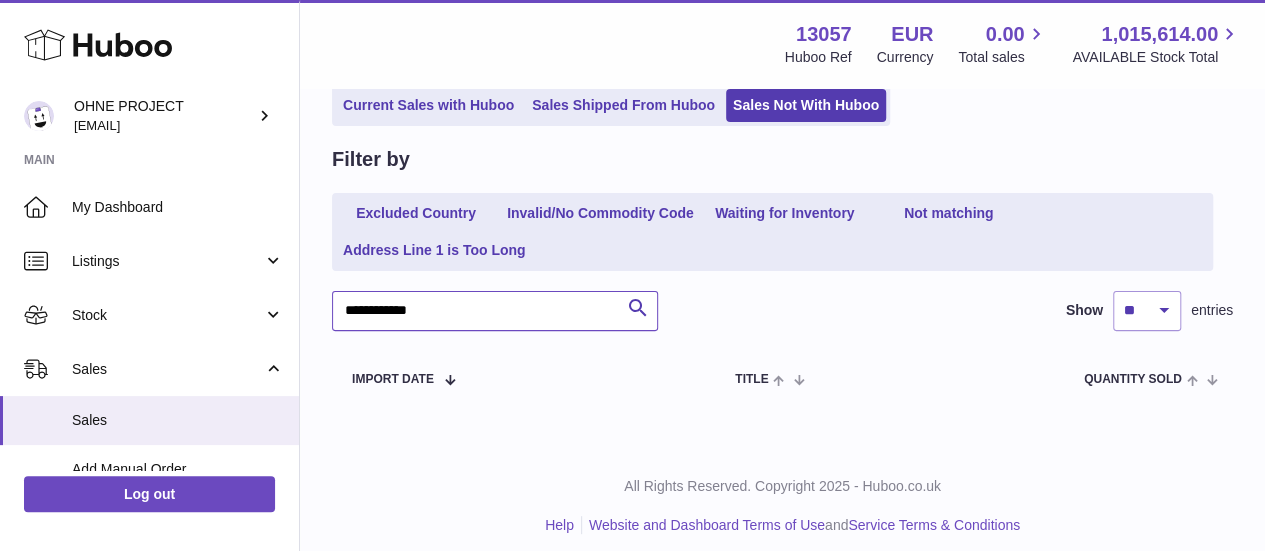 click on "**********" at bounding box center [495, 311] 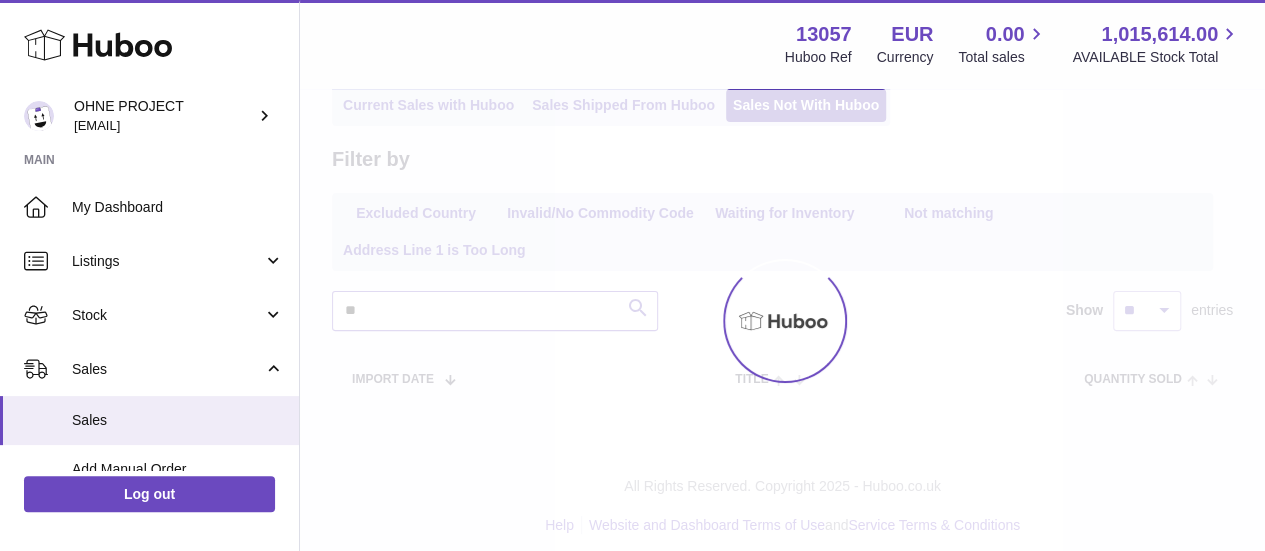 type on "*" 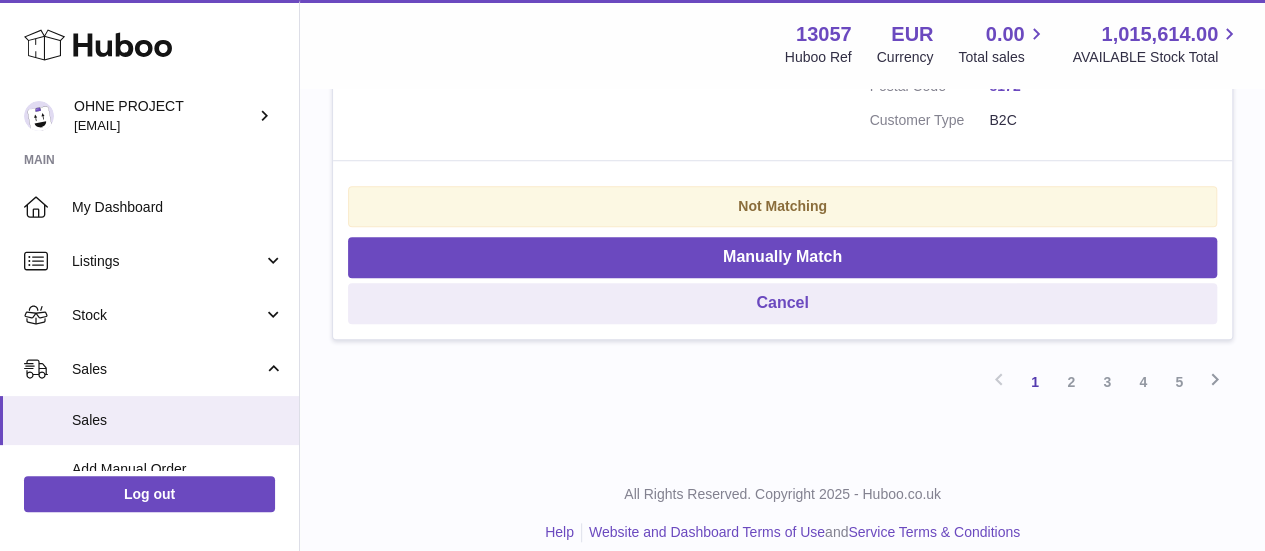 scroll, scrollTop: 4601, scrollLeft: 0, axis: vertical 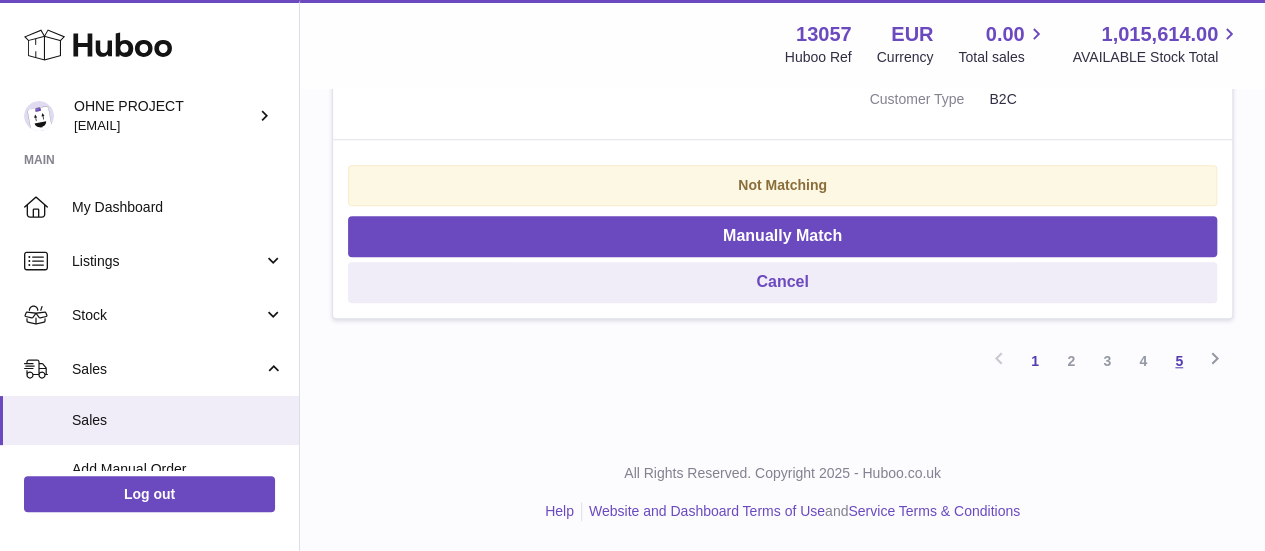 type 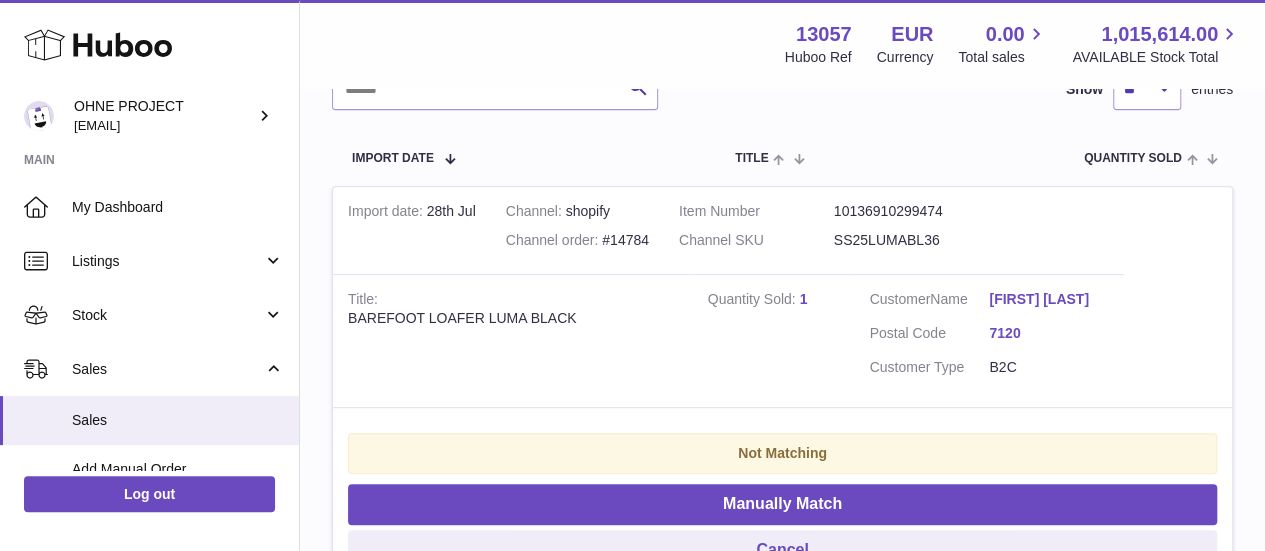scroll, scrollTop: 364, scrollLeft: 0, axis: vertical 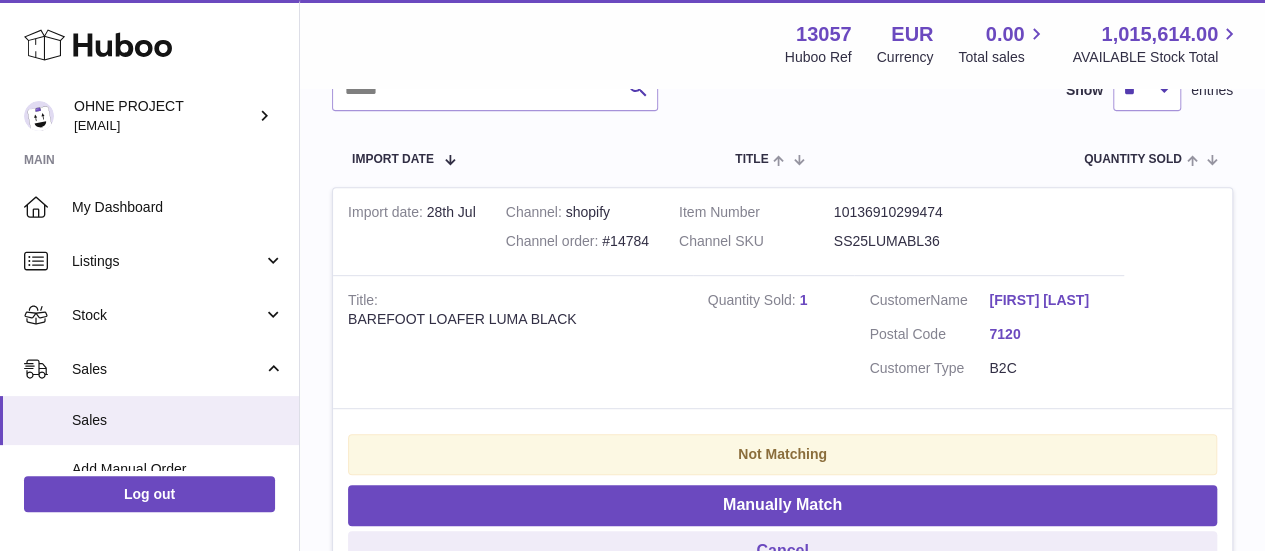 click on "SS25LUMABL36" at bounding box center (911, 241) 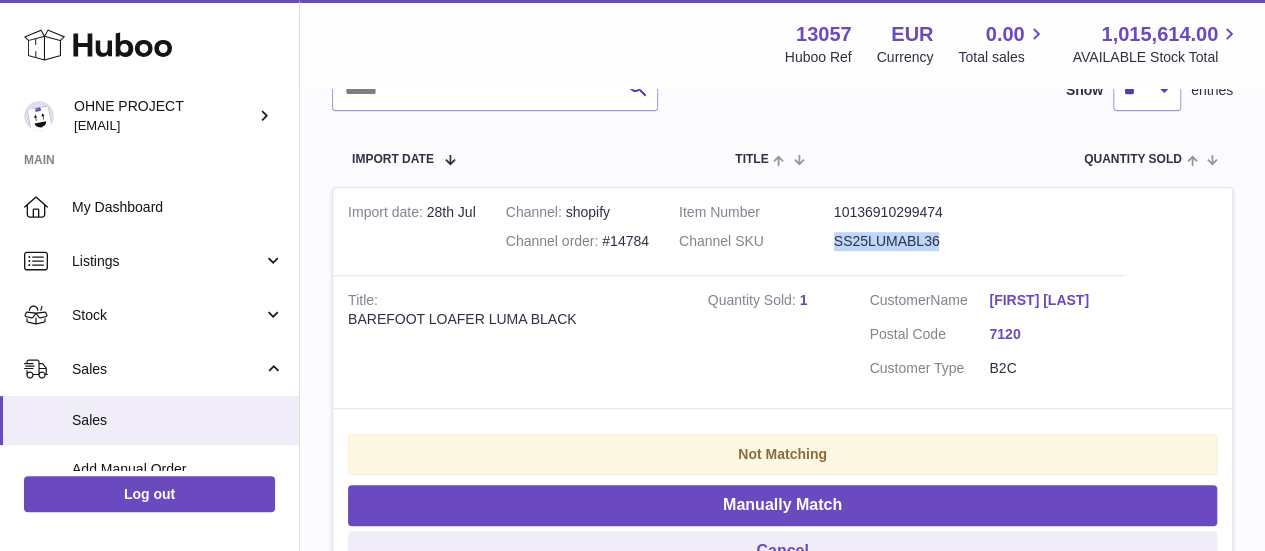drag, startPoint x: 963, startPoint y: 243, endPoint x: 867, endPoint y: 232, distance: 96.62815 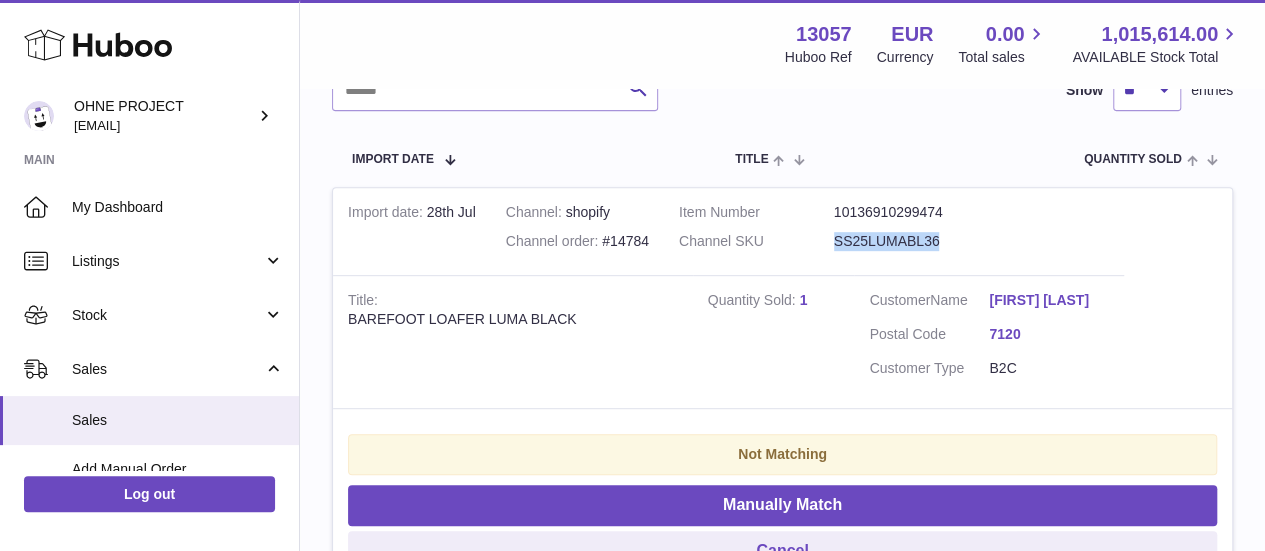 click on "SS25LUMABL36" at bounding box center (911, 241) 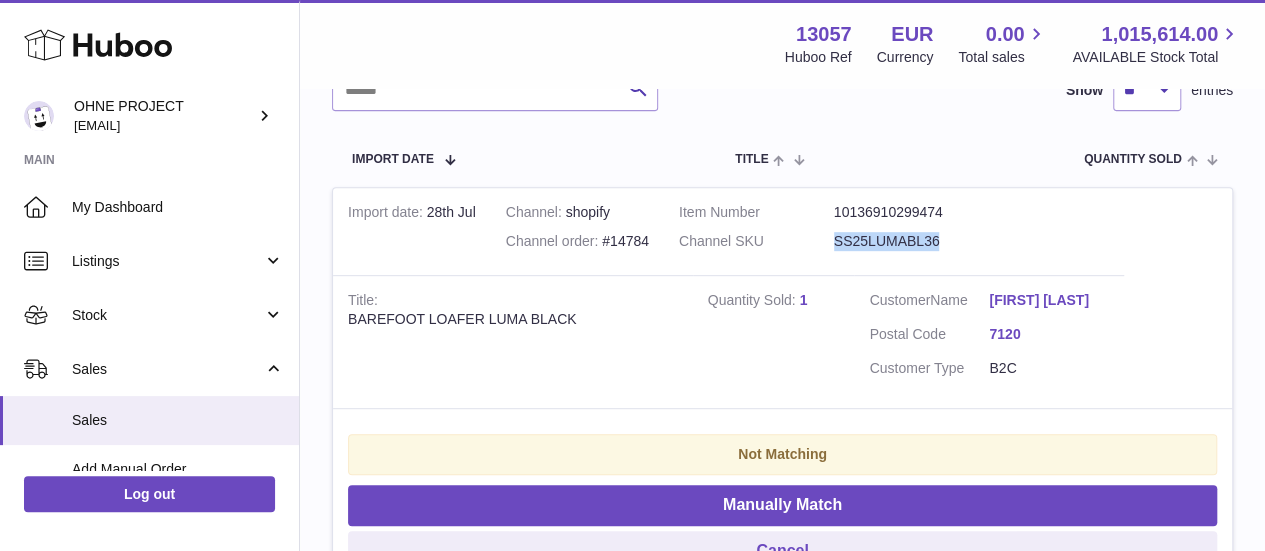 copy on "SS25LUMABL36" 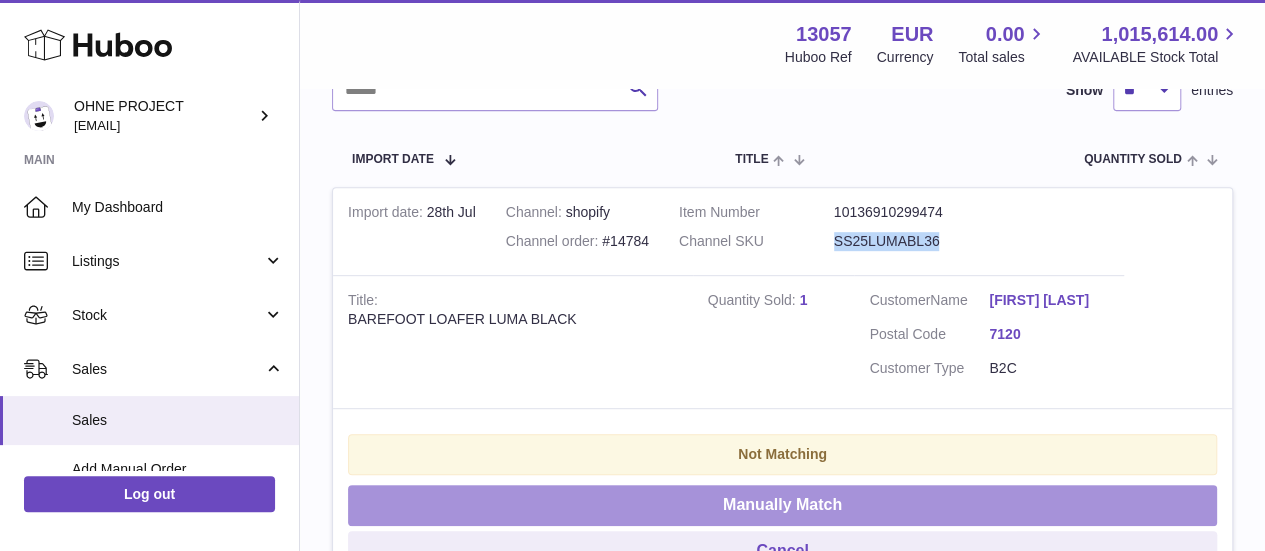click on "Manually Match" at bounding box center (782, 505) 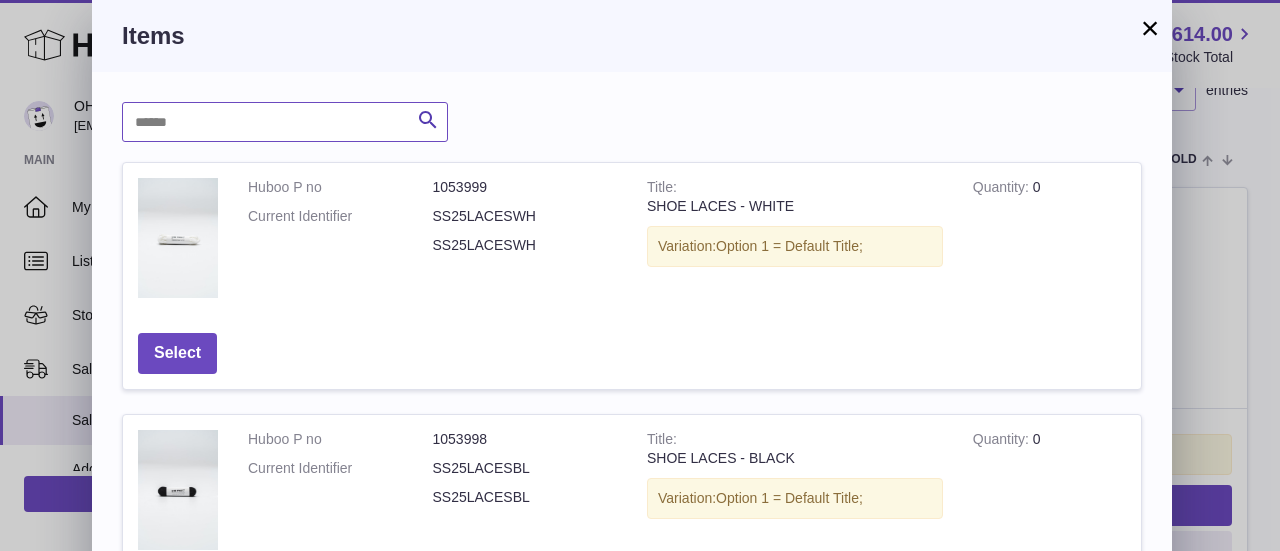 click at bounding box center (285, 122) 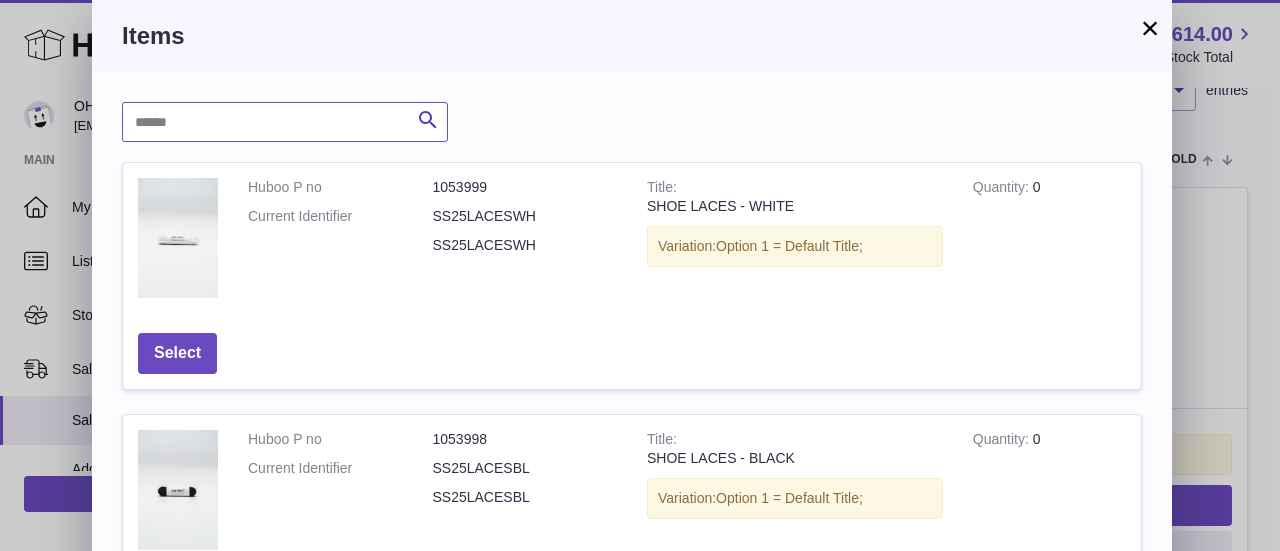paste on "**********" 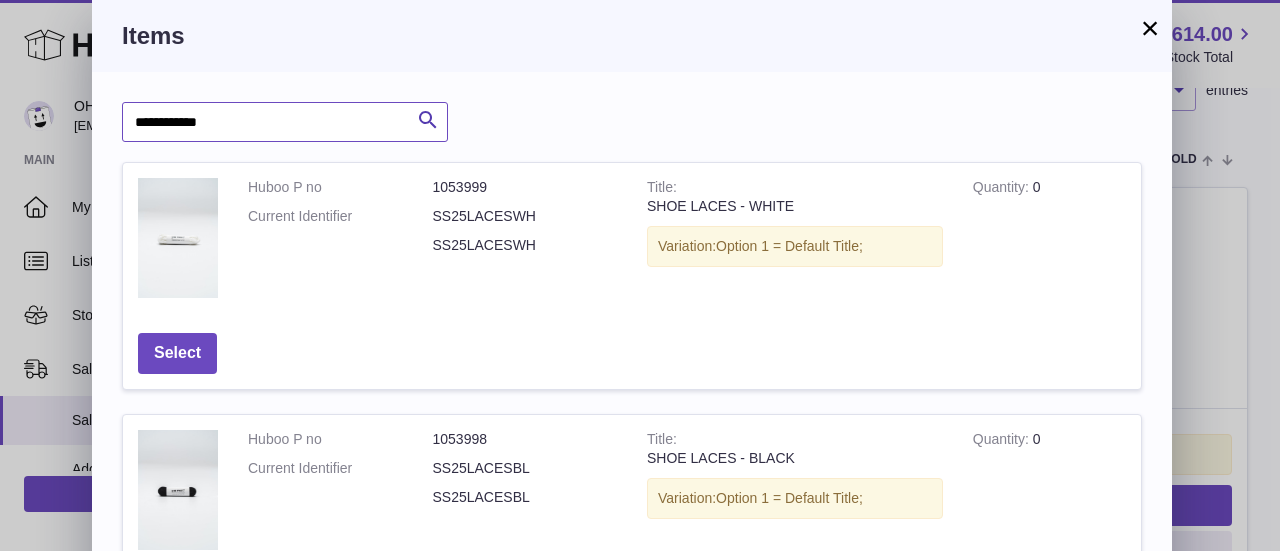 type on "**********" 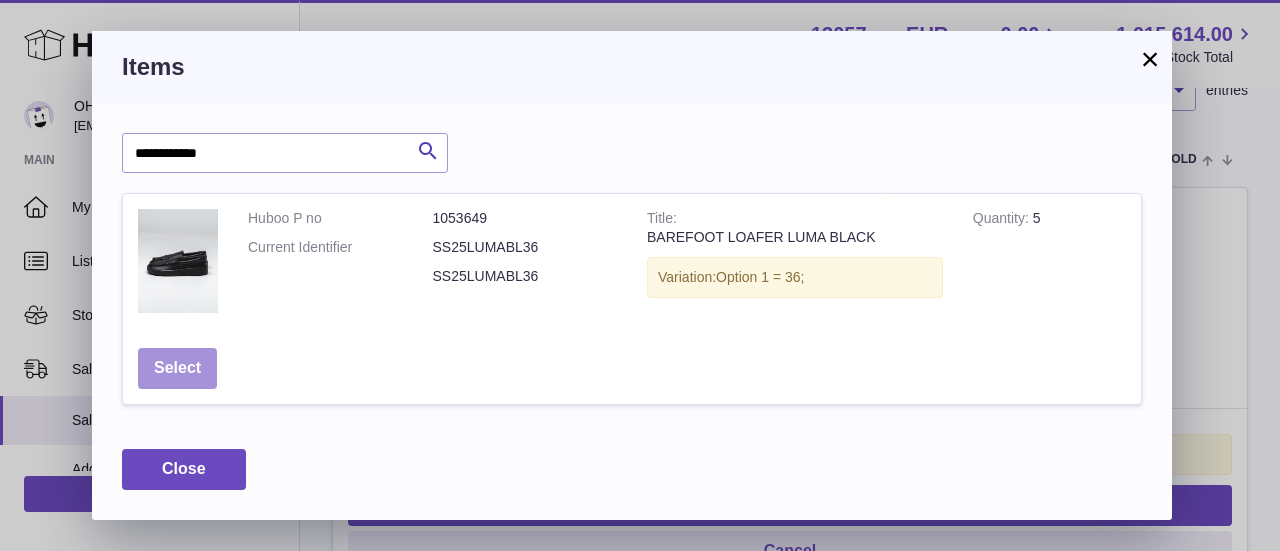 click on "Select" at bounding box center (177, 368) 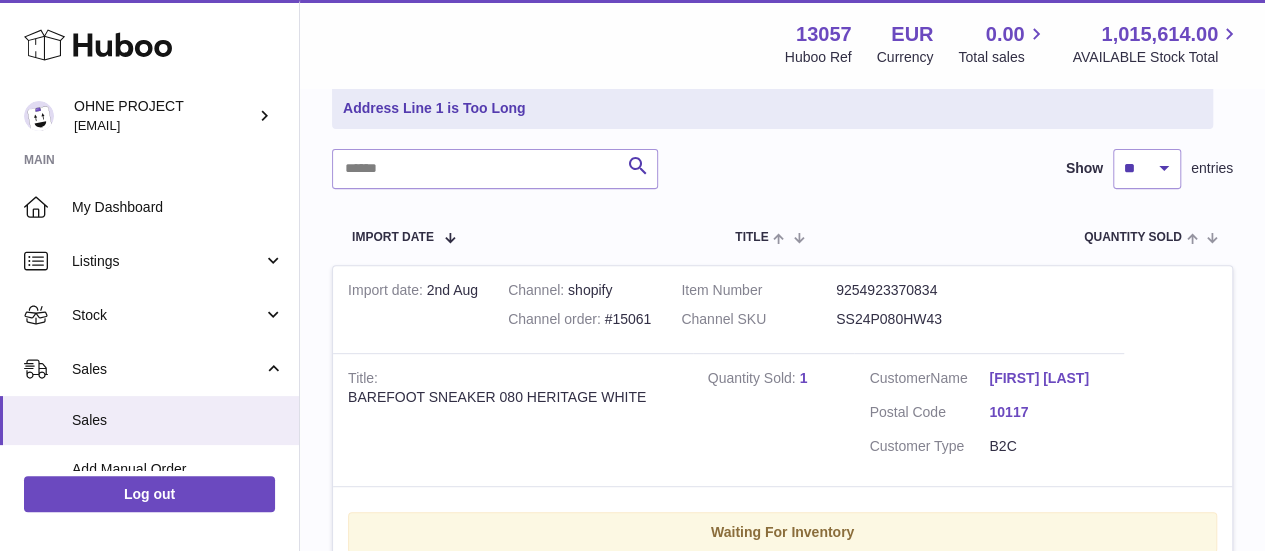 scroll, scrollTop: 285, scrollLeft: 0, axis: vertical 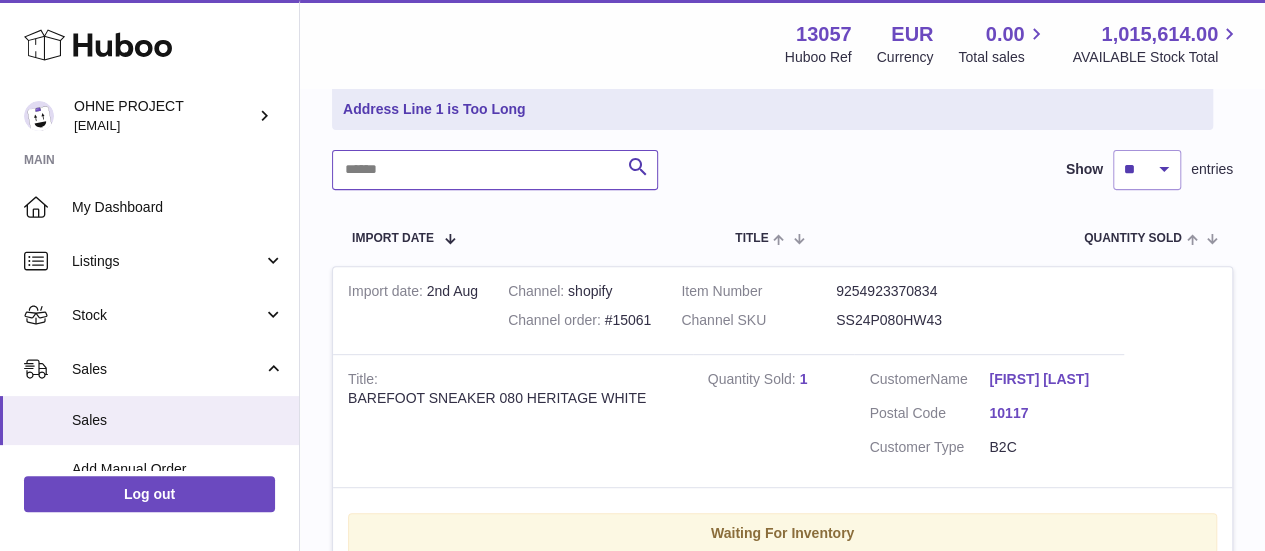 click at bounding box center (495, 170) 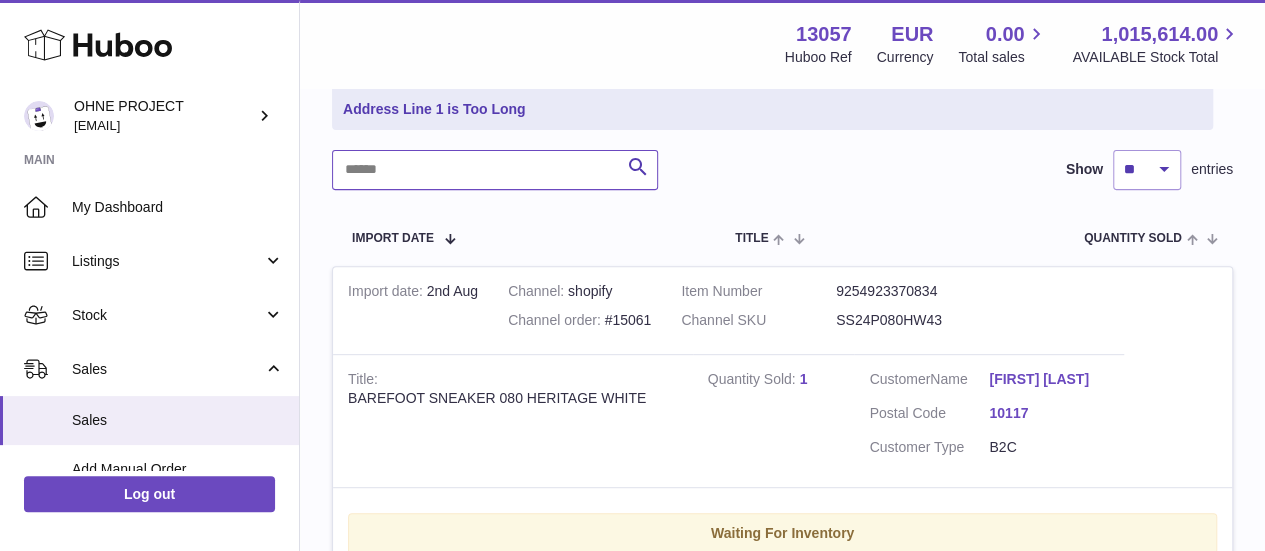 paste on "**********" 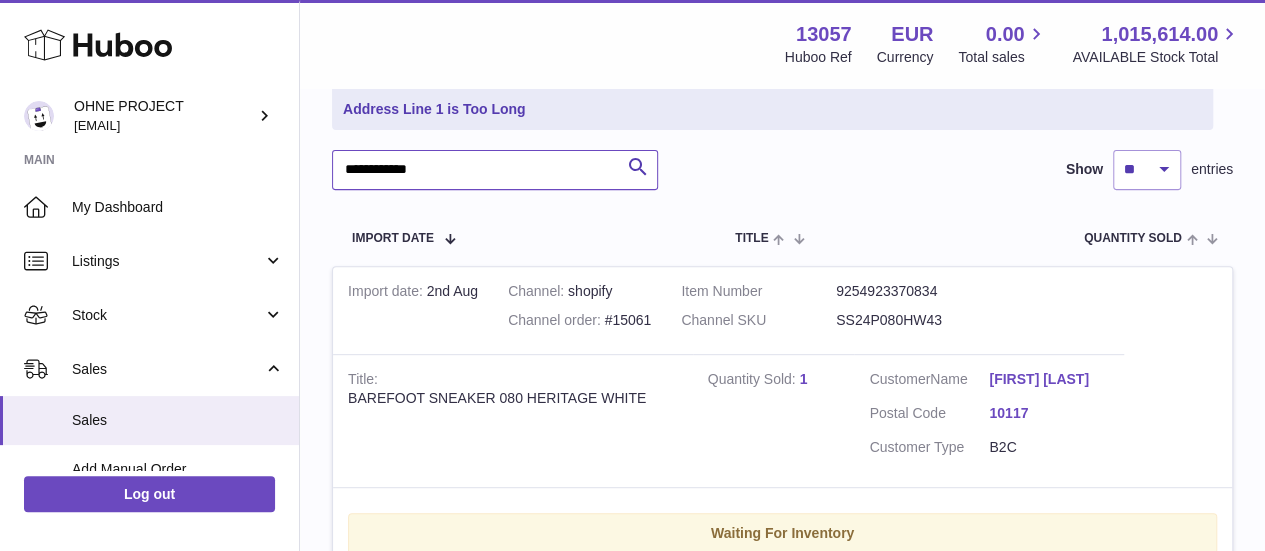 type on "**********" 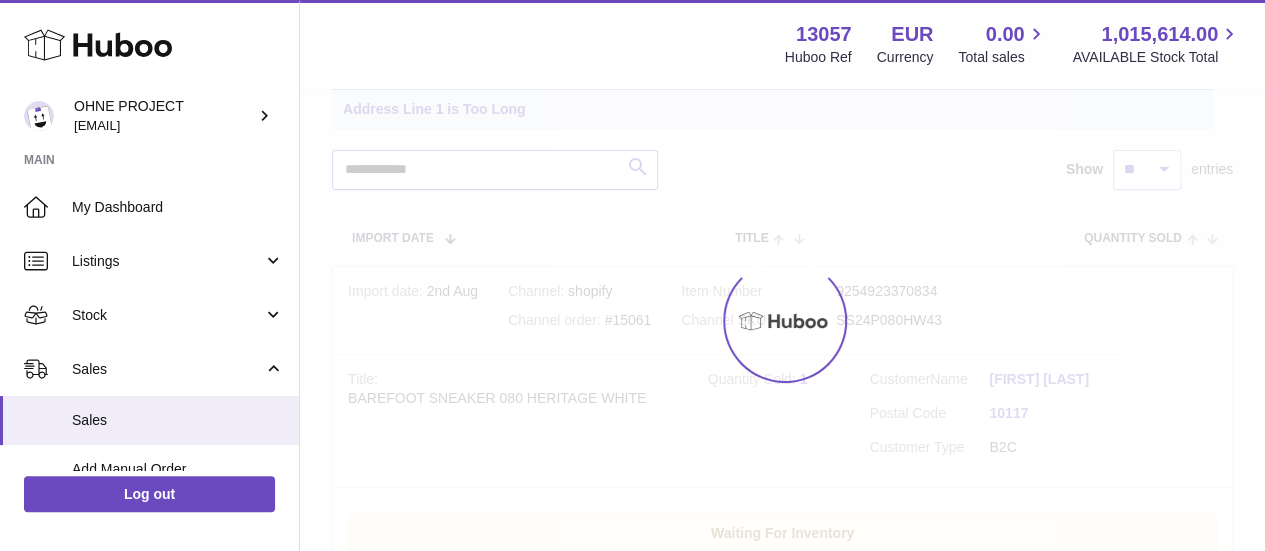 scroll, scrollTop: 157, scrollLeft: 0, axis: vertical 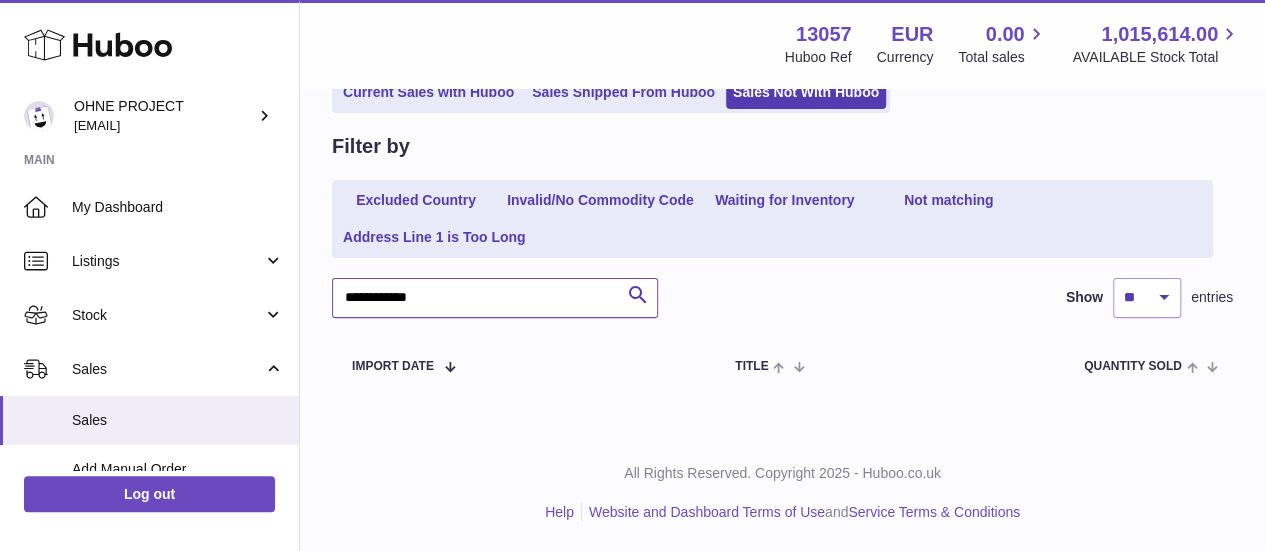 click on "**********" at bounding box center [495, 298] 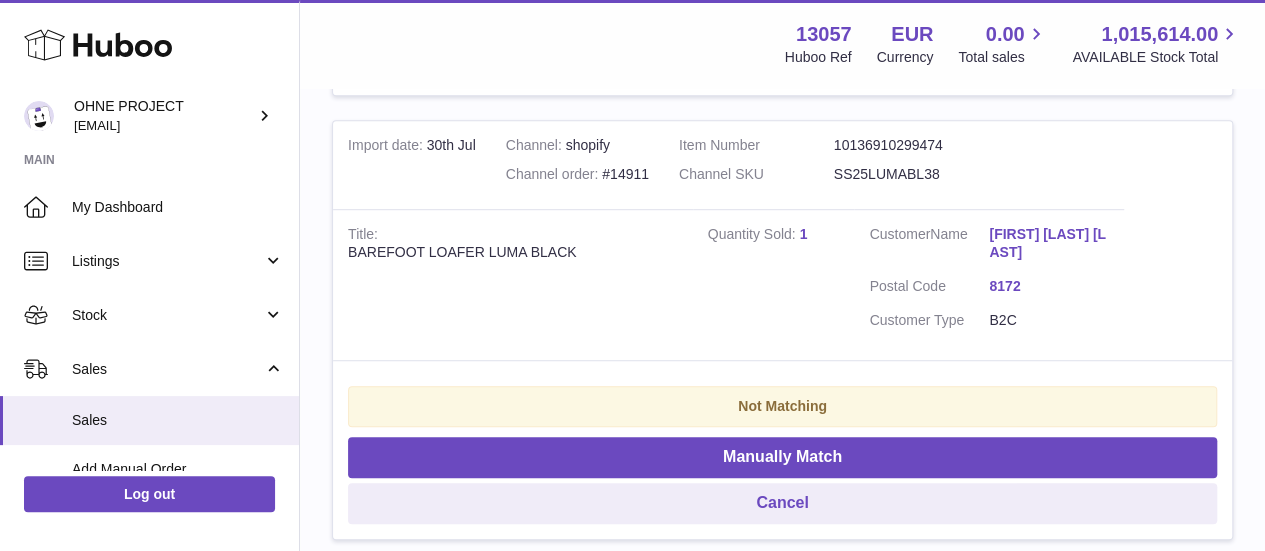 scroll, scrollTop: 4601, scrollLeft: 0, axis: vertical 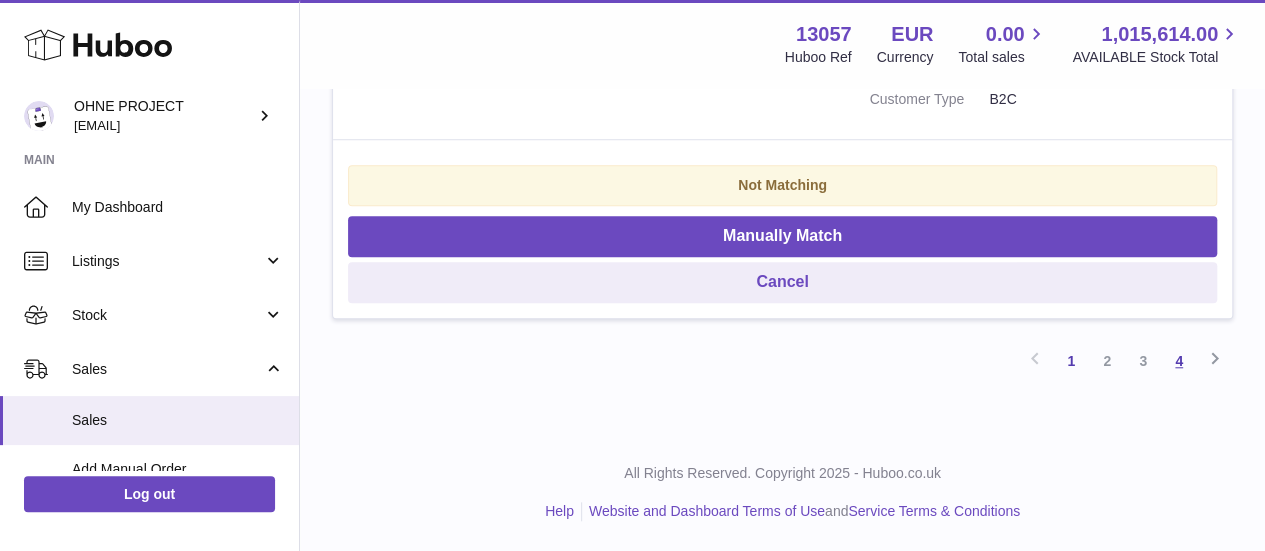 type 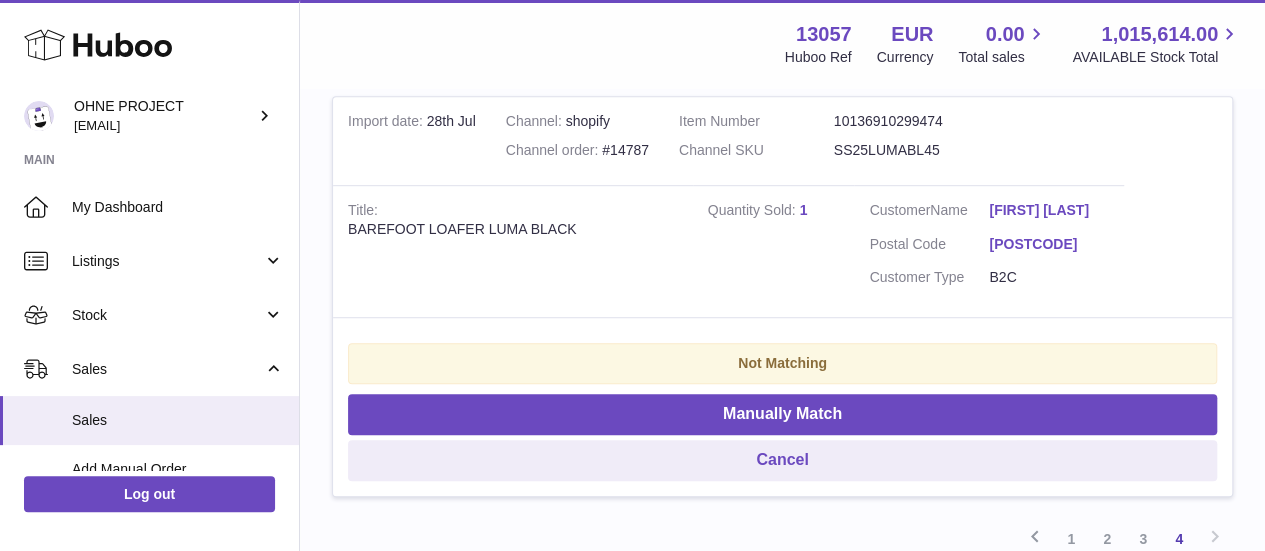 scroll, scrollTop: 4316, scrollLeft: 0, axis: vertical 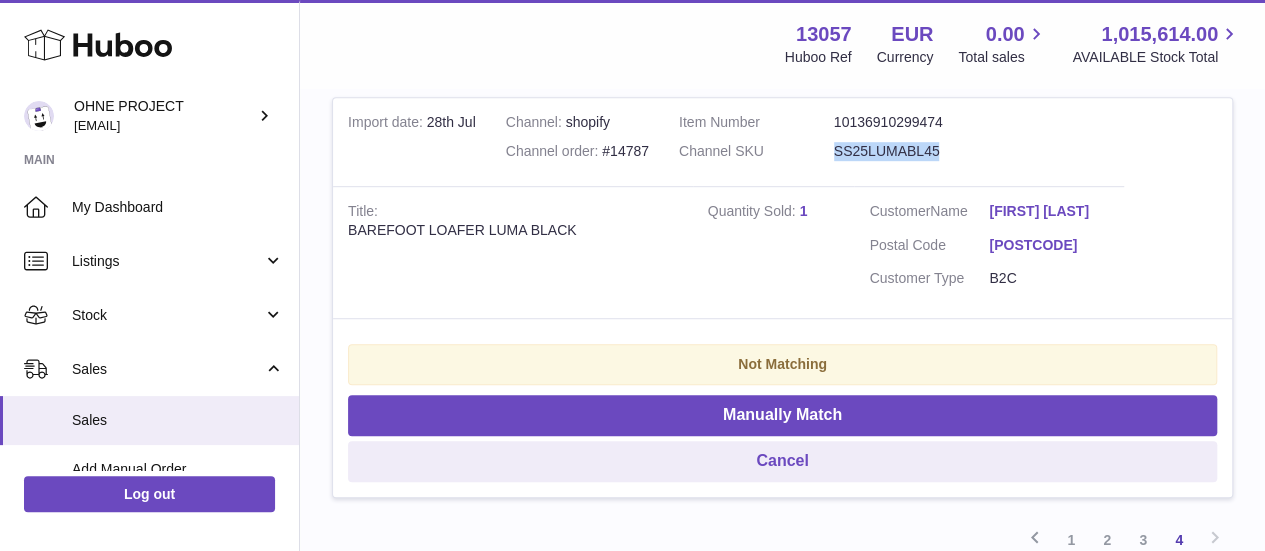 drag, startPoint x: 976, startPoint y: 221, endPoint x: 856, endPoint y: 213, distance: 120.26637 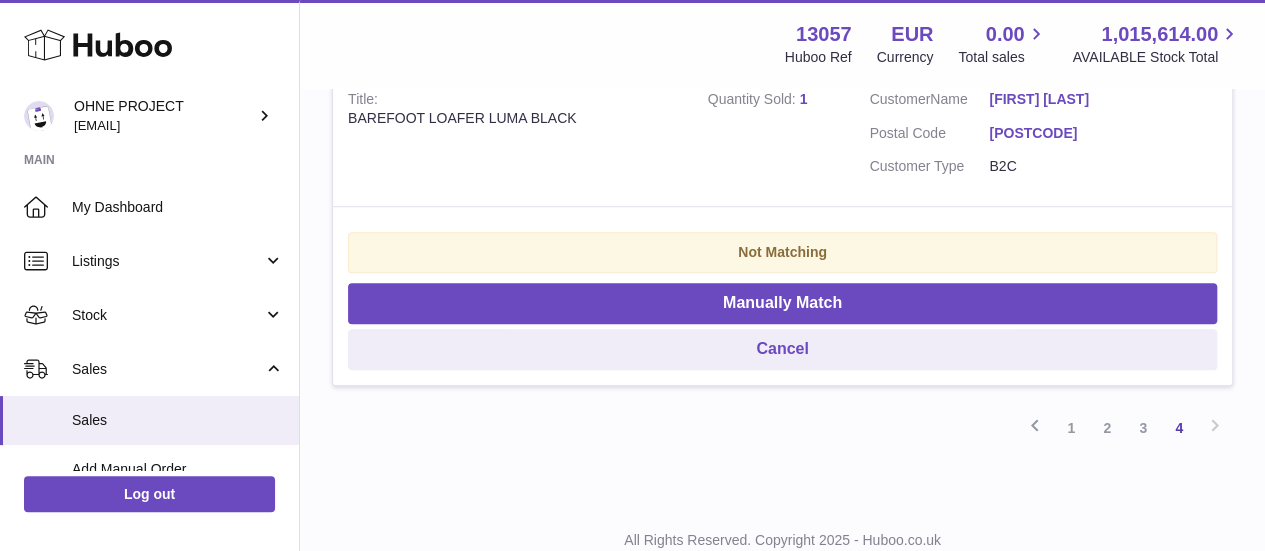 scroll, scrollTop: 4469, scrollLeft: 0, axis: vertical 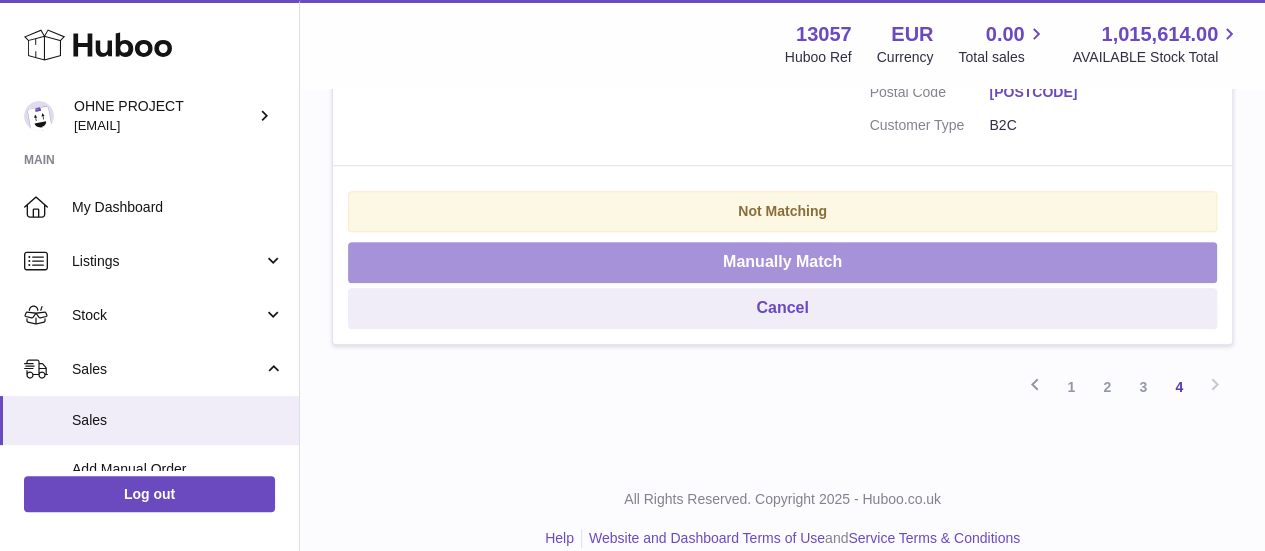 click on "Manually Match" at bounding box center (782, 262) 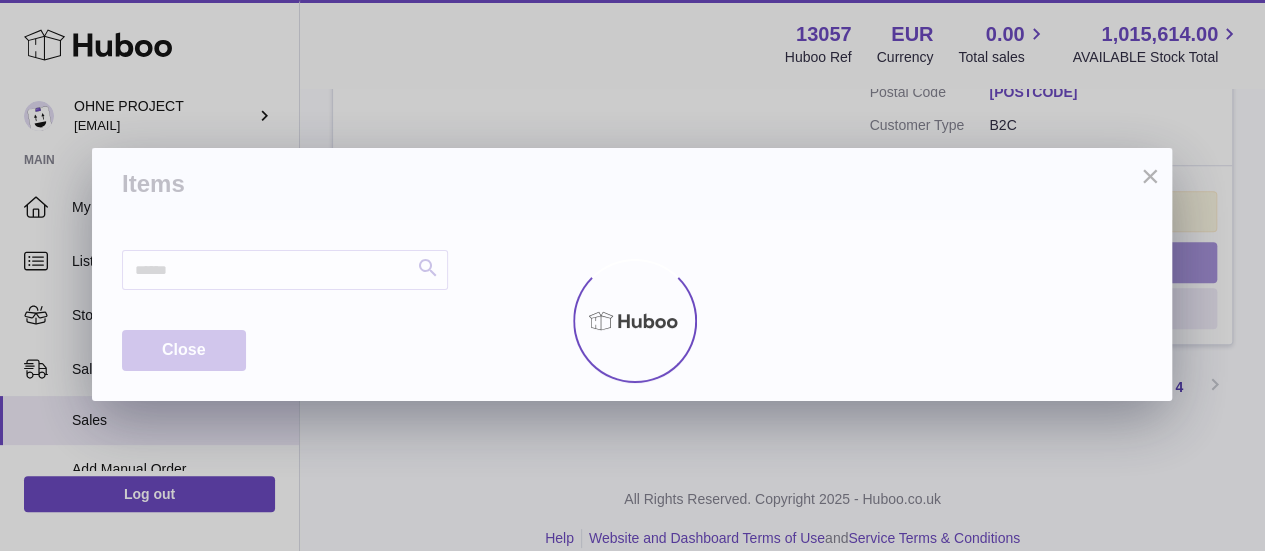 scroll, scrollTop: 4456, scrollLeft: 0, axis: vertical 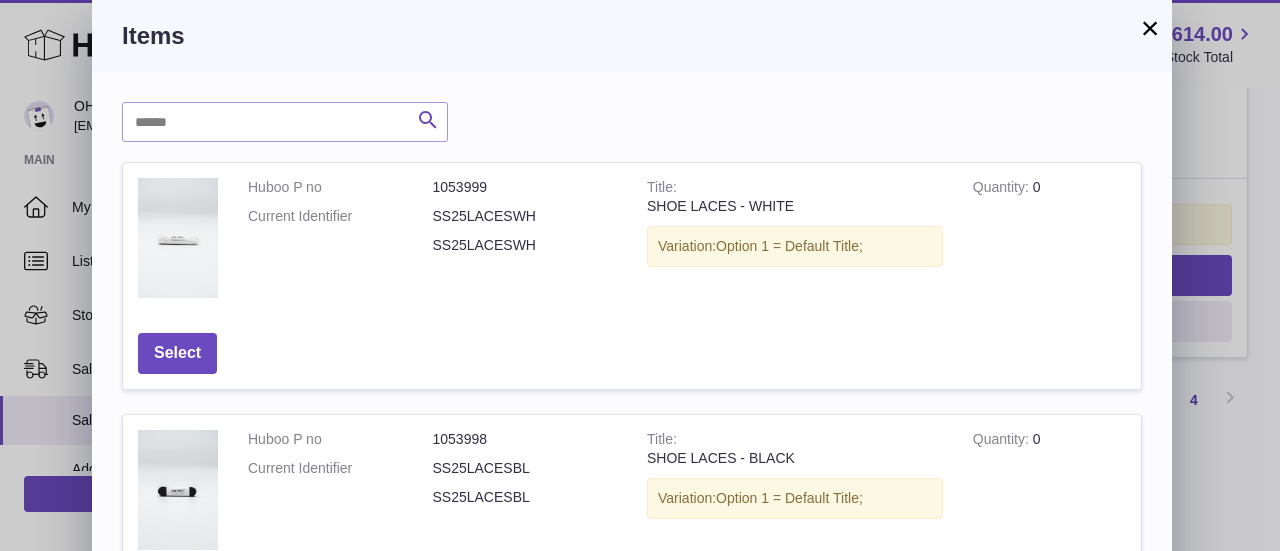 click on "Search" at bounding box center [428, 122] 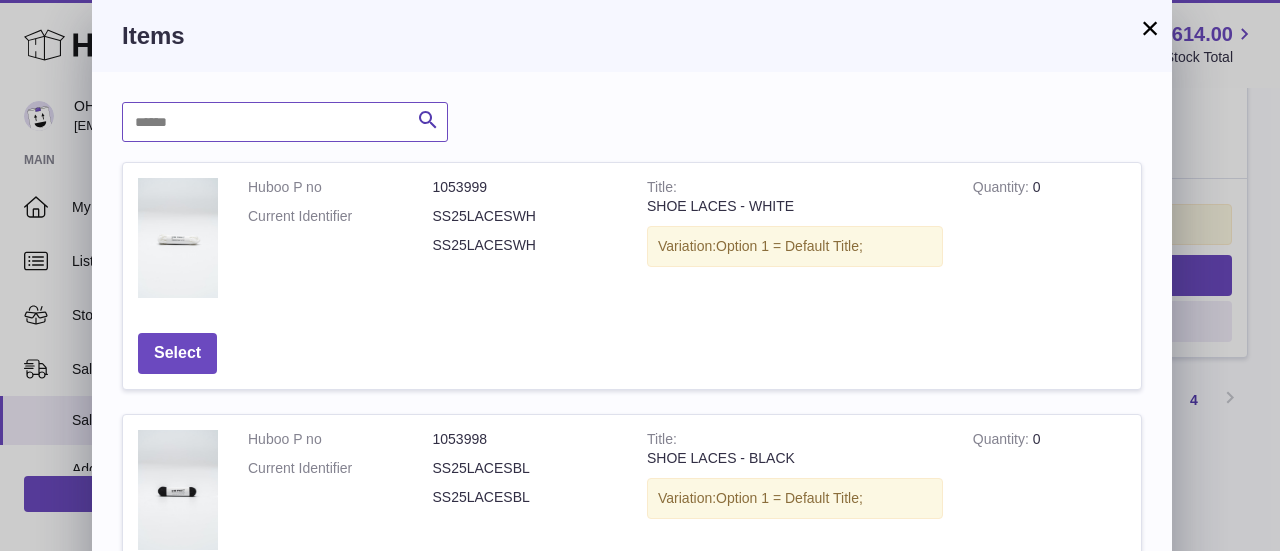 paste on "**********" 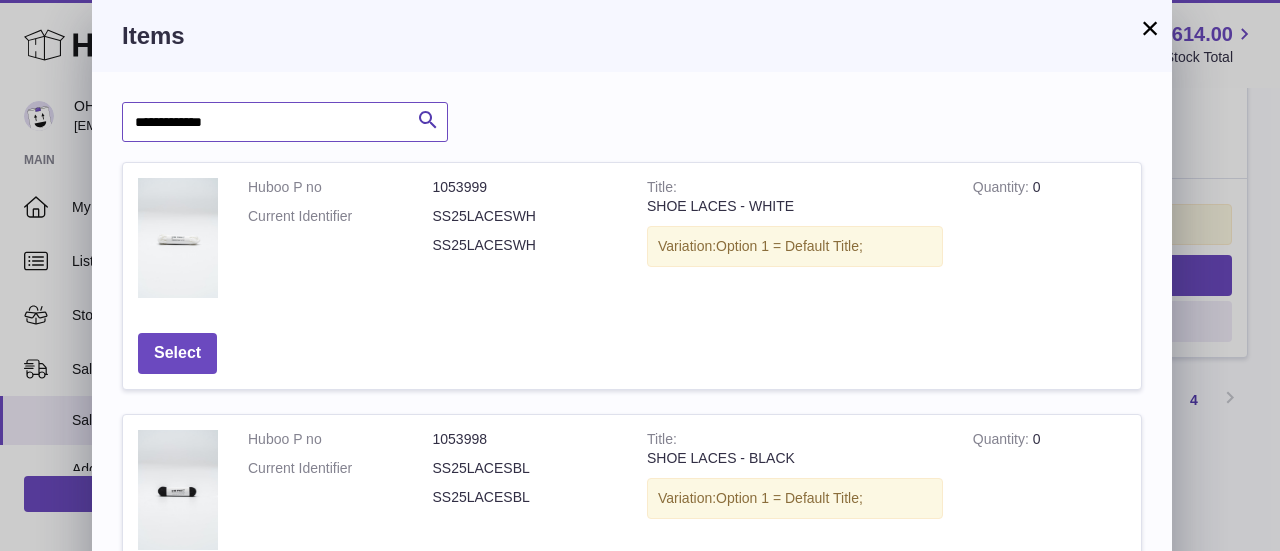 click on "**********" at bounding box center (285, 122) 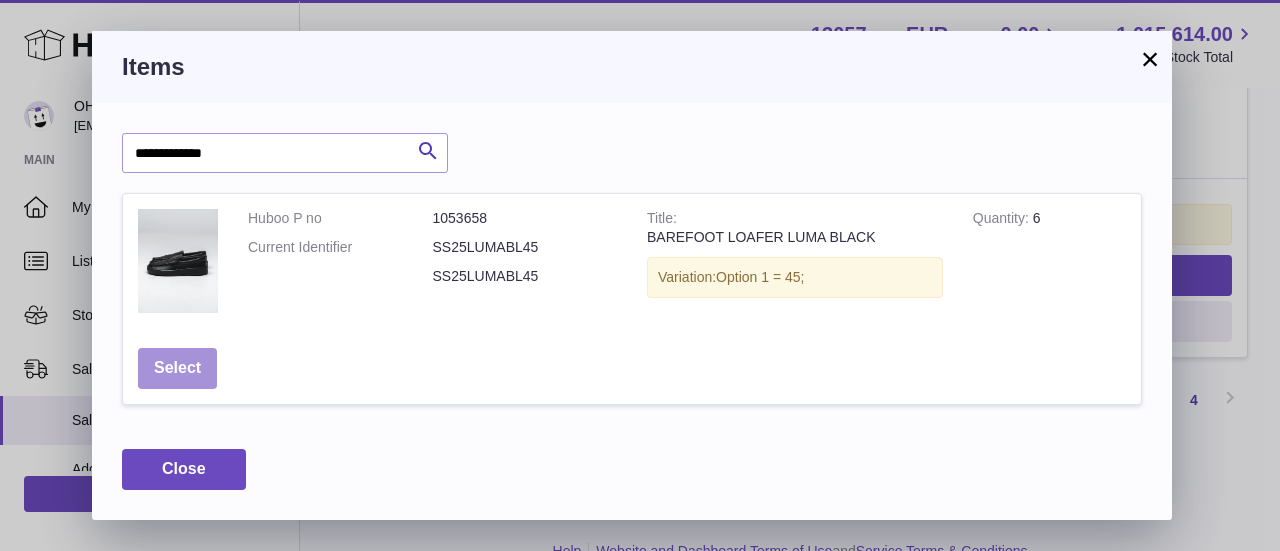 click on "Select" at bounding box center [177, 368] 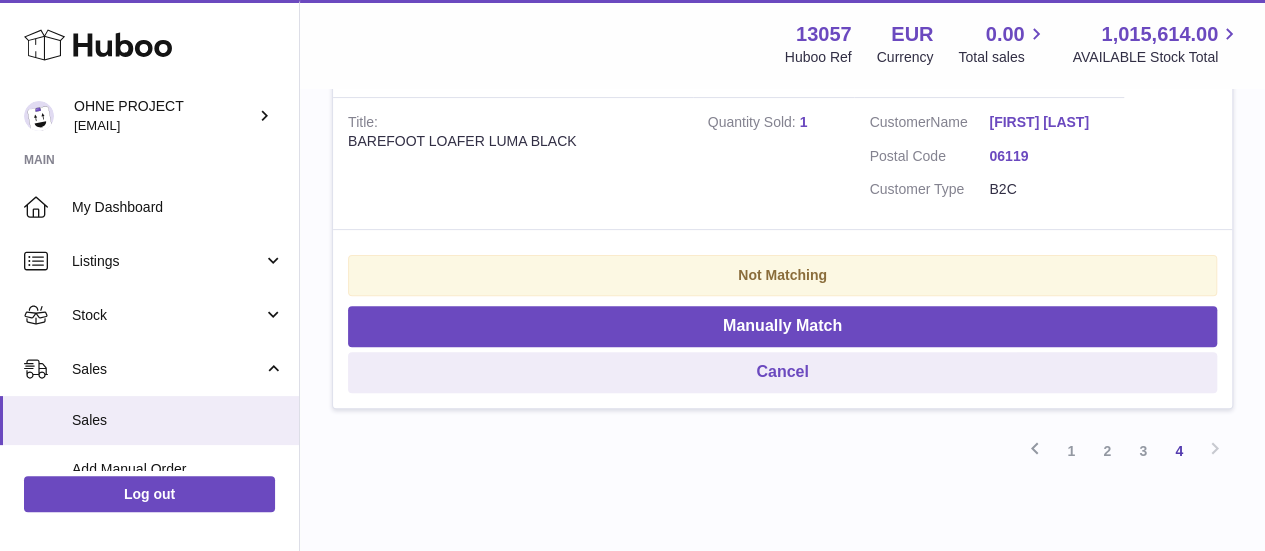 scroll, scrollTop: 3902, scrollLeft: 0, axis: vertical 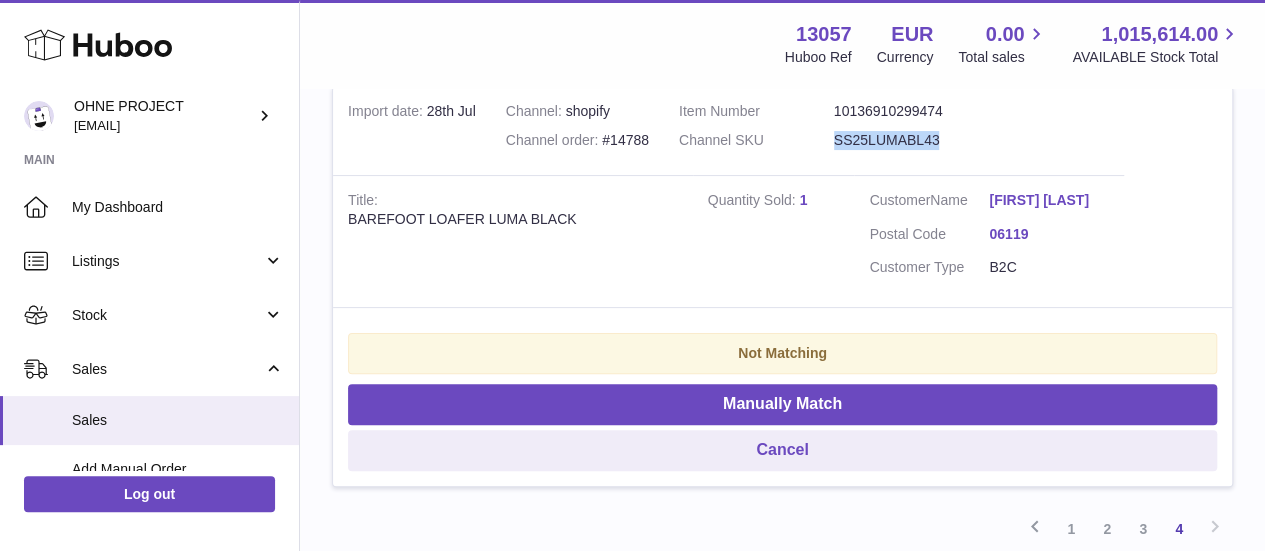 drag, startPoint x: 976, startPoint y: 196, endPoint x: 858, endPoint y: 197, distance: 118.004234 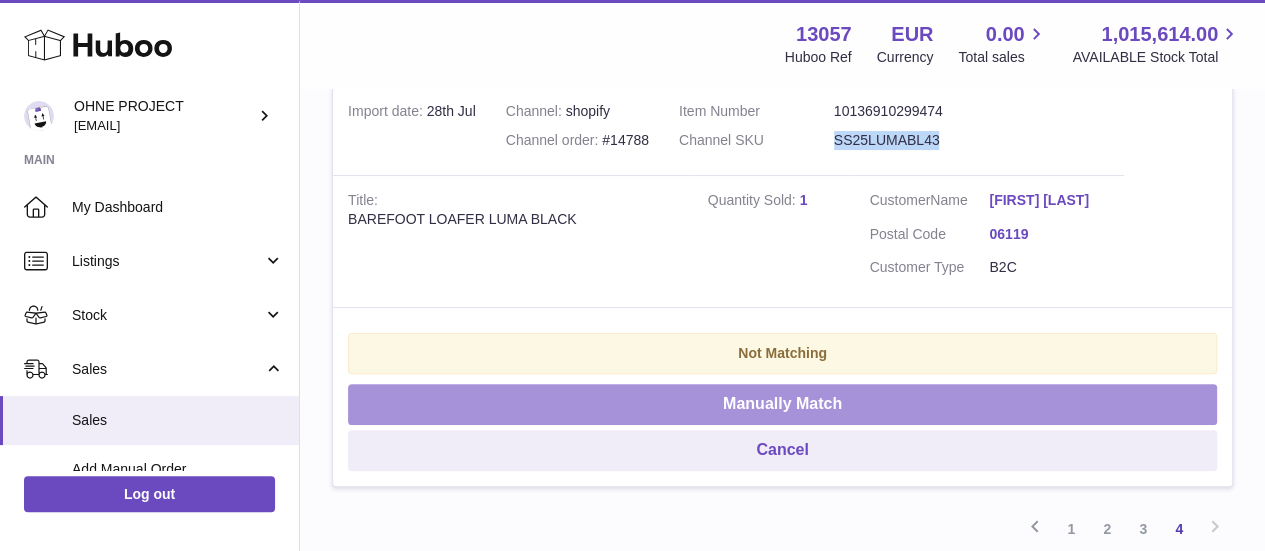 click on "Manually Match" at bounding box center (782, 404) 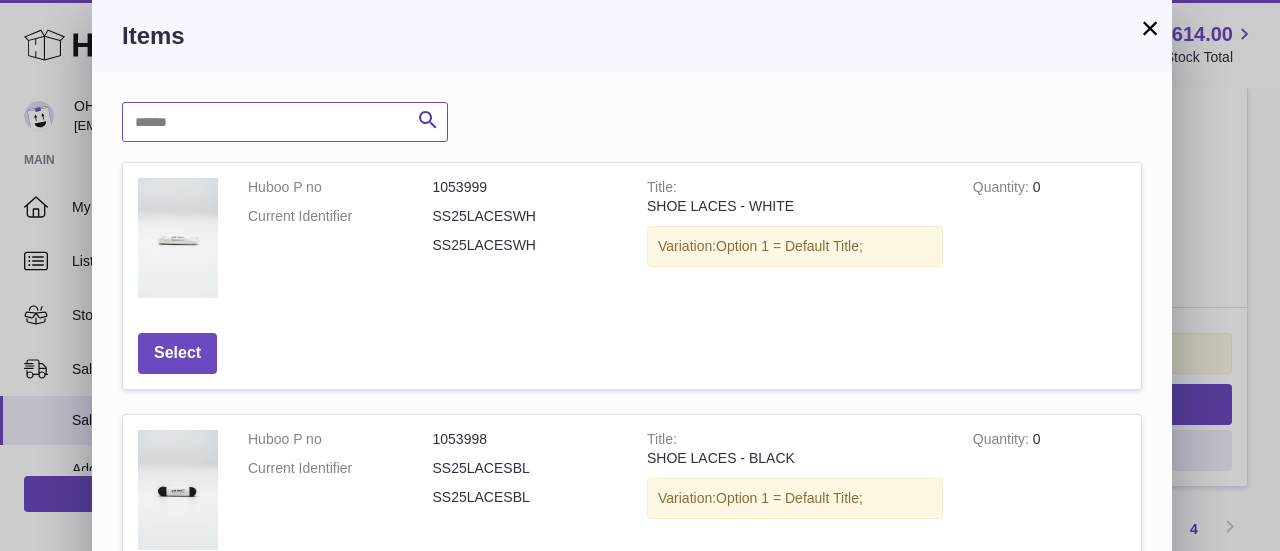 click at bounding box center [285, 122] 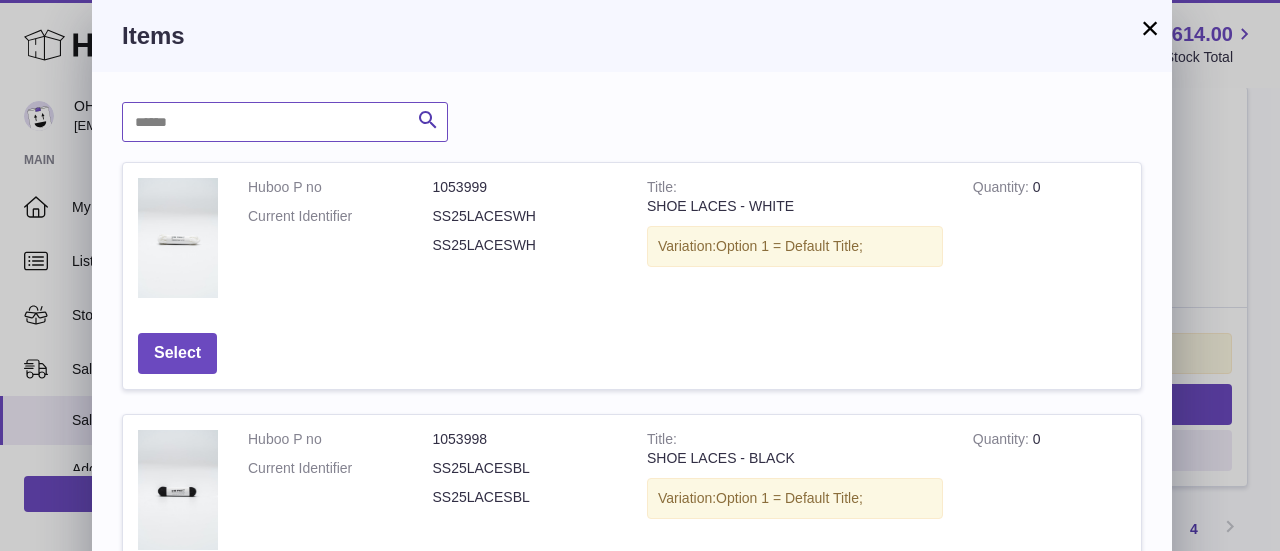 paste on "**********" 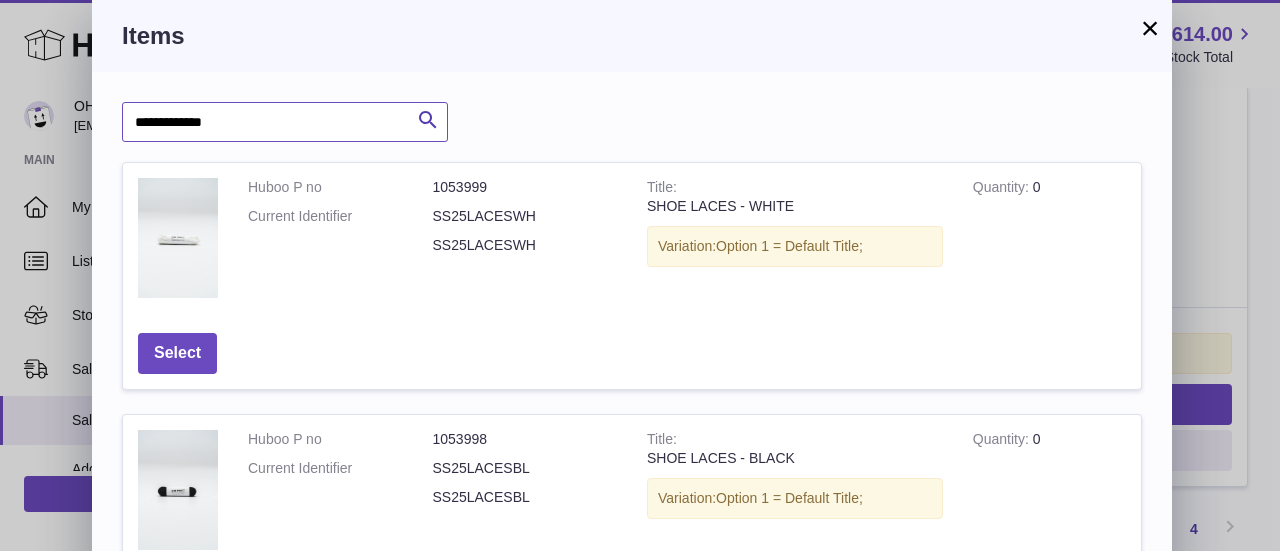 type on "**********" 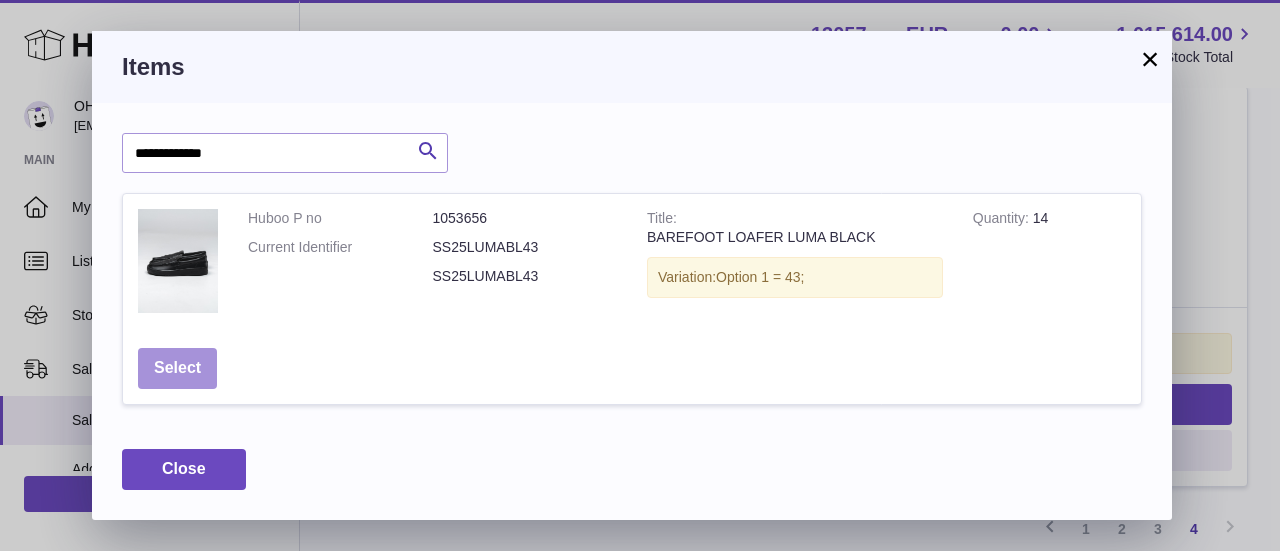 click on "Select" at bounding box center (177, 368) 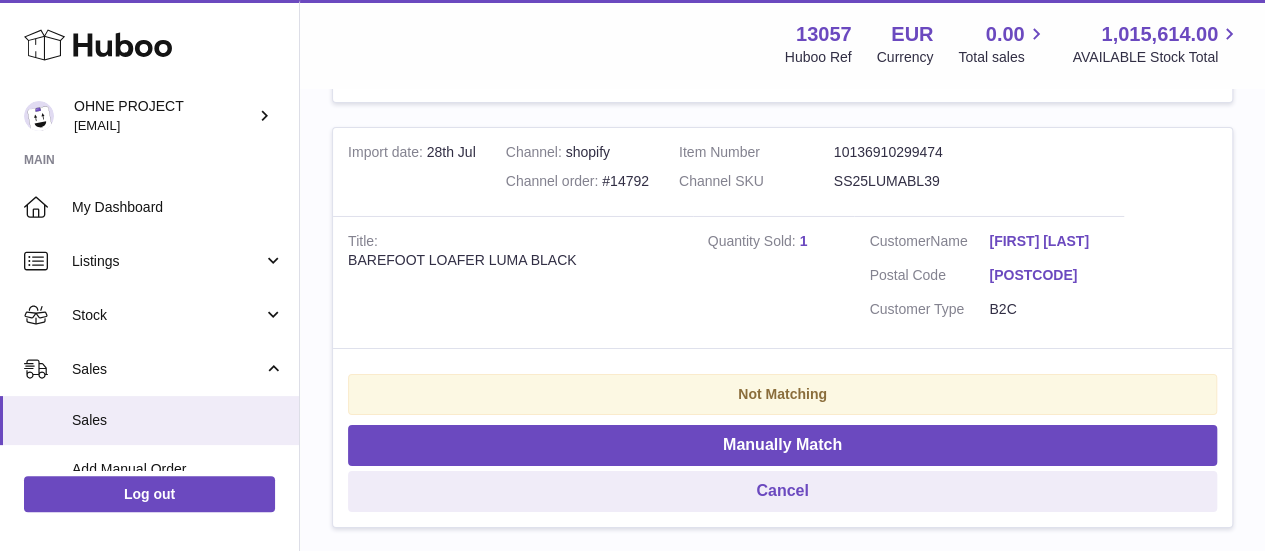 scroll, scrollTop: 3436, scrollLeft: 0, axis: vertical 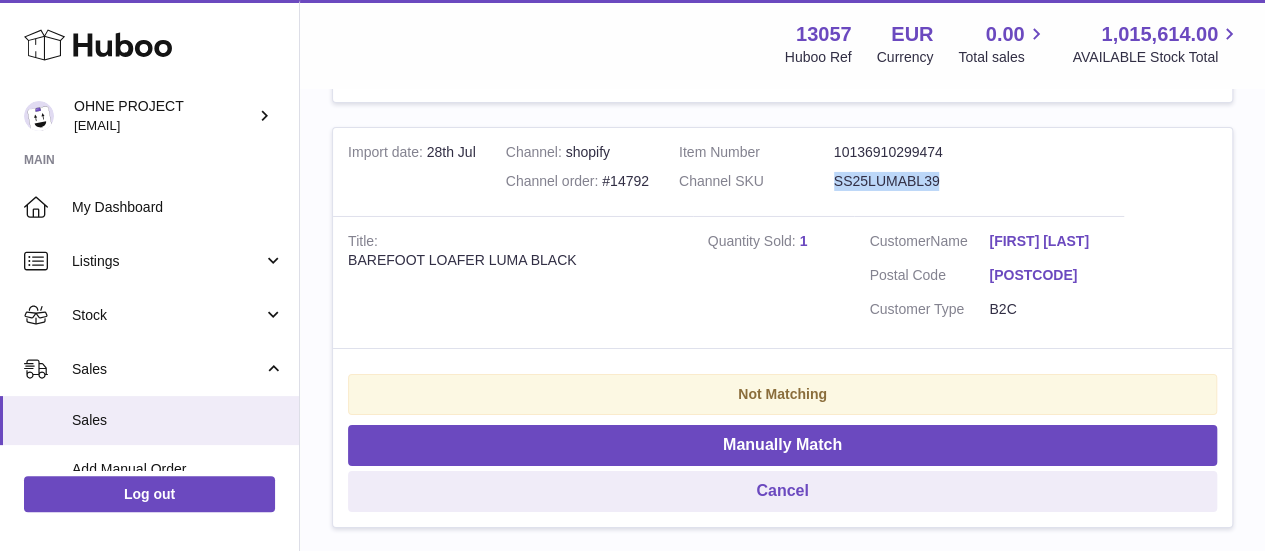 drag, startPoint x: 977, startPoint y: 230, endPoint x: 856, endPoint y: 230, distance: 121 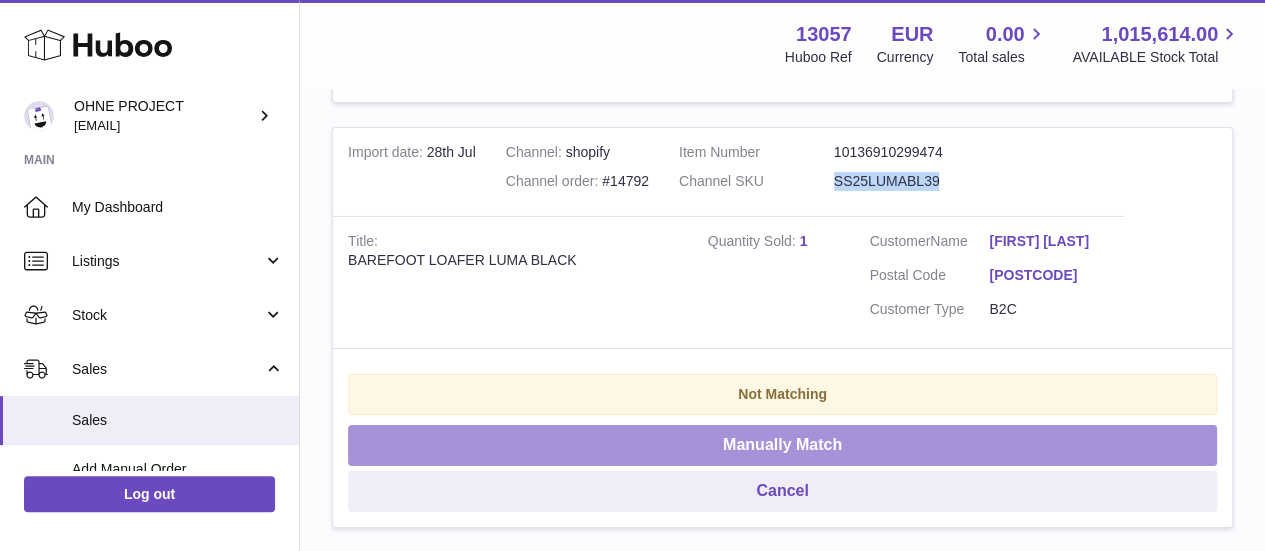 click on "Manually Match" at bounding box center [782, 445] 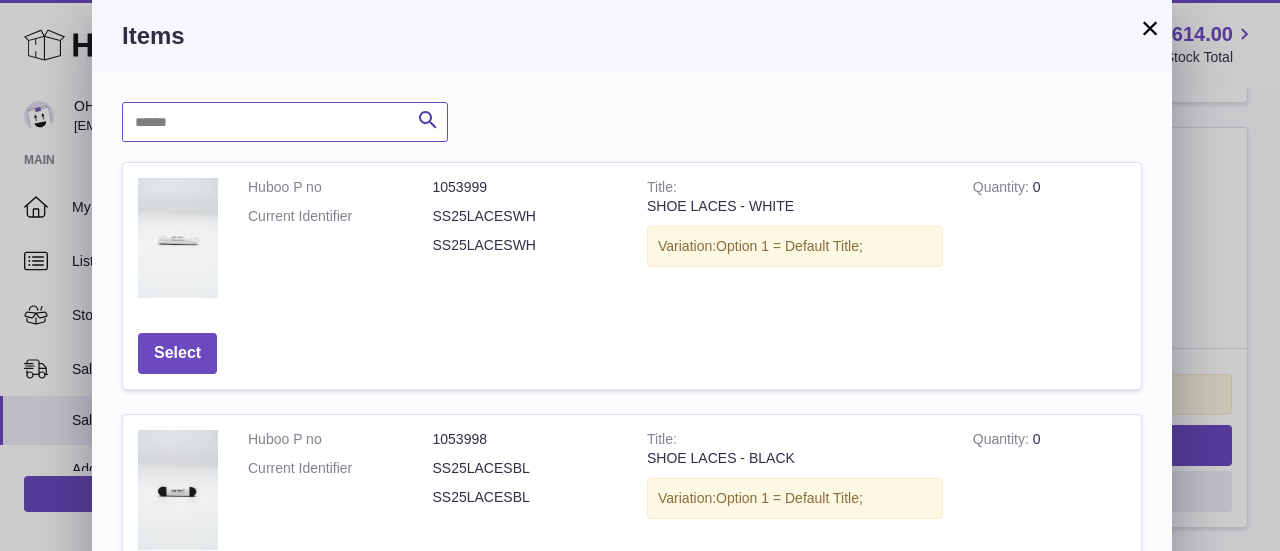 click at bounding box center [285, 122] 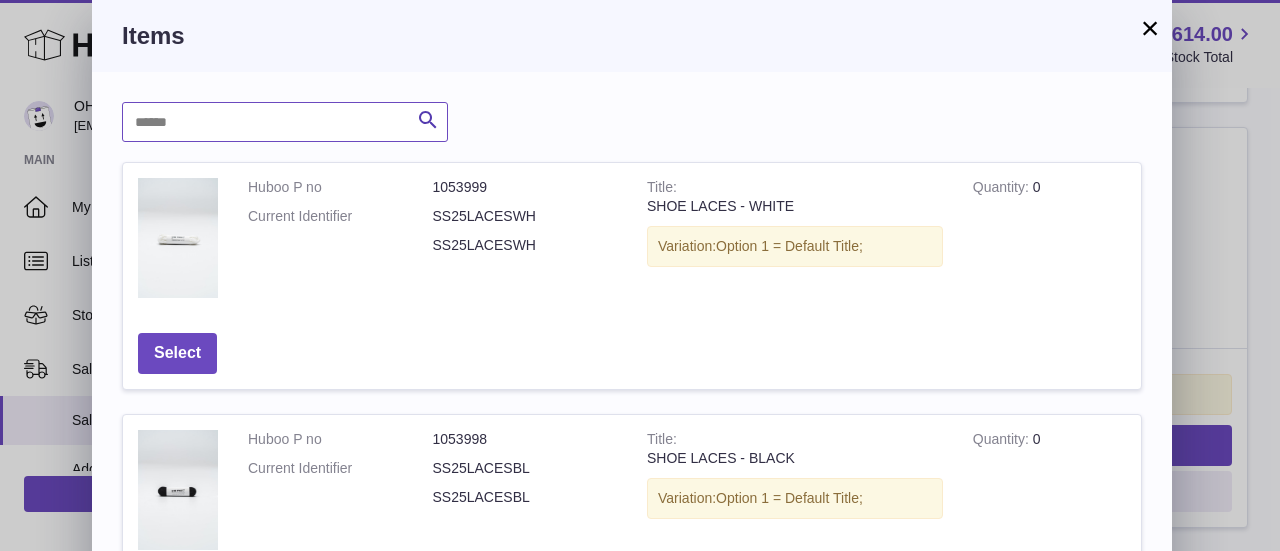 paste on "**********" 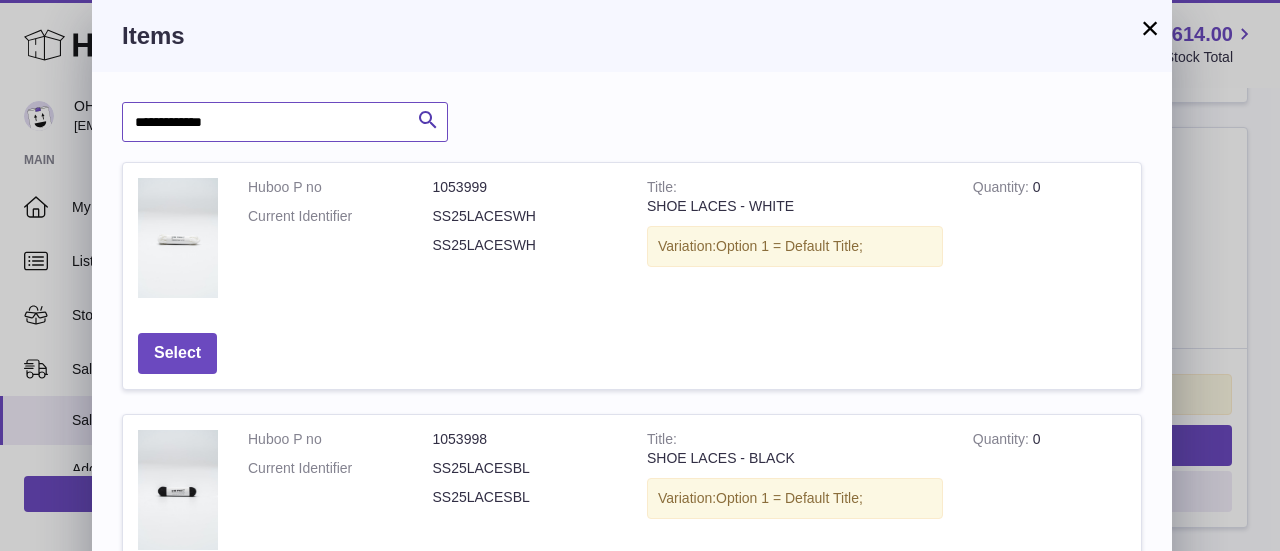 type on "**********" 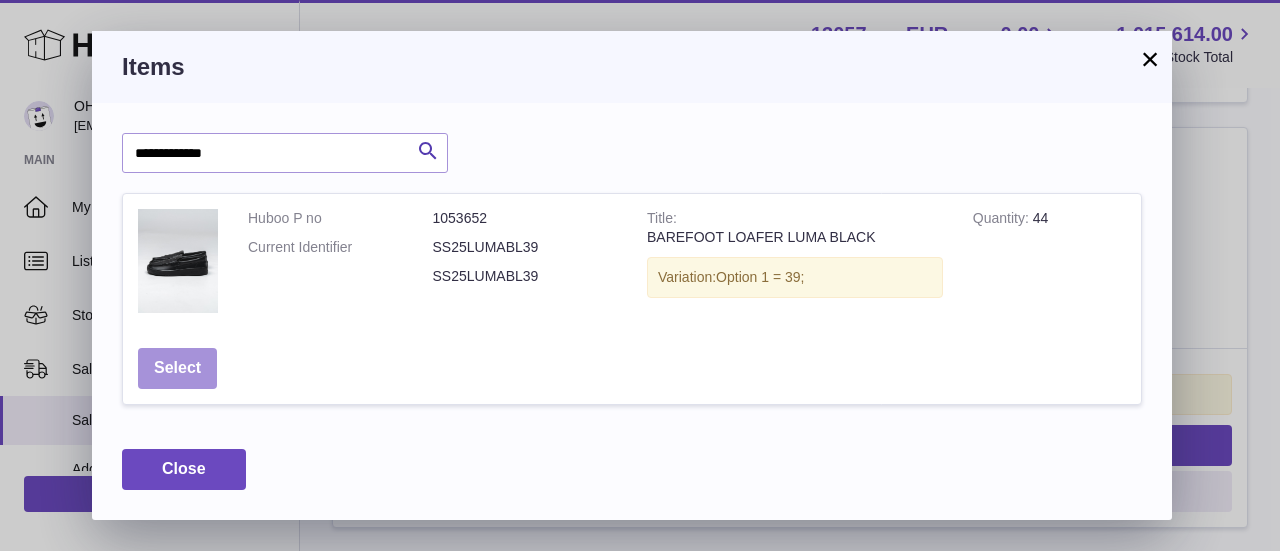 click on "Select" at bounding box center (177, 368) 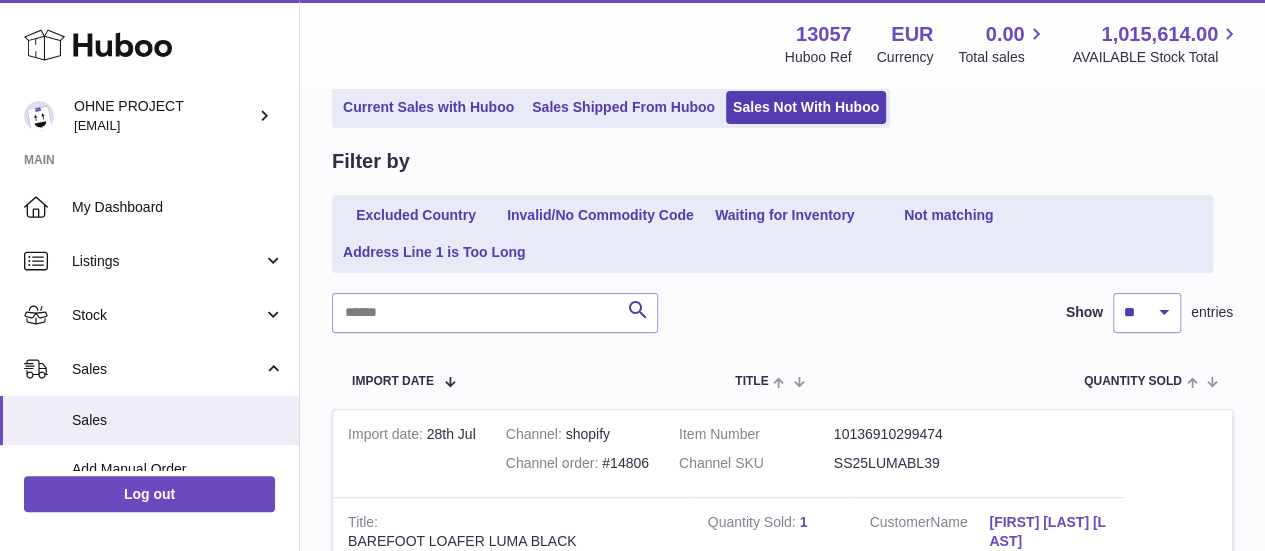 scroll, scrollTop: 0, scrollLeft: 0, axis: both 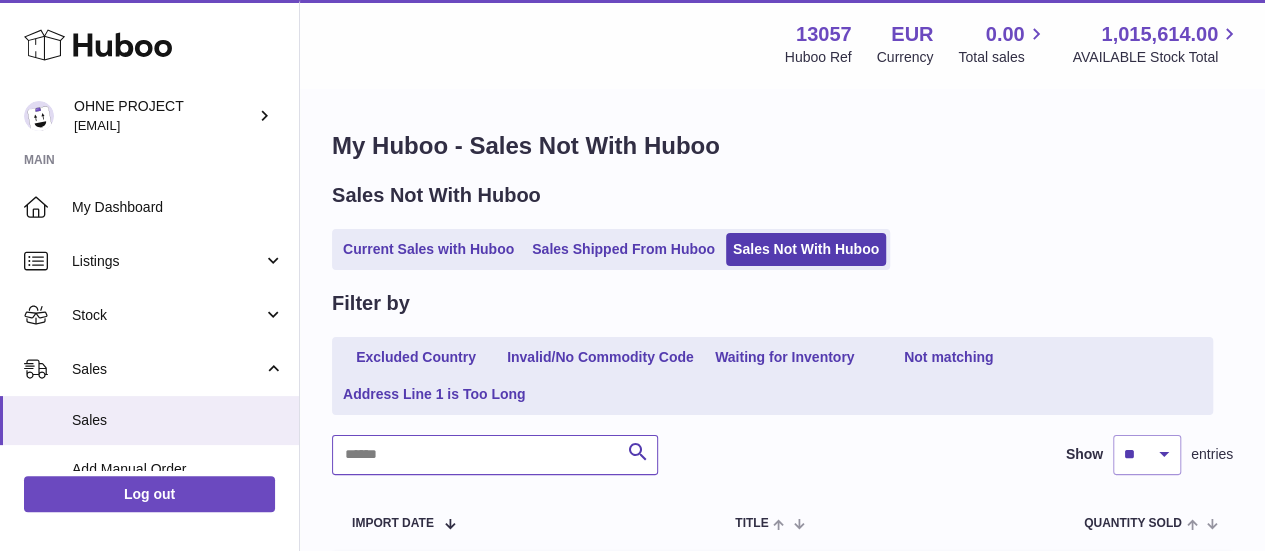 paste on "**********" 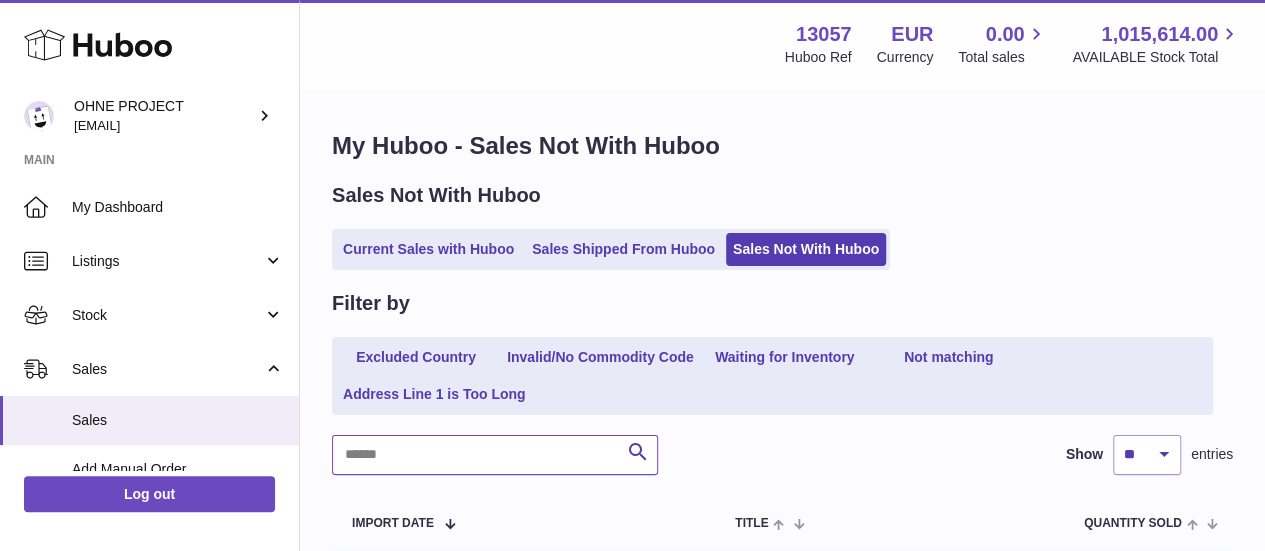 click at bounding box center (495, 455) 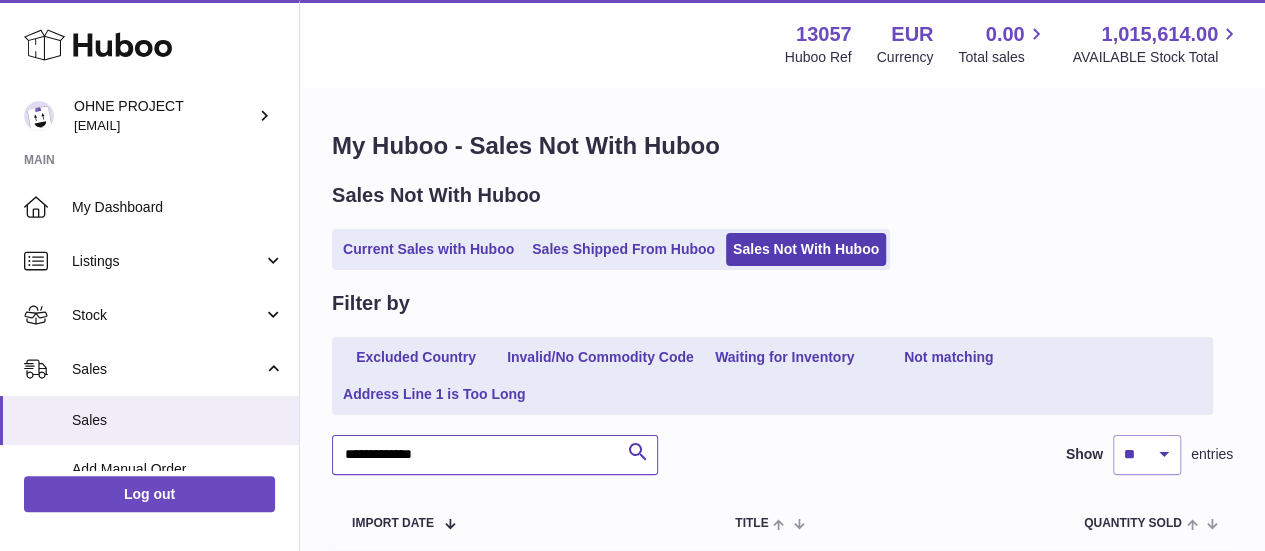 type on "**********" 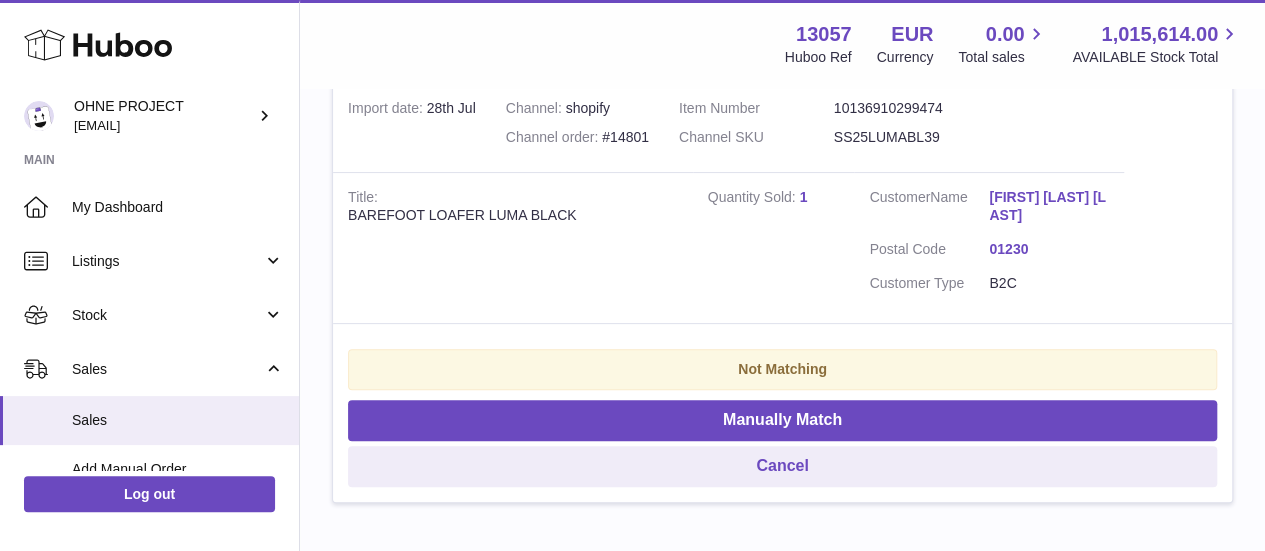 scroll, scrollTop: 4114, scrollLeft: 0, axis: vertical 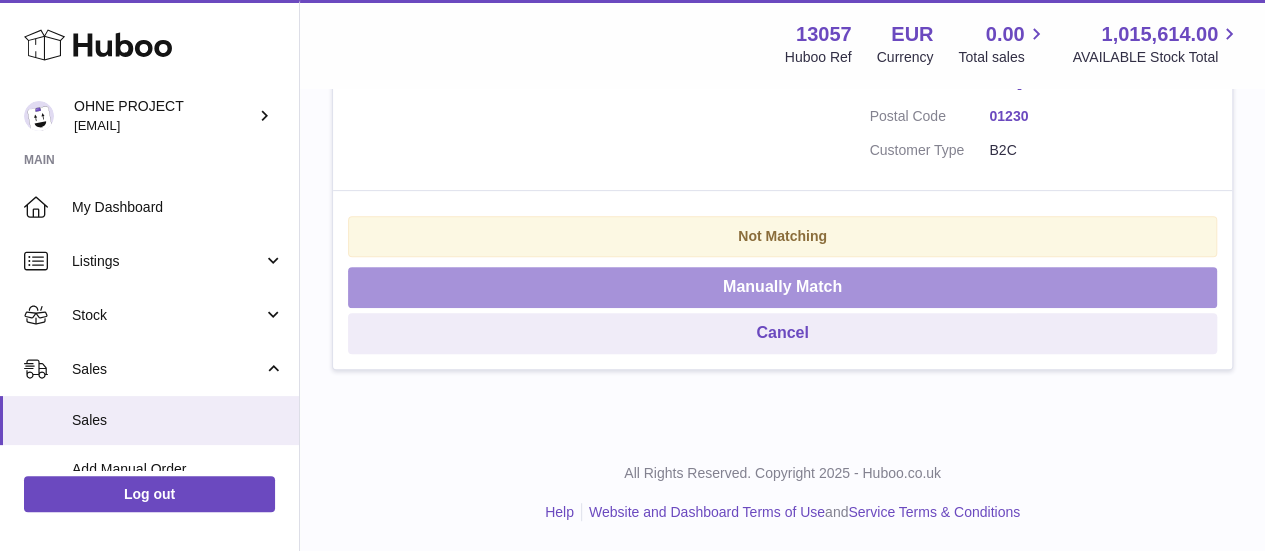 click on "Manually Match" at bounding box center (782, 287) 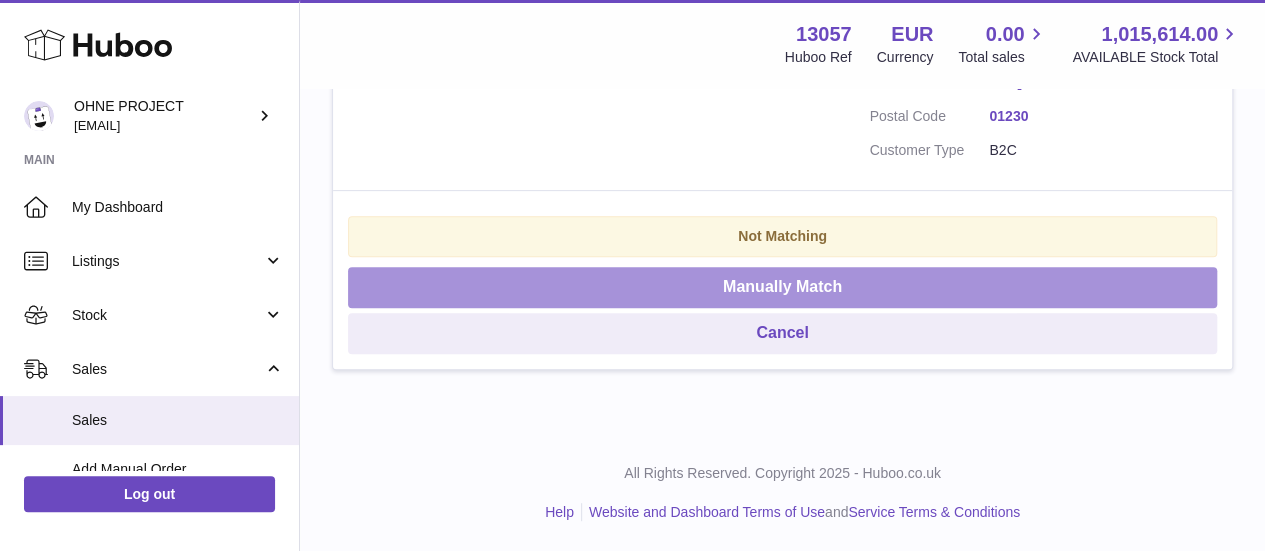 scroll, scrollTop: 4039, scrollLeft: 0, axis: vertical 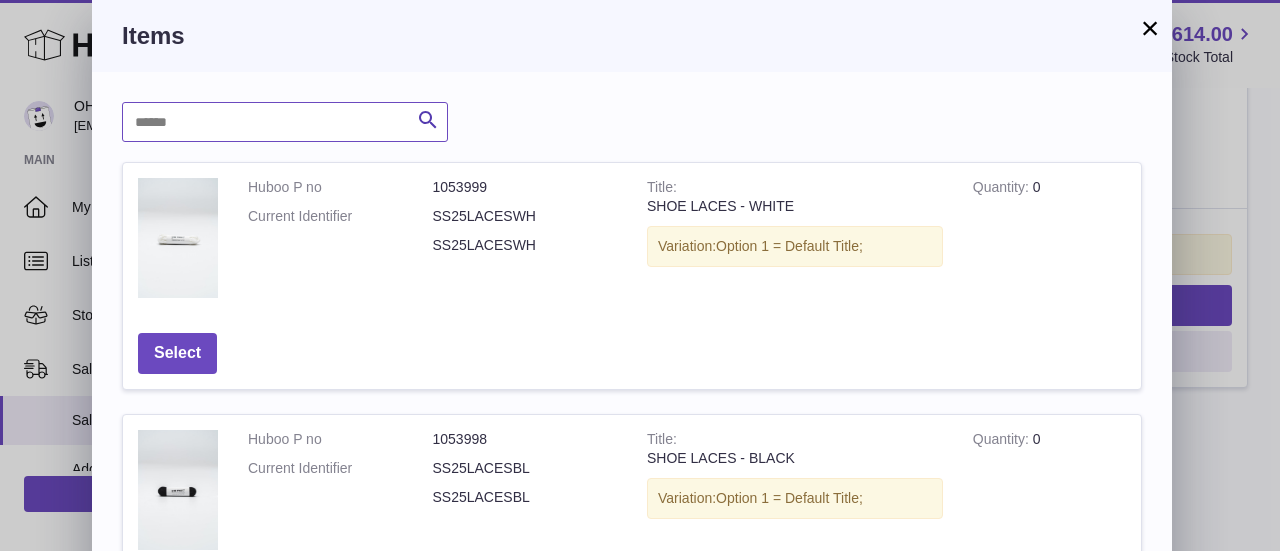 click at bounding box center [285, 122] 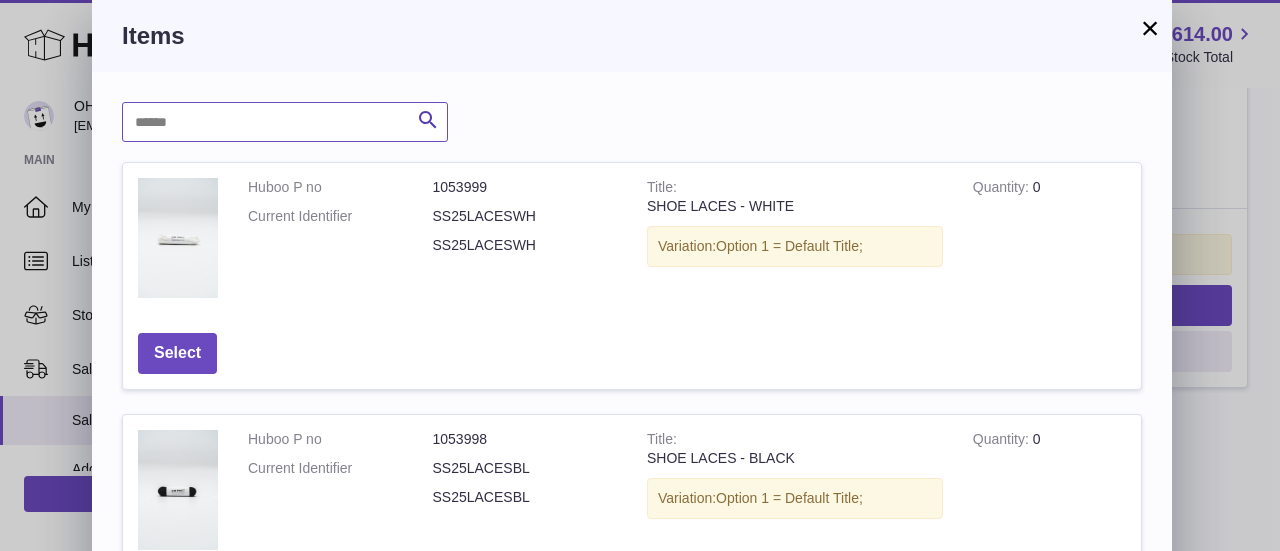 paste on "**********" 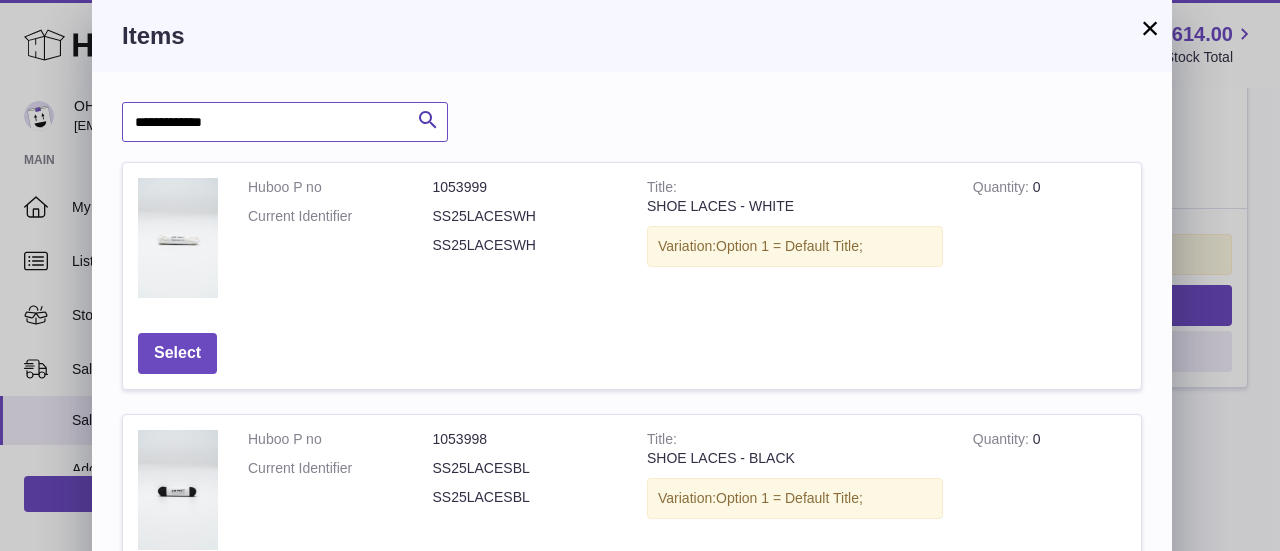 type on "**********" 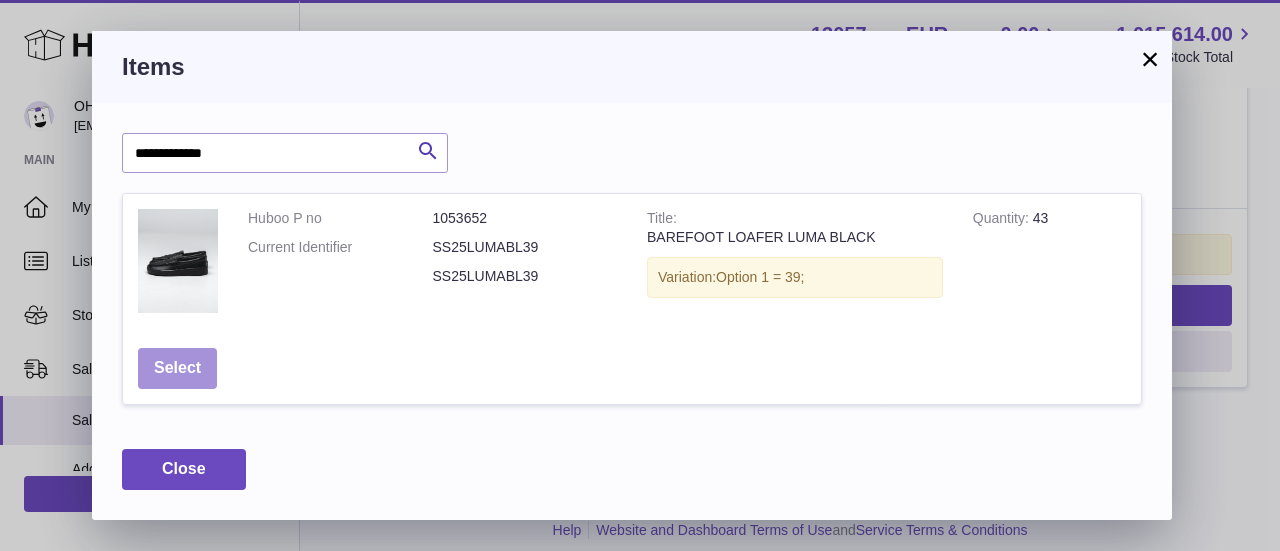 drag, startPoint x: 186, startPoint y: 347, endPoint x: 191, endPoint y: 380, distance: 33.37664 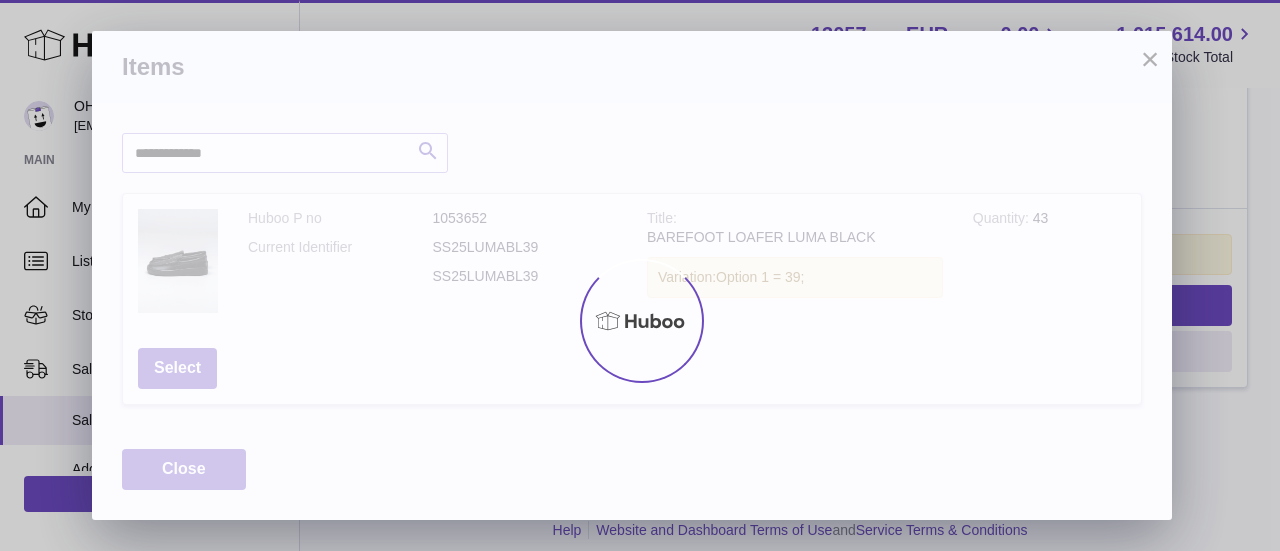click at bounding box center [640, 320] 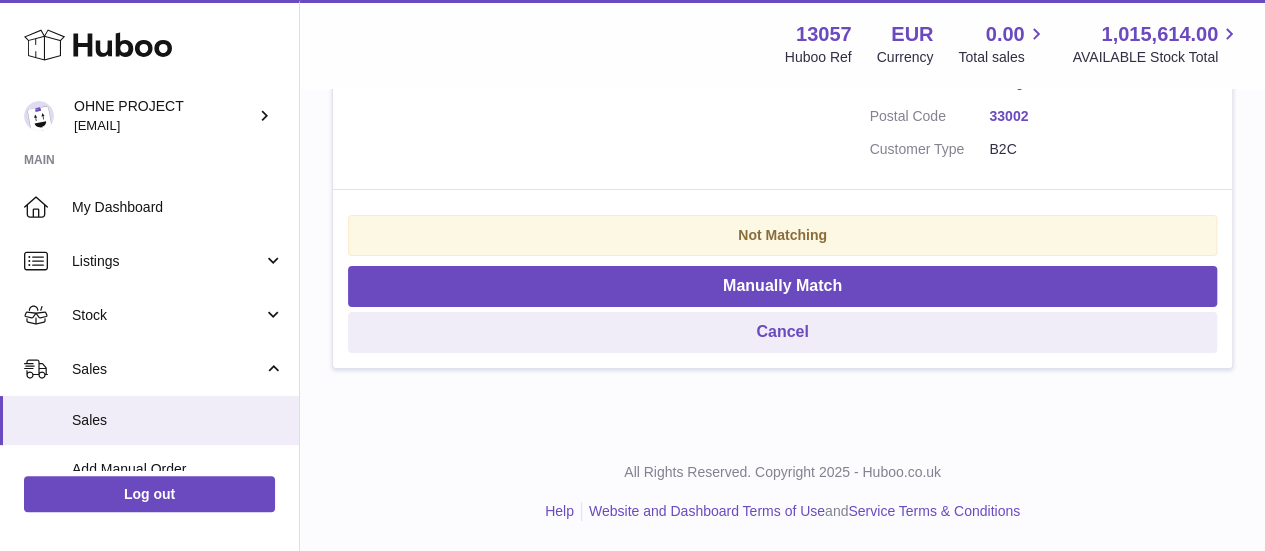 scroll, scrollTop: 3672, scrollLeft: 0, axis: vertical 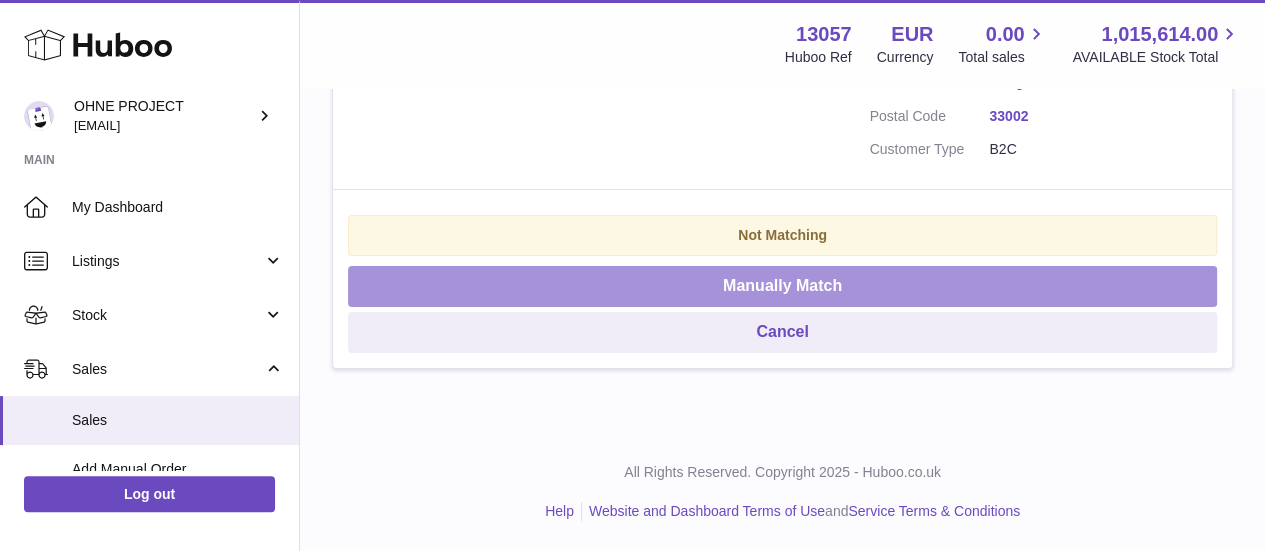 click on "Manually Match" at bounding box center (782, 286) 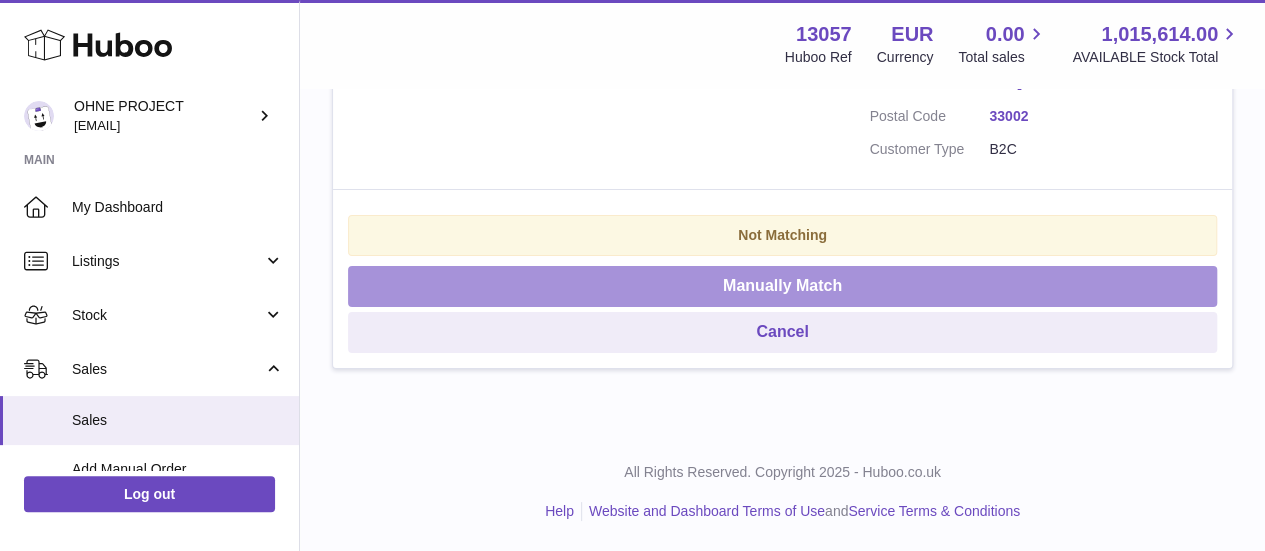 scroll, scrollTop: 3597, scrollLeft: 0, axis: vertical 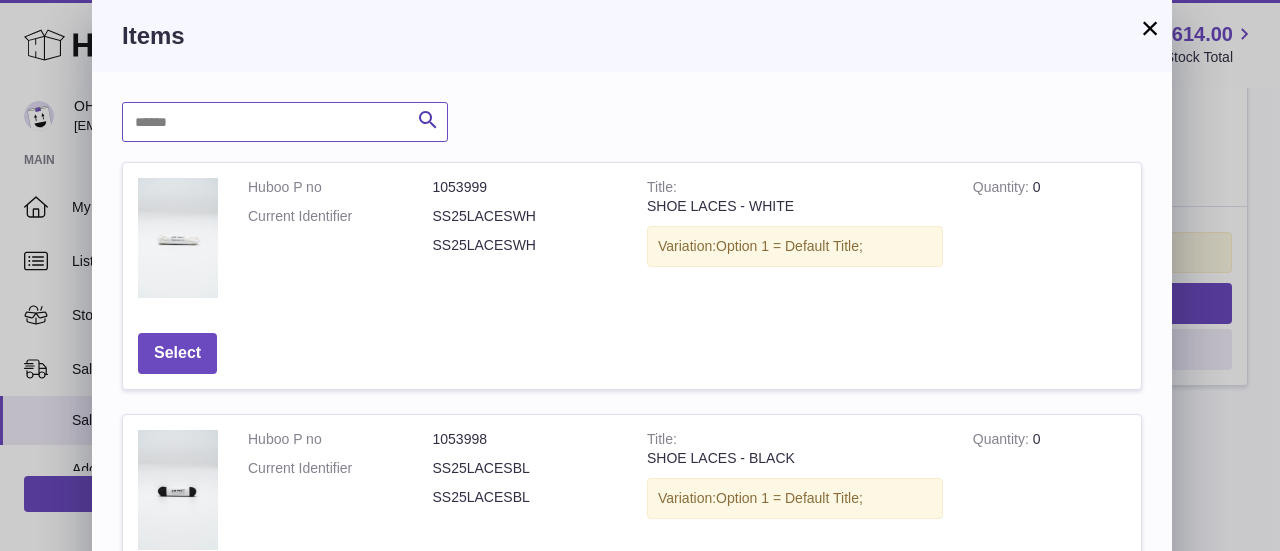 click at bounding box center [285, 122] 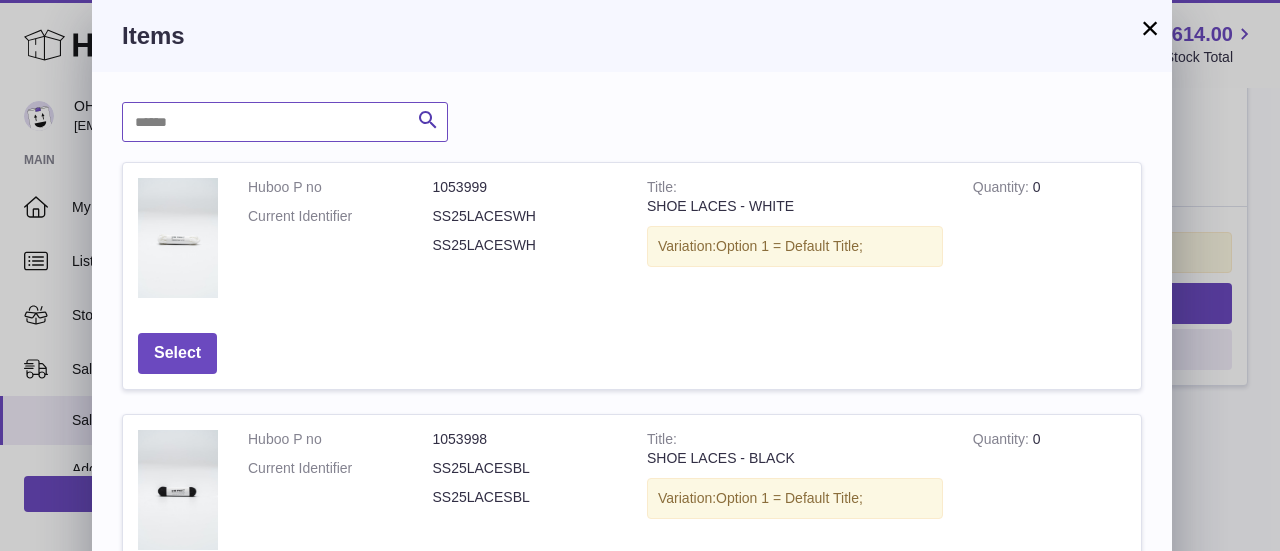paste on "**********" 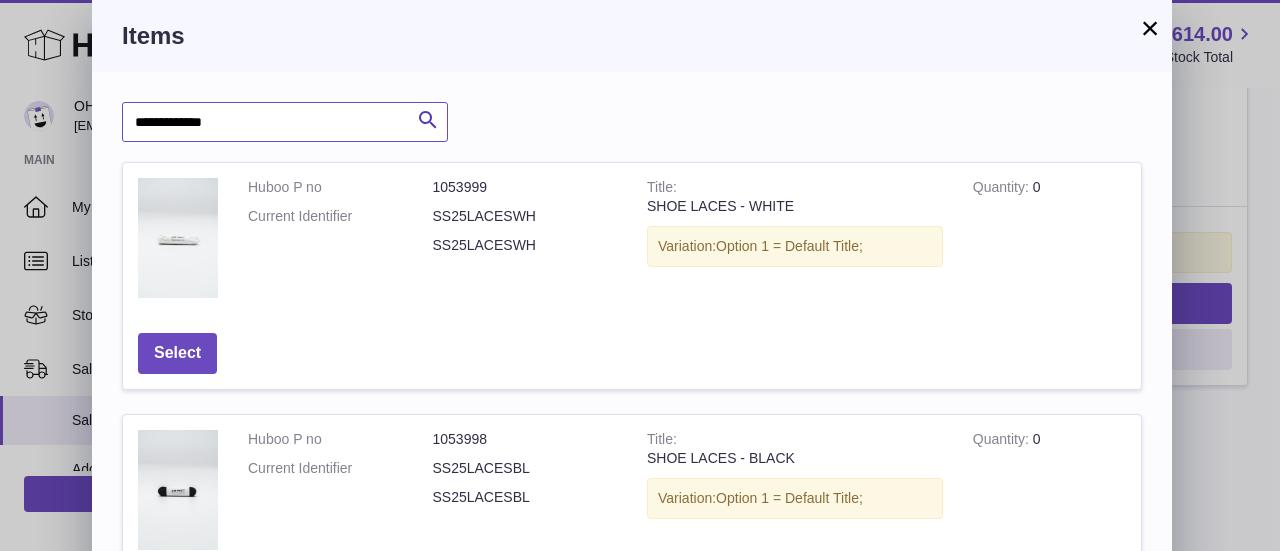 type on "**********" 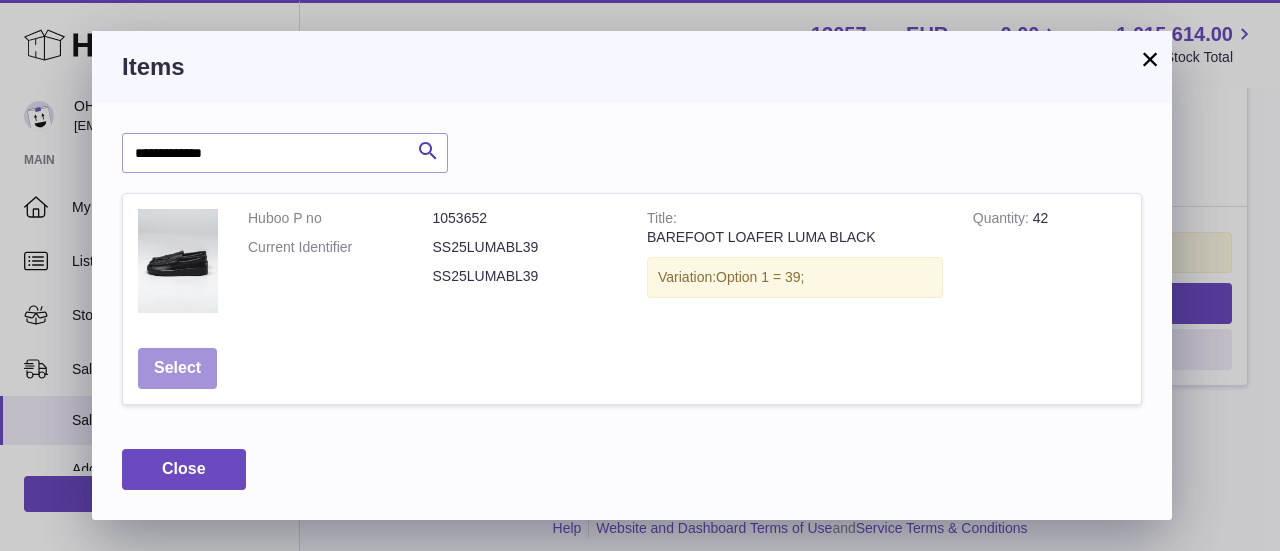 click on "Select" at bounding box center (177, 368) 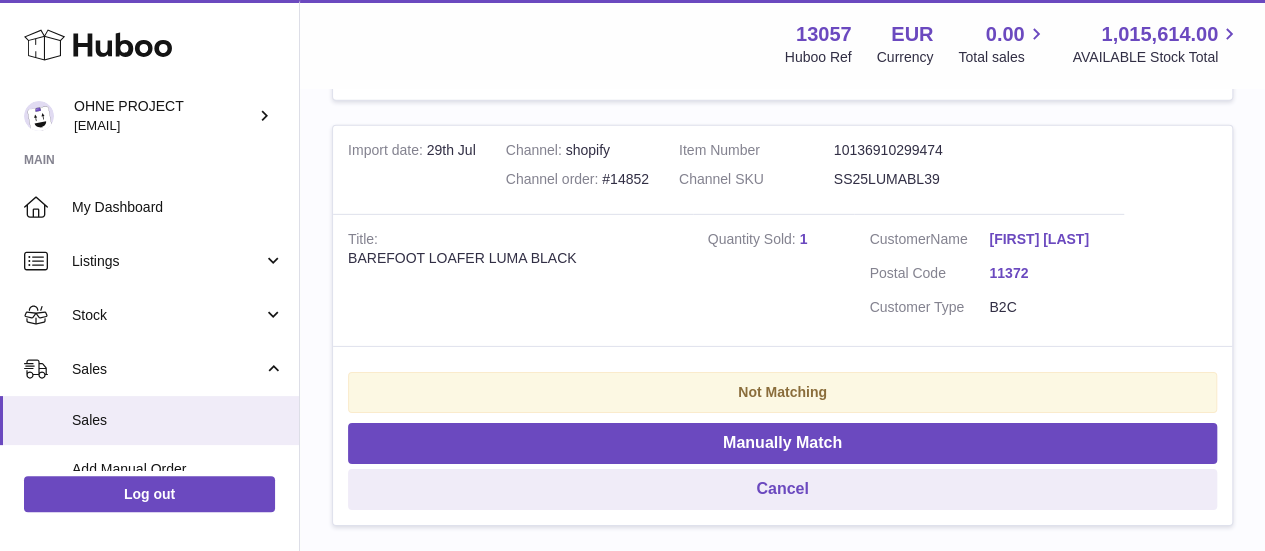 scroll, scrollTop: 3028, scrollLeft: 0, axis: vertical 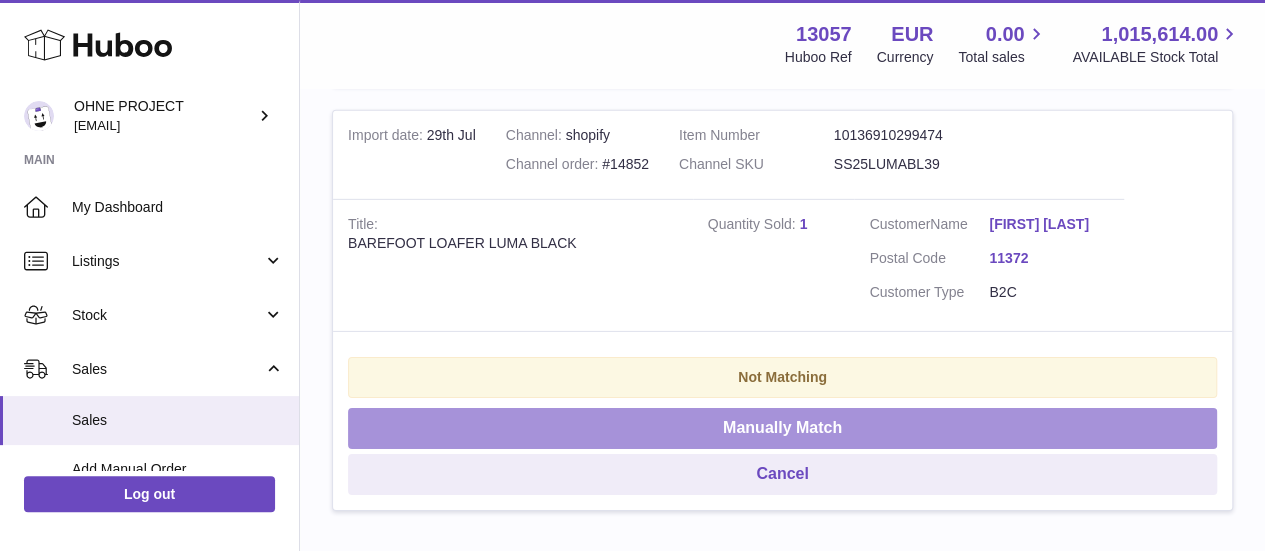 click on "Manually Match" at bounding box center (782, 428) 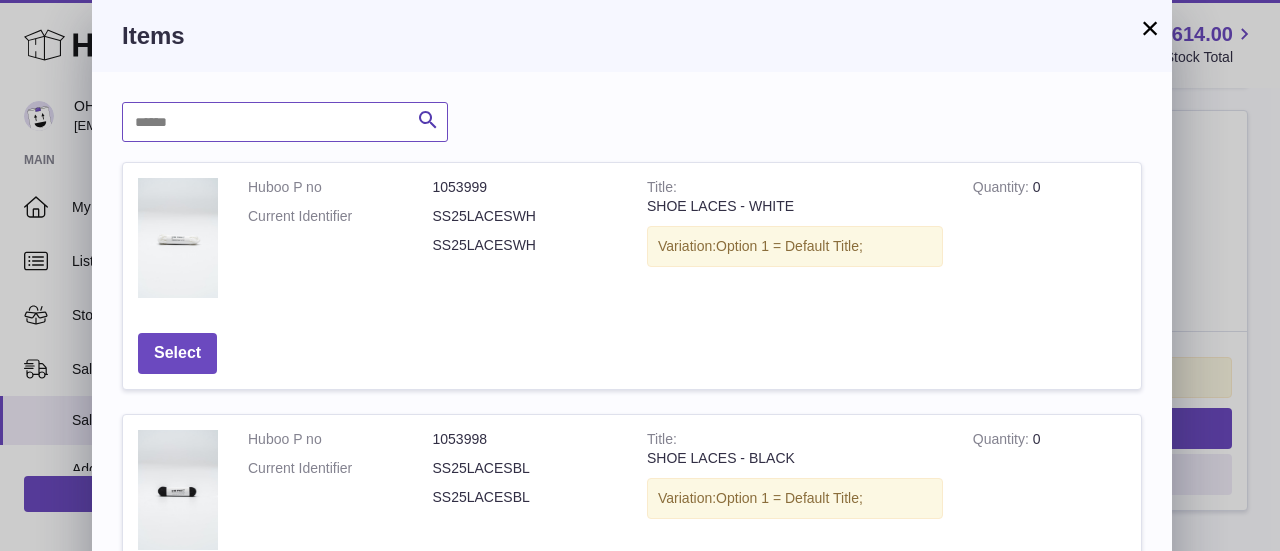 paste on "**********" 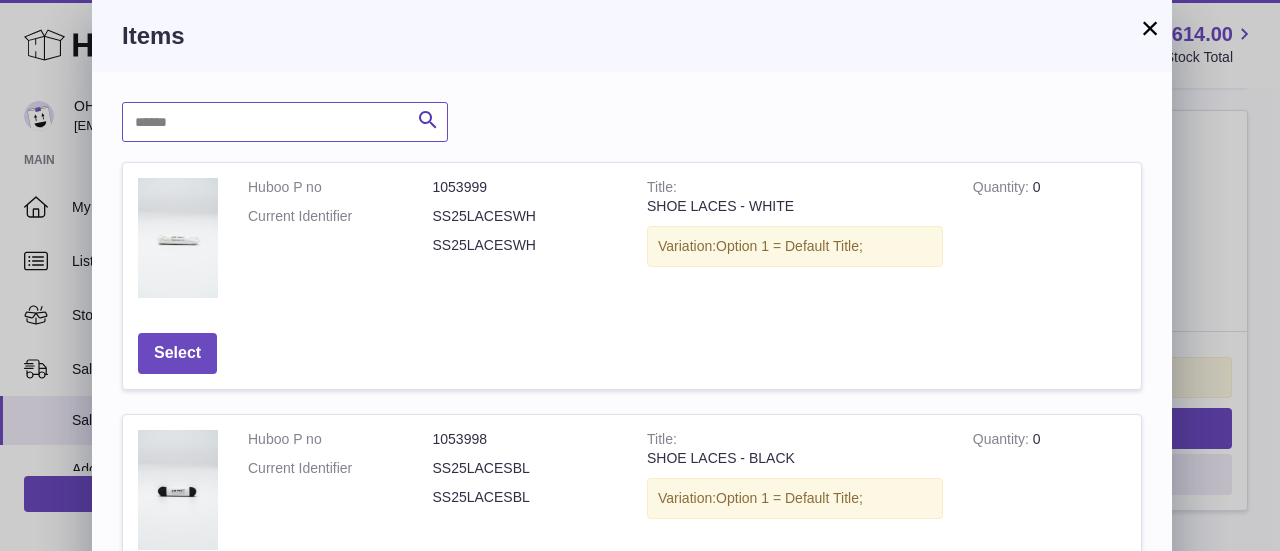 click at bounding box center (285, 122) 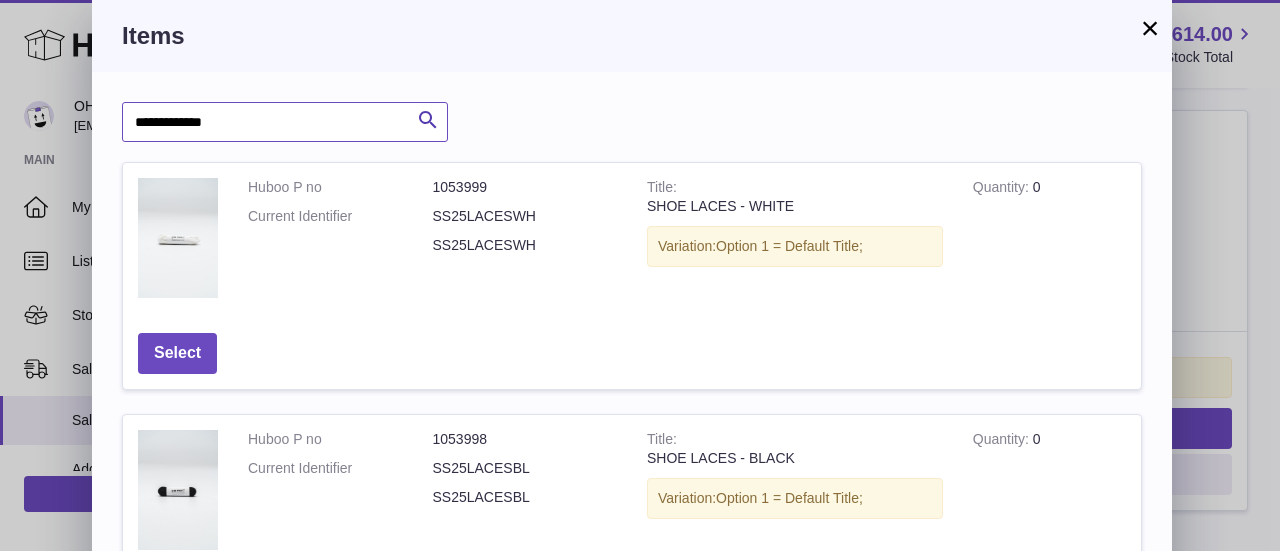 type on "**********" 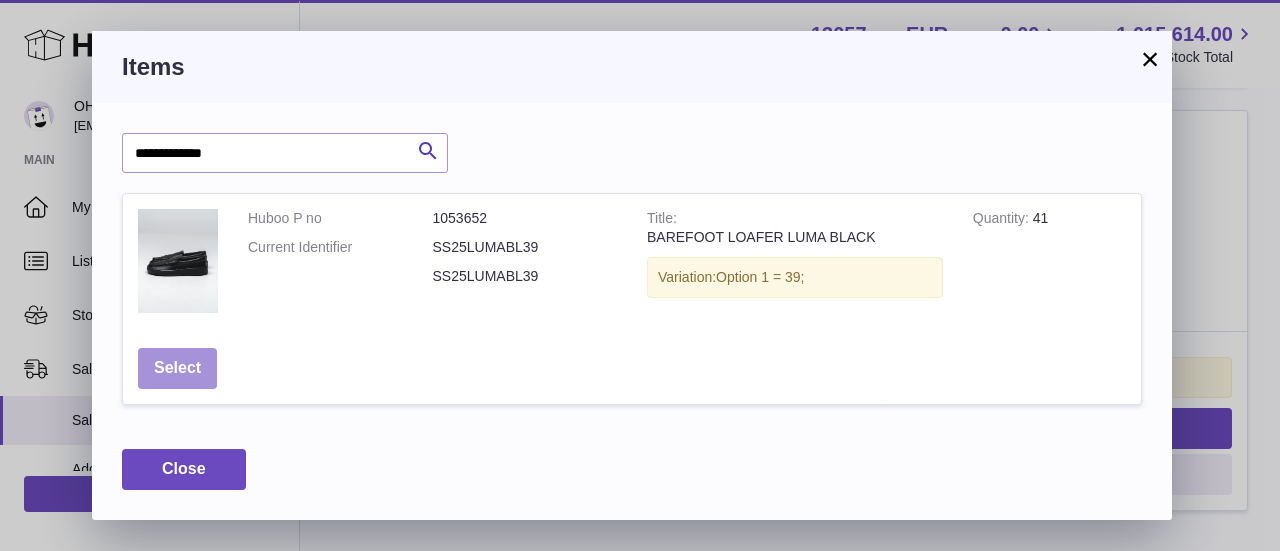 click on "Select" at bounding box center [177, 368] 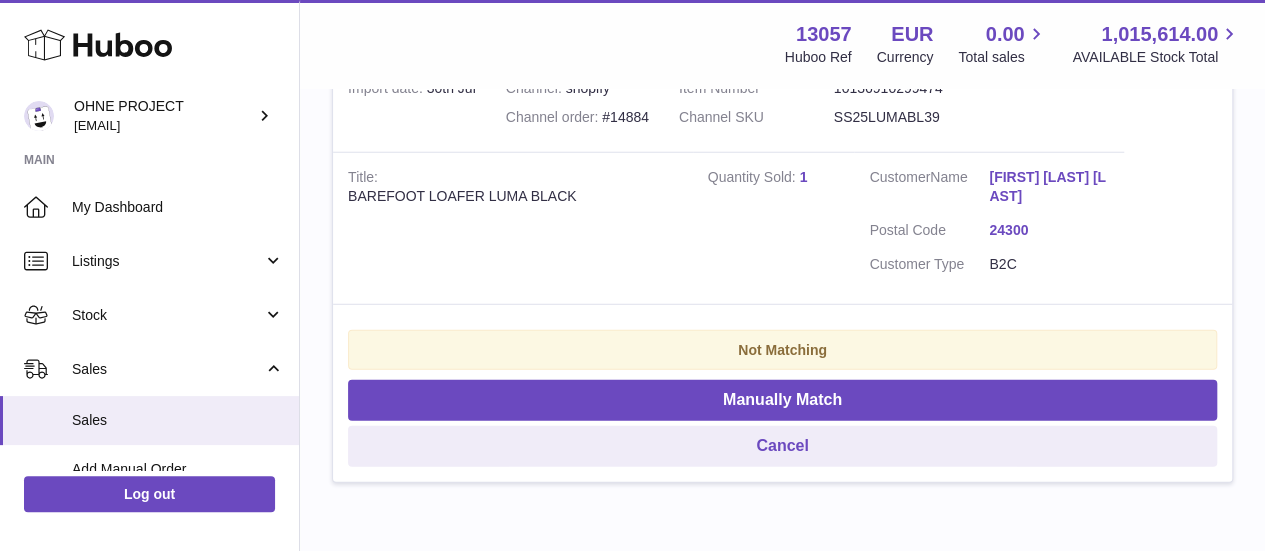 scroll, scrollTop: 2630, scrollLeft: 0, axis: vertical 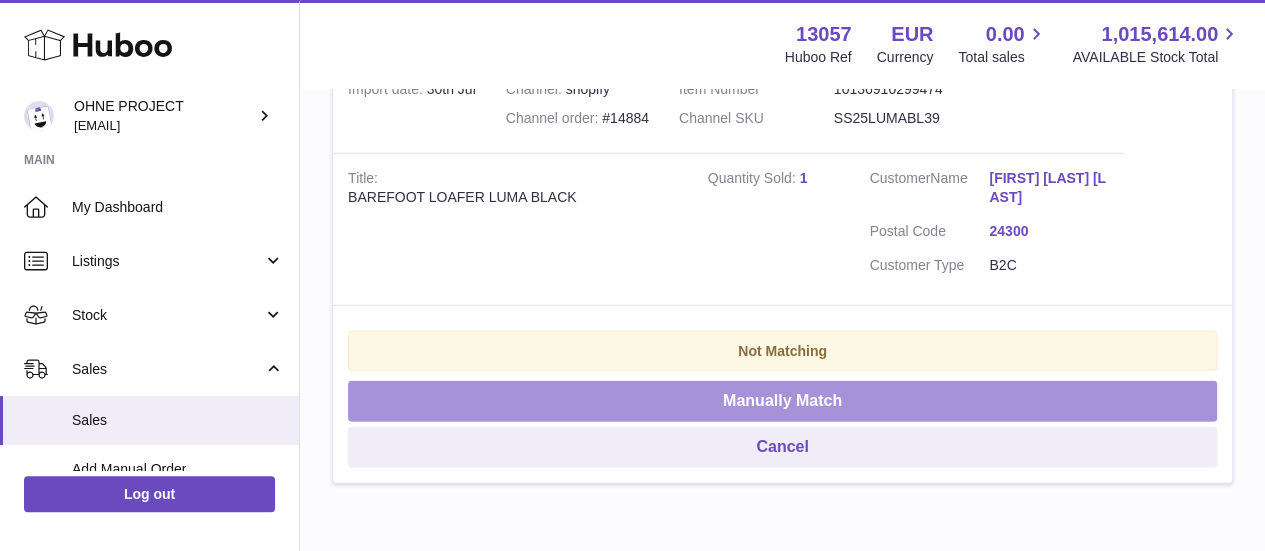 click on "Manually Match" at bounding box center (782, 401) 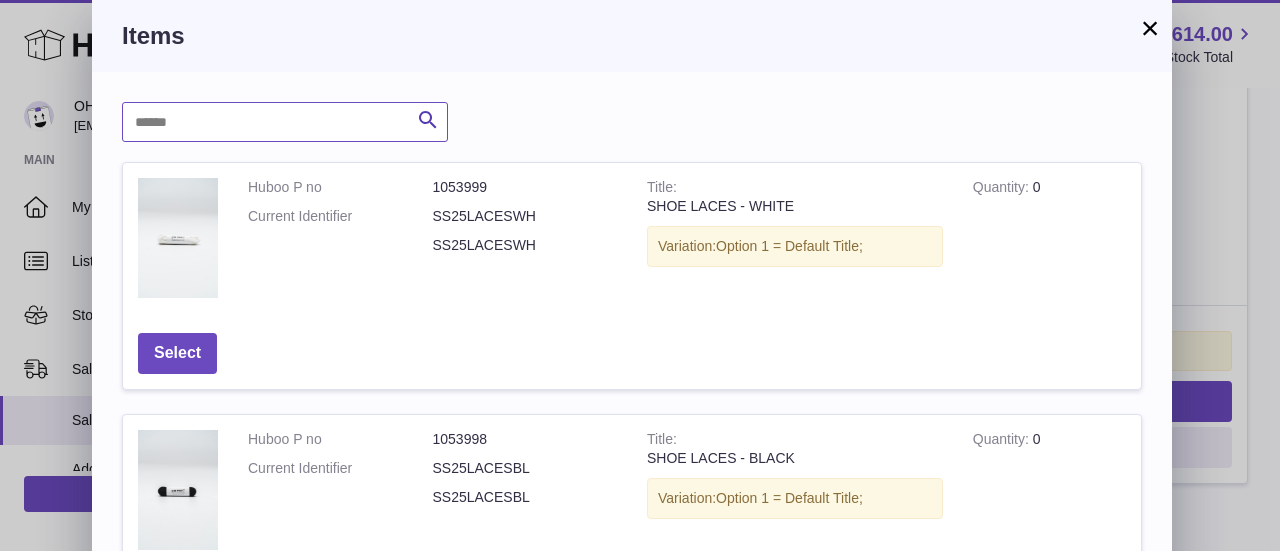 paste on "**********" 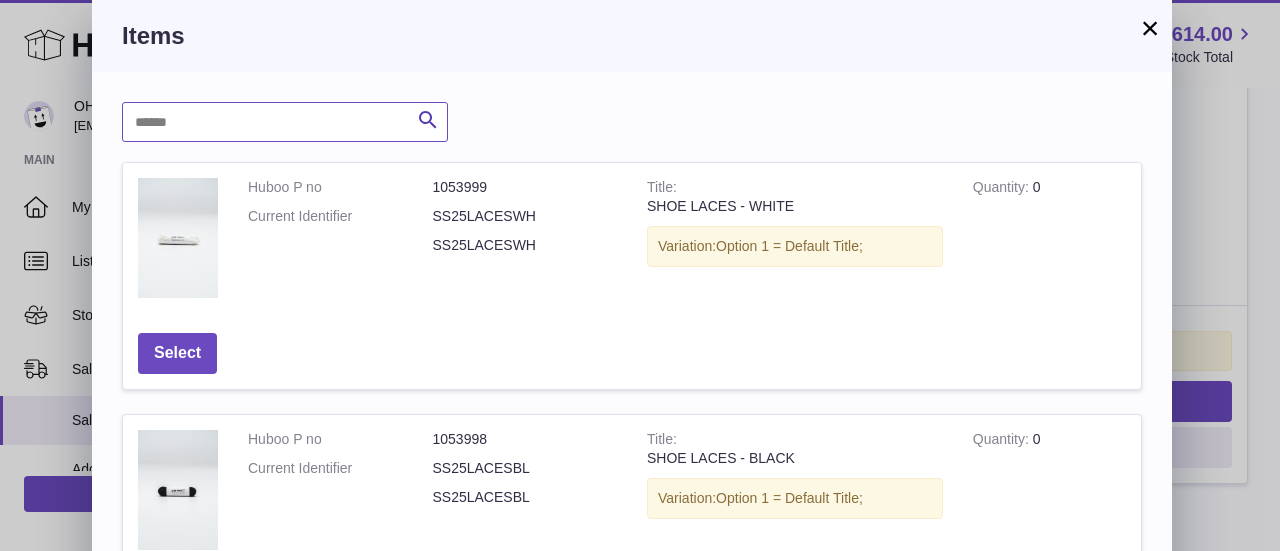 click at bounding box center [285, 122] 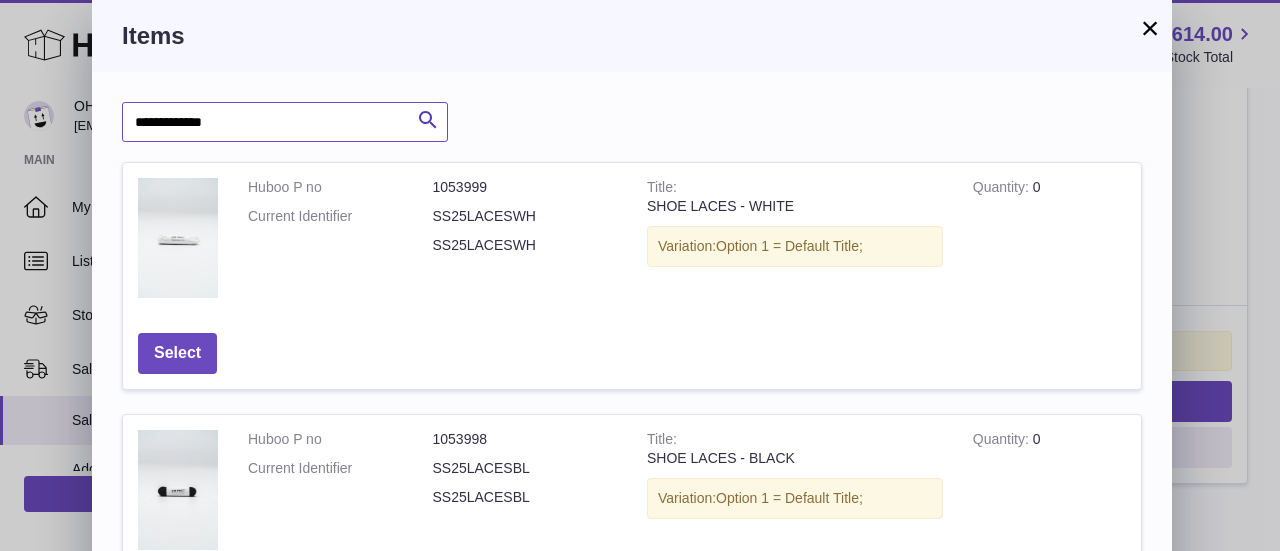 type on "**********" 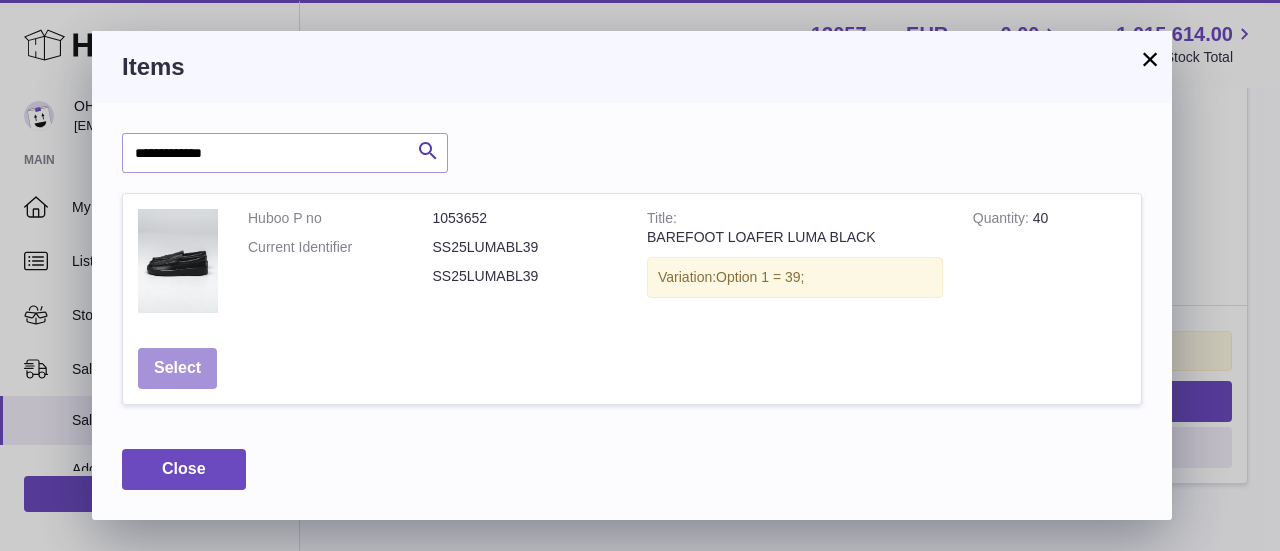 click on "Select" at bounding box center [177, 368] 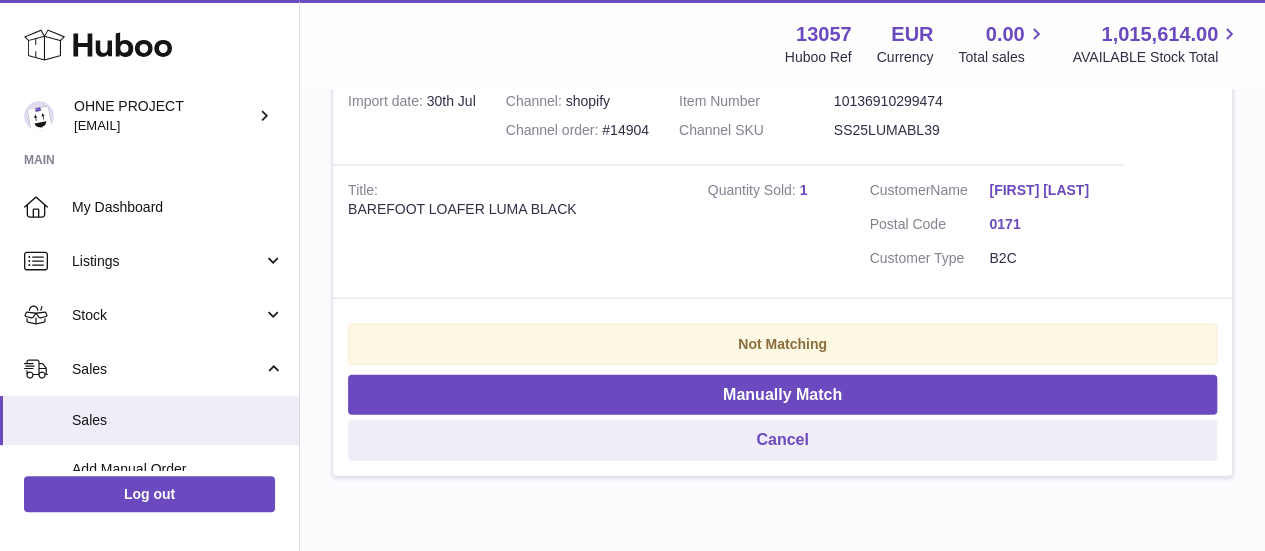 scroll, scrollTop: 2191, scrollLeft: 0, axis: vertical 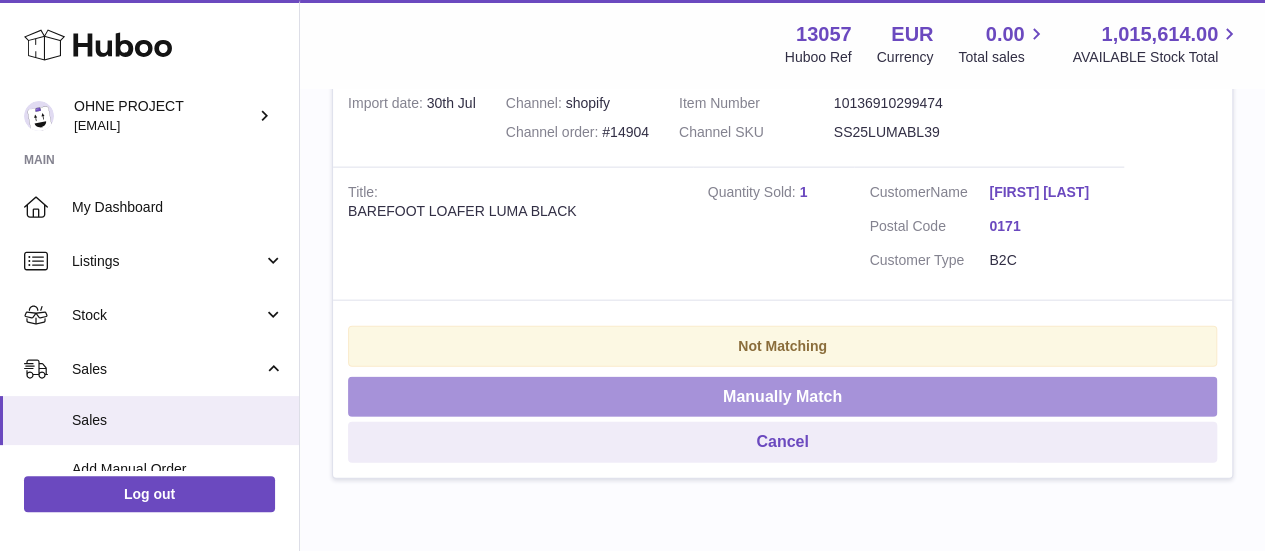 click on "Manually Match" at bounding box center (782, 397) 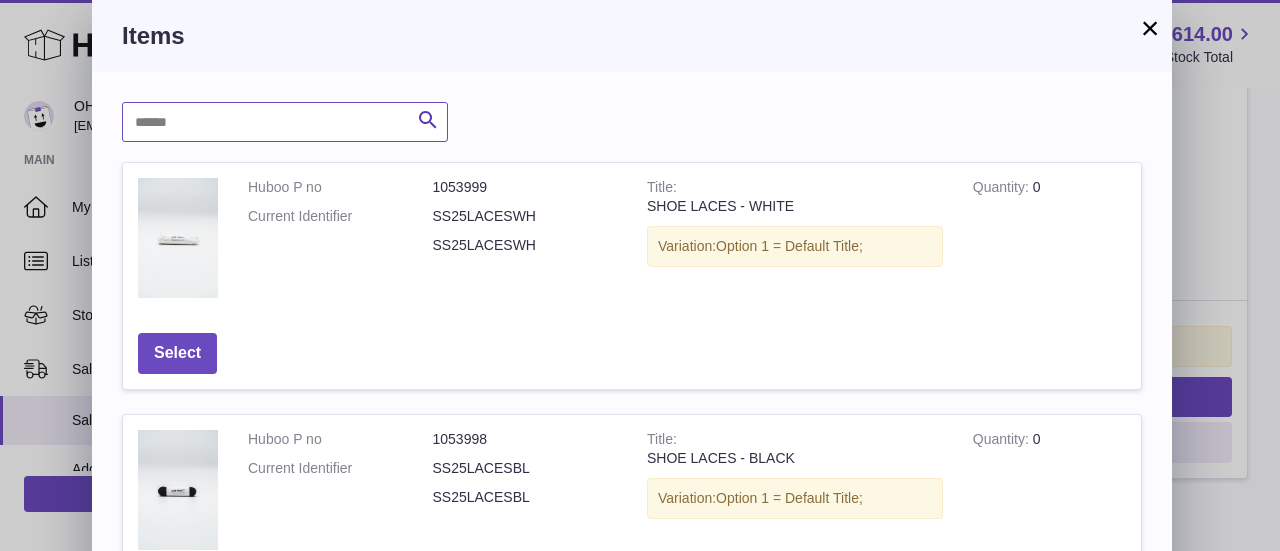 paste on "**********" 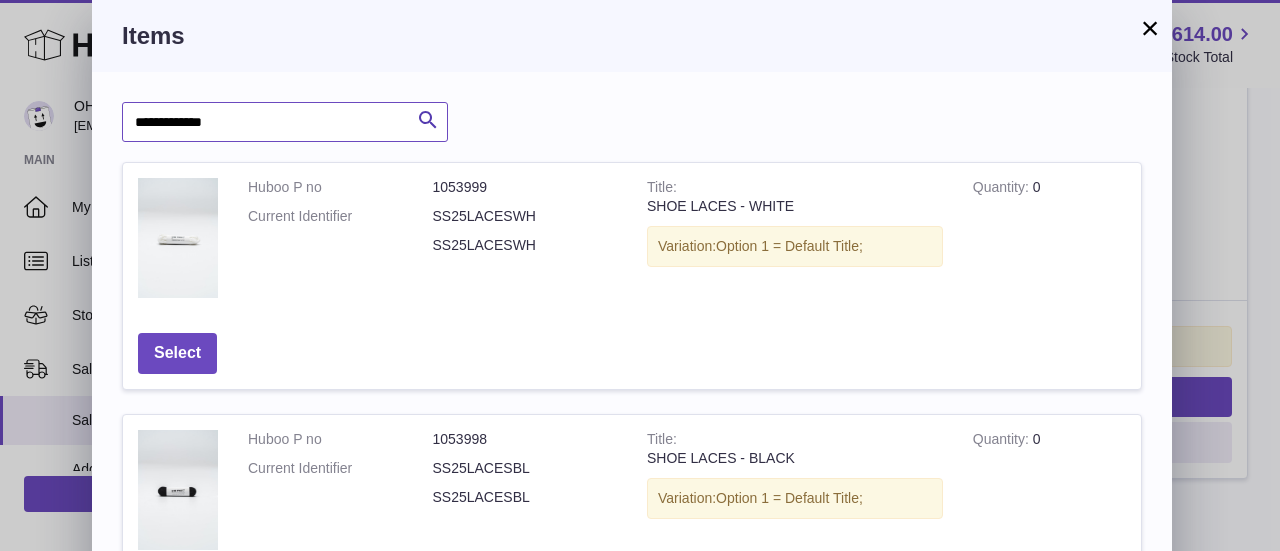 click on "**********" at bounding box center (285, 122) 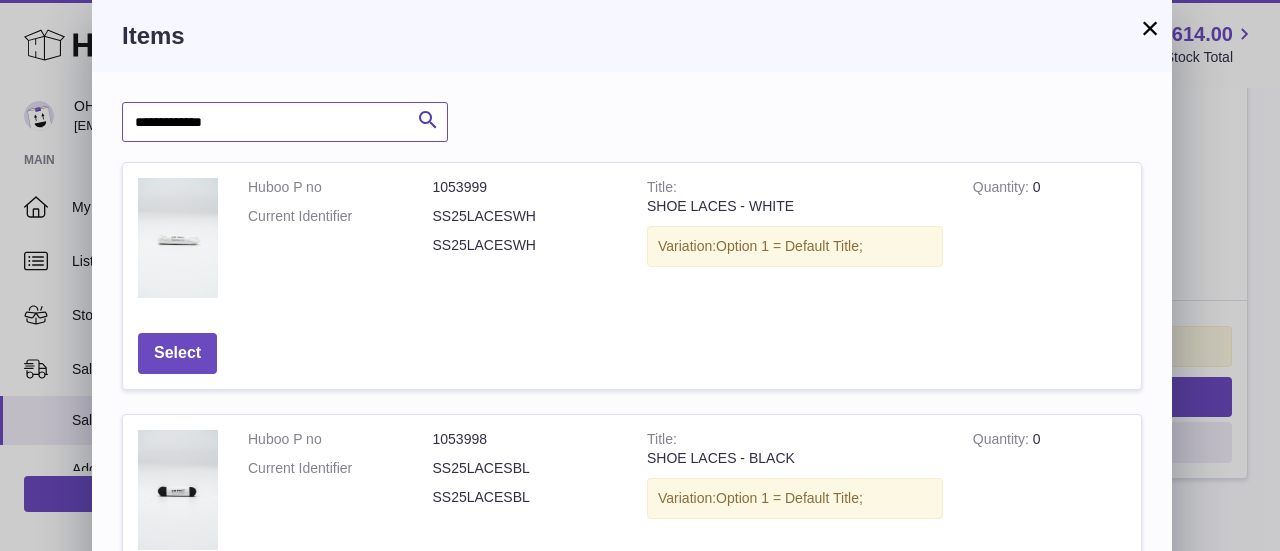 type on "**********" 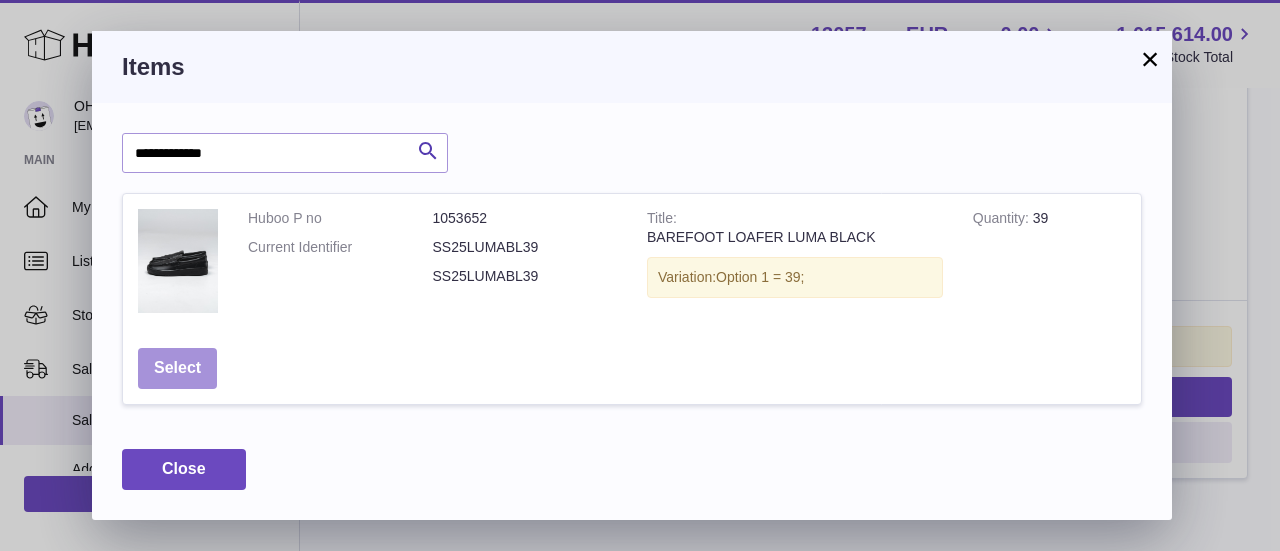 click on "Select" at bounding box center (177, 368) 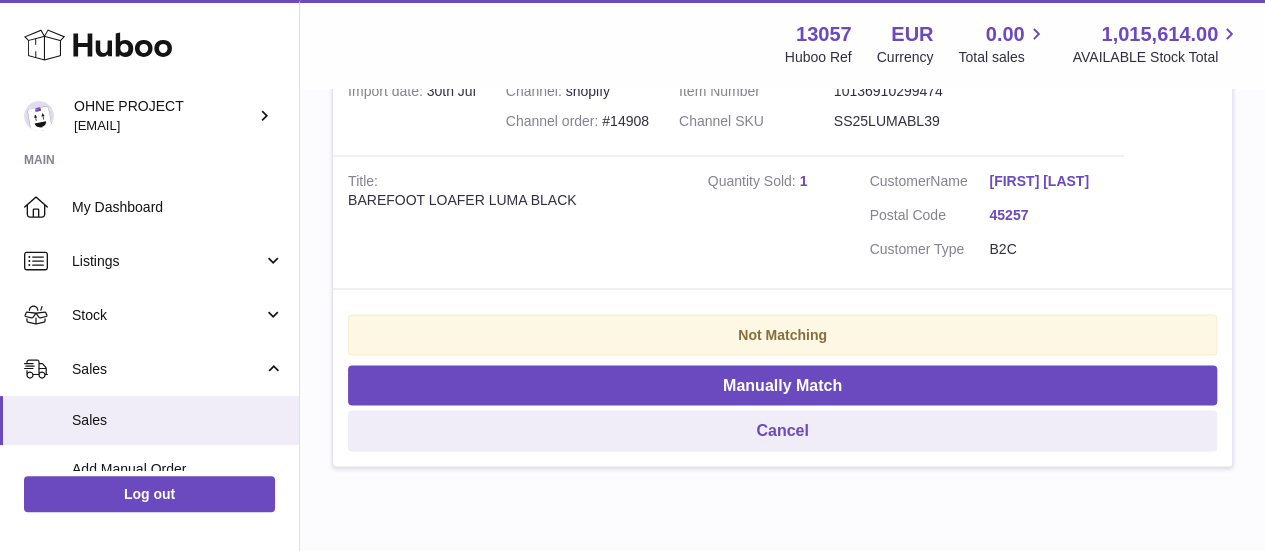 scroll, scrollTop: 1776, scrollLeft: 0, axis: vertical 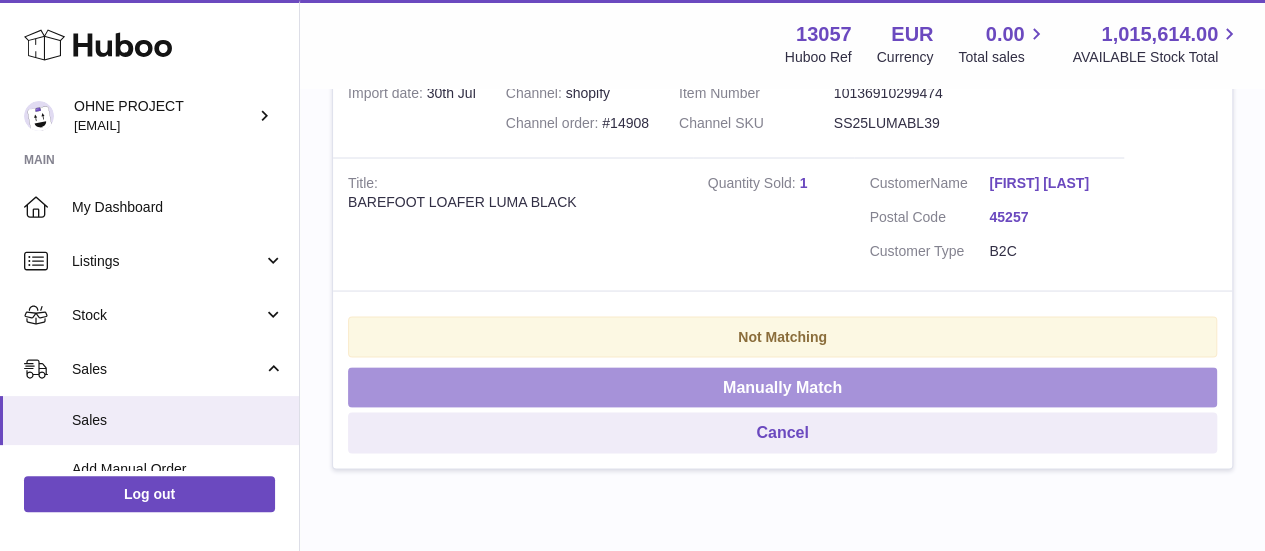 click on "Manually Match" at bounding box center (782, 387) 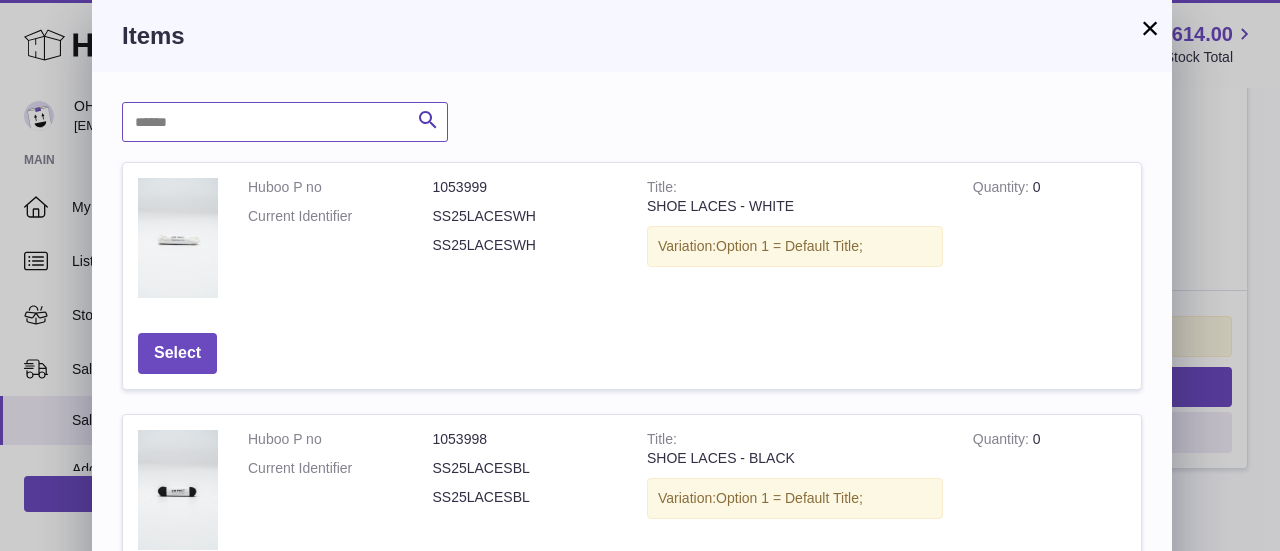 paste on "**********" 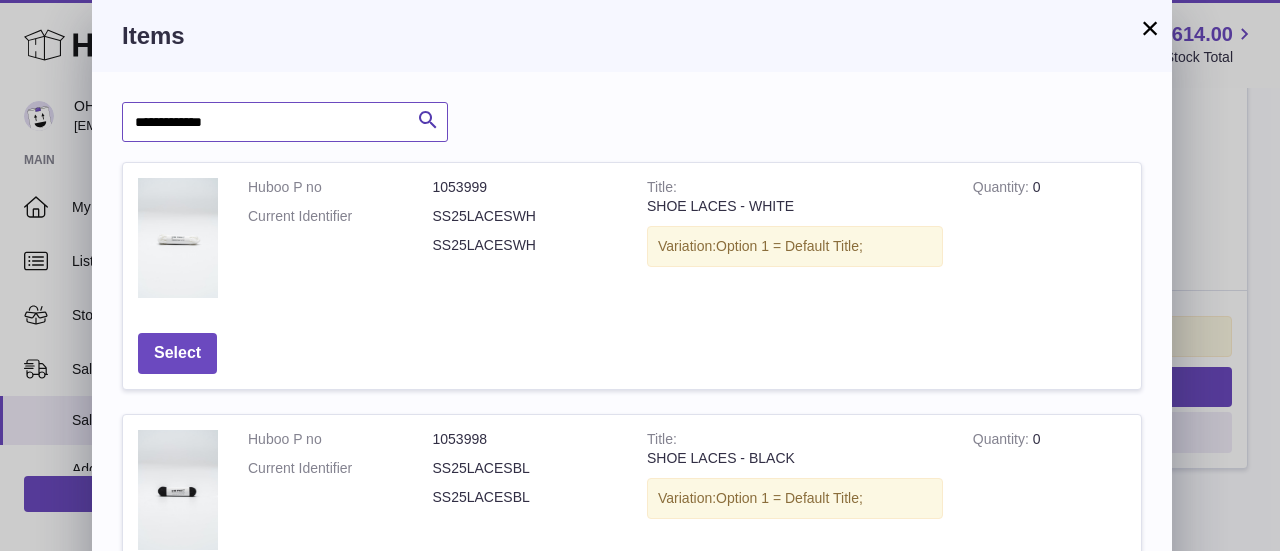 click on "**********" at bounding box center [285, 122] 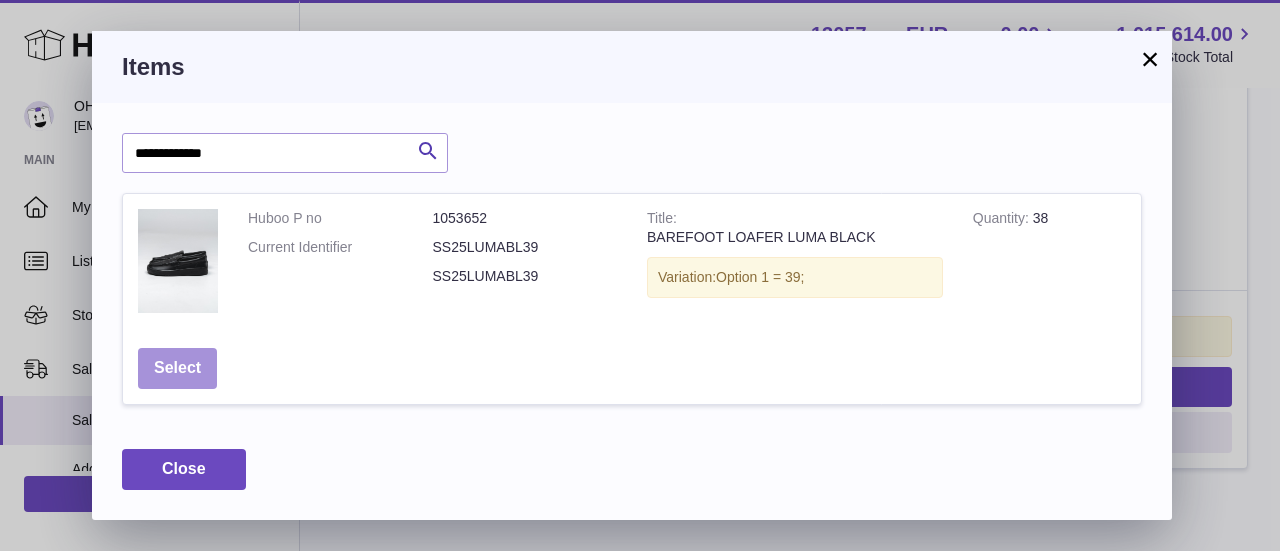 click on "Select" at bounding box center (177, 368) 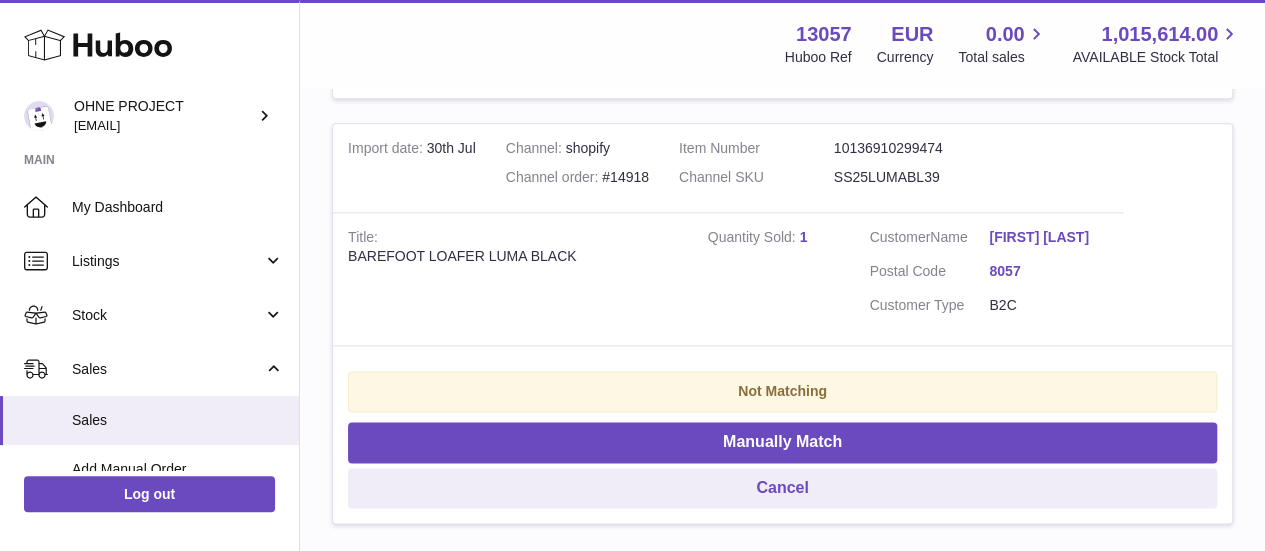 scroll, scrollTop: 1295, scrollLeft: 0, axis: vertical 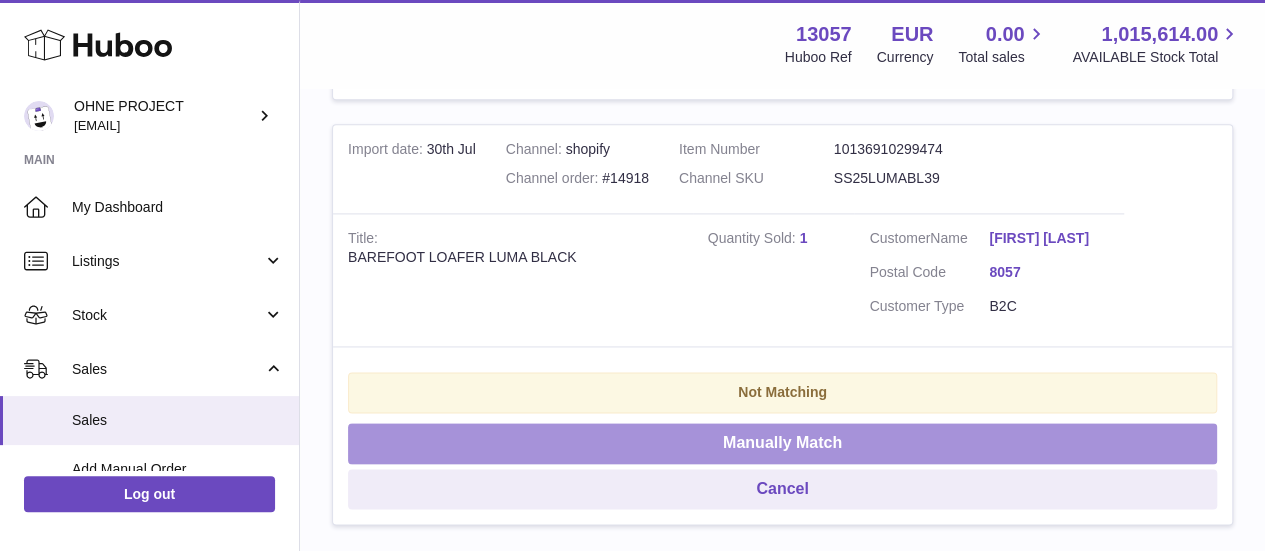 click on "Manually Match" at bounding box center [782, 443] 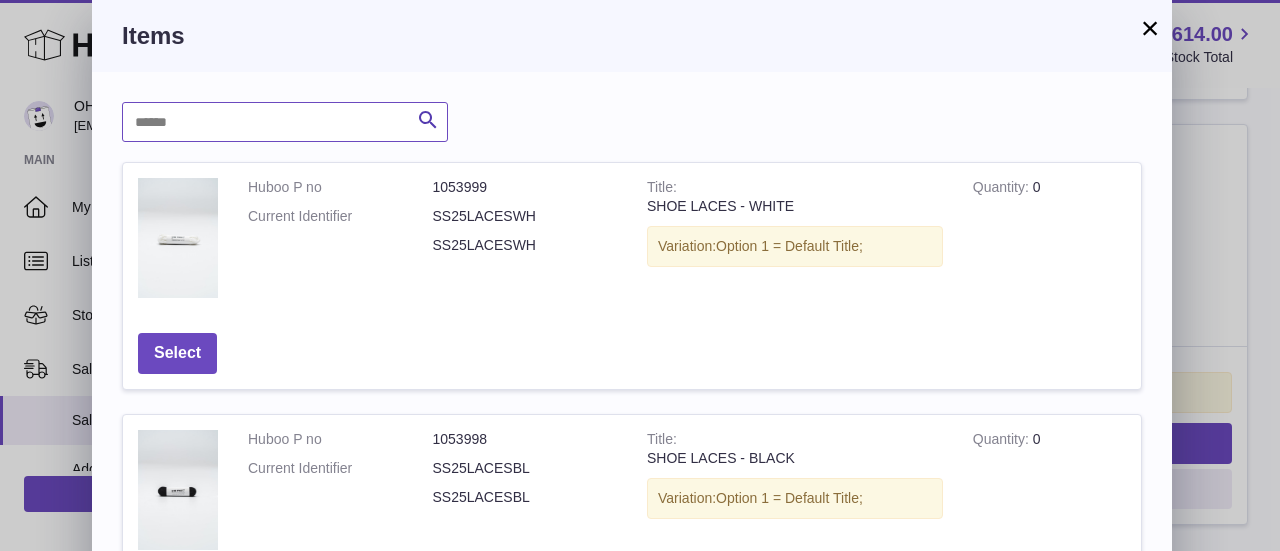 click at bounding box center [285, 122] 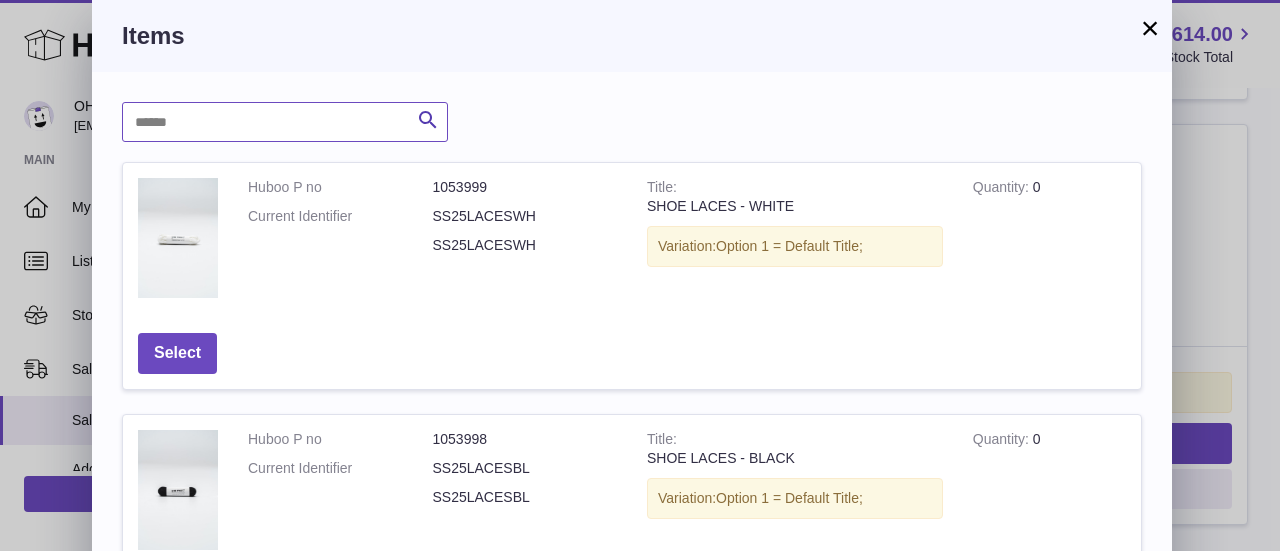 paste on "**********" 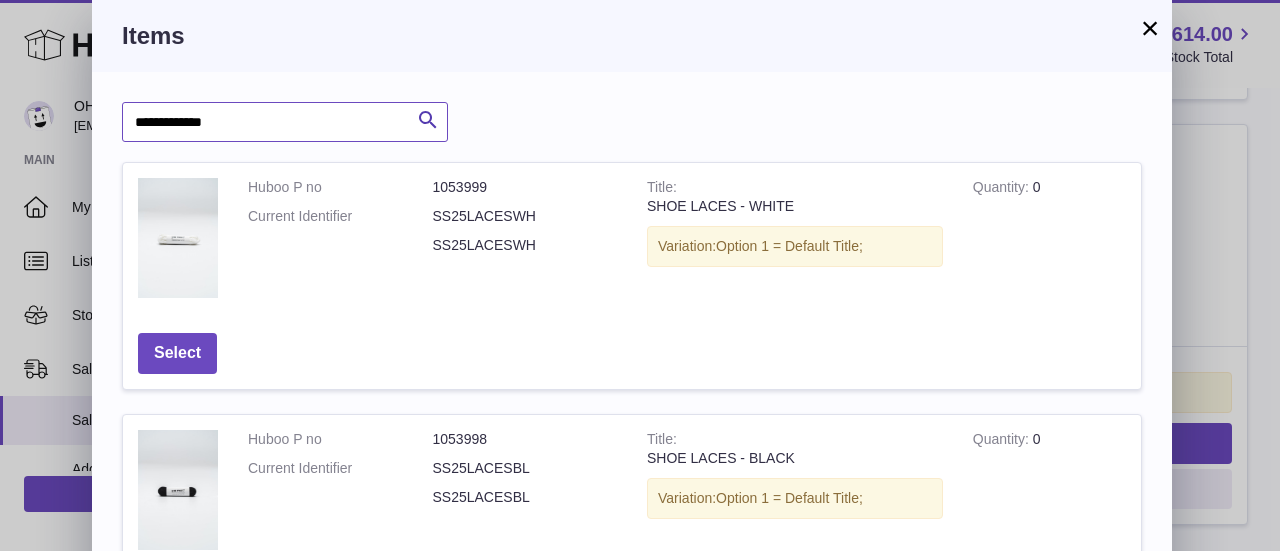 type on "**********" 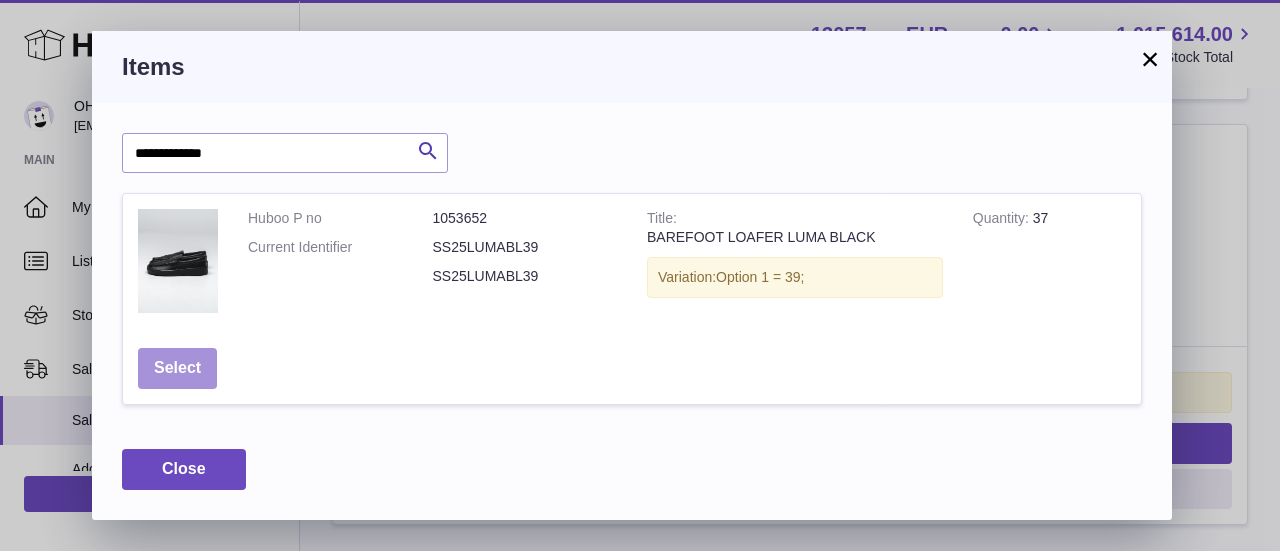 click on "Select" at bounding box center [177, 368] 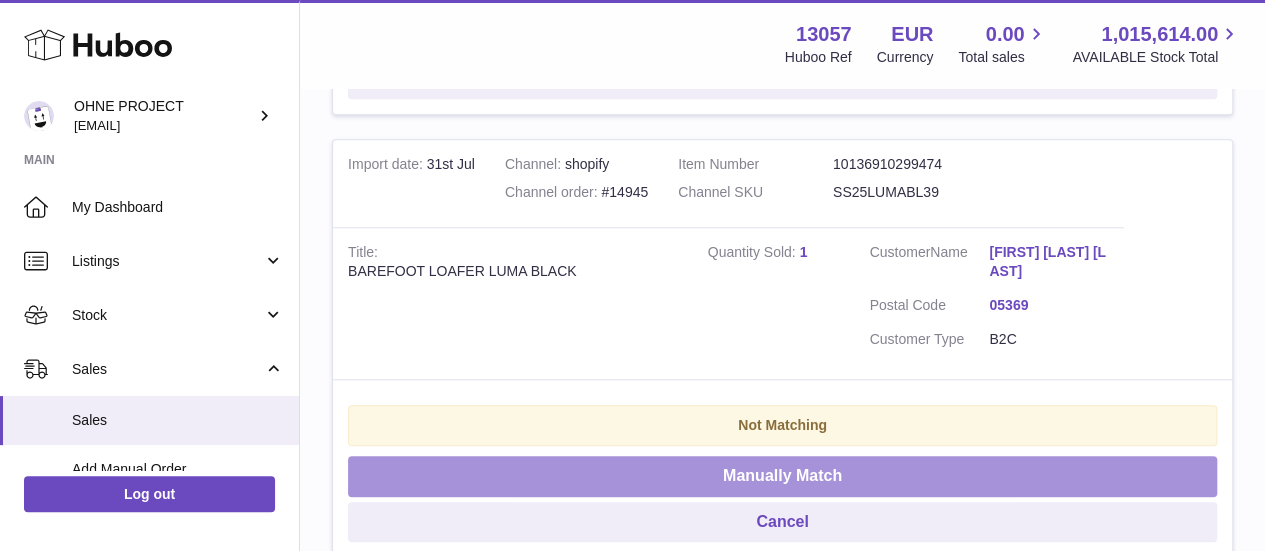 scroll, scrollTop: 877, scrollLeft: 0, axis: vertical 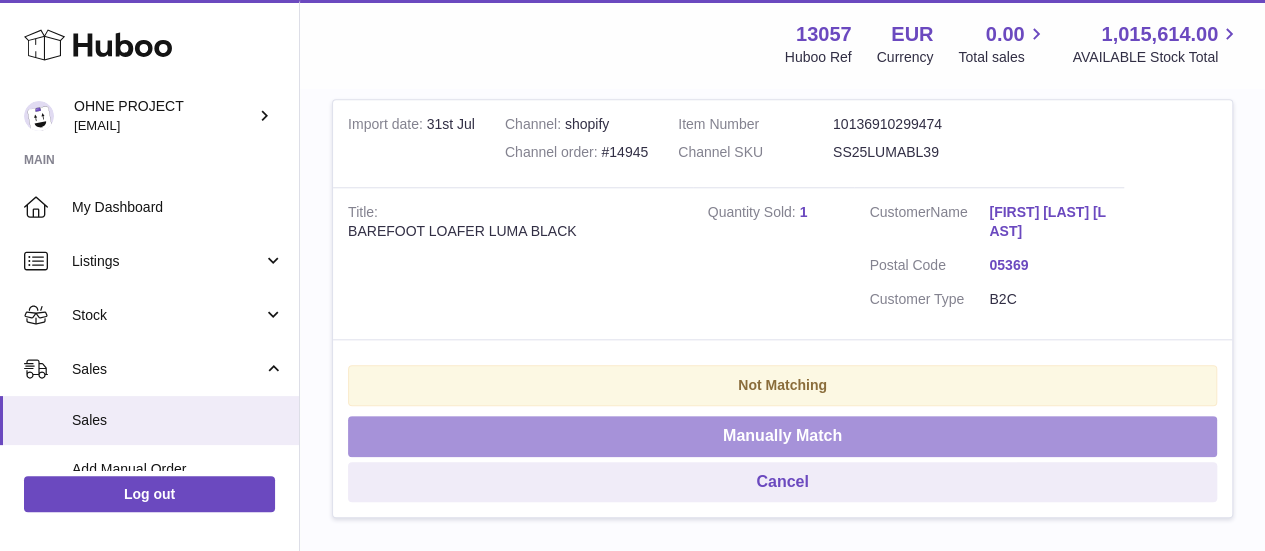 click on "Manually Match" at bounding box center [782, 436] 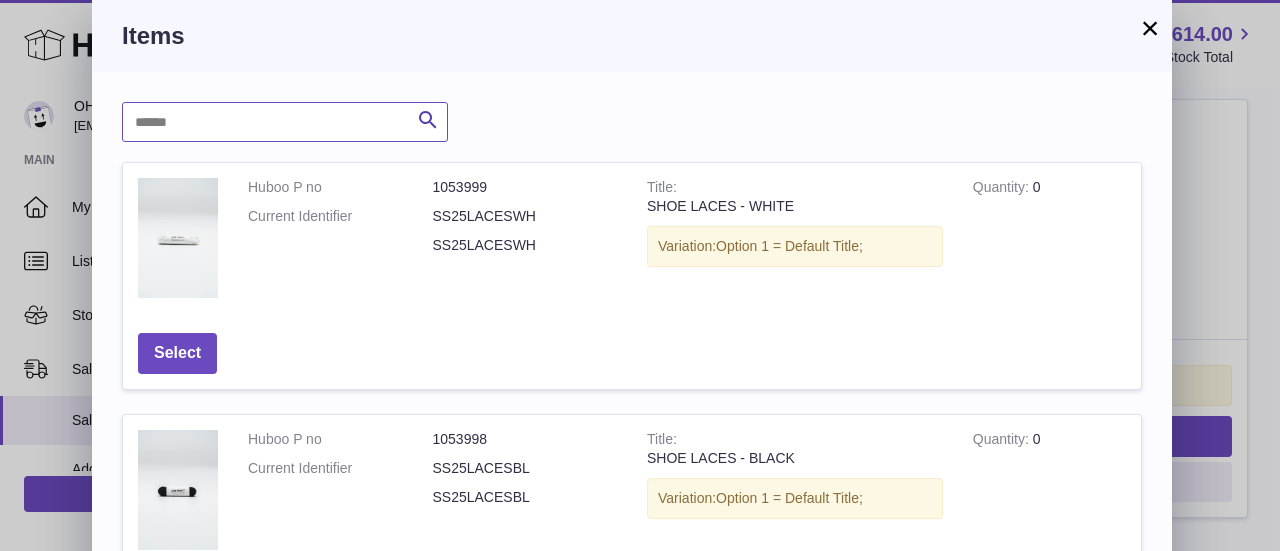 paste on "**********" 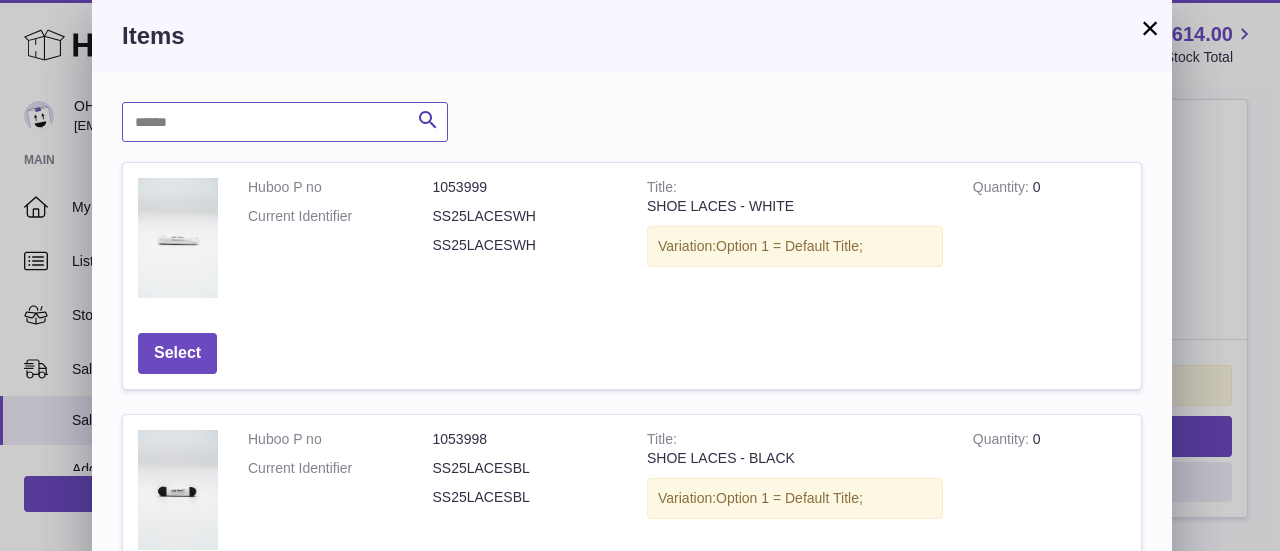 click at bounding box center [285, 122] 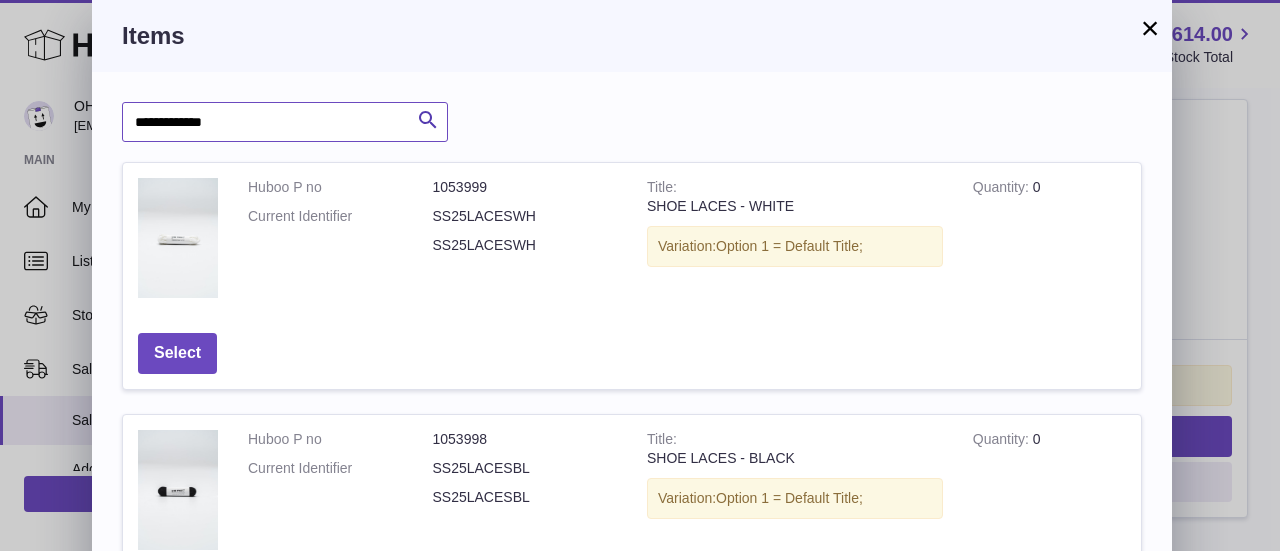 type on "**********" 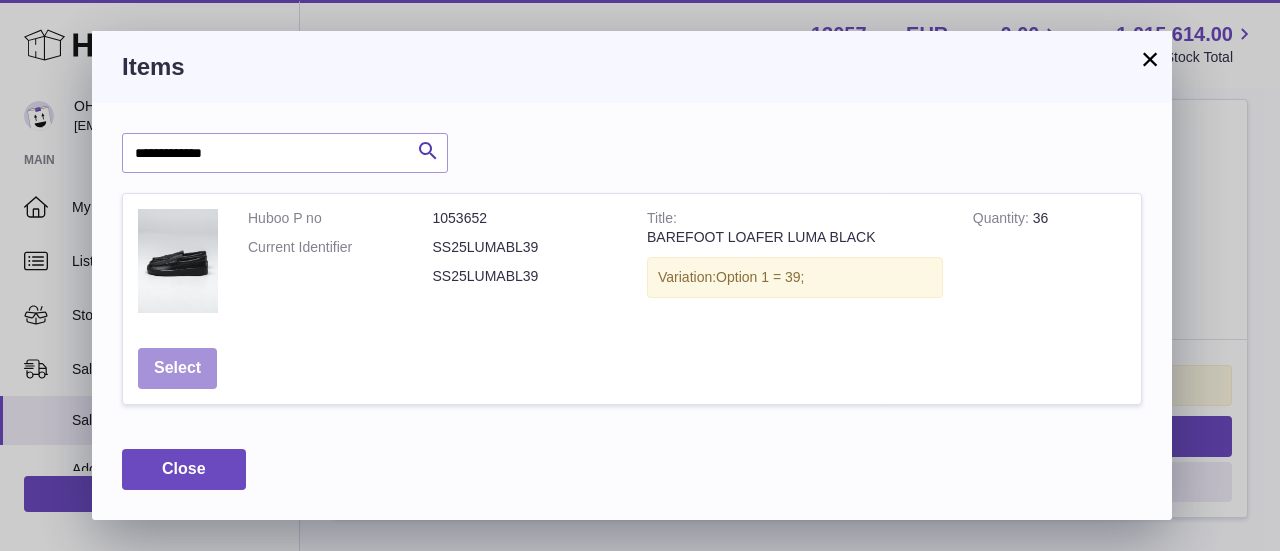 click on "Select" at bounding box center [177, 368] 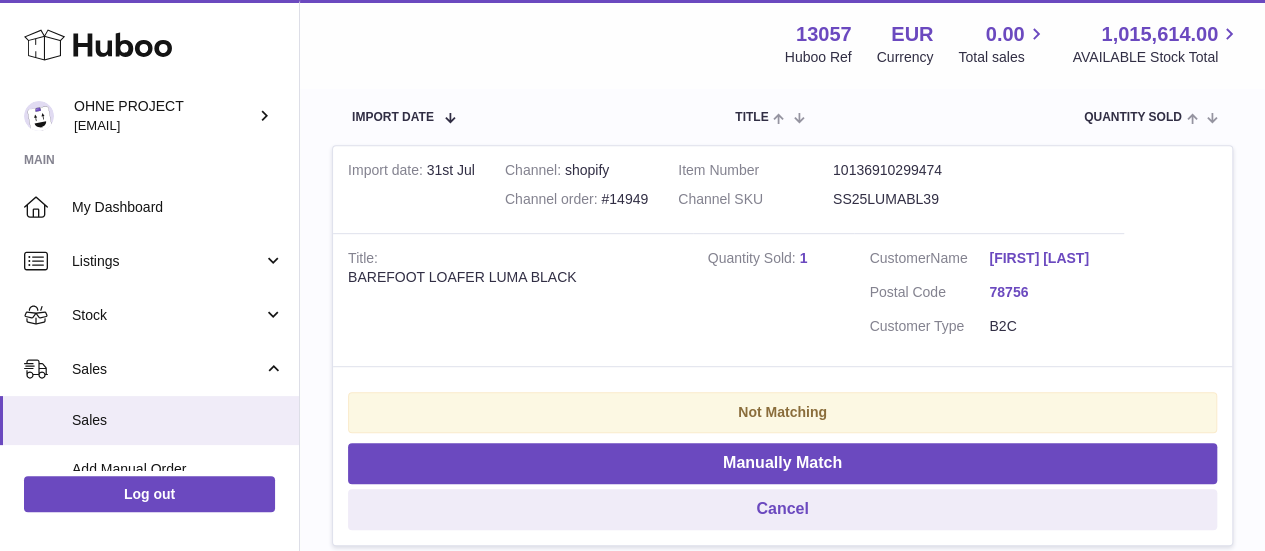 scroll, scrollTop: 404, scrollLeft: 0, axis: vertical 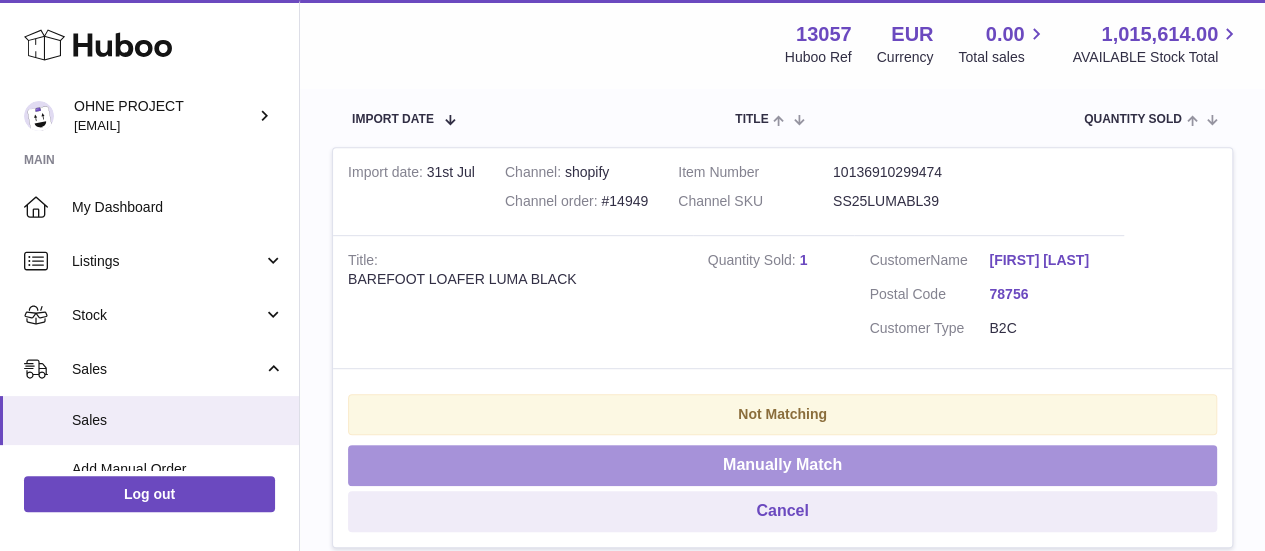 click on "Manually Match" at bounding box center (782, 465) 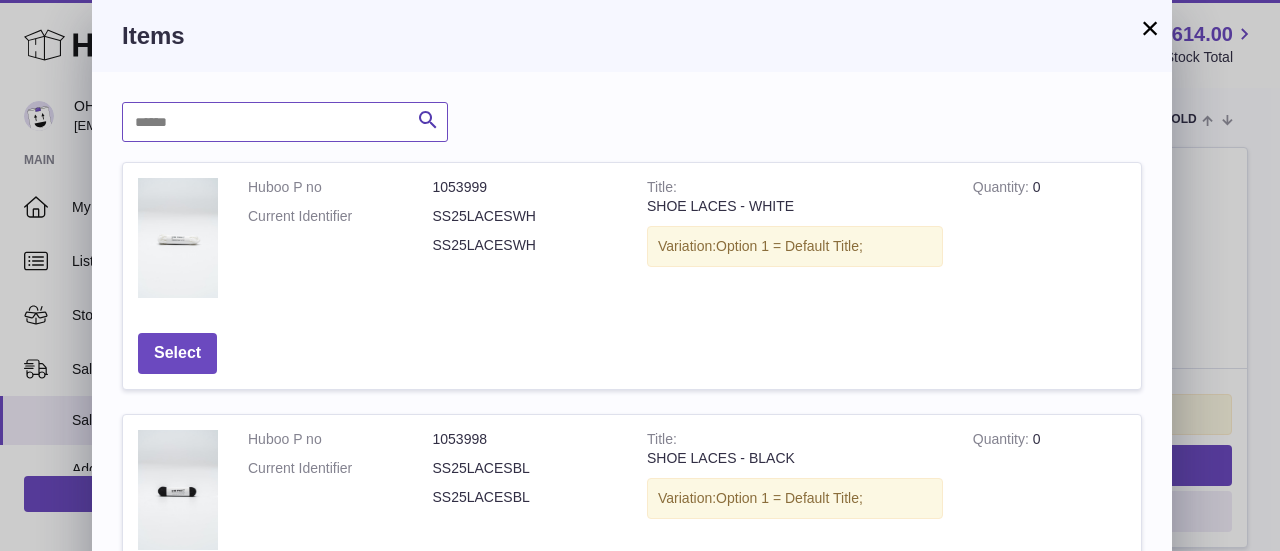 paste on "**********" 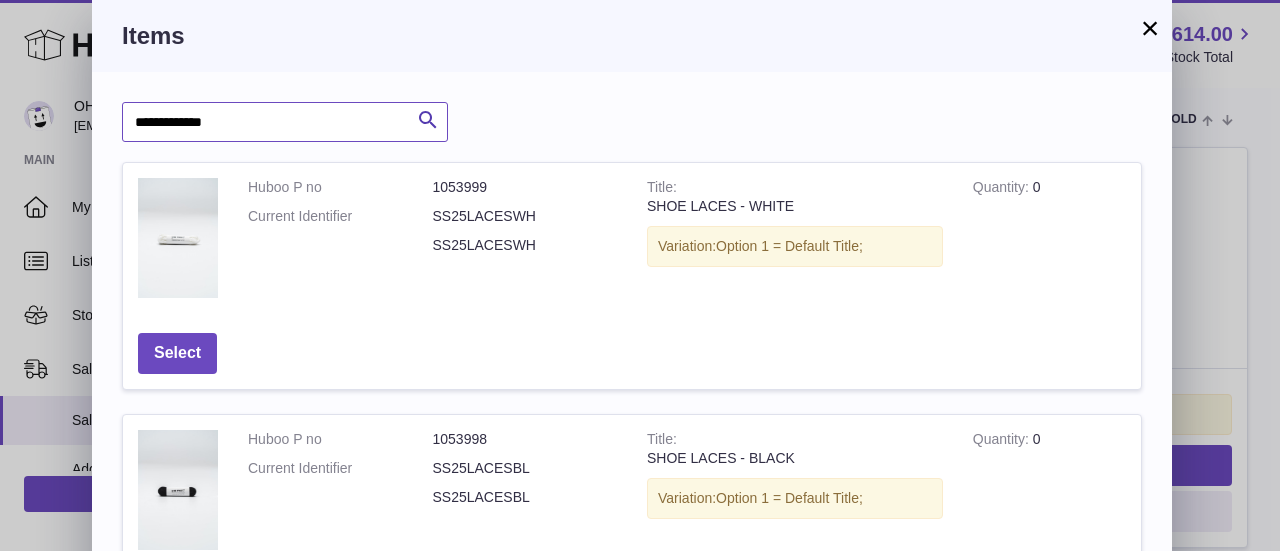 click on "**********" at bounding box center (285, 122) 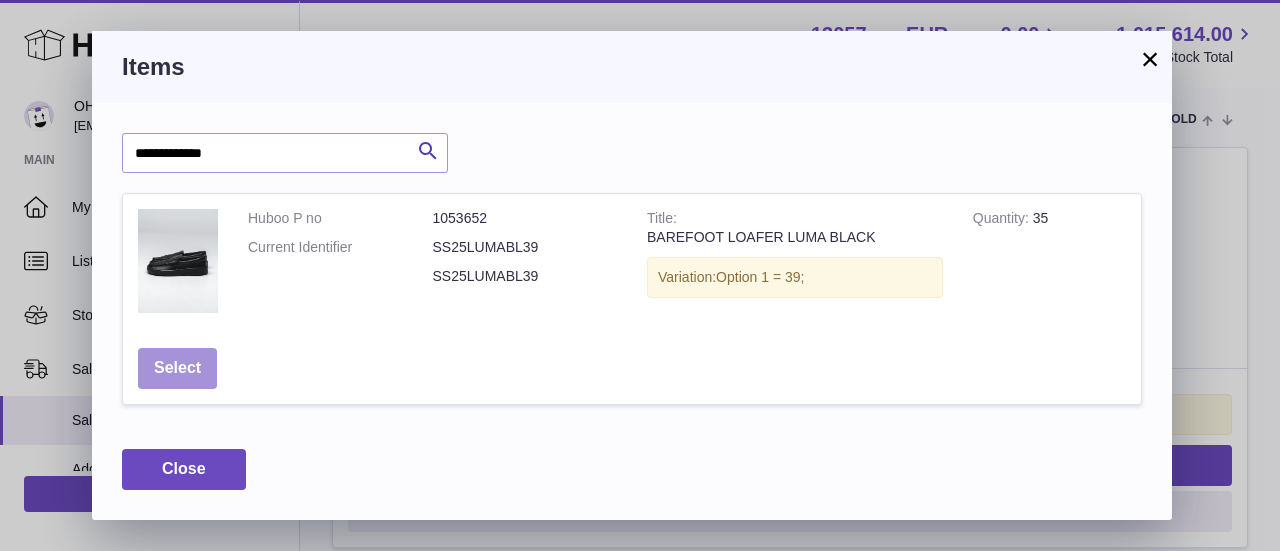 click on "Select" at bounding box center [177, 368] 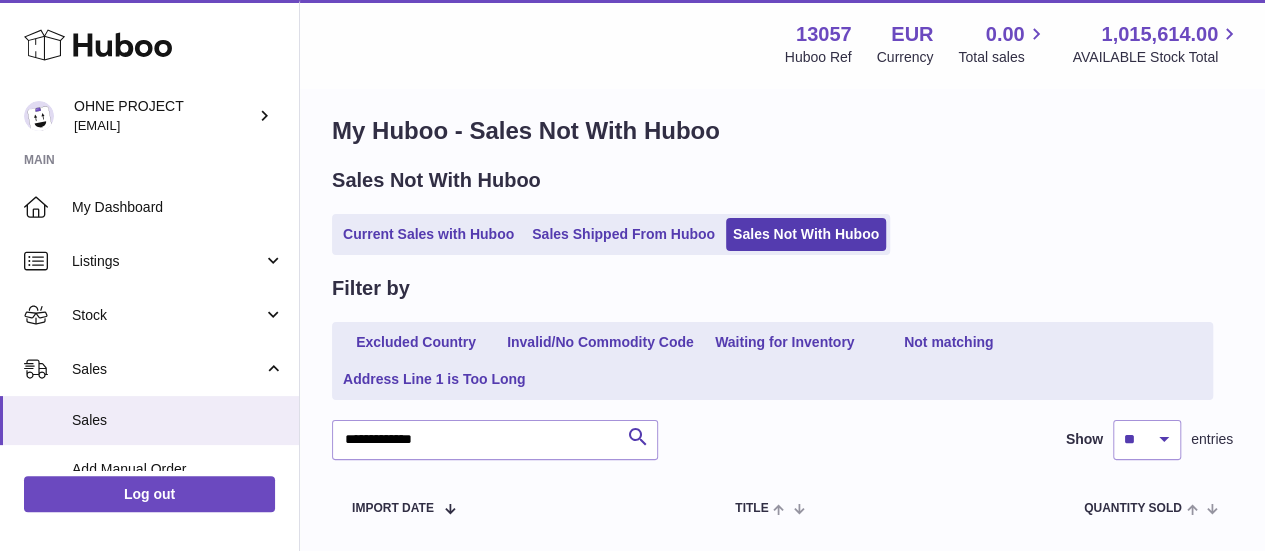 scroll, scrollTop: 50, scrollLeft: 0, axis: vertical 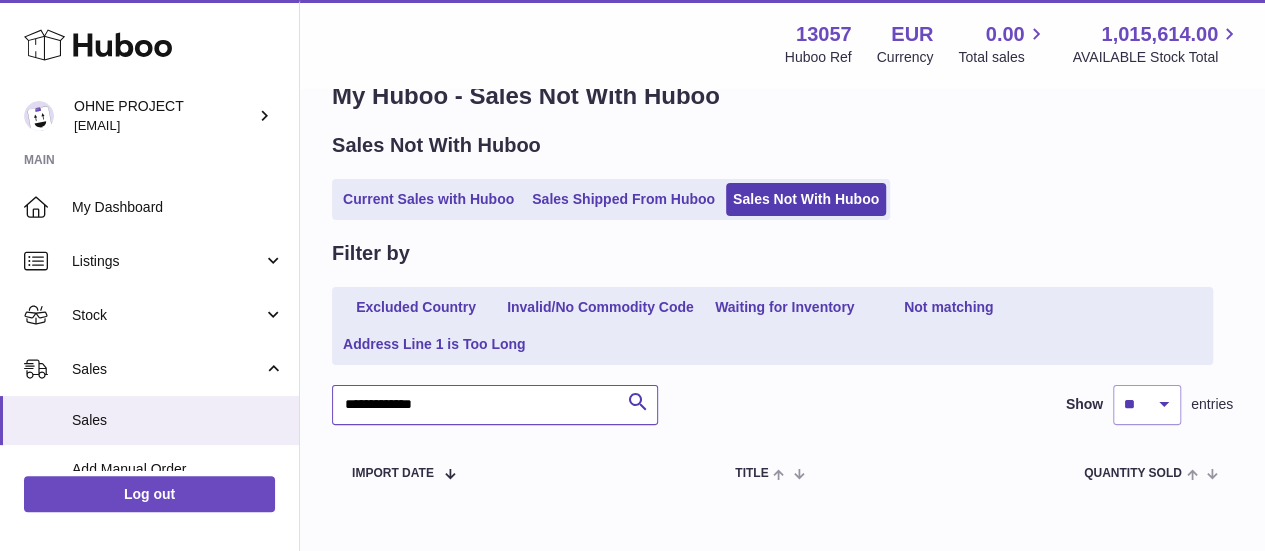 click on "**********" at bounding box center (495, 405) 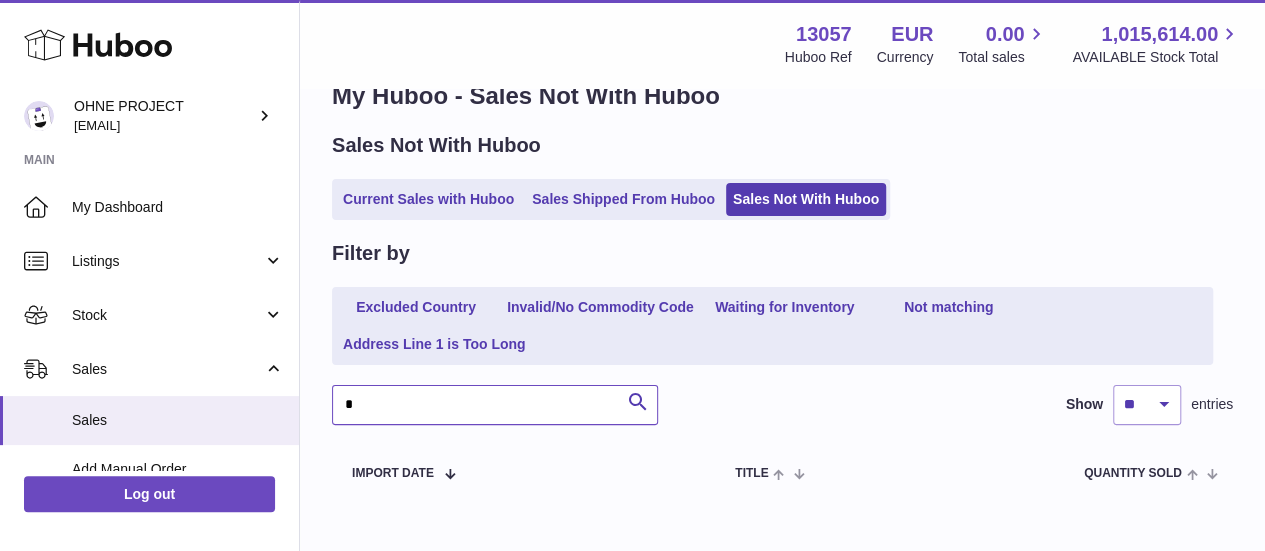 type 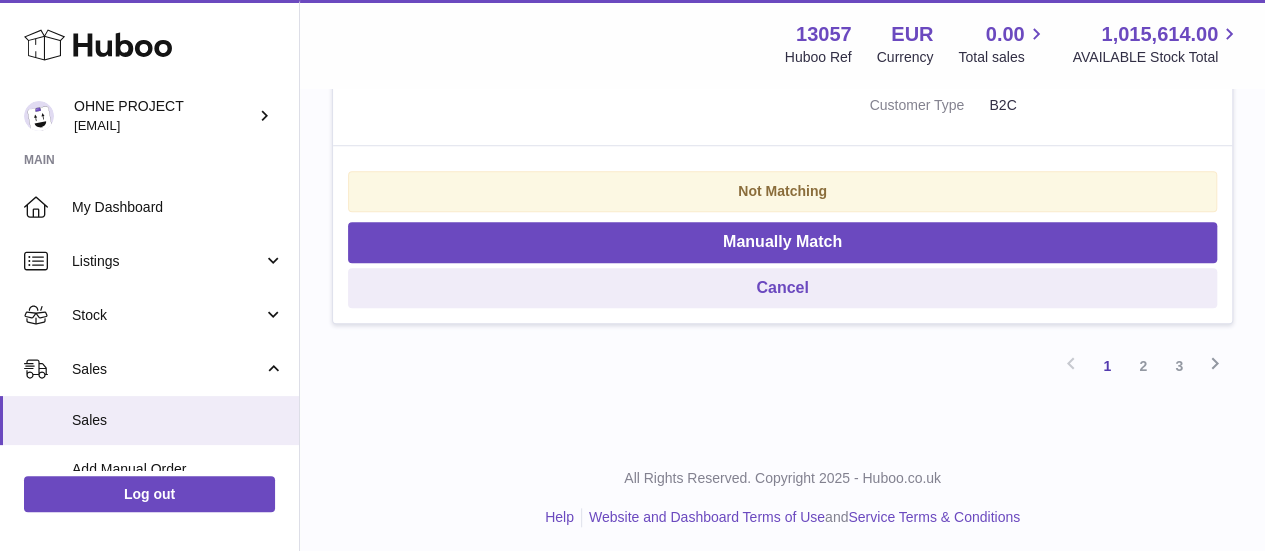 scroll, scrollTop: 4601, scrollLeft: 0, axis: vertical 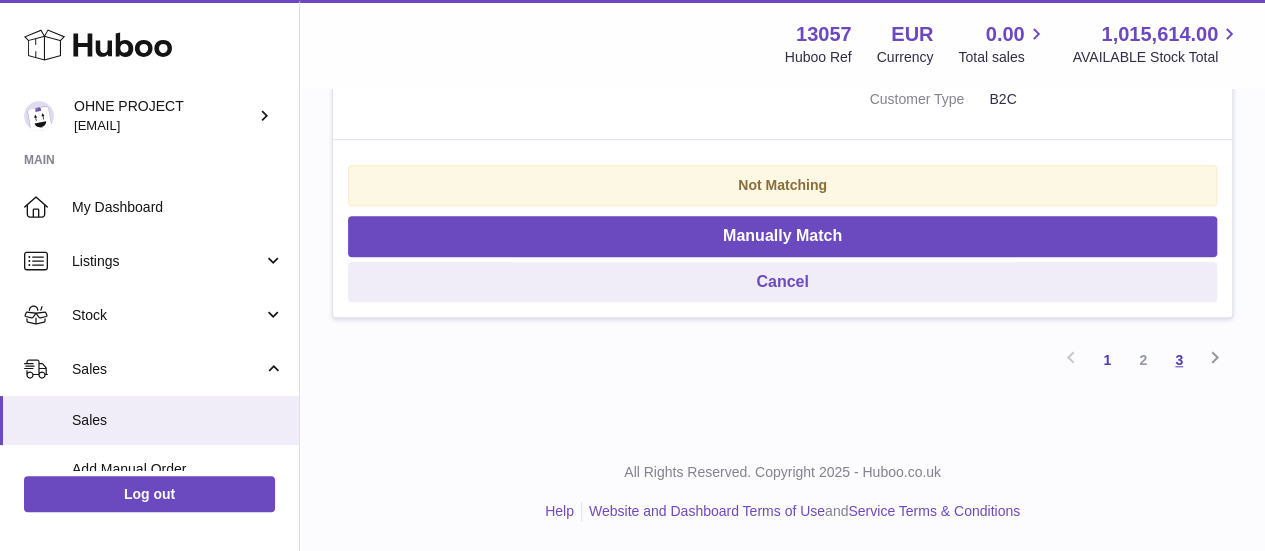 click on "3" at bounding box center (1179, 360) 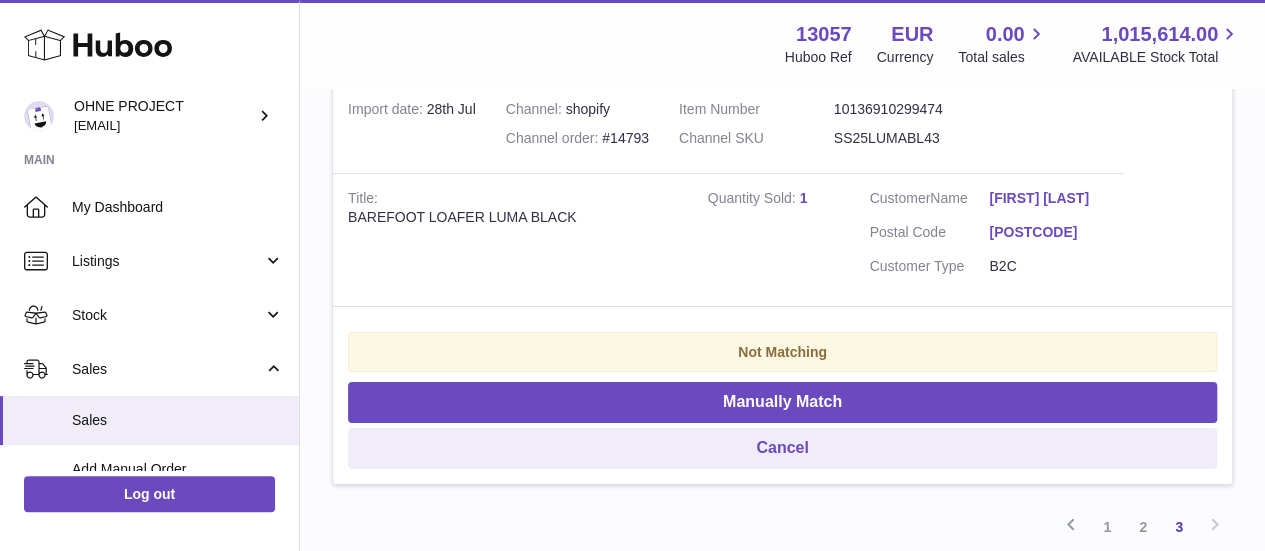 scroll, scrollTop: 3459, scrollLeft: 0, axis: vertical 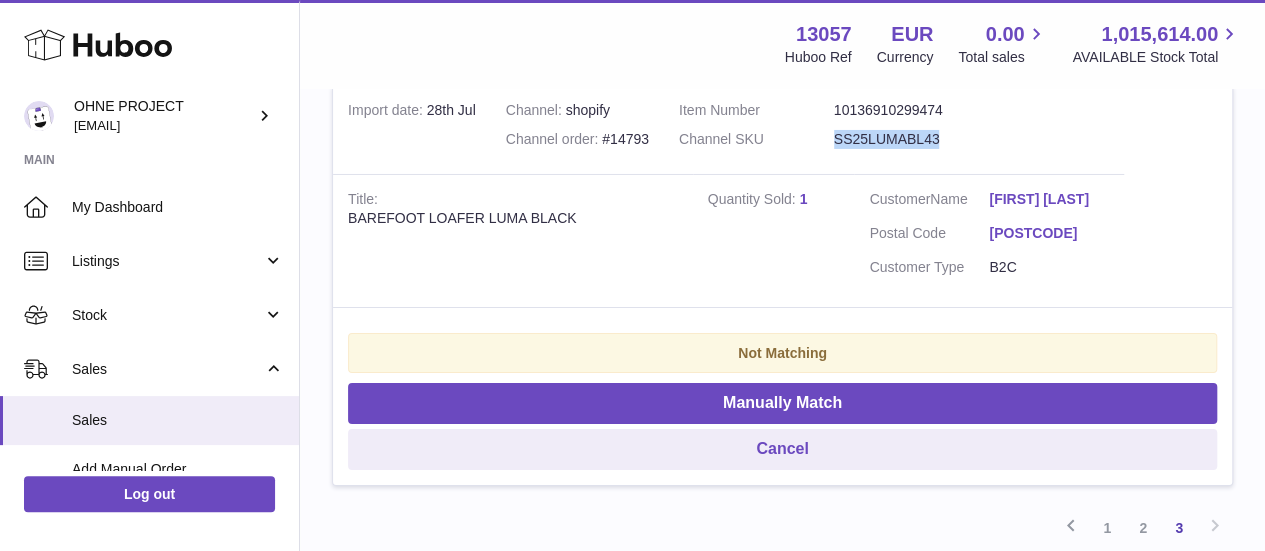 drag, startPoint x: 964, startPoint y: 219, endPoint x: 861, endPoint y: 219, distance: 103 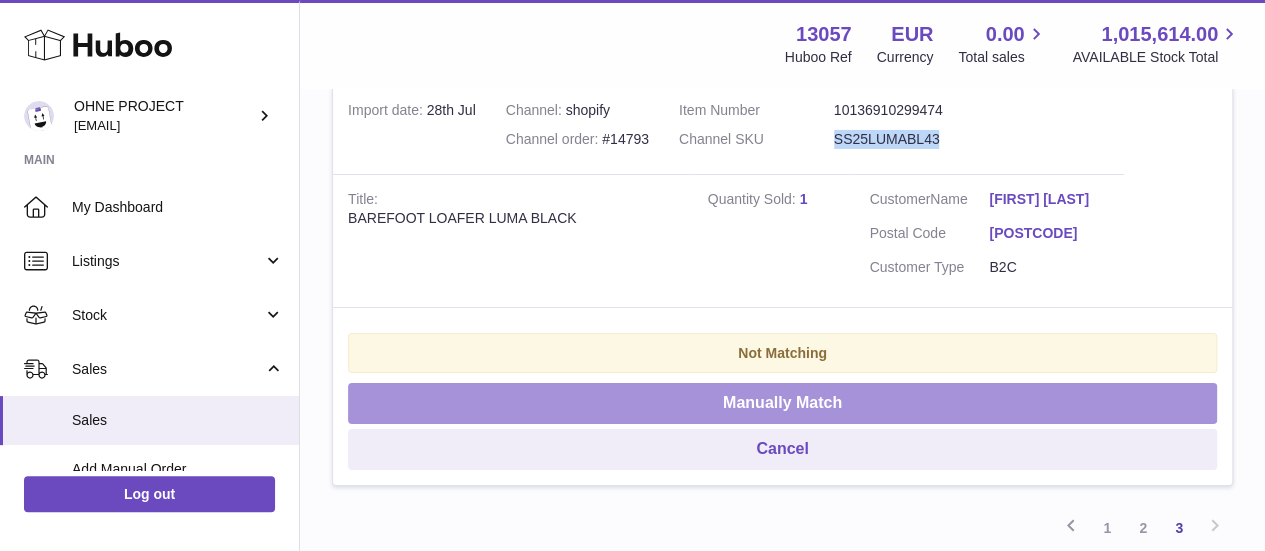 click on "Manually Match" at bounding box center (782, 403) 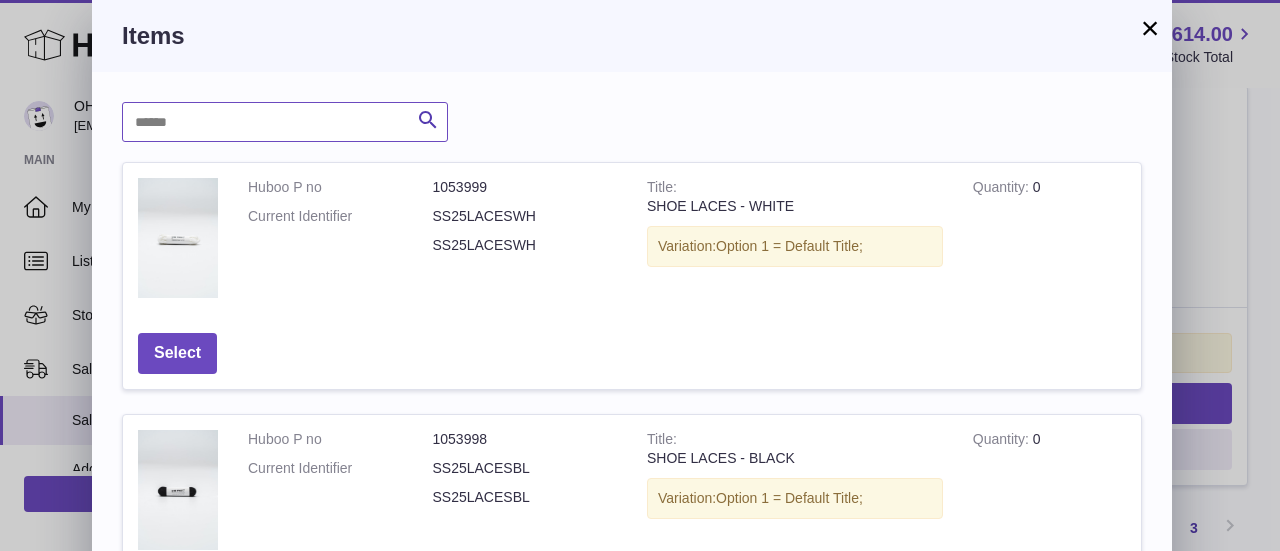 click at bounding box center (285, 122) 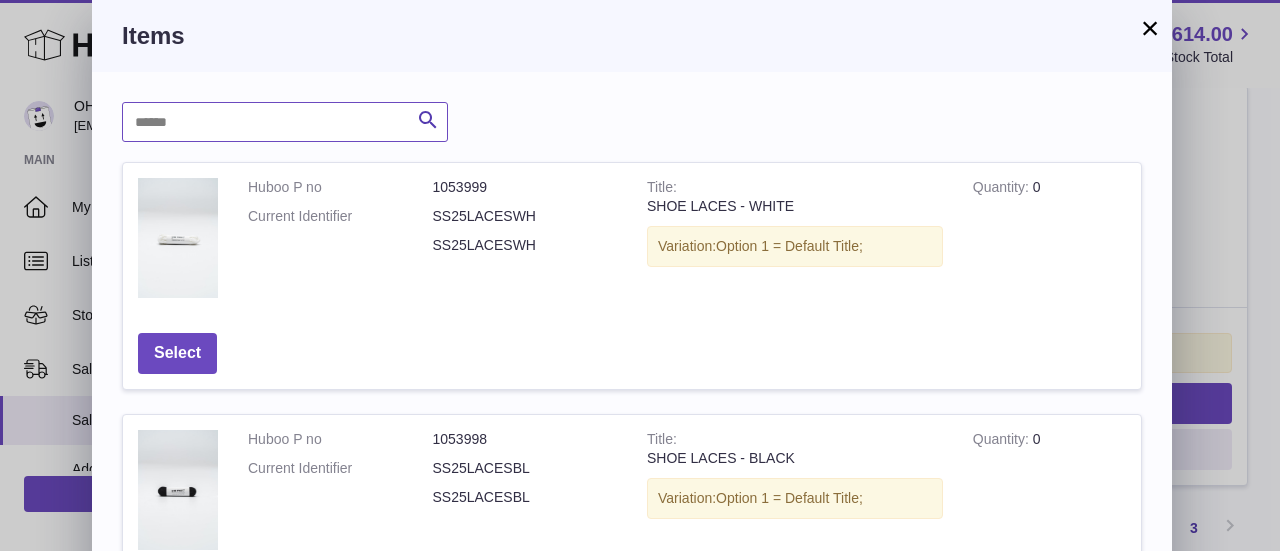 paste on "**********" 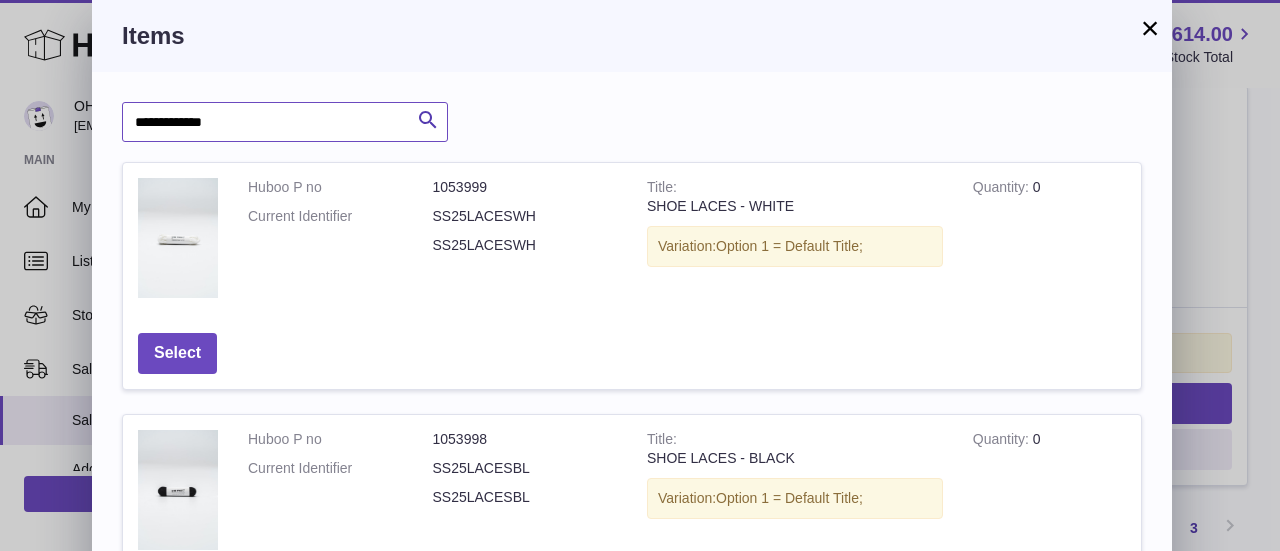 type on "**********" 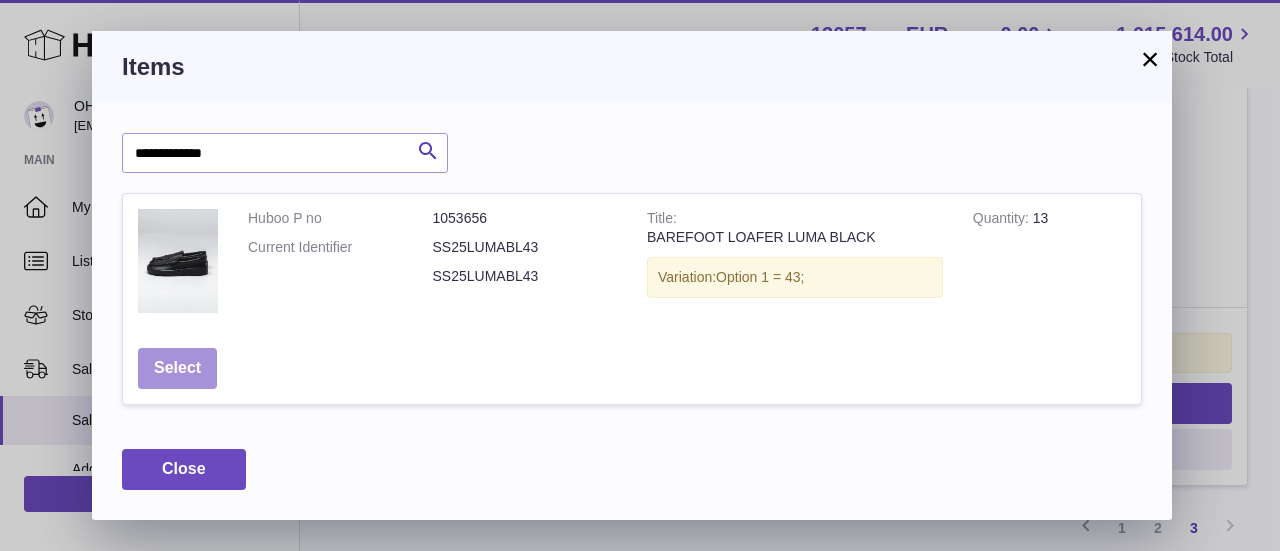 click on "Select" at bounding box center (177, 368) 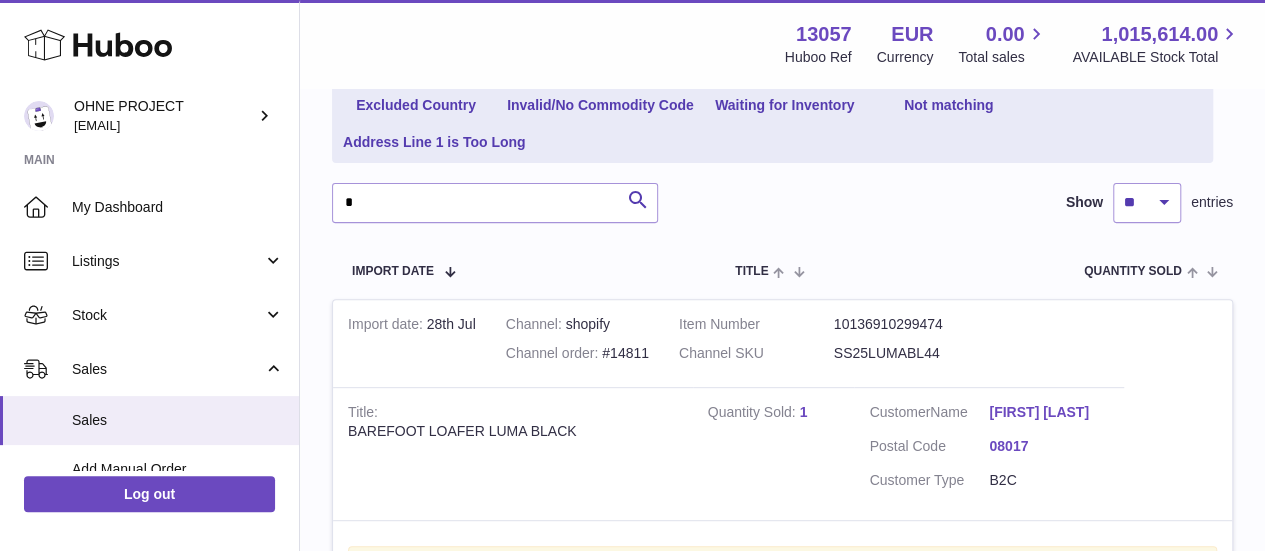 scroll, scrollTop: 221, scrollLeft: 0, axis: vertical 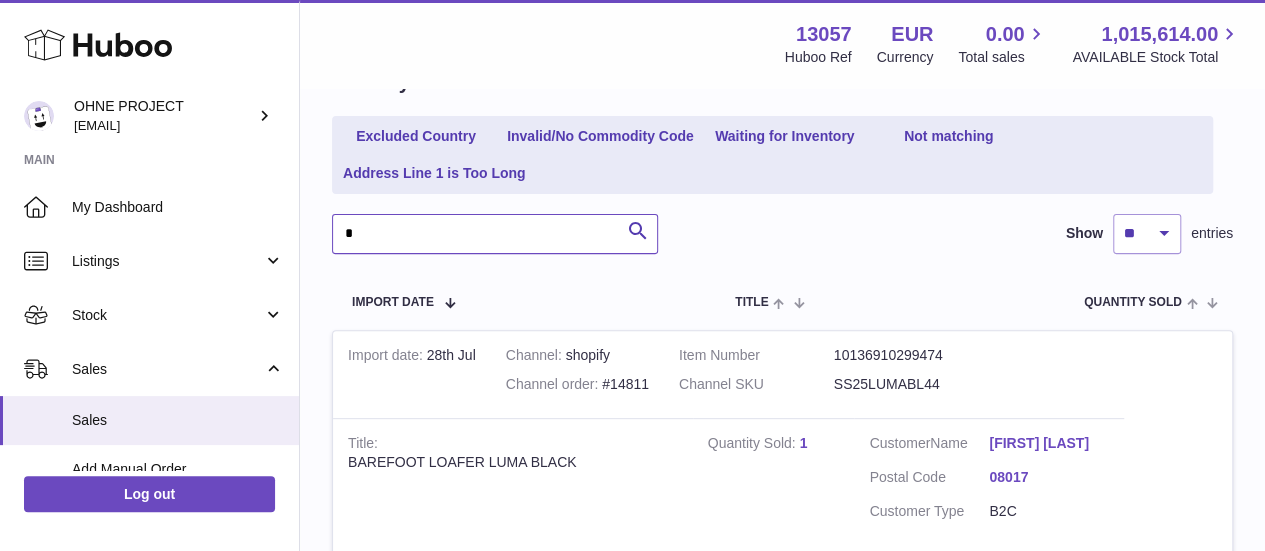 click at bounding box center (495, 234) 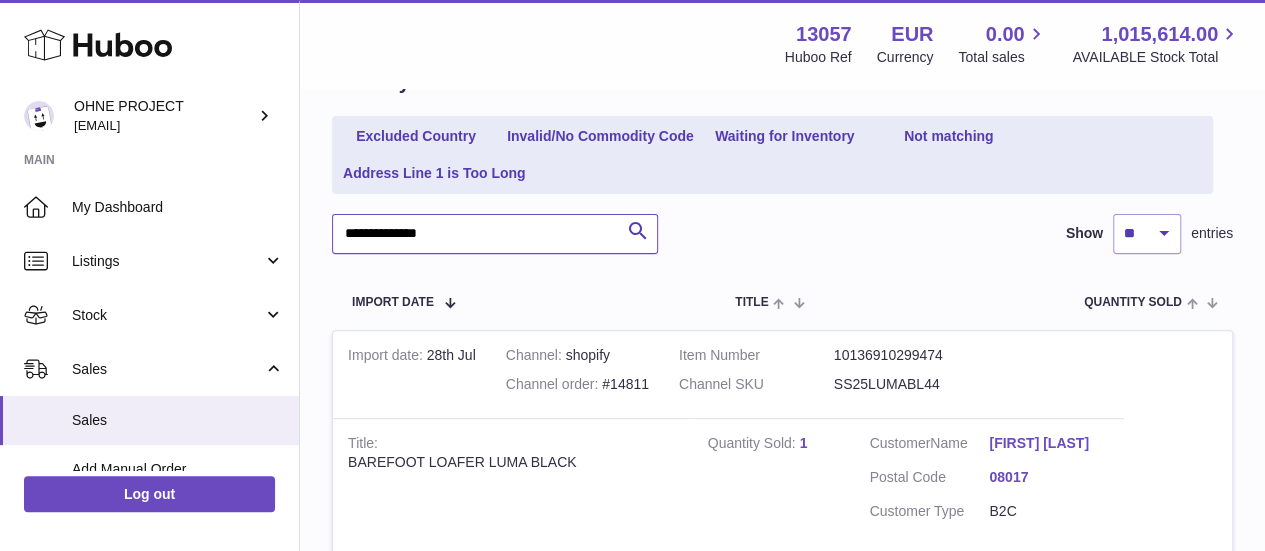 type on "**********" 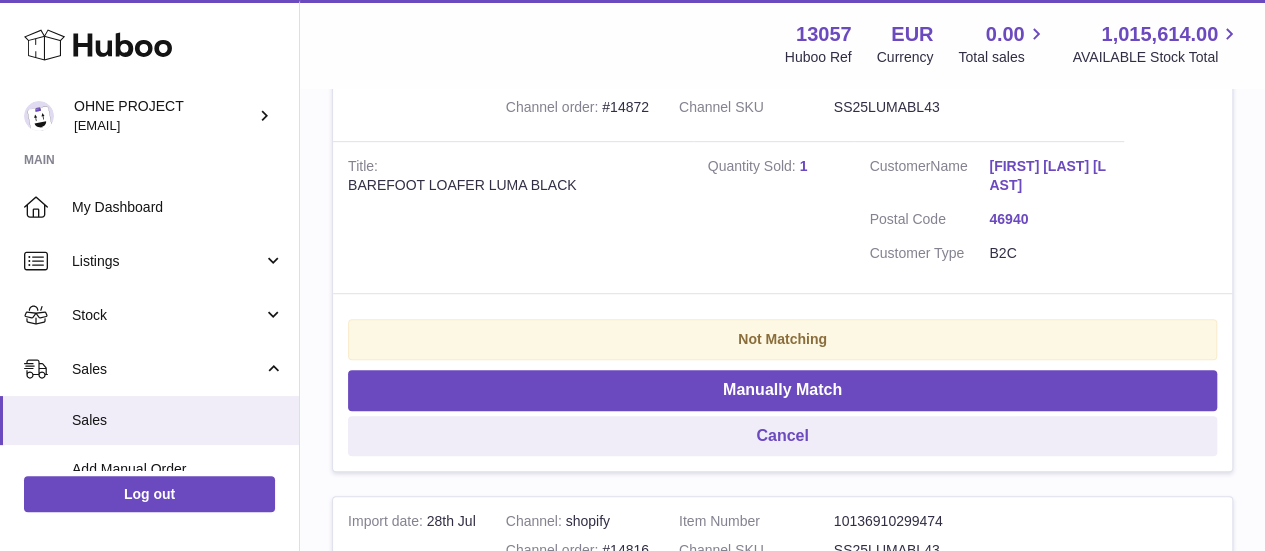 scroll, scrollTop: 495, scrollLeft: 0, axis: vertical 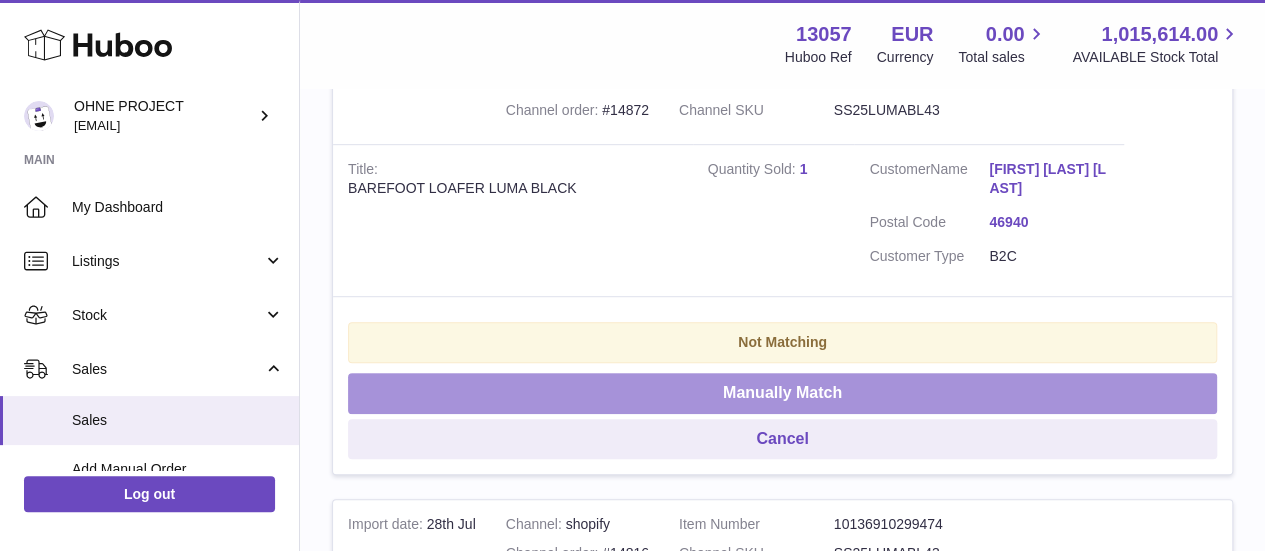 click on "Manually Match" at bounding box center (782, 393) 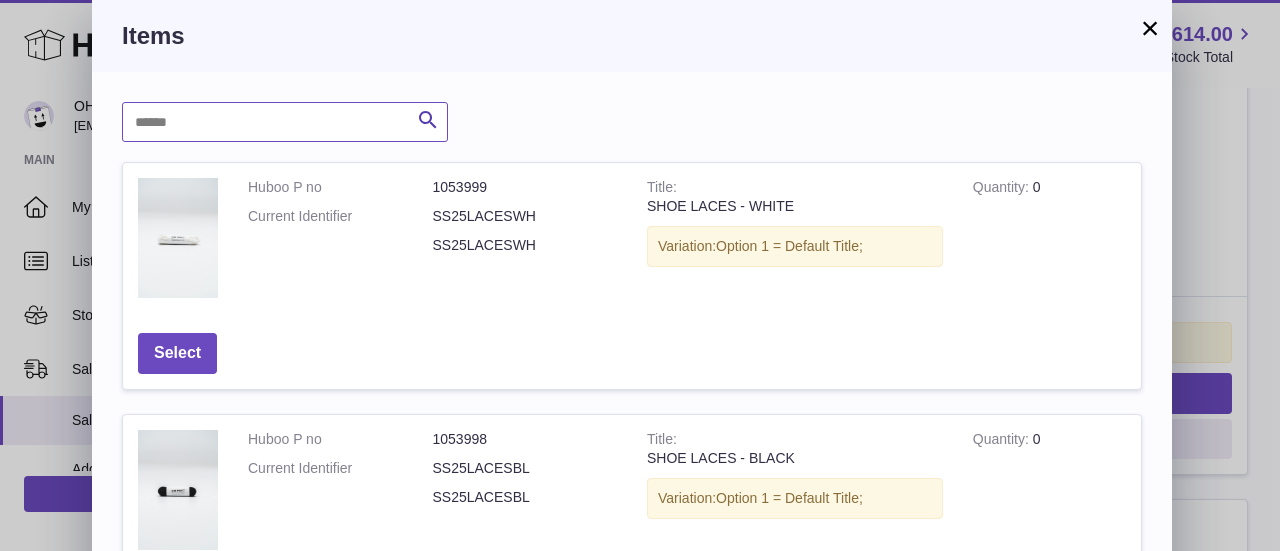click at bounding box center [285, 122] 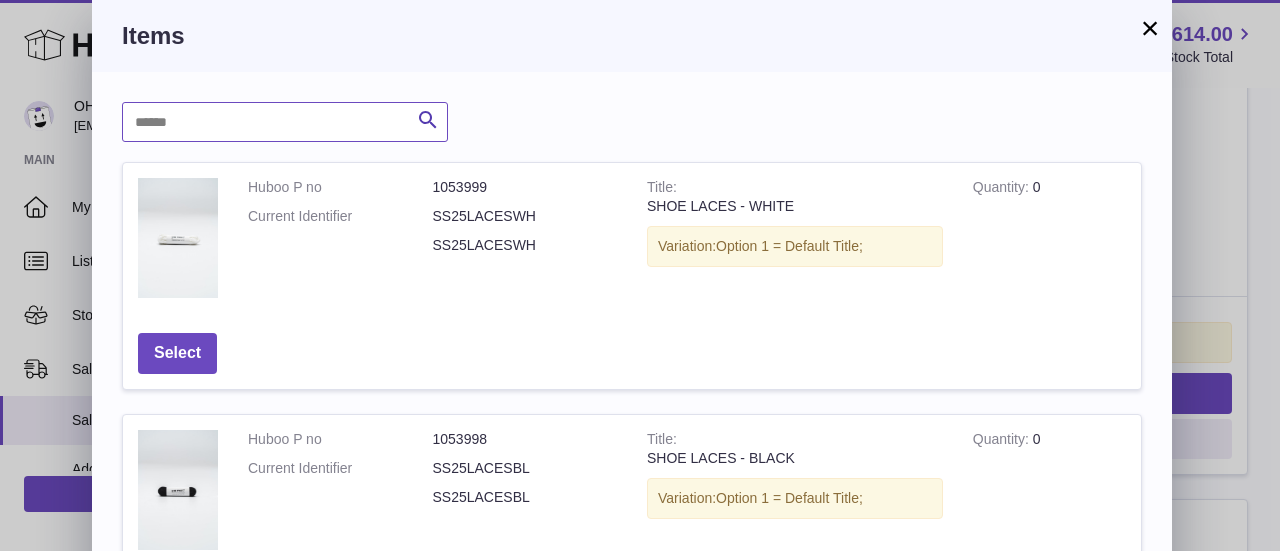 paste on "**********" 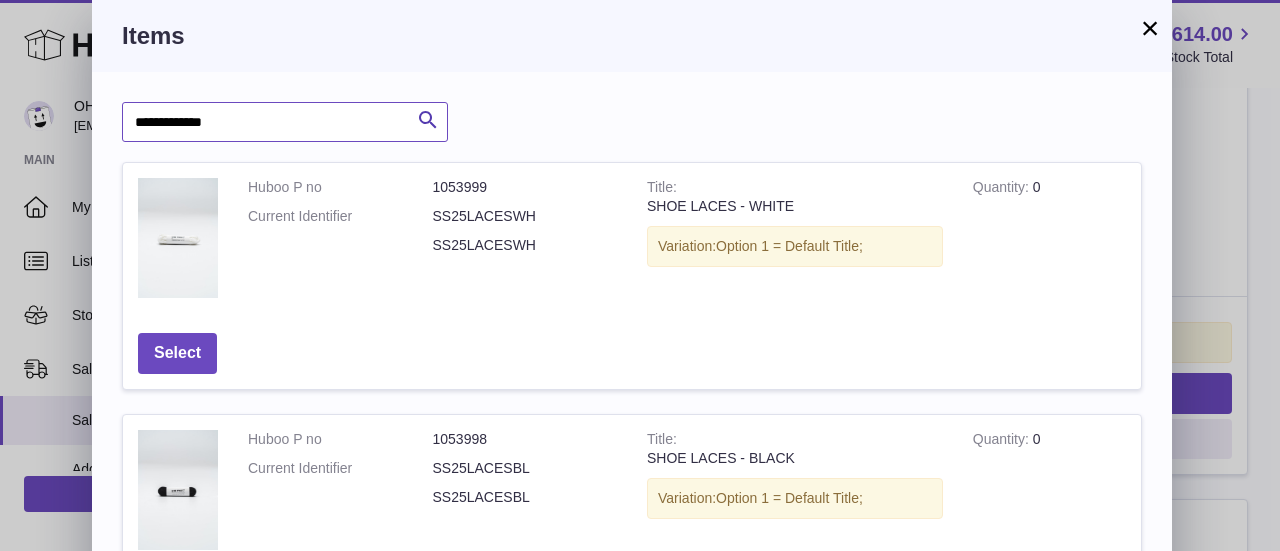 type on "**********" 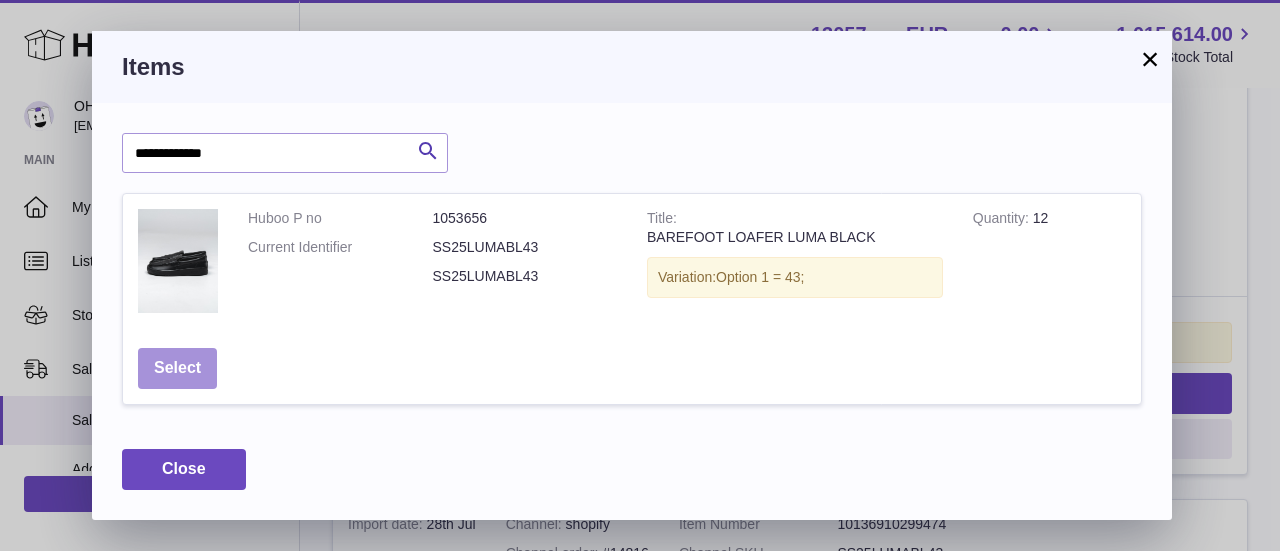 click on "Select" at bounding box center [177, 368] 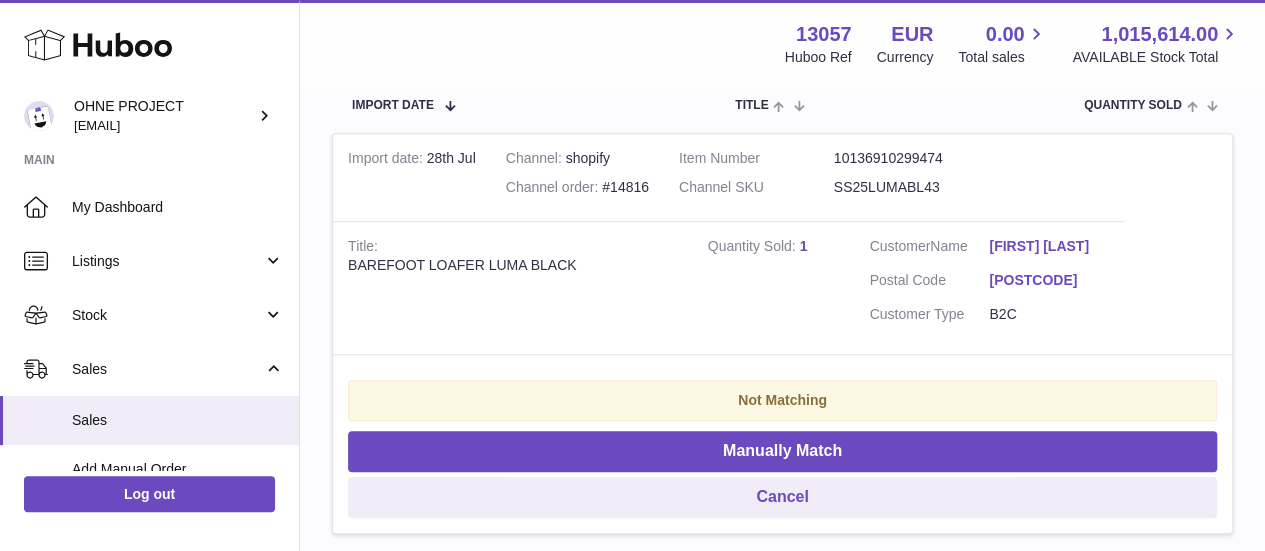 scroll, scrollTop: 419, scrollLeft: 0, axis: vertical 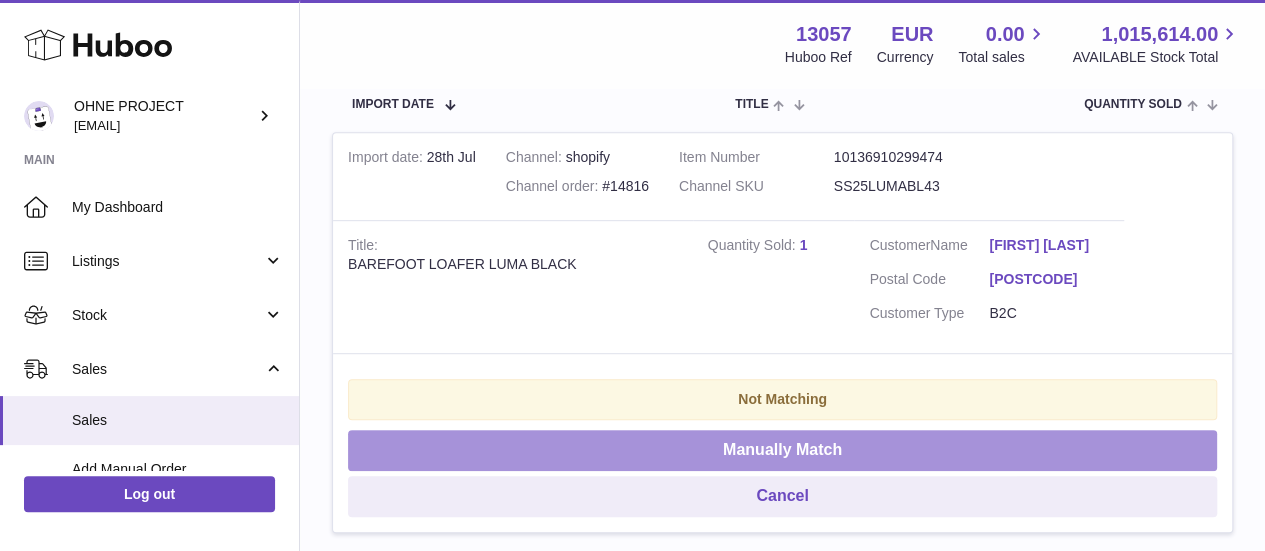 click on "Manually Match" at bounding box center [782, 450] 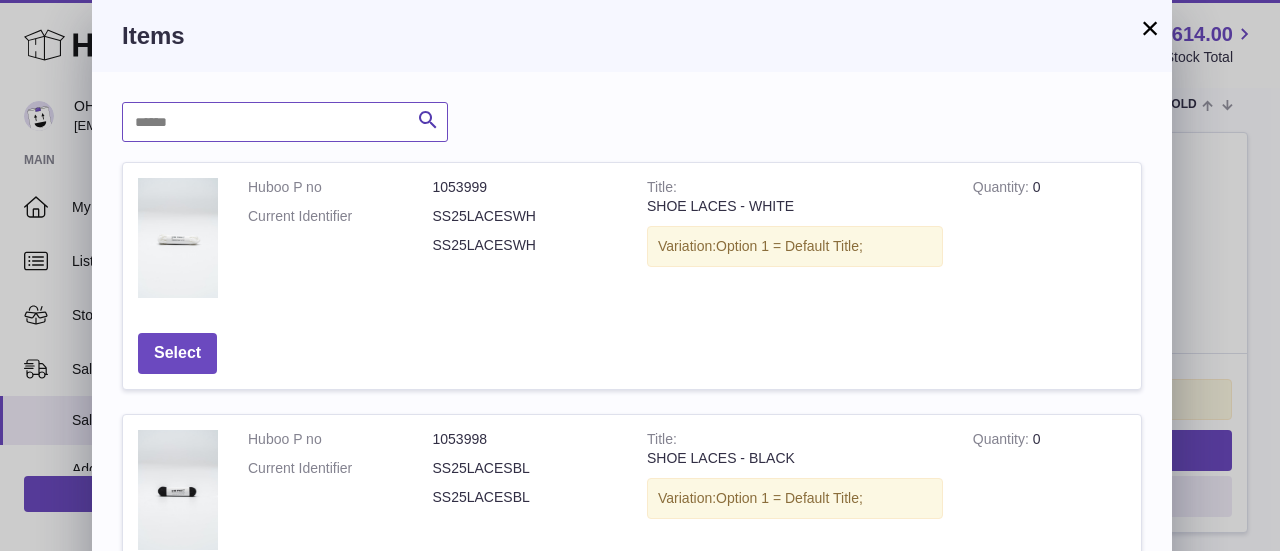 paste on "**********" 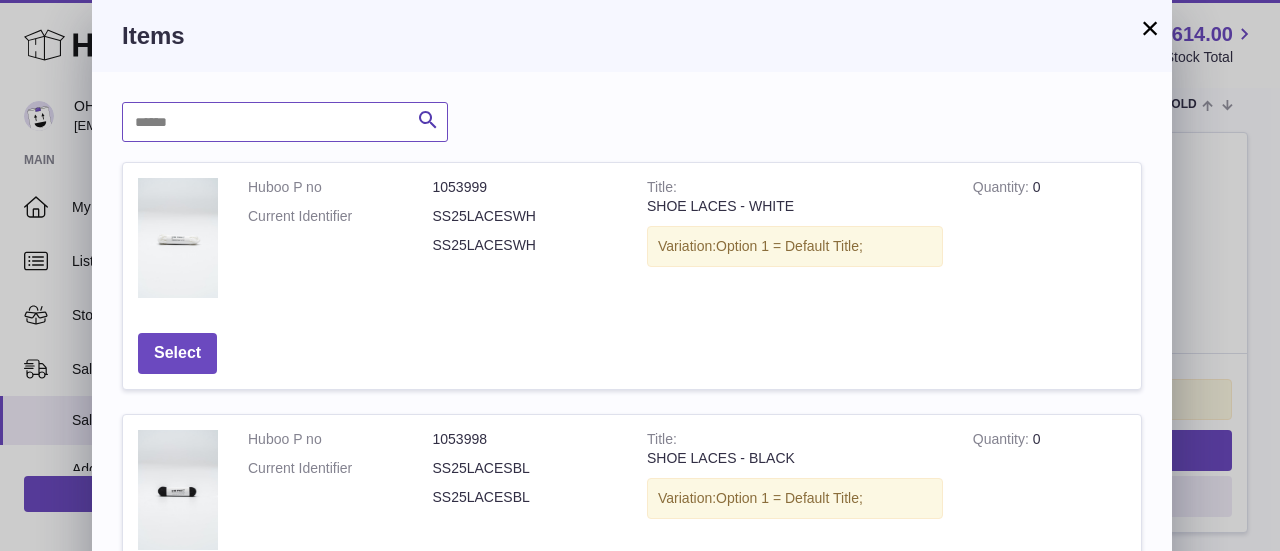 click at bounding box center (285, 122) 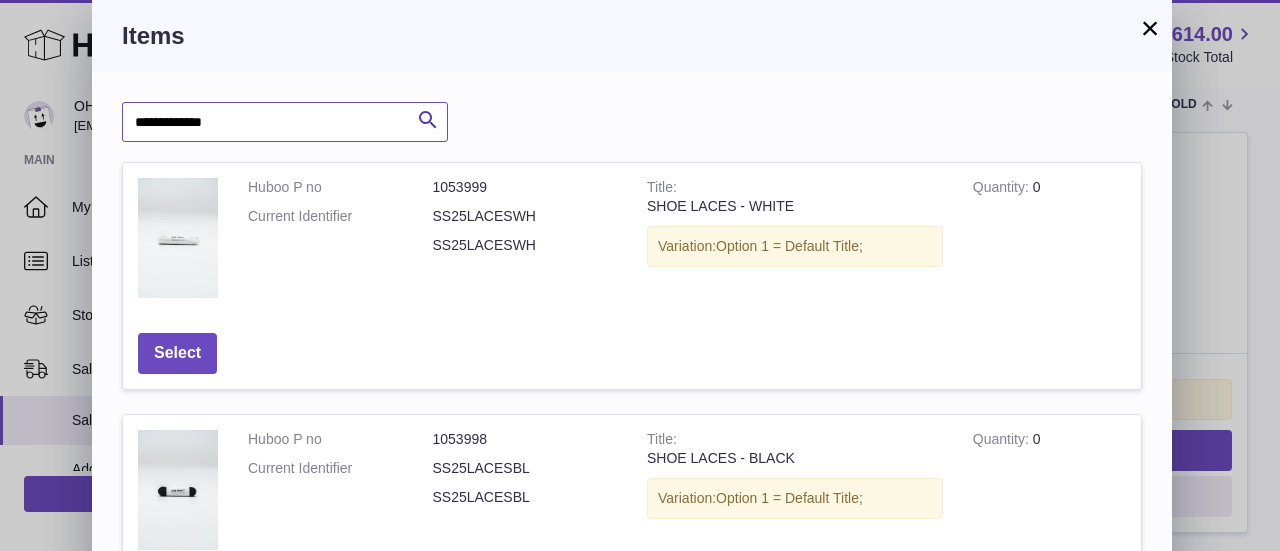 type on "**********" 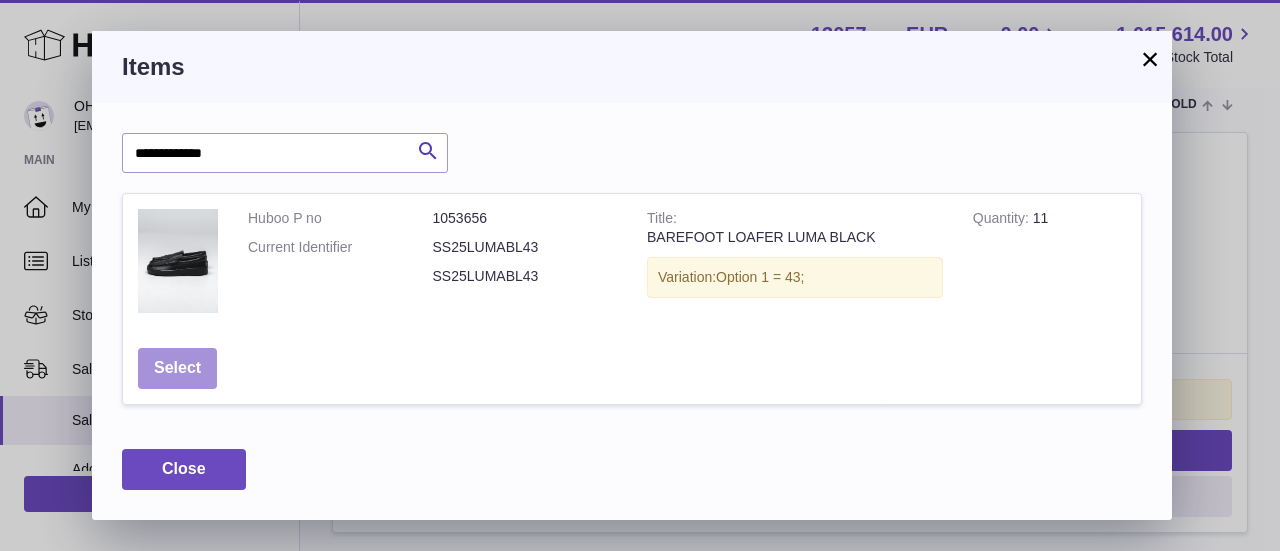 click on "Select" at bounding box center (177, 368) 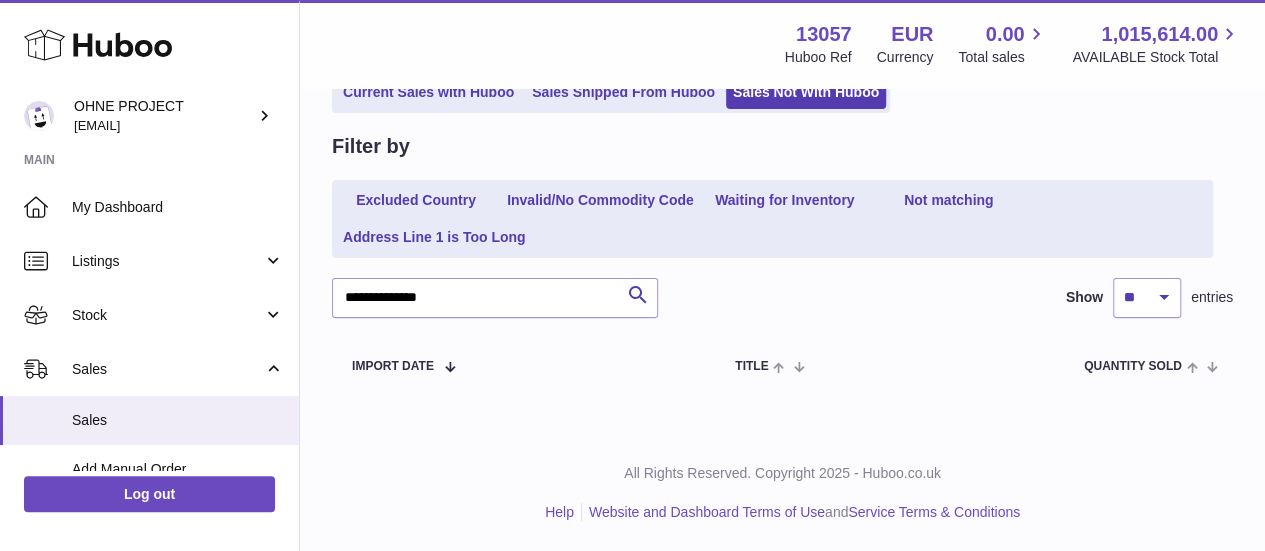 scroll, scrollTop: 157, scrollLeft: 0, axis: vertical 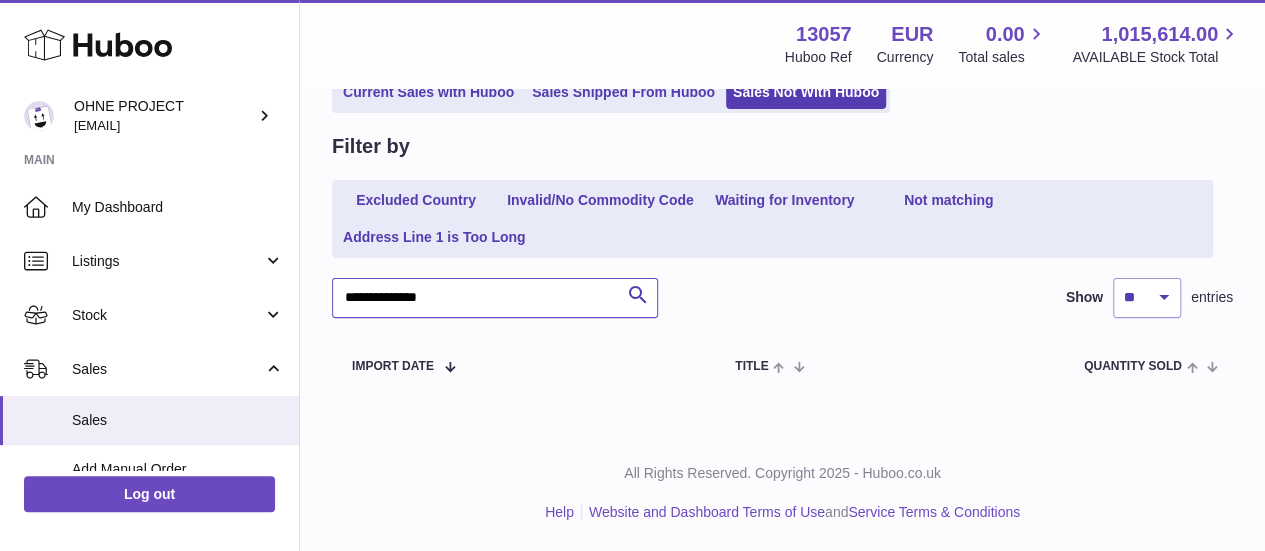 click on "**********" at bounding box center (495, 298) 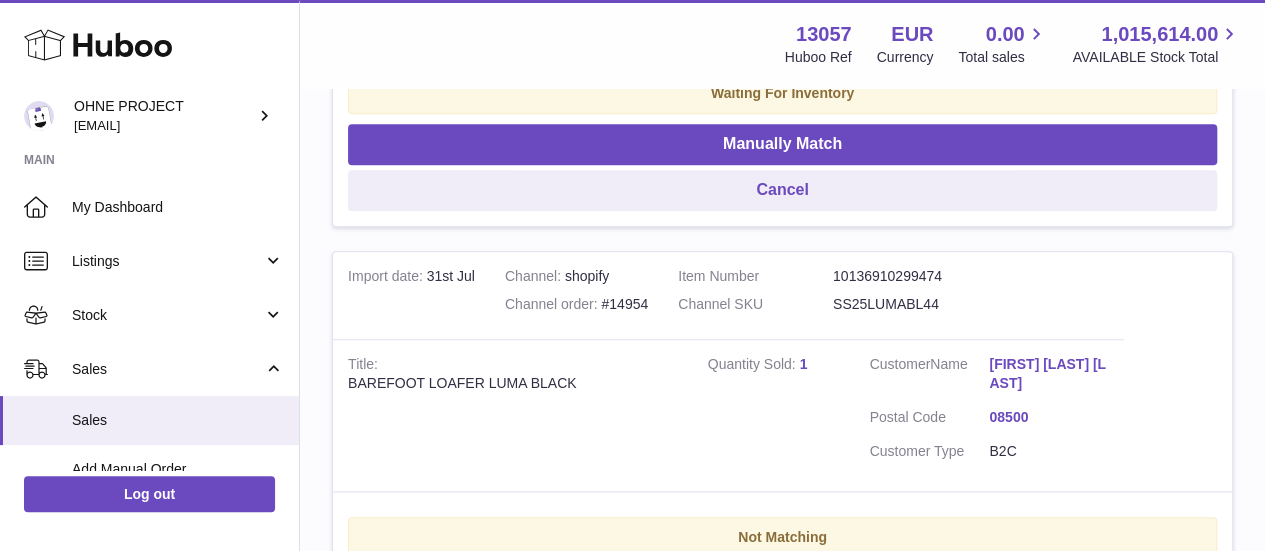 scroll, scrollTop: 726, scrollLeft: 0, axis: vertical 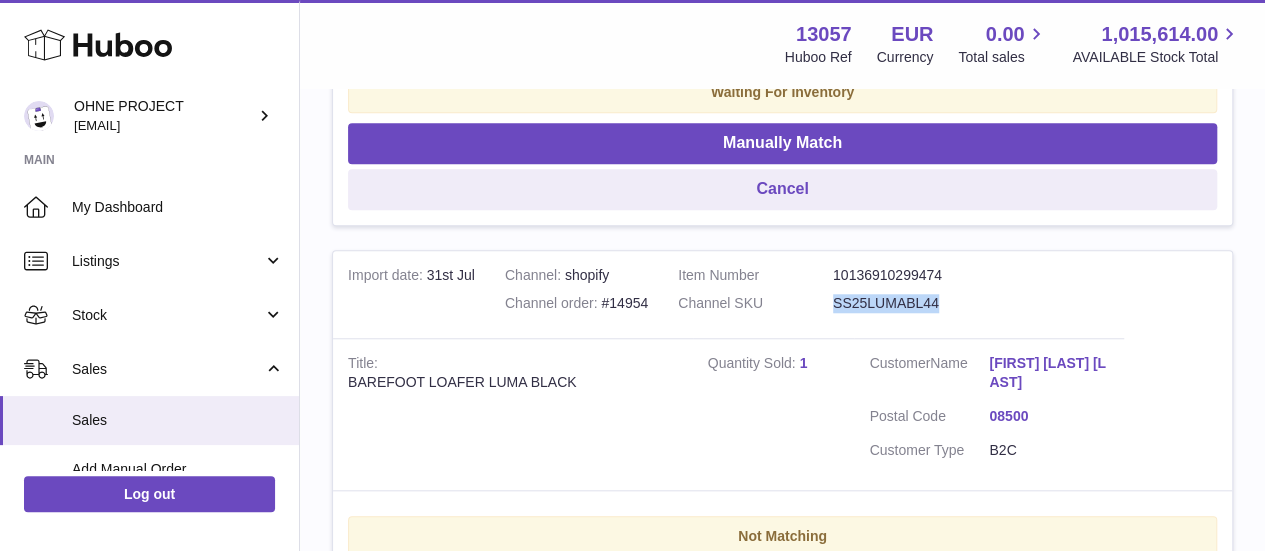 drag, startPoint x: 974, startPoint y: 321, endPoint x: 854, endPoint y: 326, distance: 120.10412 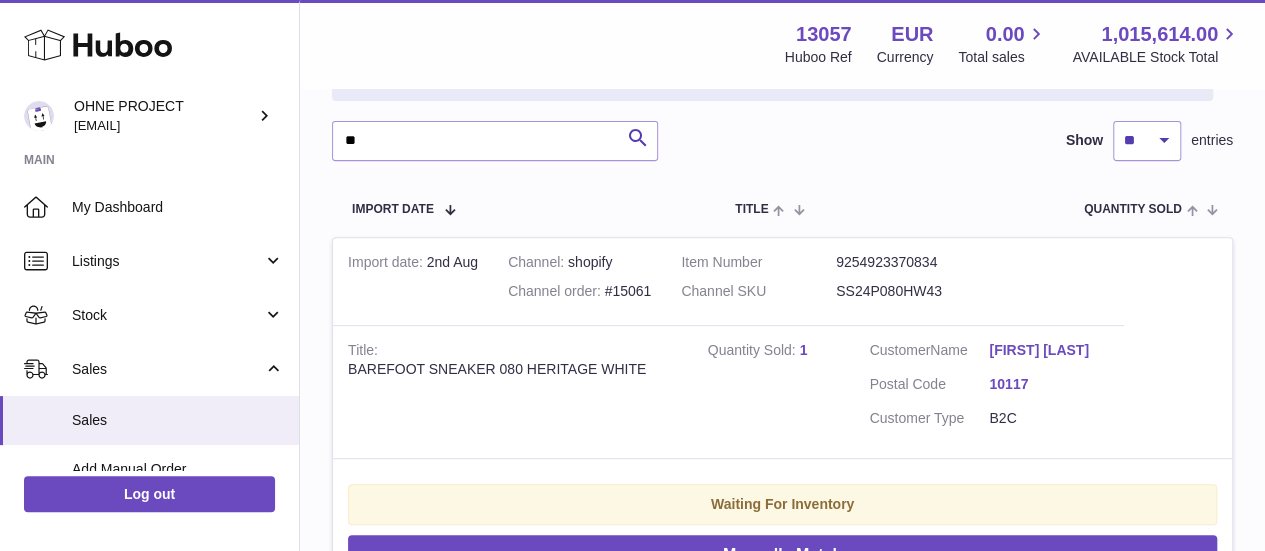 scroll, scrollTop: 310, scrollLeft: 0, axis: vertical 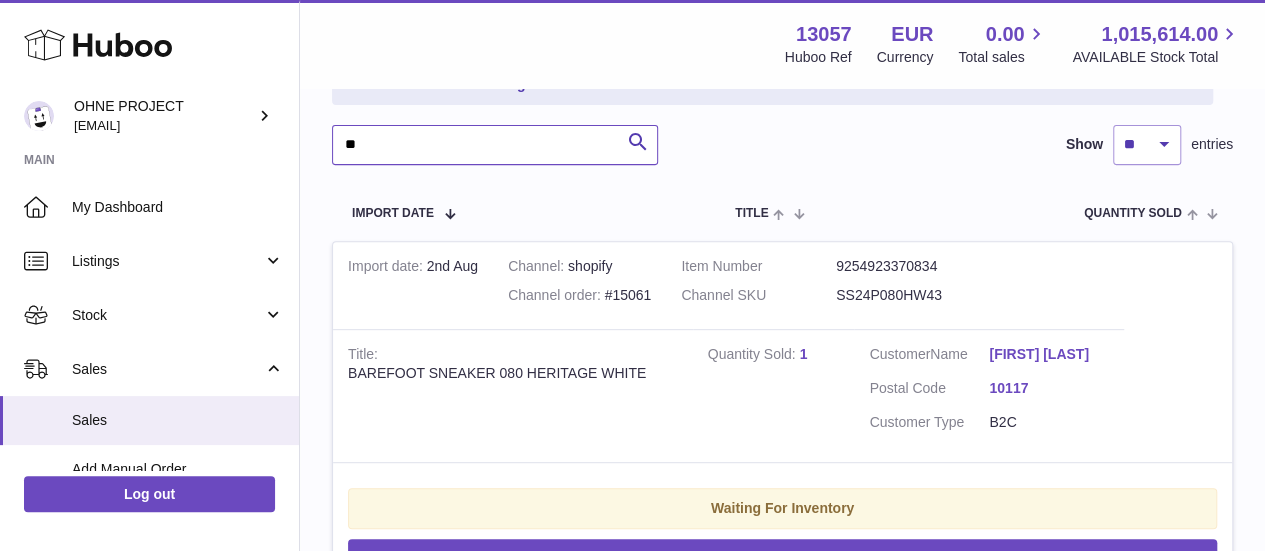 click at bounding box center [495, 145] 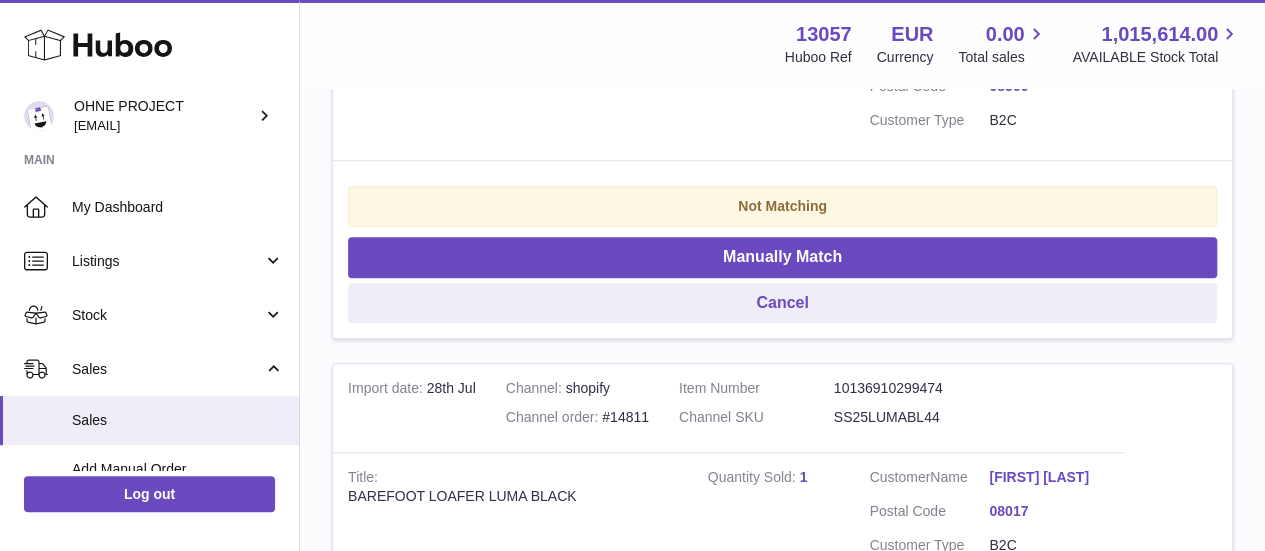 scroll, scrollTop: 618, scrollLeft: 0, axis: vertical 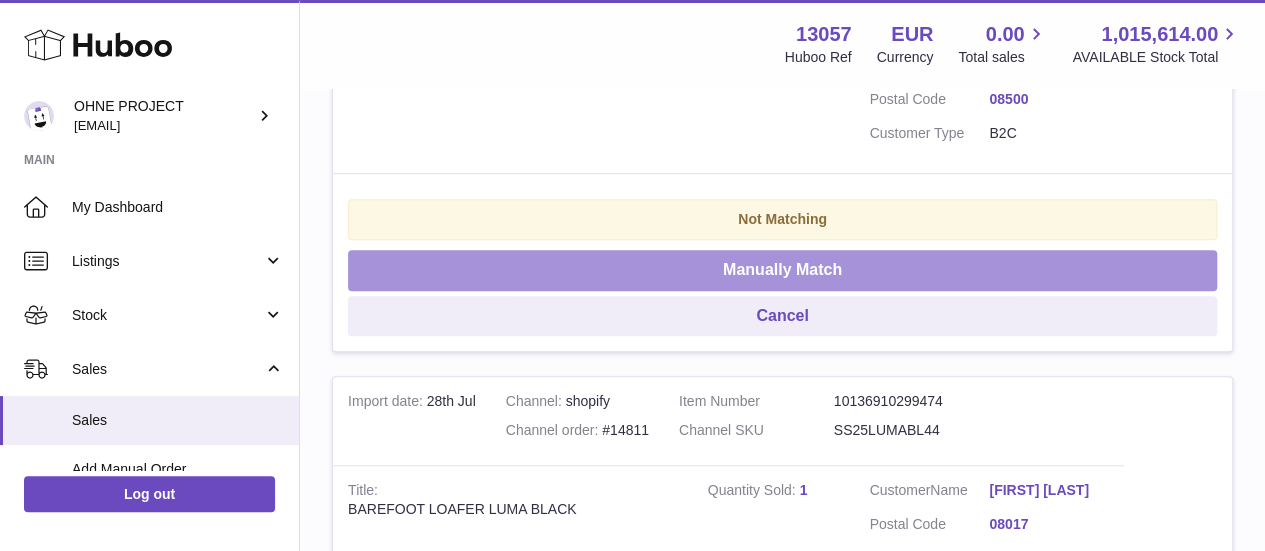 type on "**********" 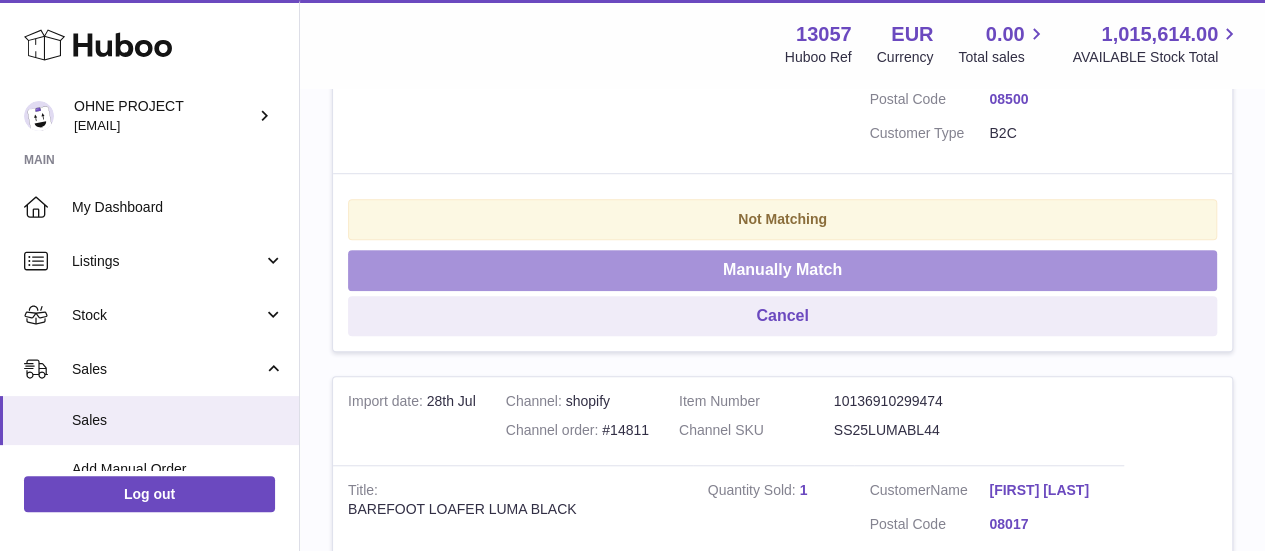 click on "Manually Match" at bounding box center [782, 270] 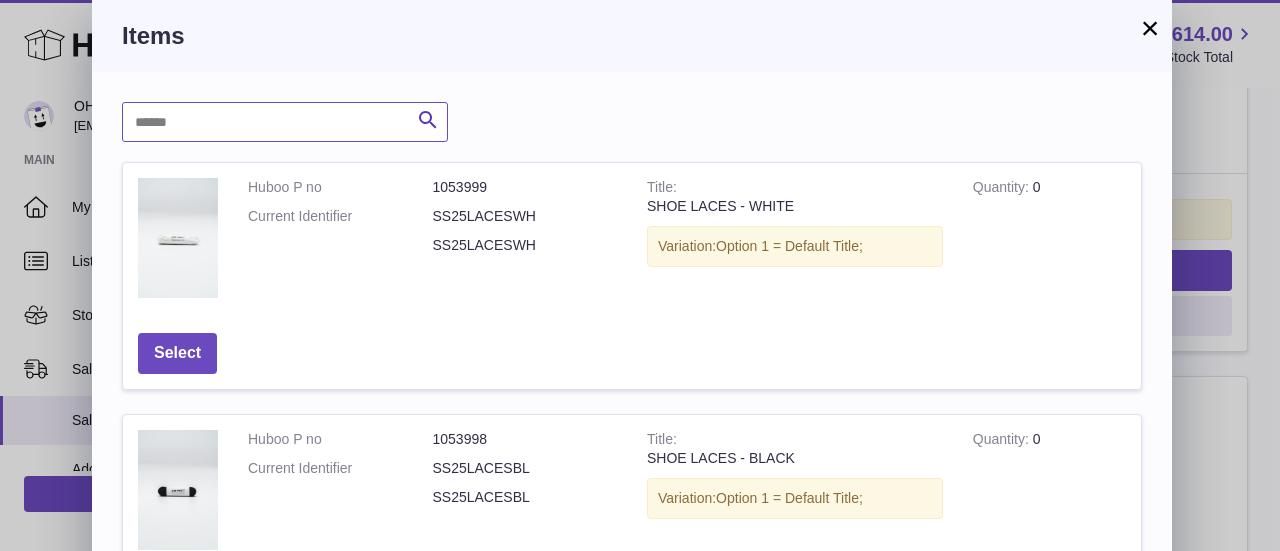 paste on "**********" 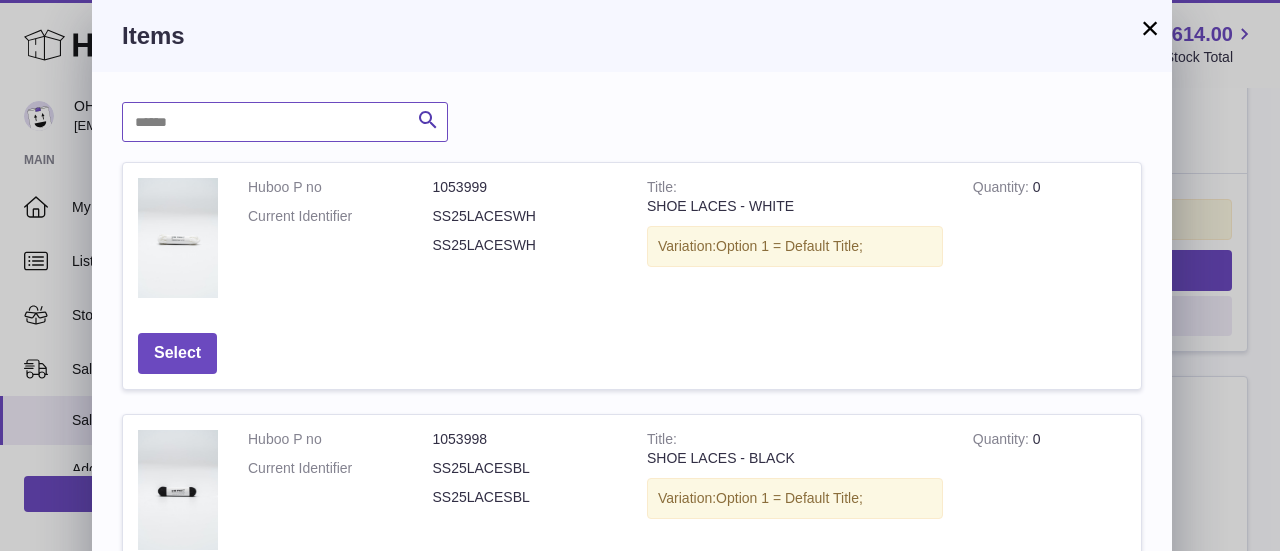 click at bounding box center [285, 122] 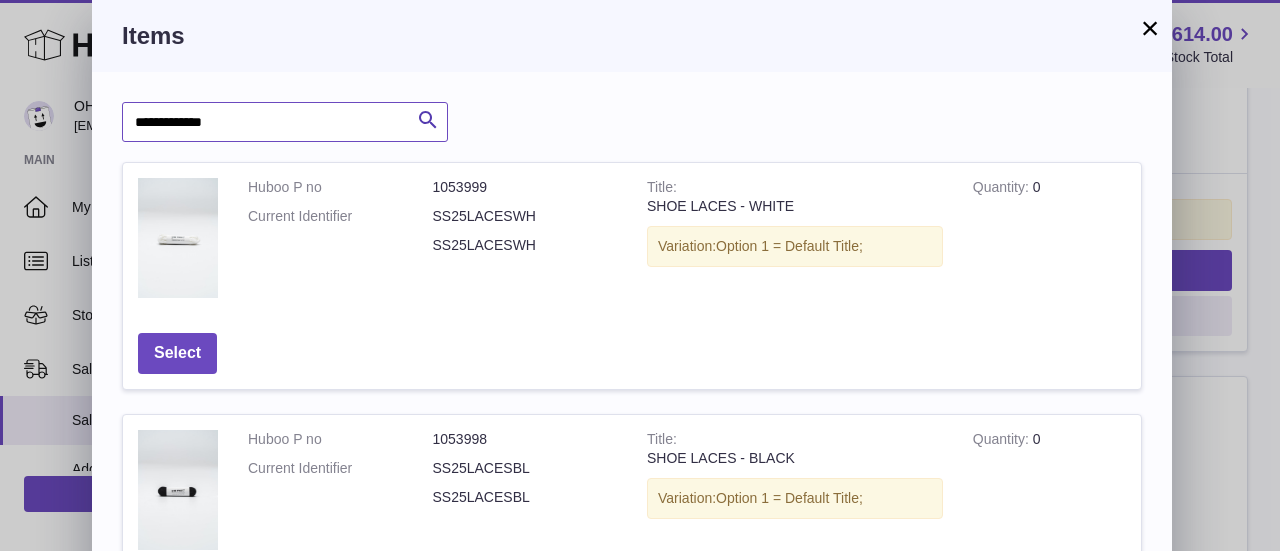 type on "**********" 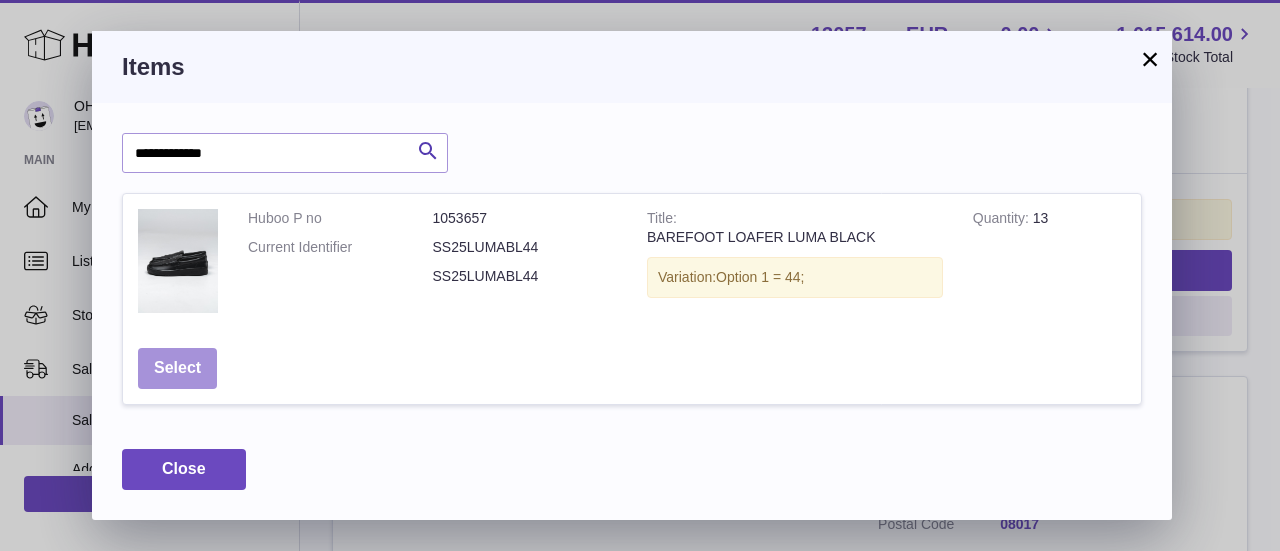 click on "Select" at bounding box center (177, 368) 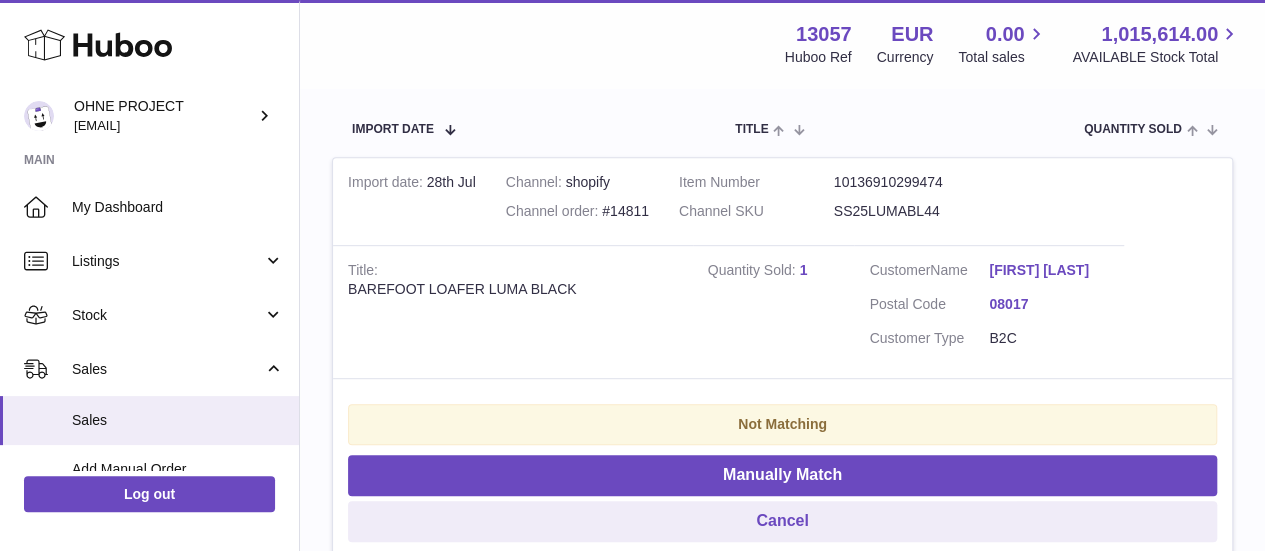 scroll, scrollTop: 396, scrollLeft: 0, axis: vertical 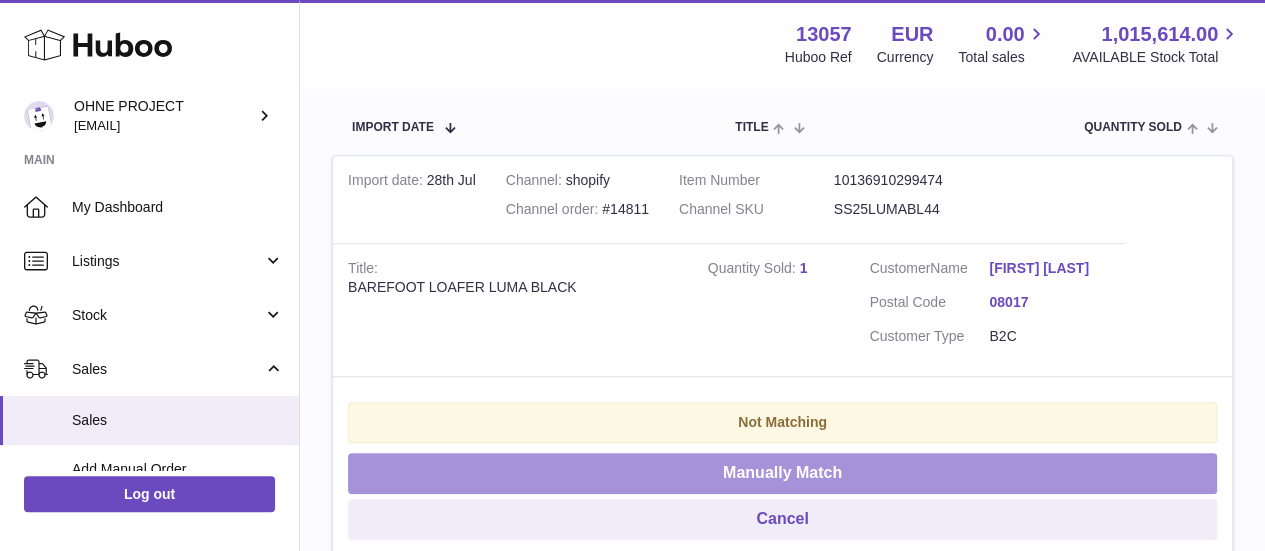 click on "Manually Match" at bounding box center [782, 473] 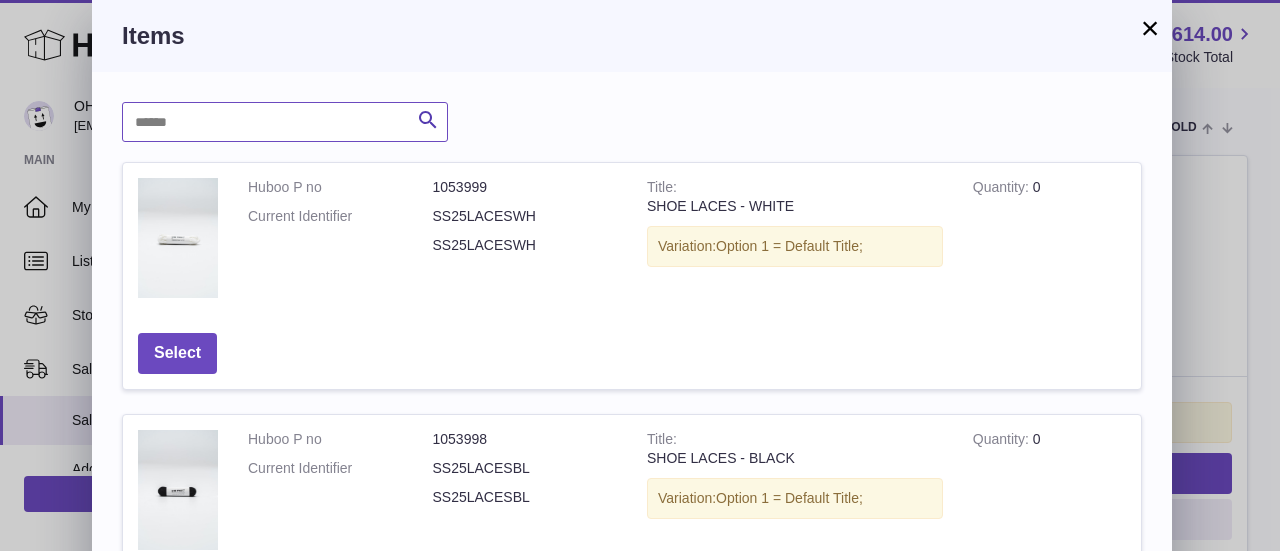 click at bounding box center (285, 122) 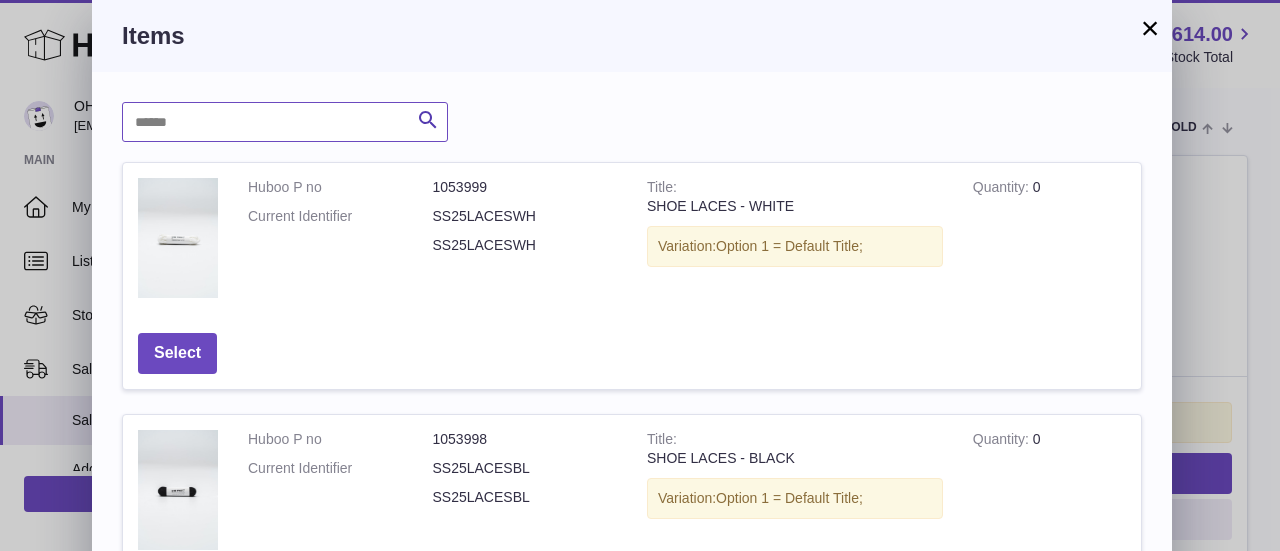 paste on "**********" 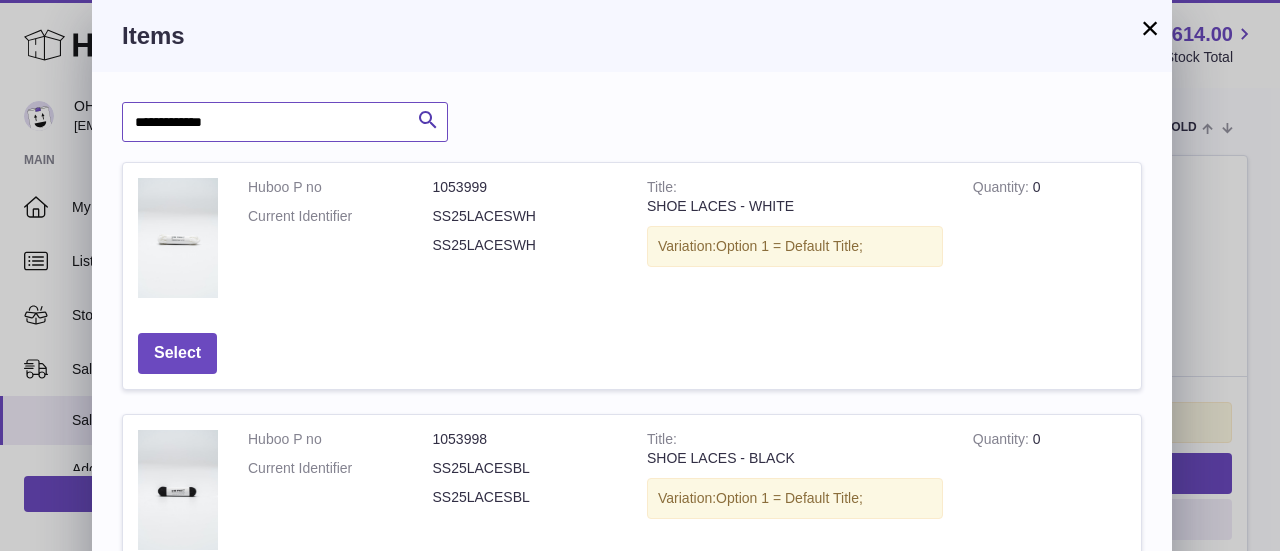 type on "**********" 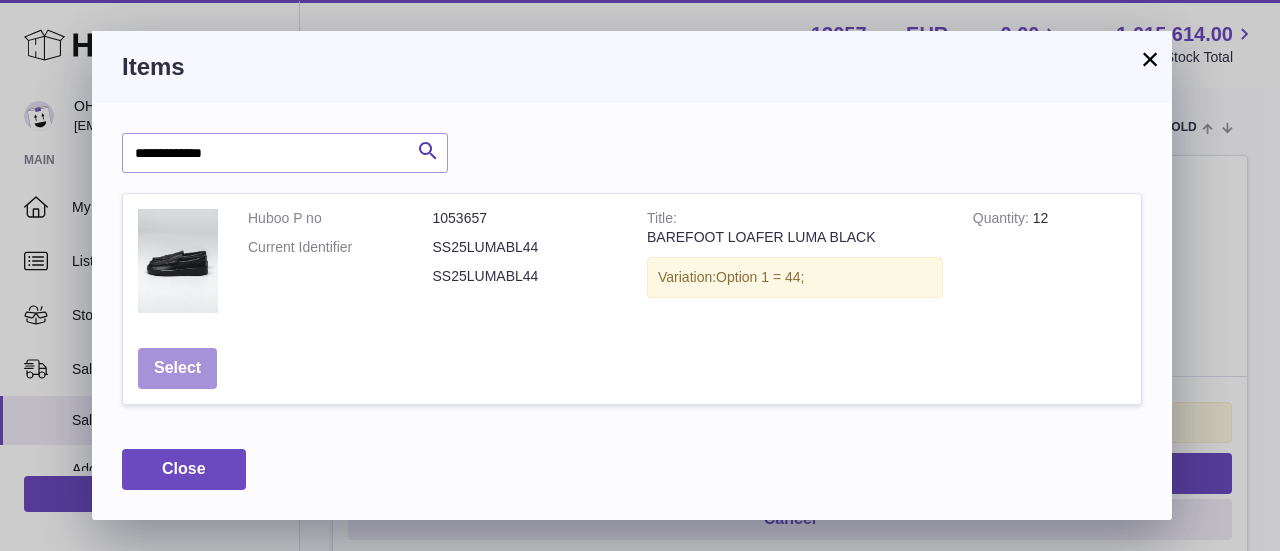 click on "Select" at bounding box center (177, 368) 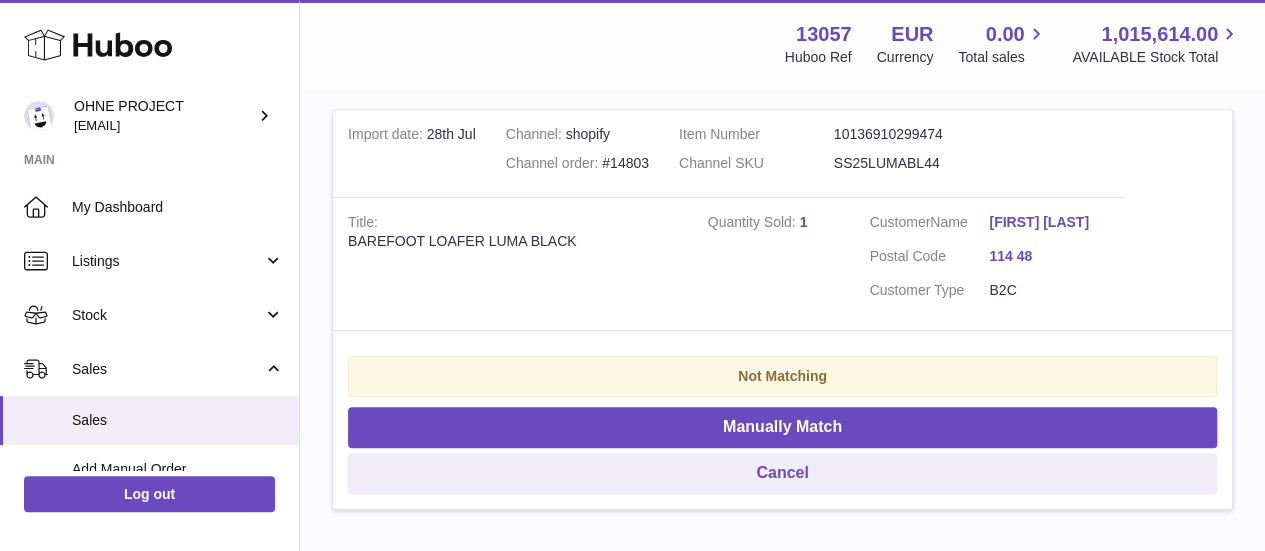 scroll, scrollTop: 476, scrollLeft: 0, axis: vertical 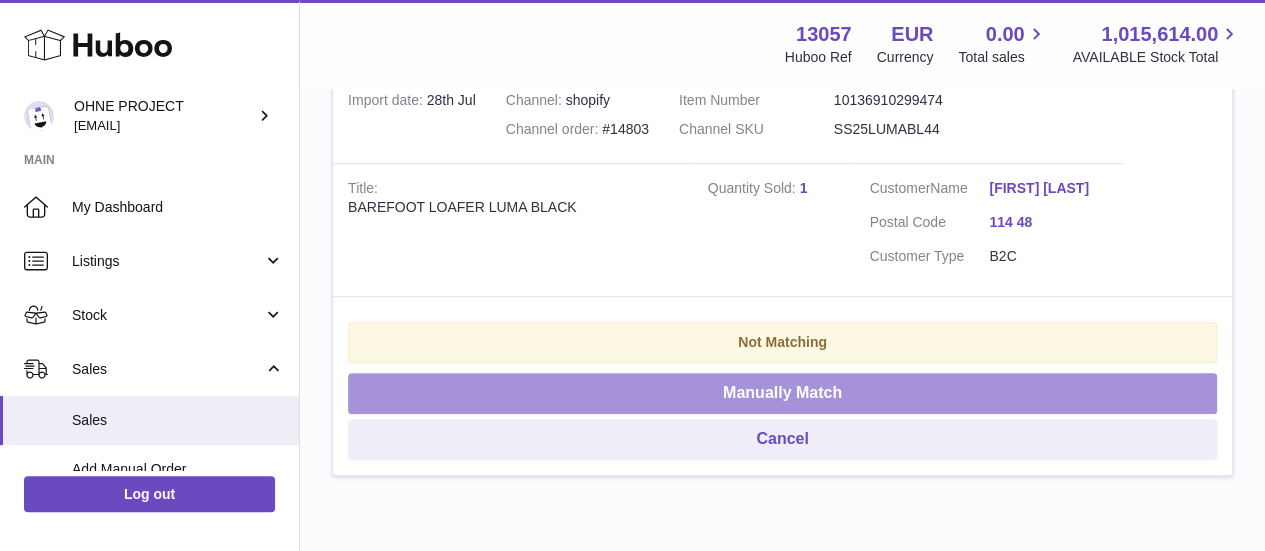 click on "Manually Match" at bounding box center (782, 393) 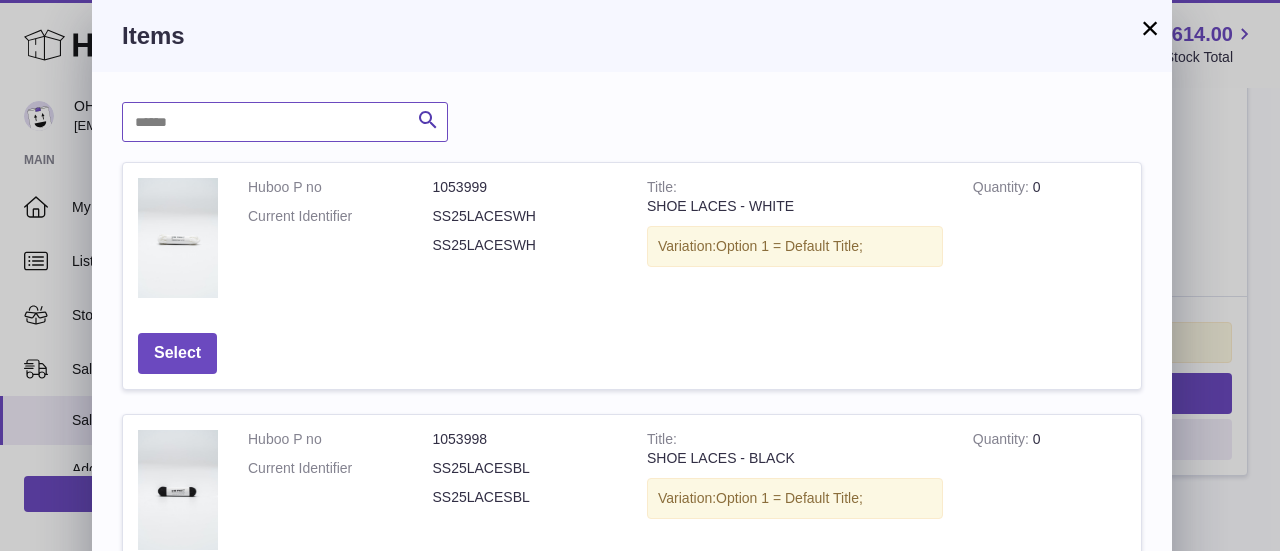 click at bounding box center [285, 122] 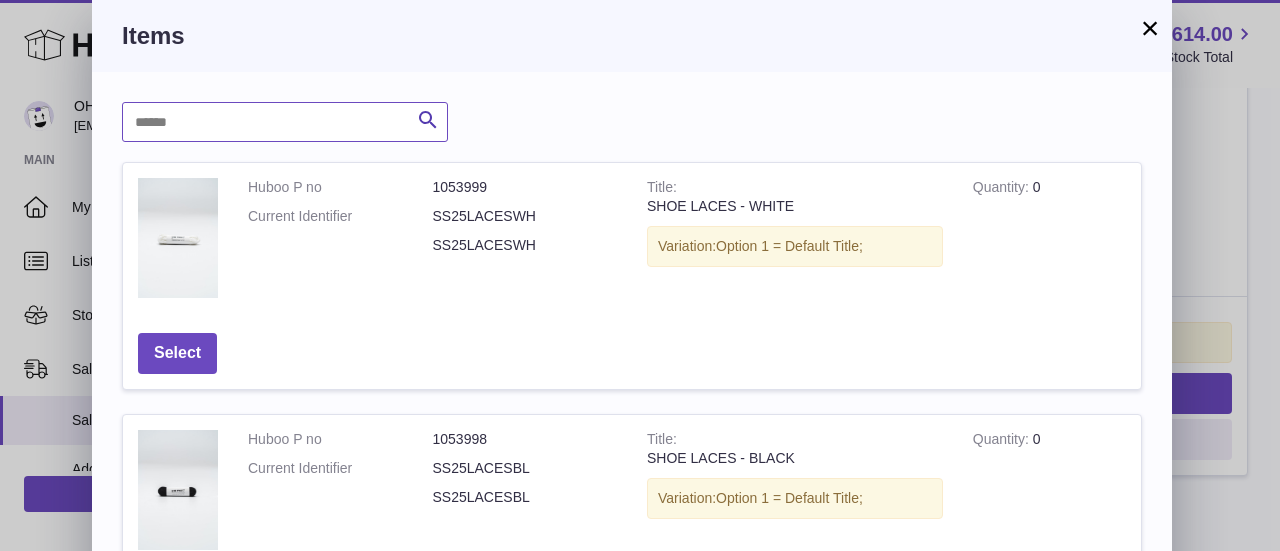 paste on "**********" 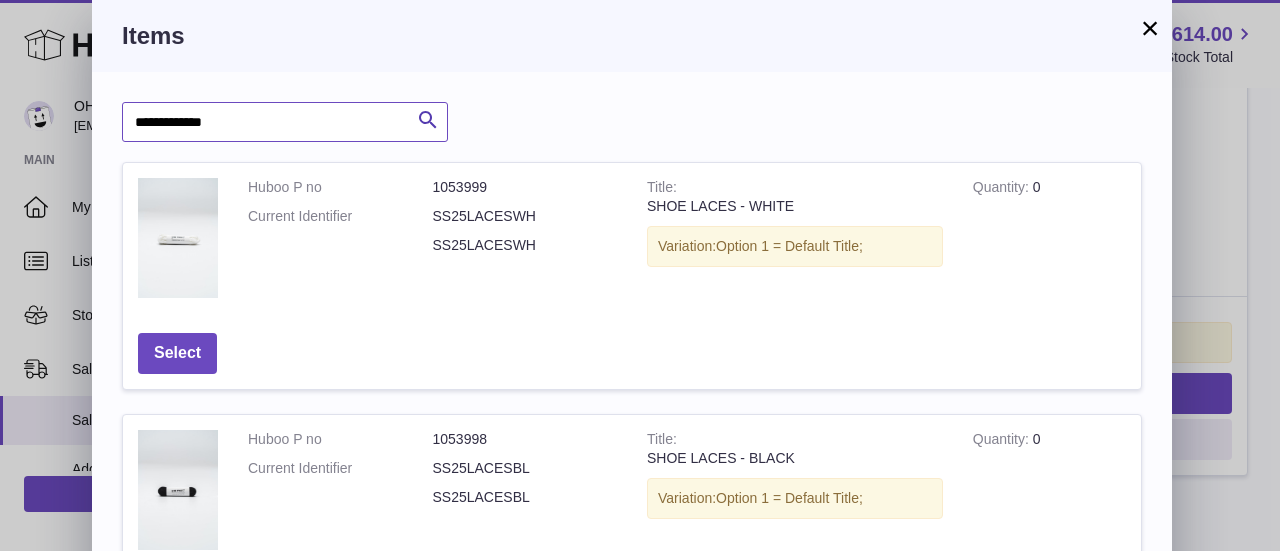 type on "**********" 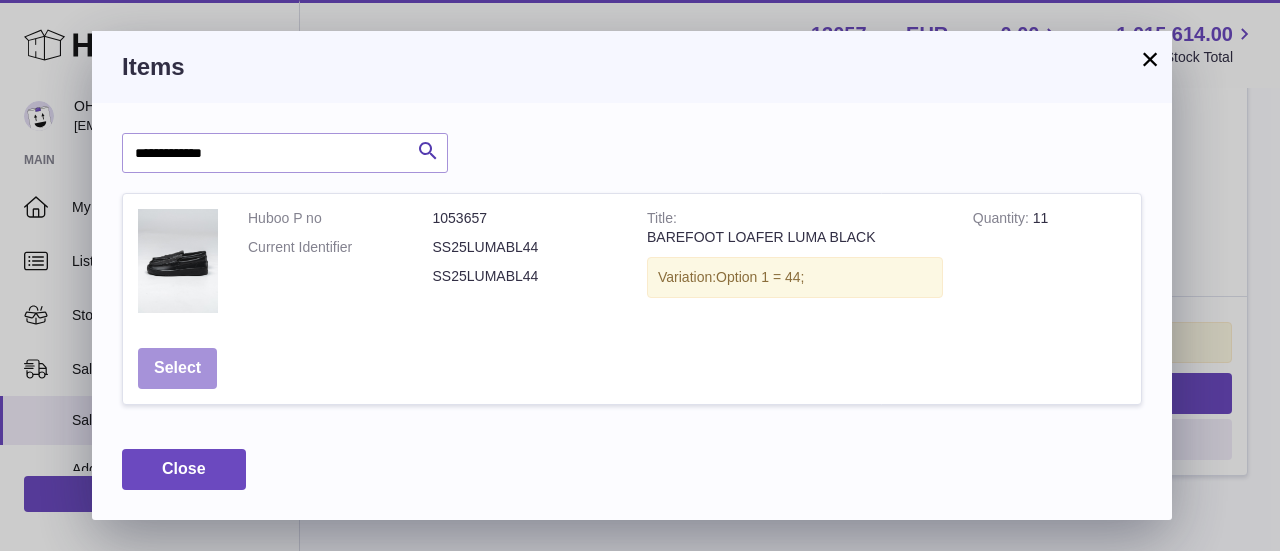 click on "Select" at bounding box center (177, 368) 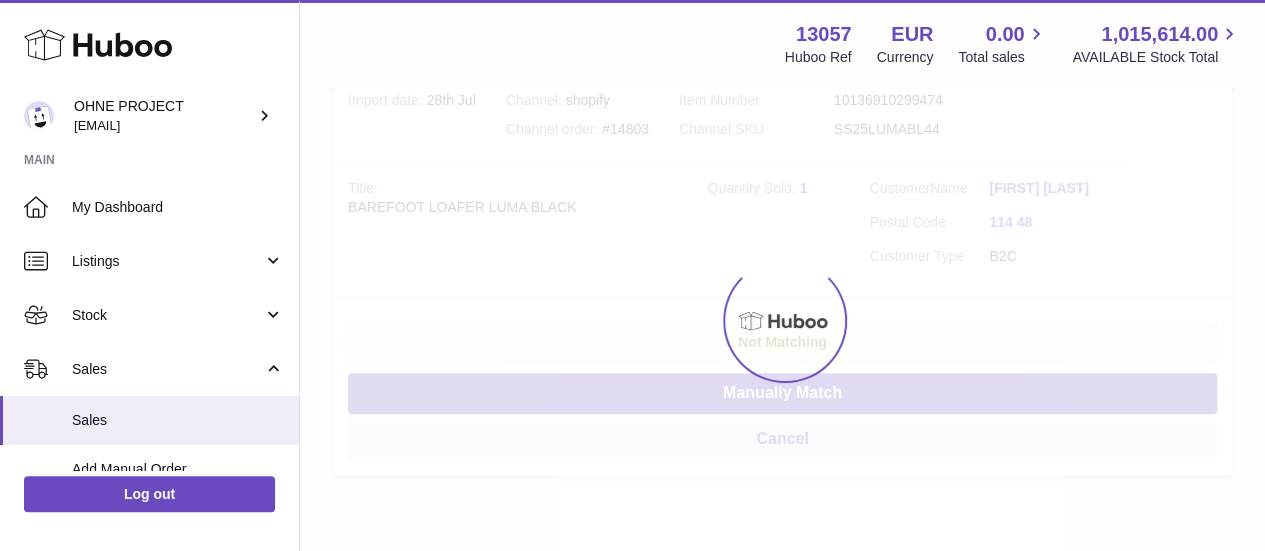 scroll, scrollTop: 157, scrollLeft: 0, axis: vertical 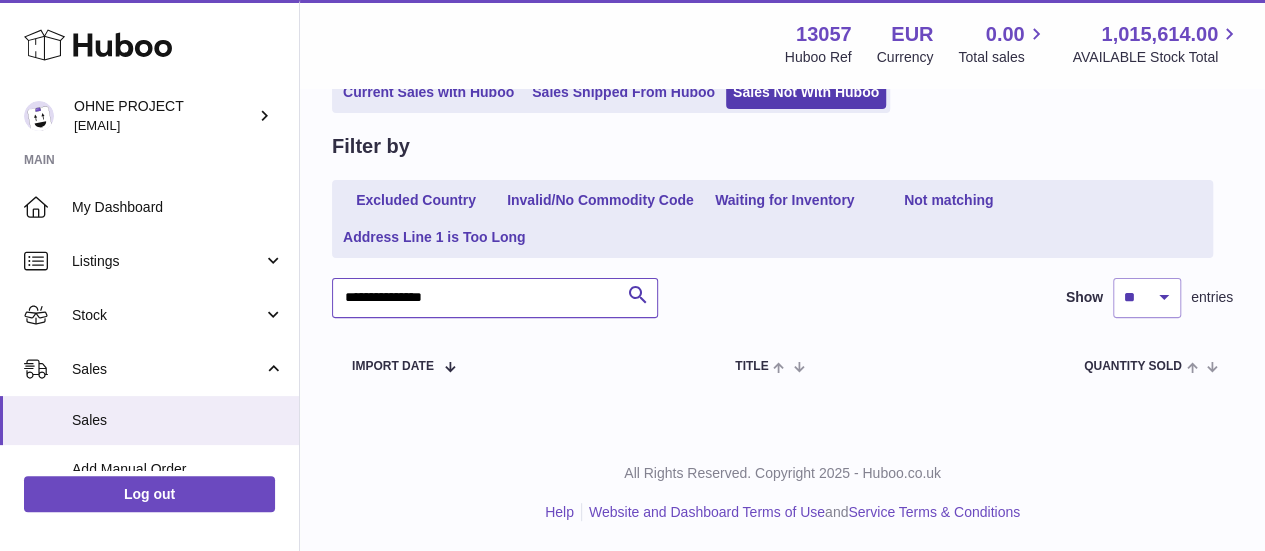 click on "**********" at bounding box center [495, 298] 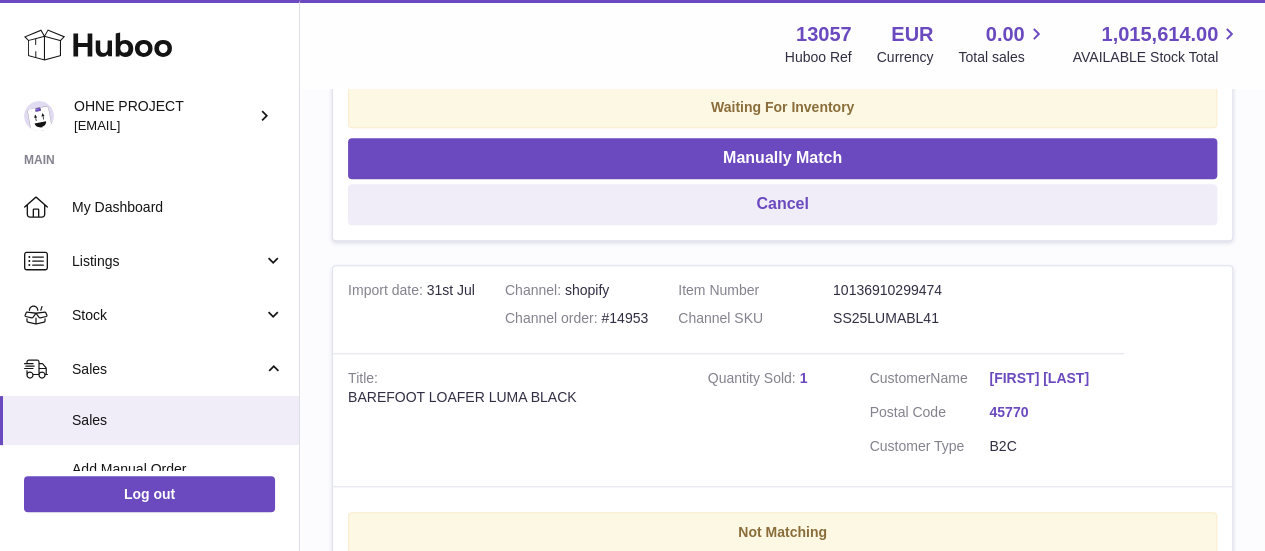 scroll, scrollTop: 727, scrollLeft: 0, axis: vertical 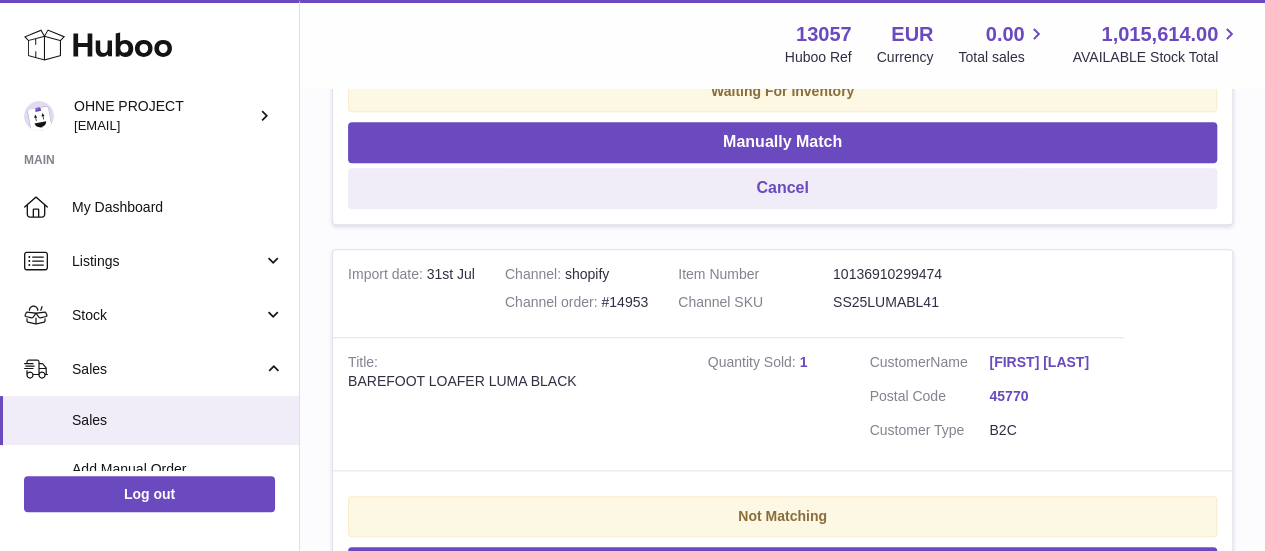 click on "SS25LUMABL41" at bounding box center [910, 302] 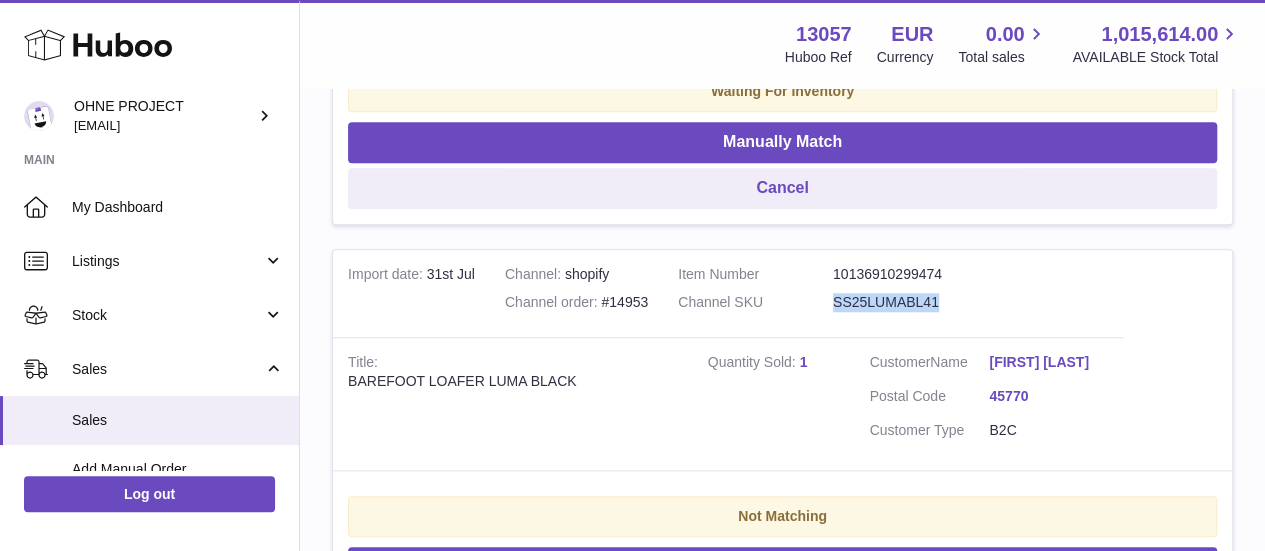 click on "SS25LUMABL41" at bounding box center (910, 302) 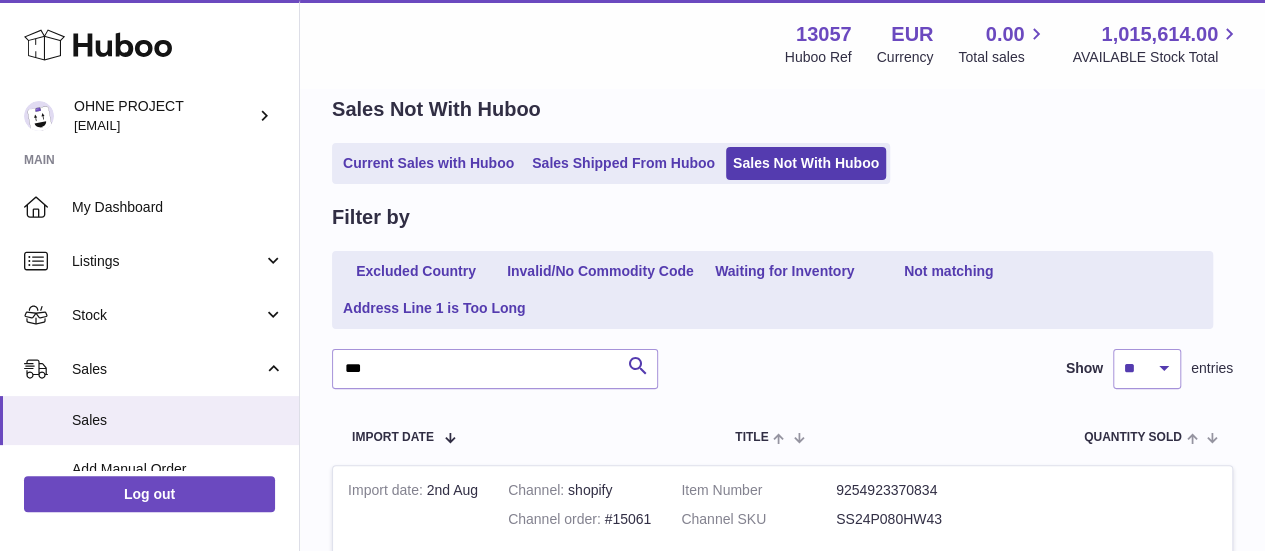 scroll, scrollTop: 85, scrollLeft: 0, axis: vertical 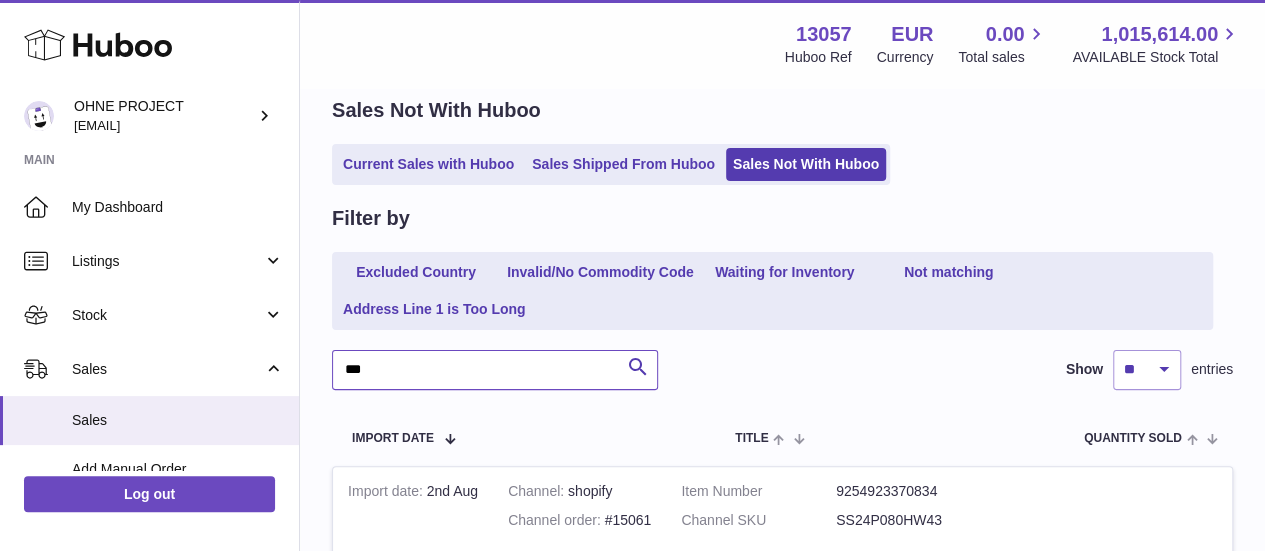 click at bounding box center (495, 370) 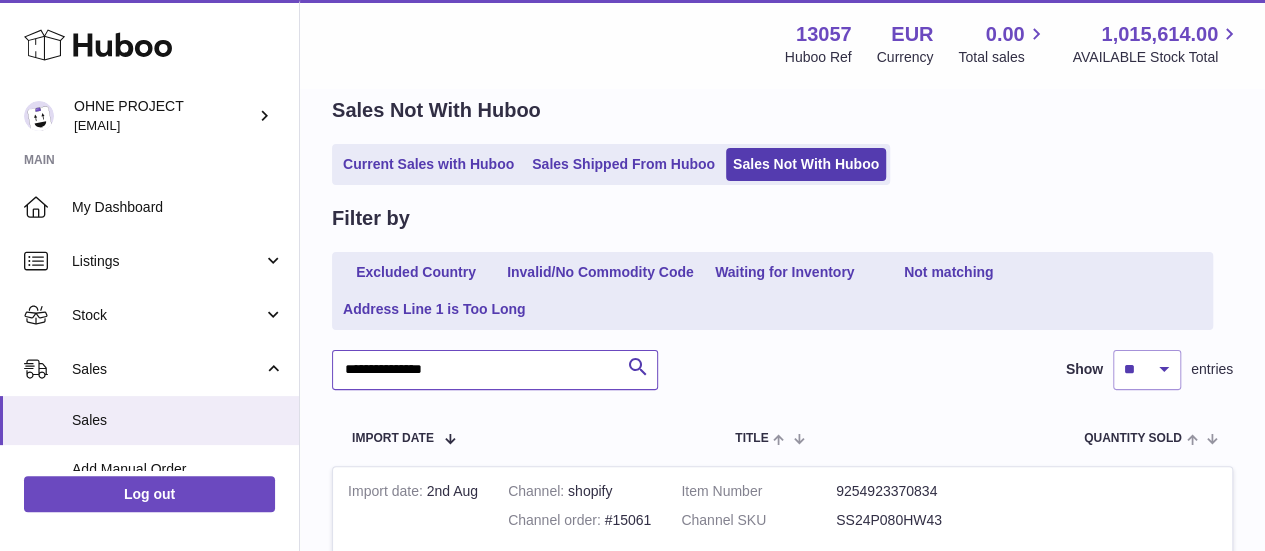 type on "**********" 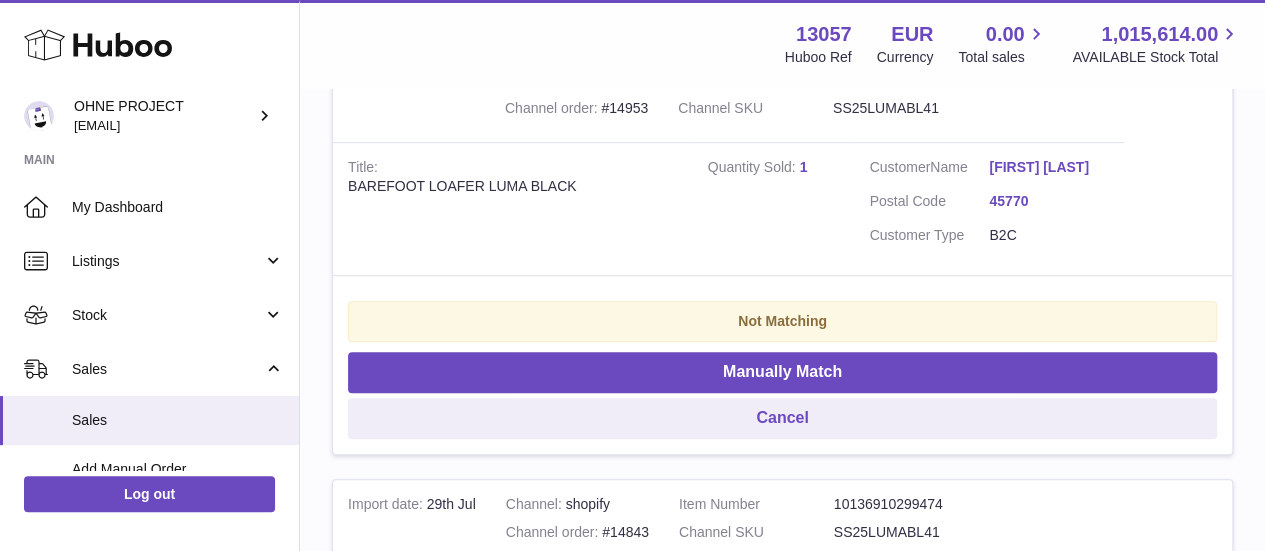 scroll, scrollTop: 481, scrollLeft: 0, axis: vertical 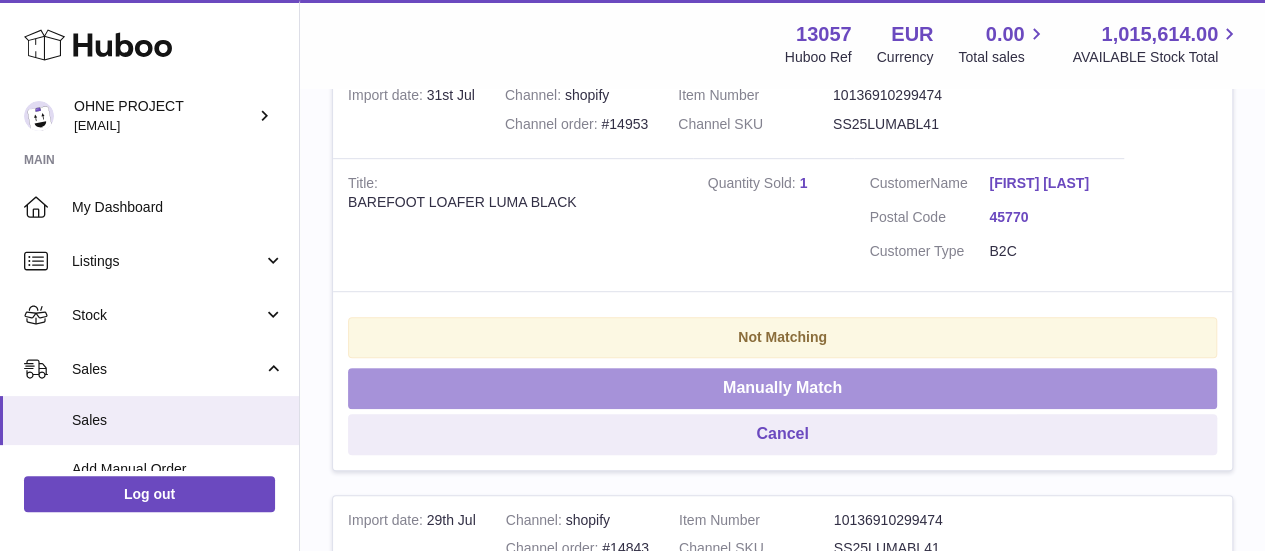 click on "Manually Match" at bounding box center (782, 388) 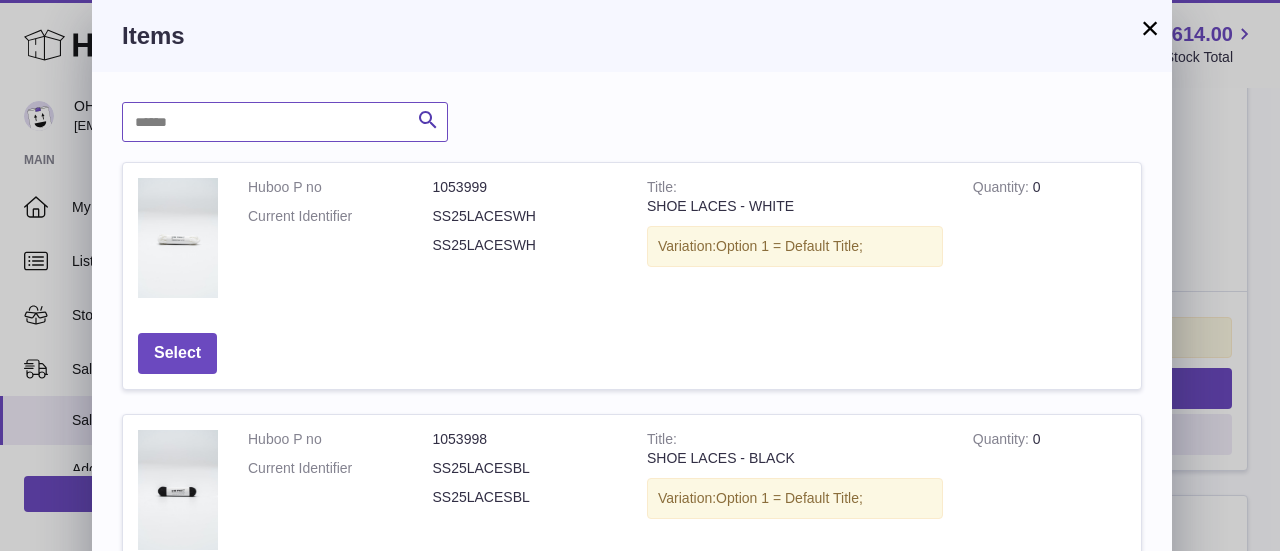 paste on "**********" 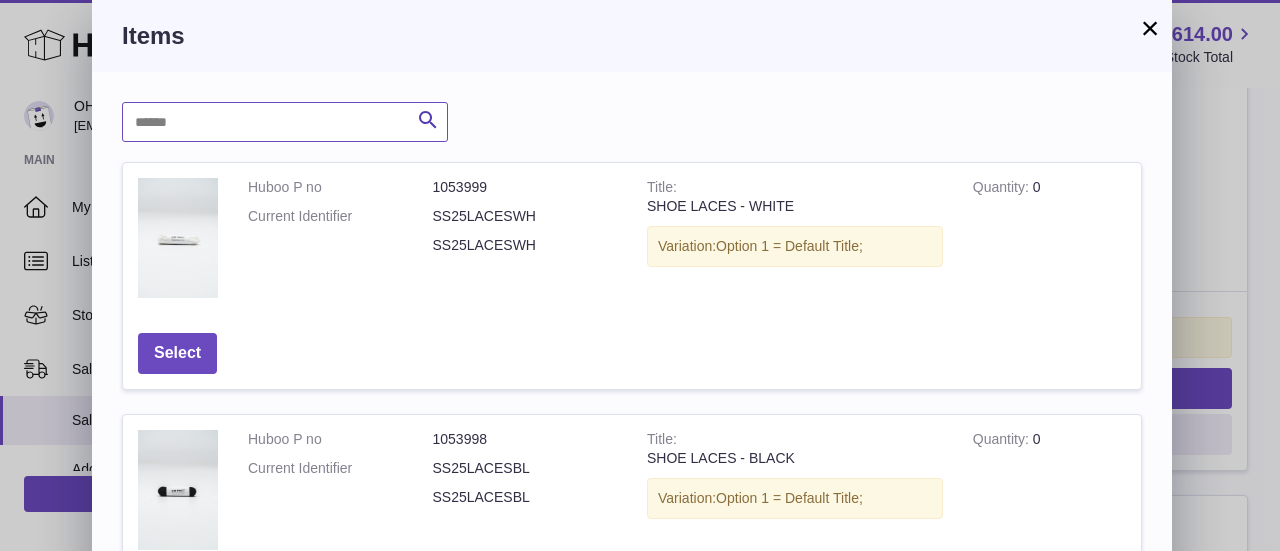 click at bounding box center (285, 122) 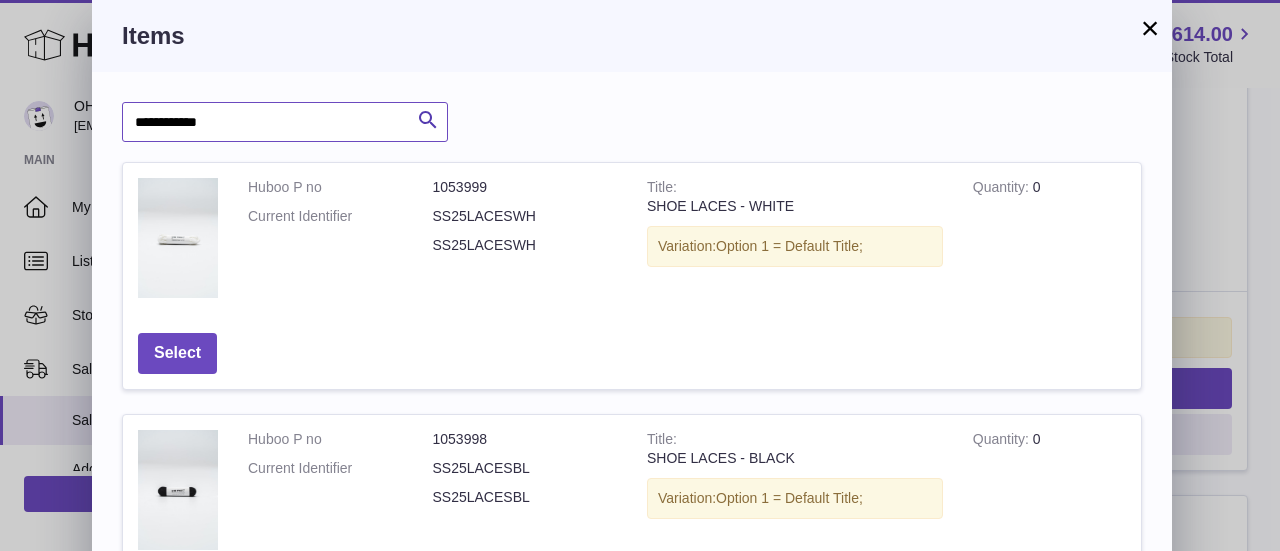 type on "**********" 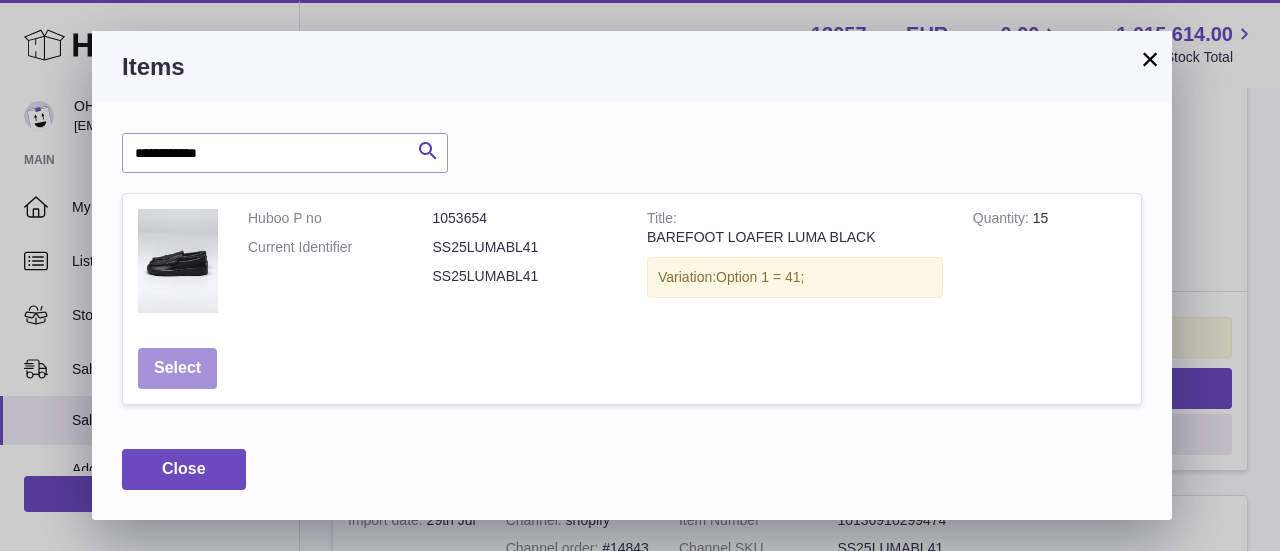 click on "Select" at bounding box center [177, 368] 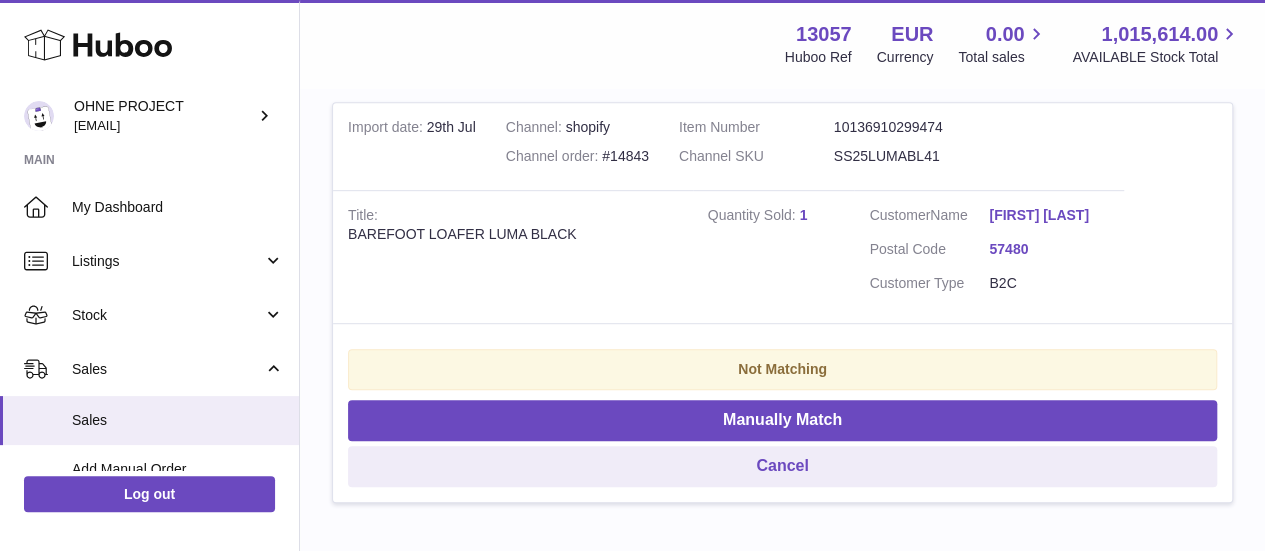 scroll, scrollTop: 451, scrollLeft: 0, axis: vertical 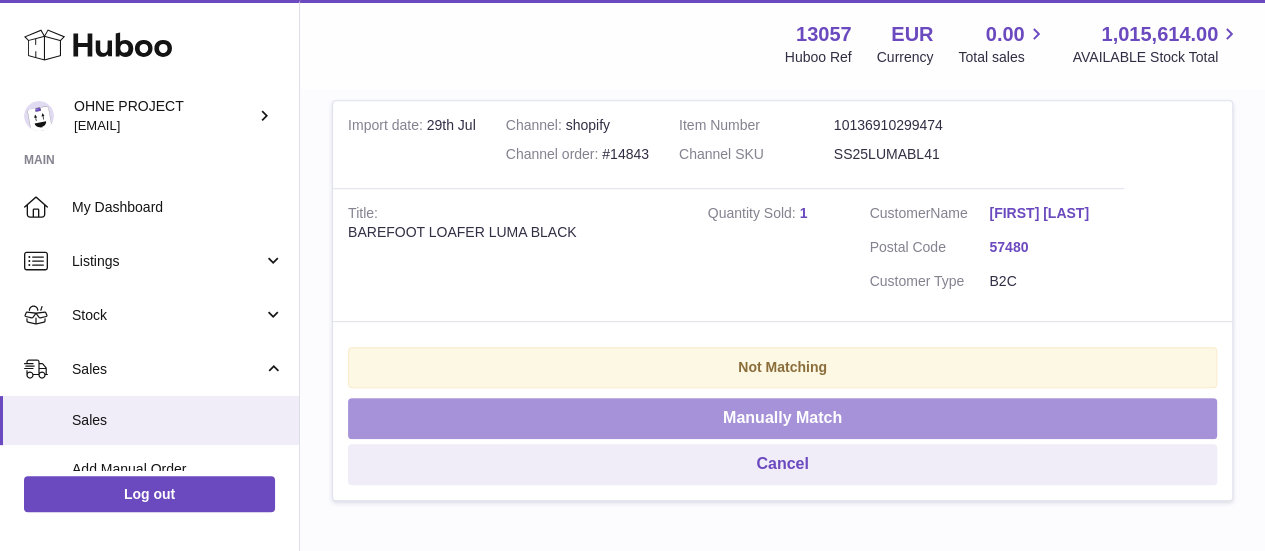 click on "Manually Match" at bounding box center [782, 418] 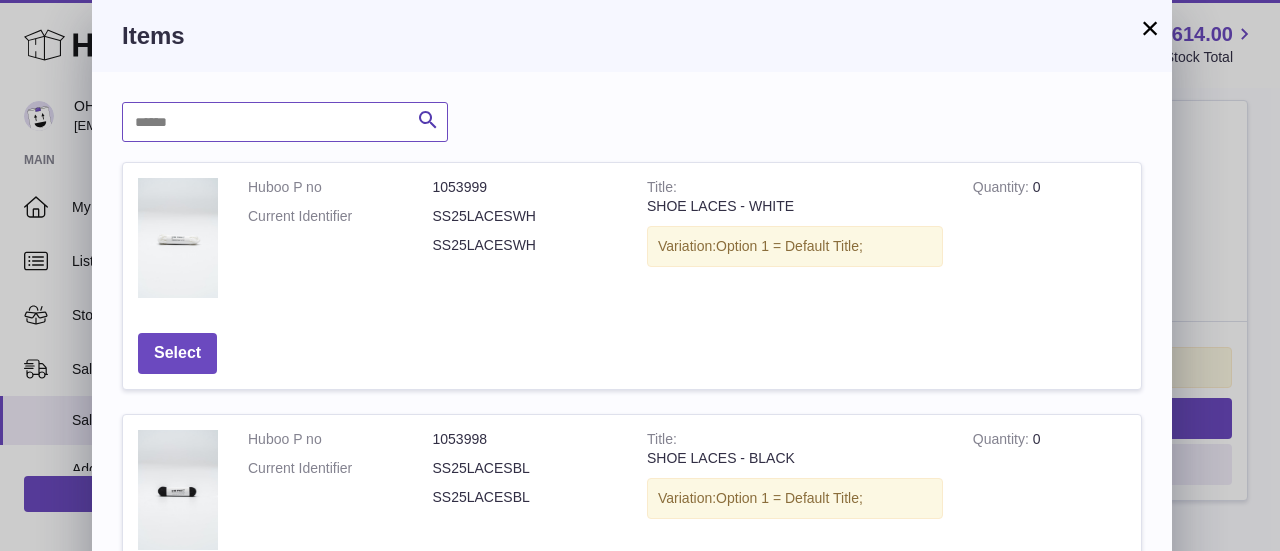 click at bounding box center [285, 122] 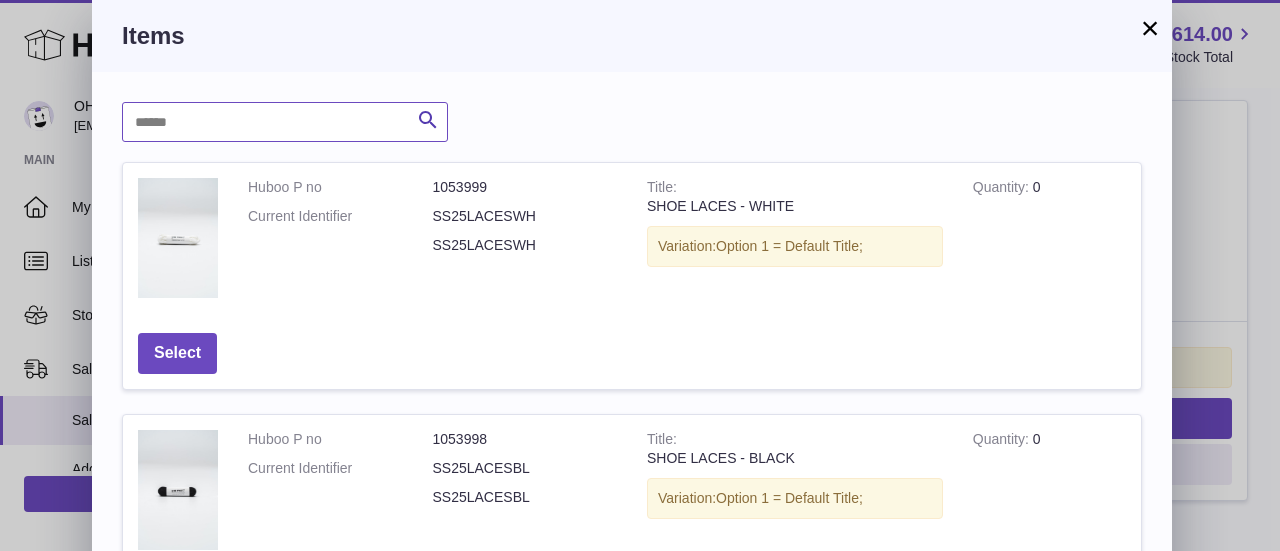 paste on "**********" 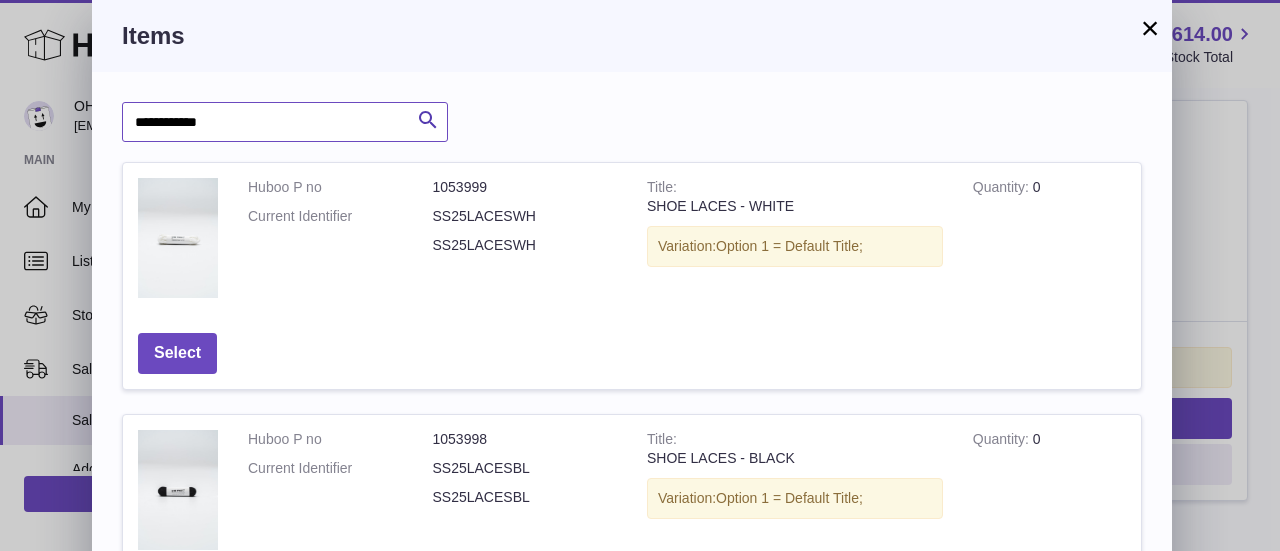 type on "**********" 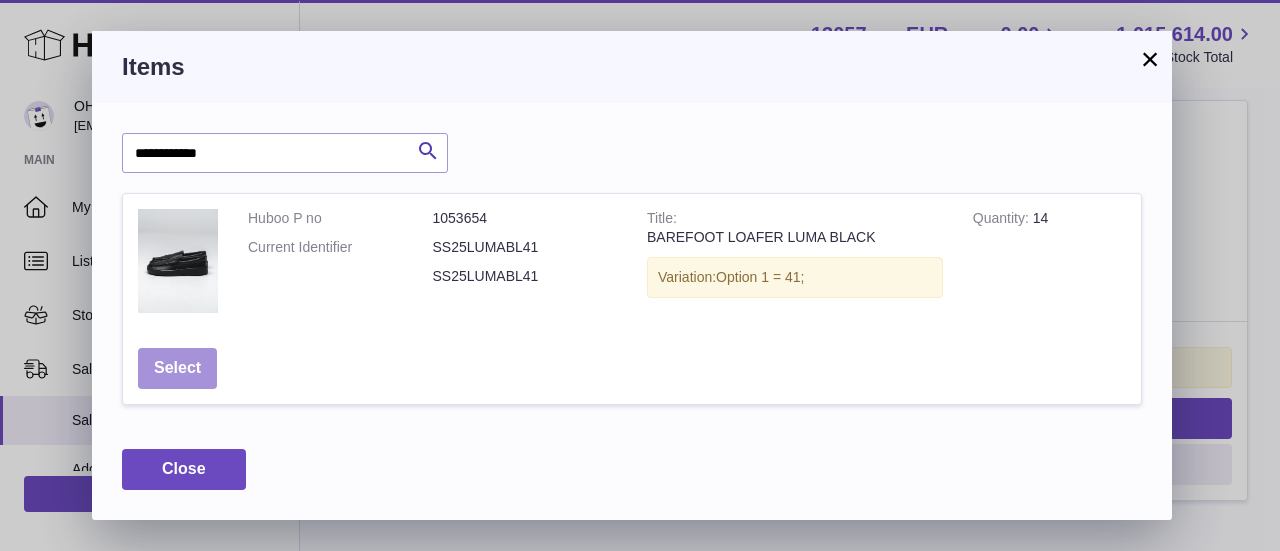 click on "Select" at bounding box center (177, 368) 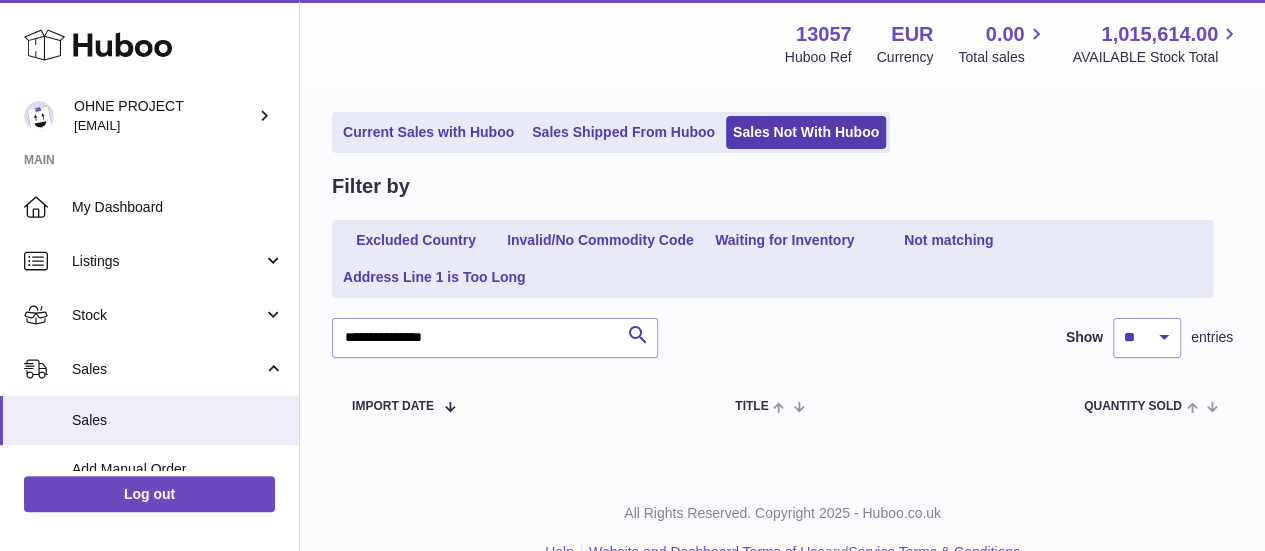 scroll, scrollTop: 116, scrollLeft: 0, axis: vertical 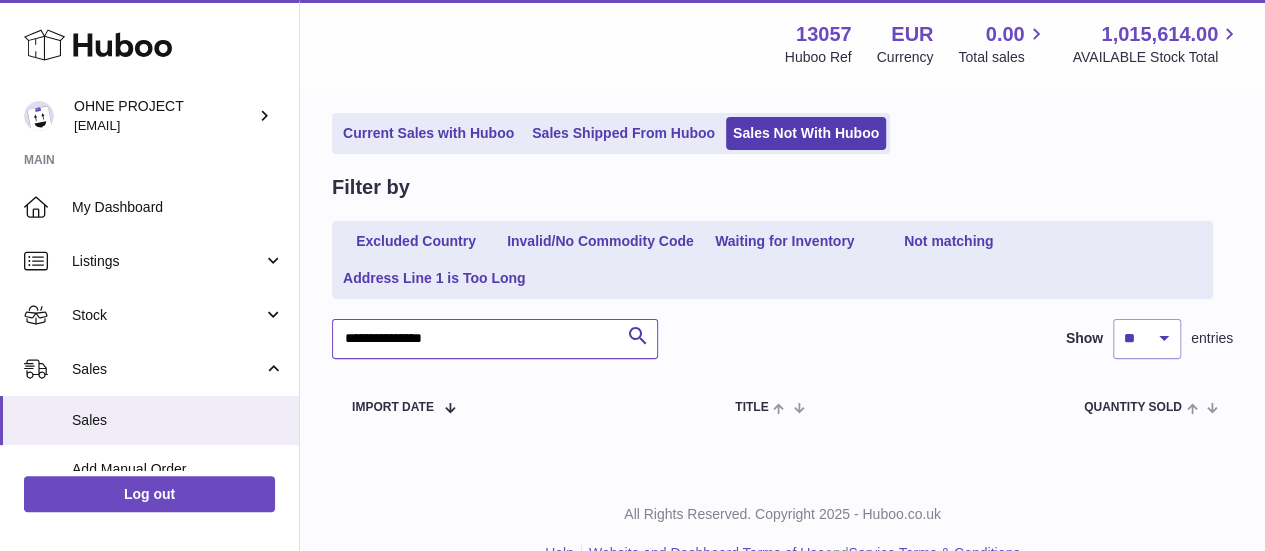 click on "**********" at bounding box center [495, 339] 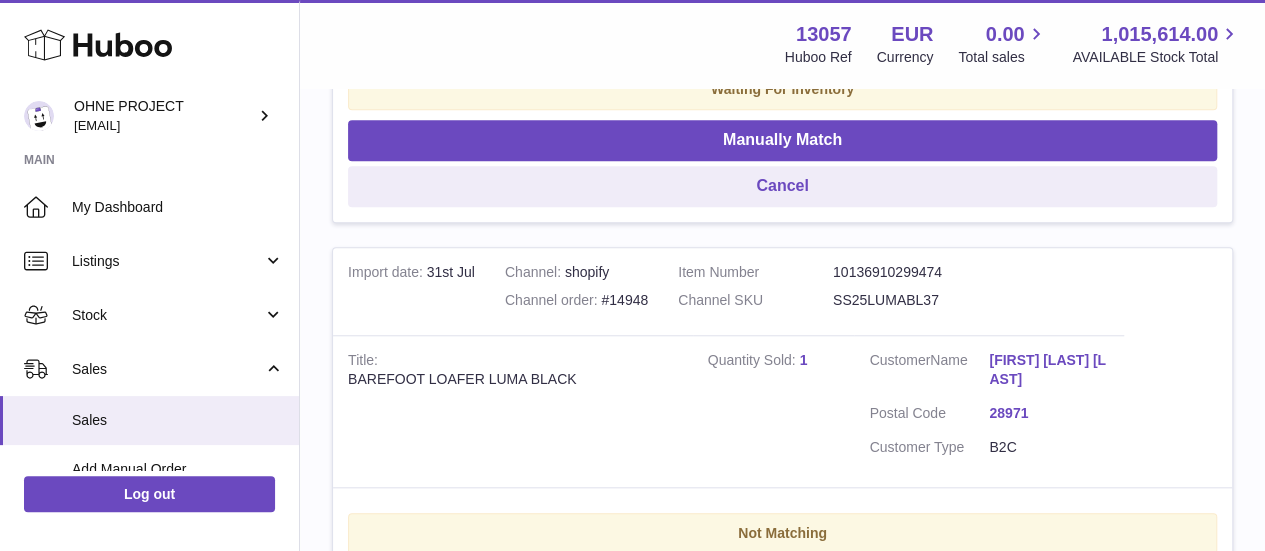 scroll, scrollTop: 730, scrollLeft: 0, axis: vertical 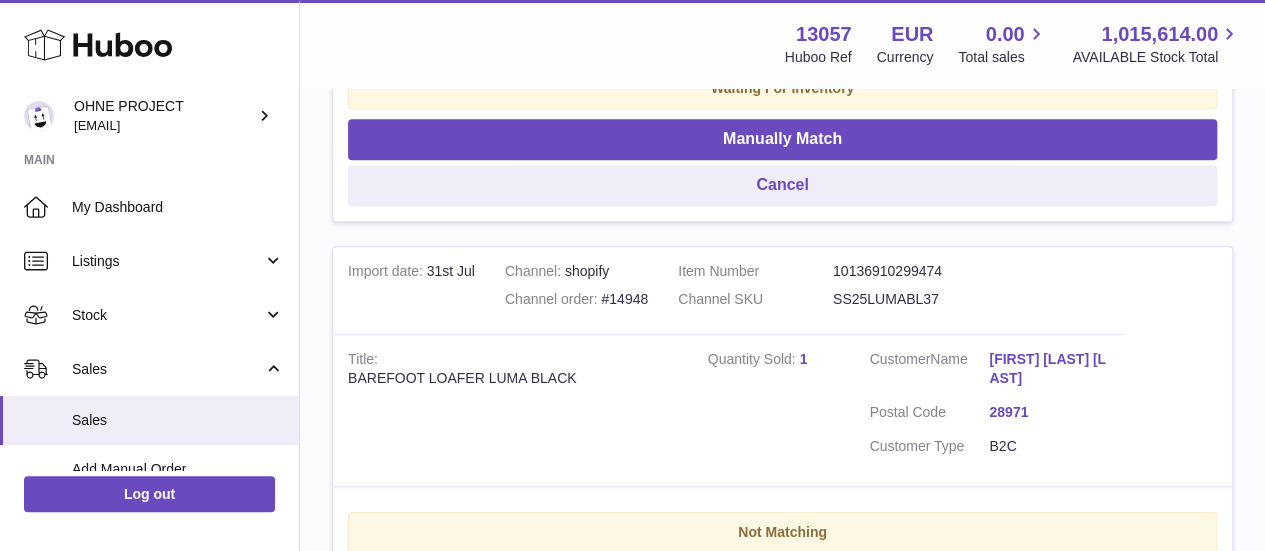 click on "SS25LUMABL37" at bounding box center (910, 299) 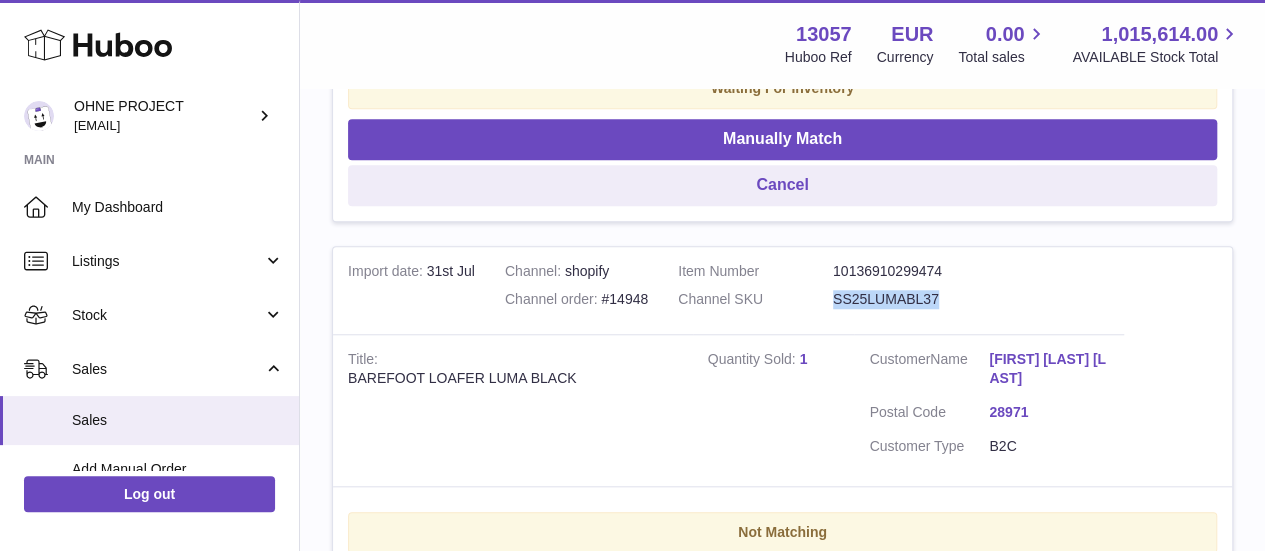 click on "SS25LUMABL37" at bounding box center [910, 299] 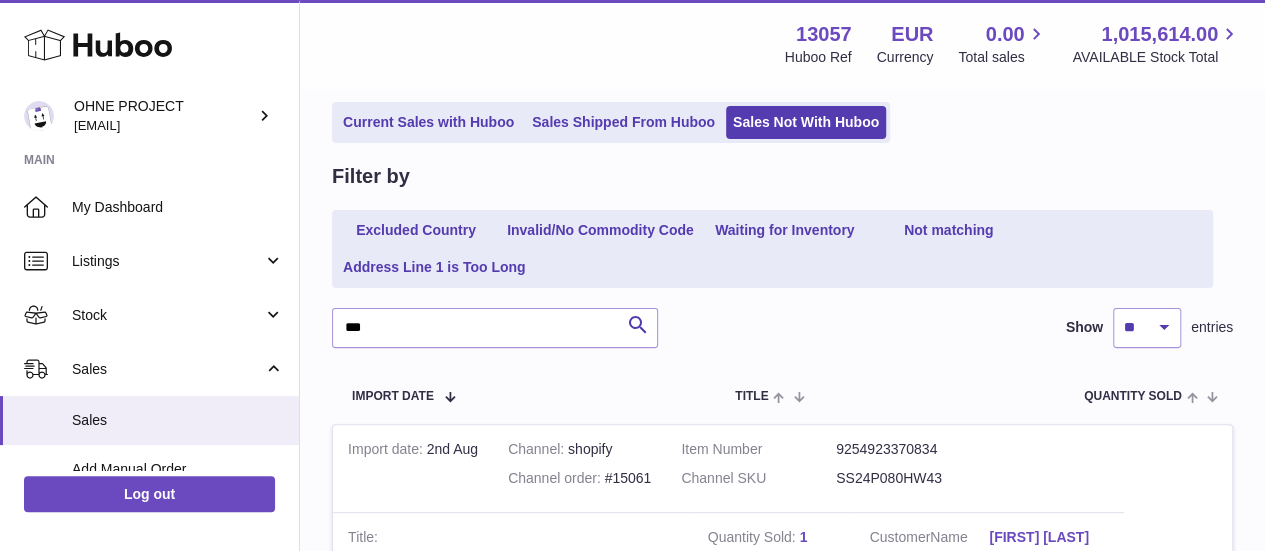 scroll, scrollTop: 126, scrollLeft: 0, axis: vertical 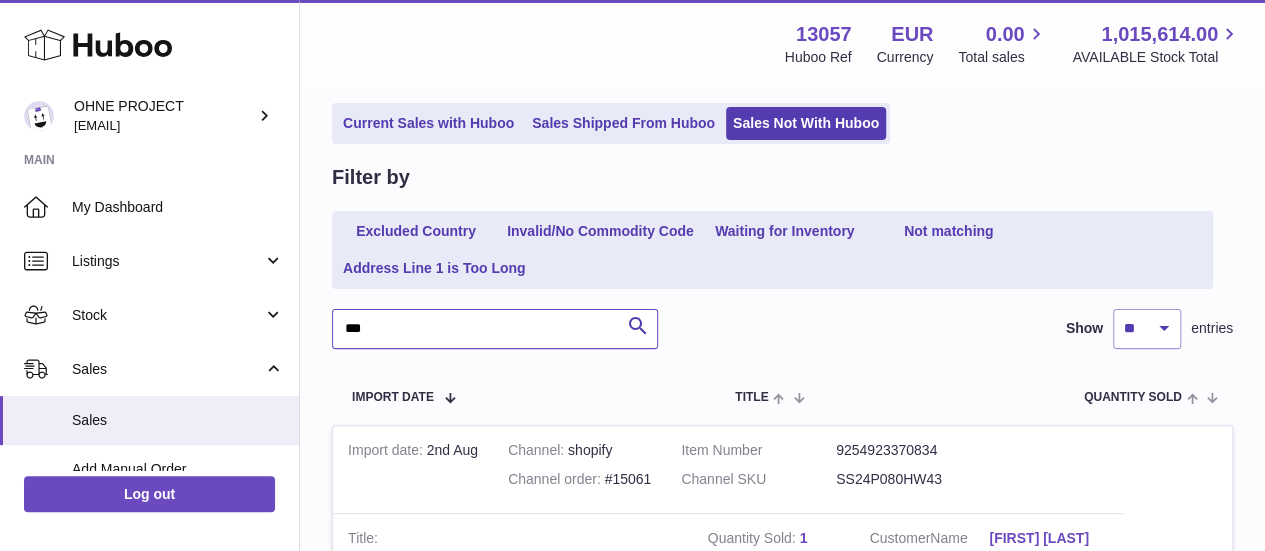 paste on "**********" 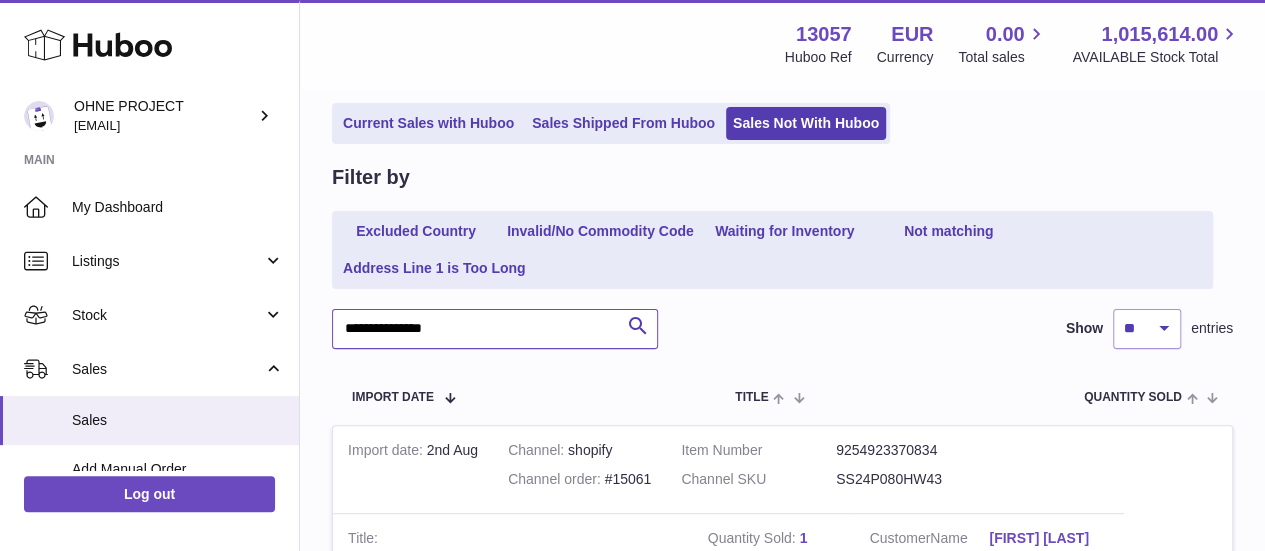 click on "**********" at bounding box center [495, 329] 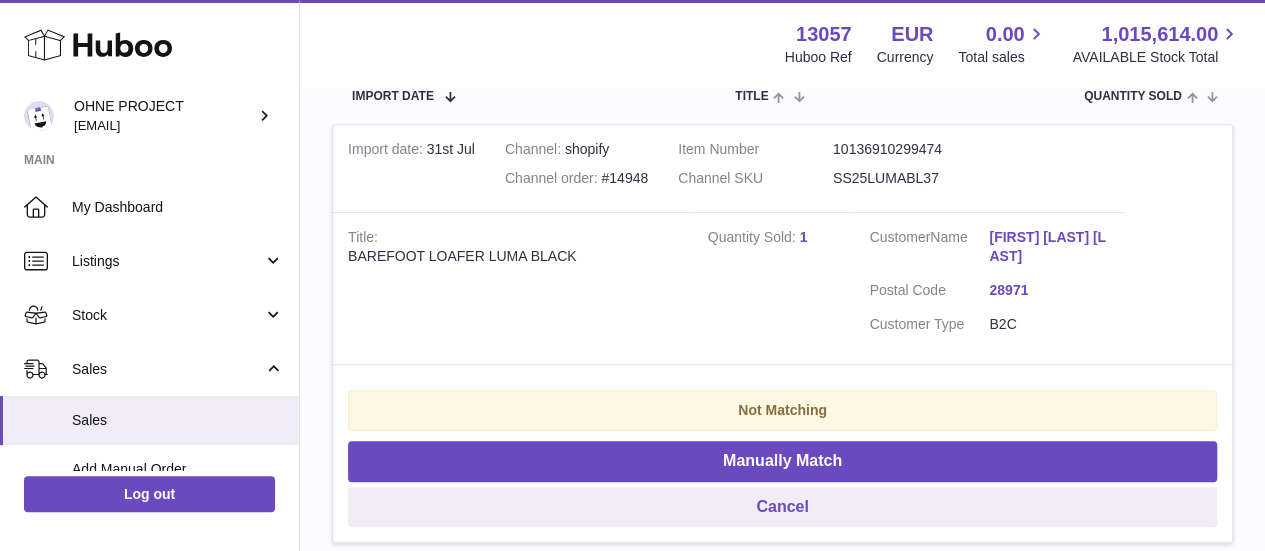 scroll, scrollTop: 433, scrollLeft: 0, axis: vertical 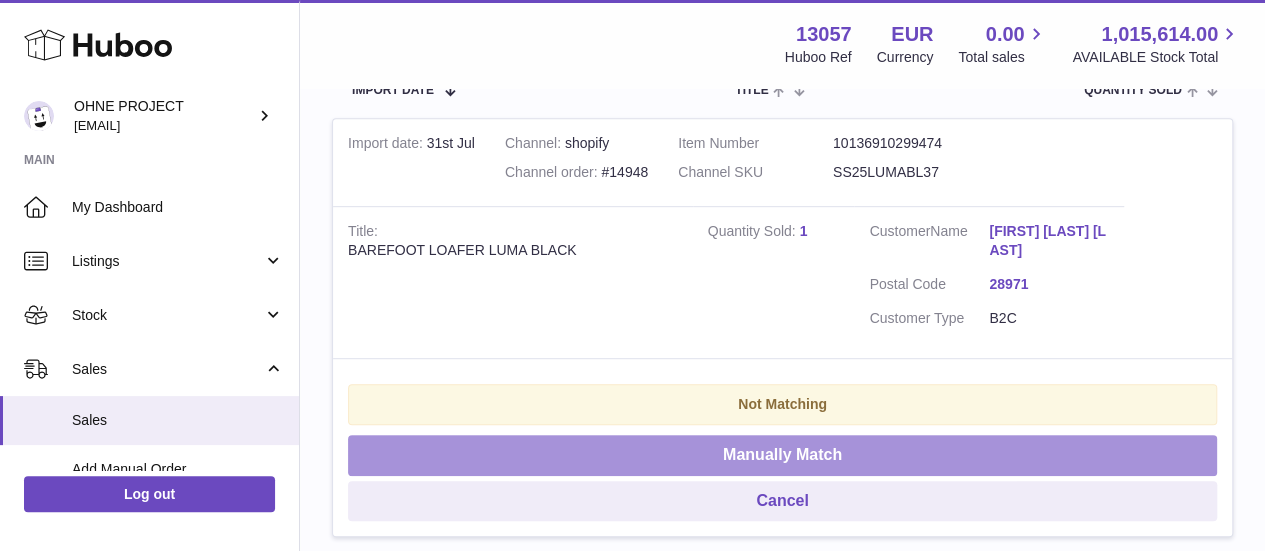 click on "Manually Match" at bounding box center (782, 455) 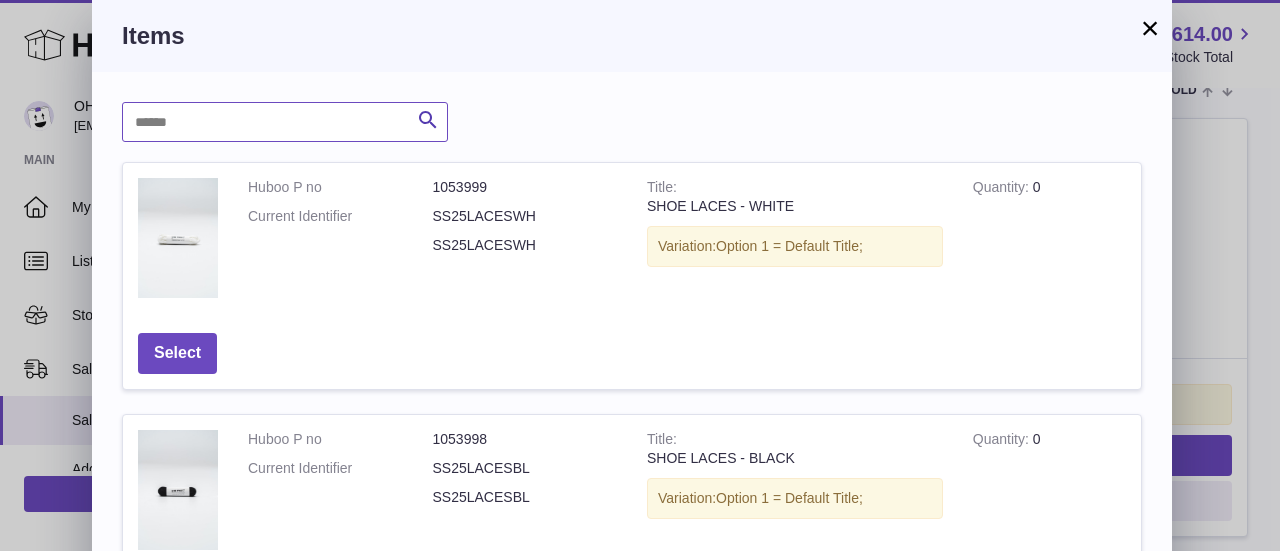 click at bounding box center (285, 122) 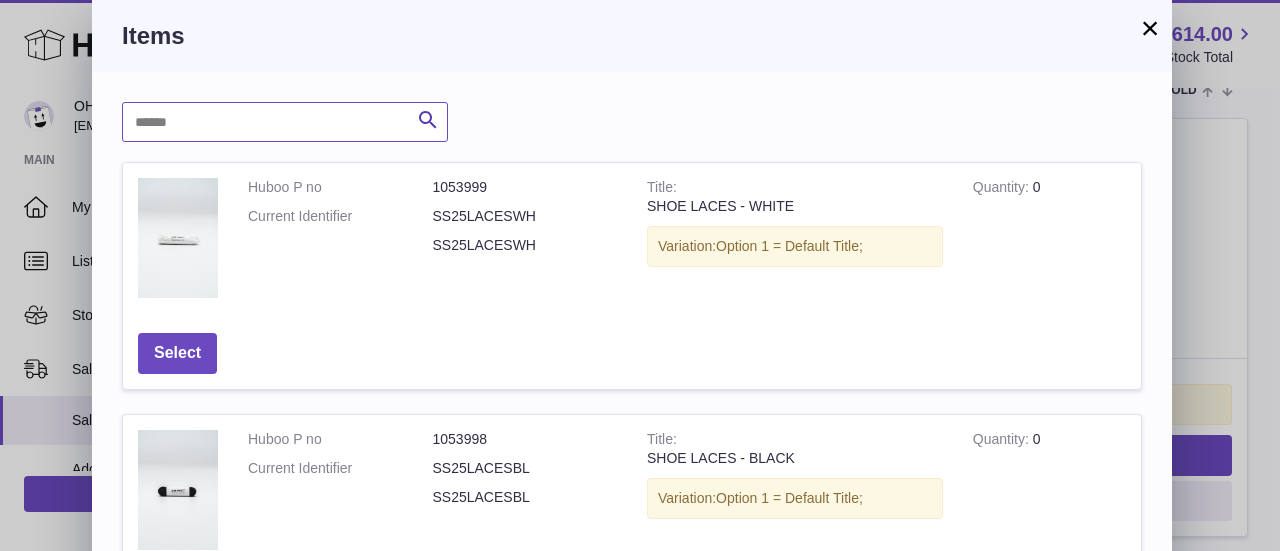 paste on "**********" 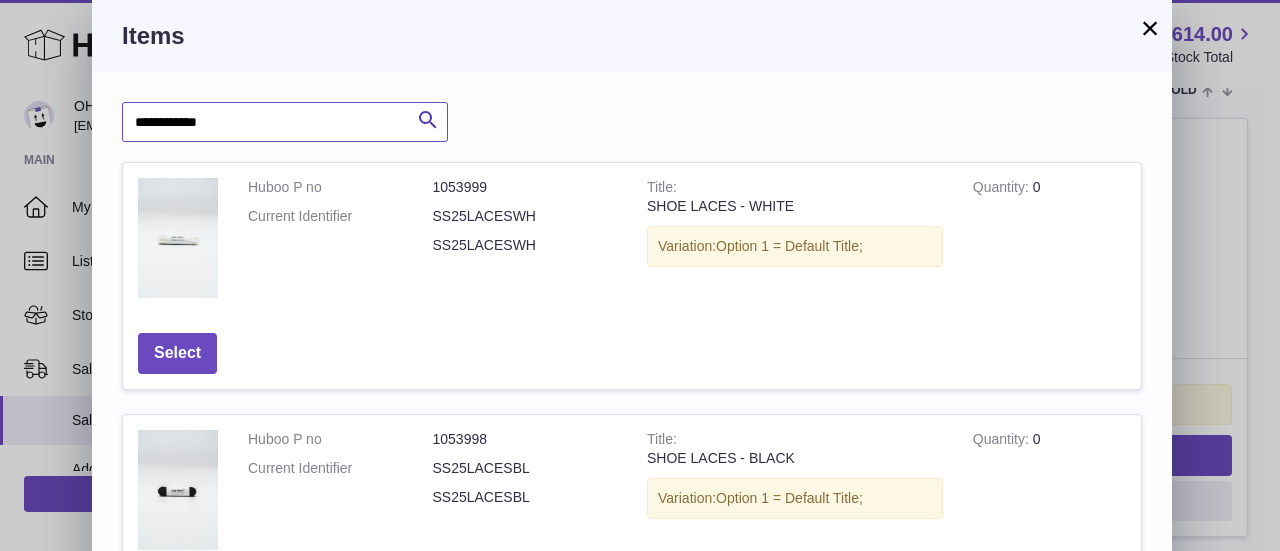 type on "**********" 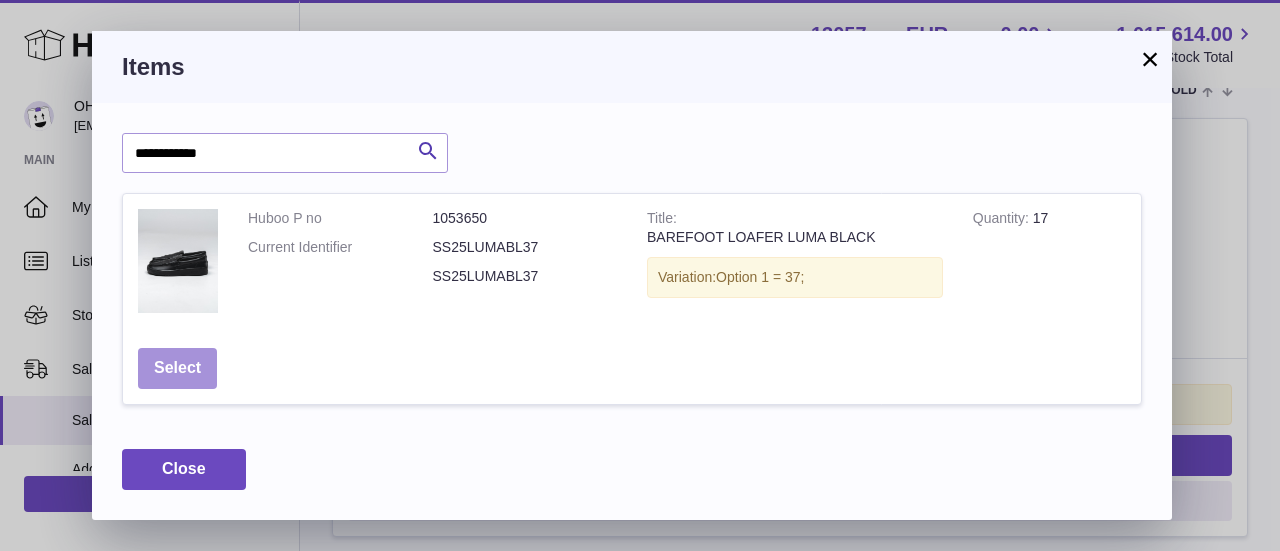 click on "Select" at bounding box center (177, 368) 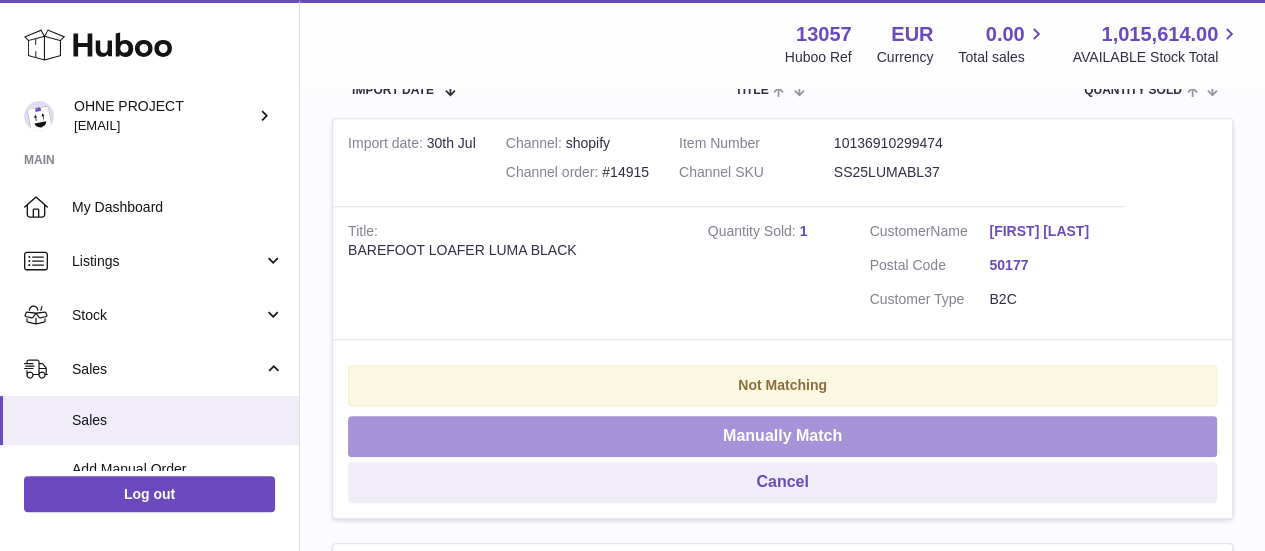 click on "Manually Match" at bounding box center (782, 436) 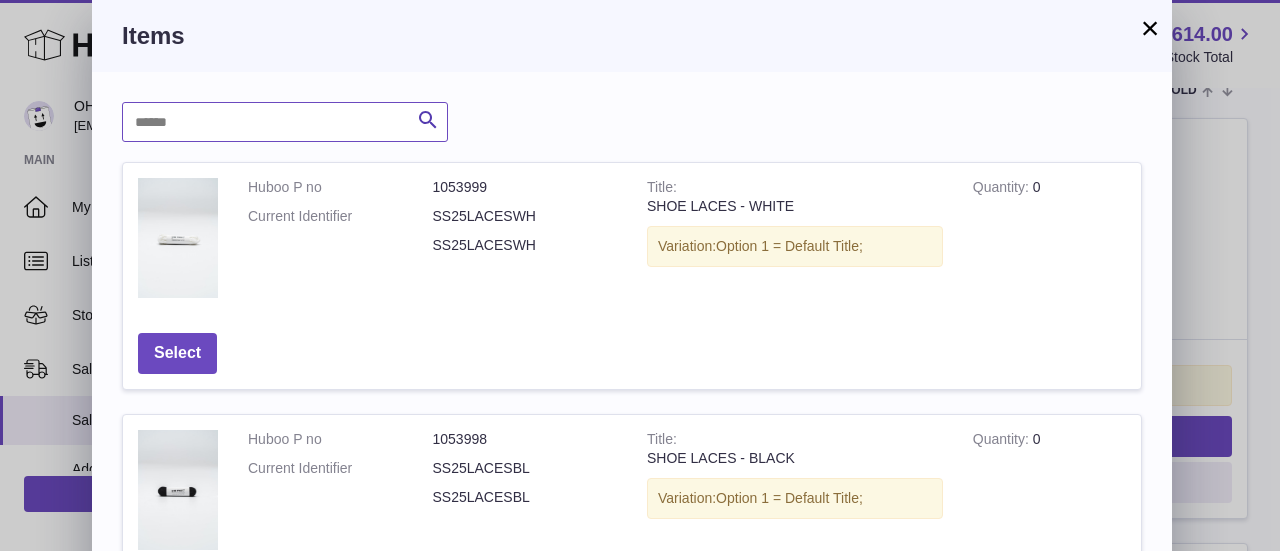 click at bounding box center (285, 122) 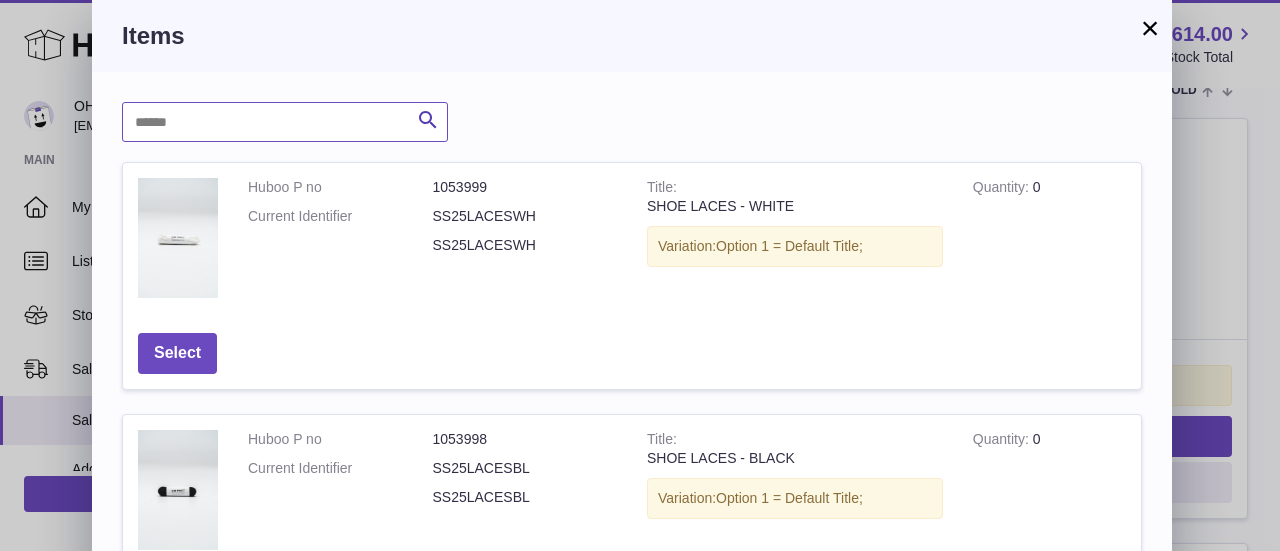 paste on "**********" 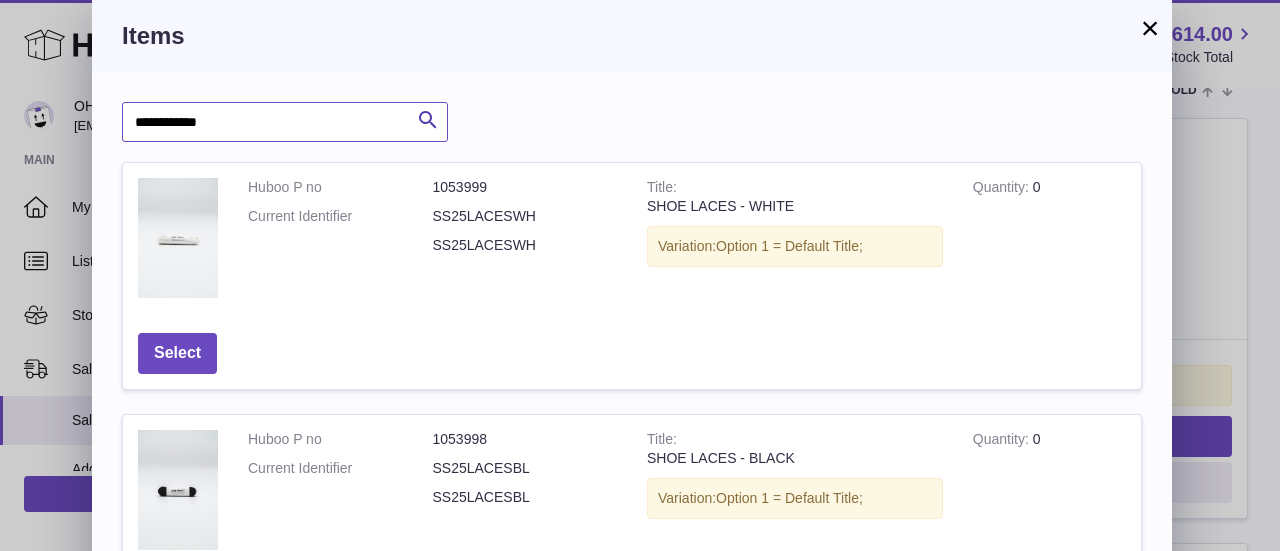 type on "**********" 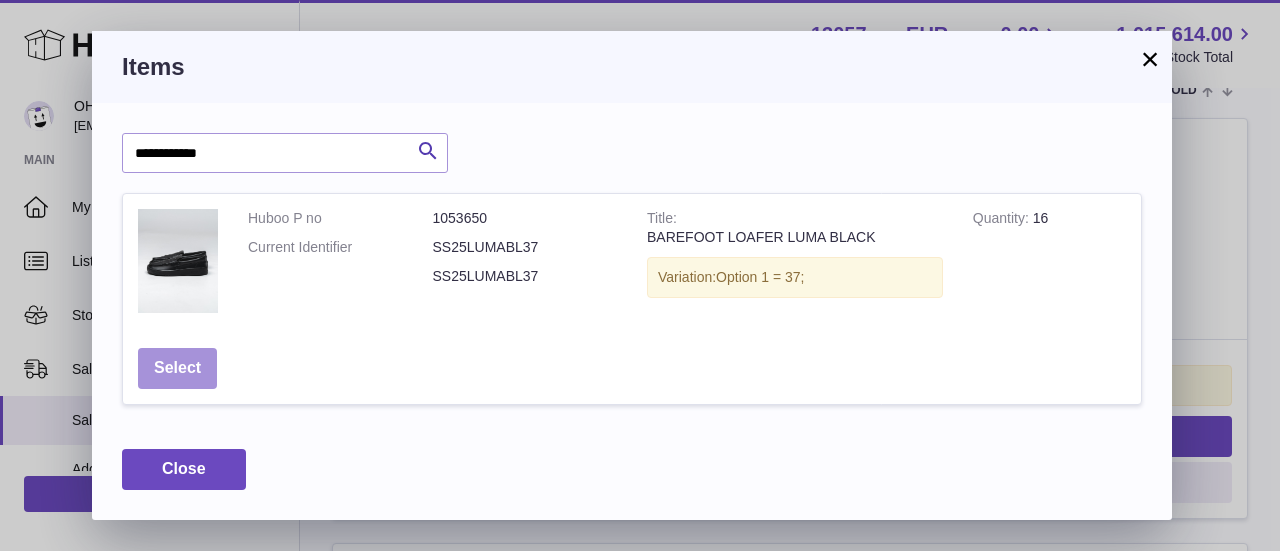 click on "Select" at bounding box center [177, 368] 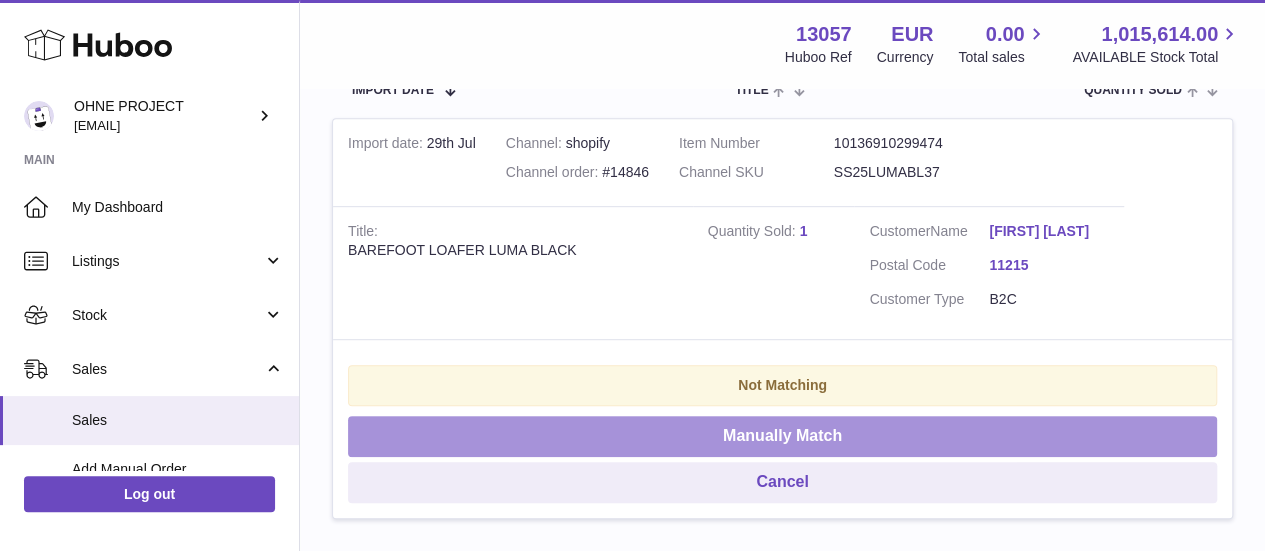 click on "Manually Match" at bounding box center (782, 436) 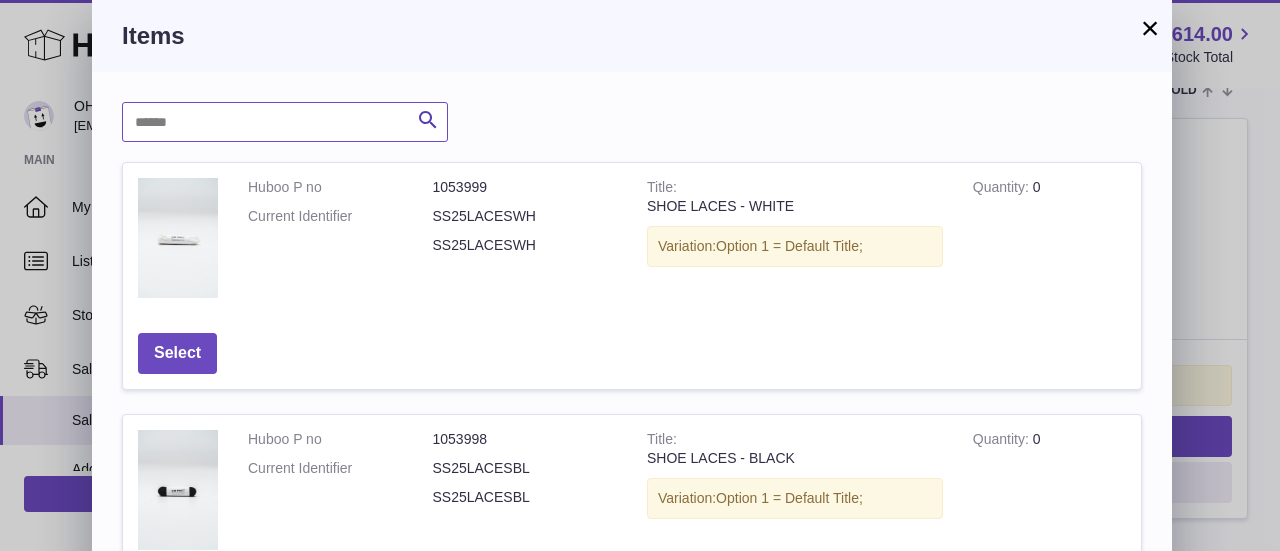 click at bounding box center [285, 122] 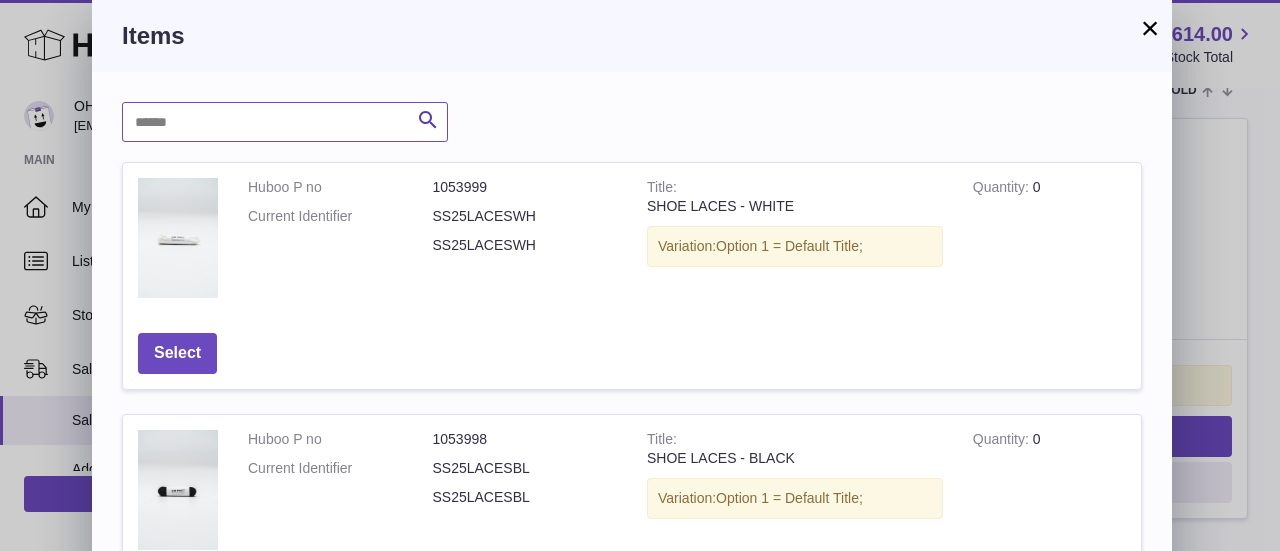 paste on "**********" 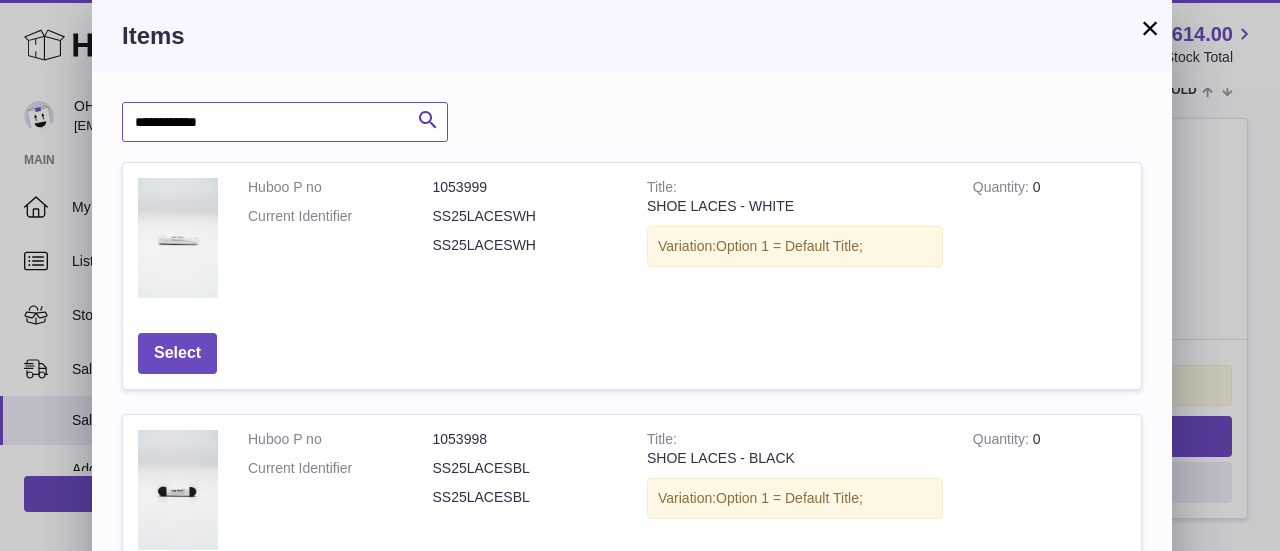 type on "**********" 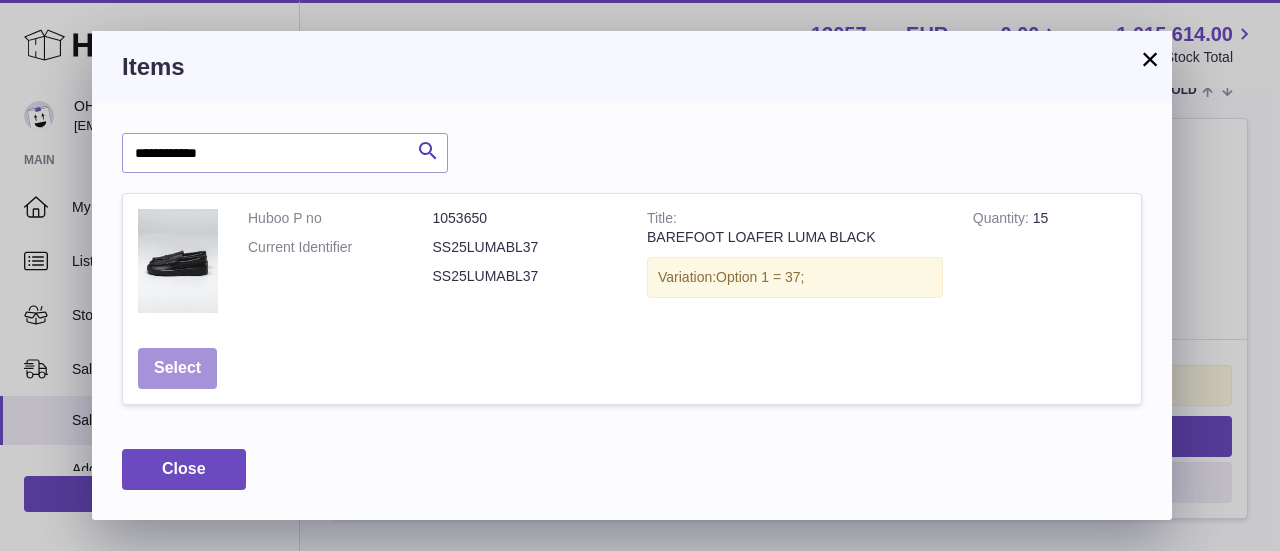click on "Select" at bounding box center [177, 368] 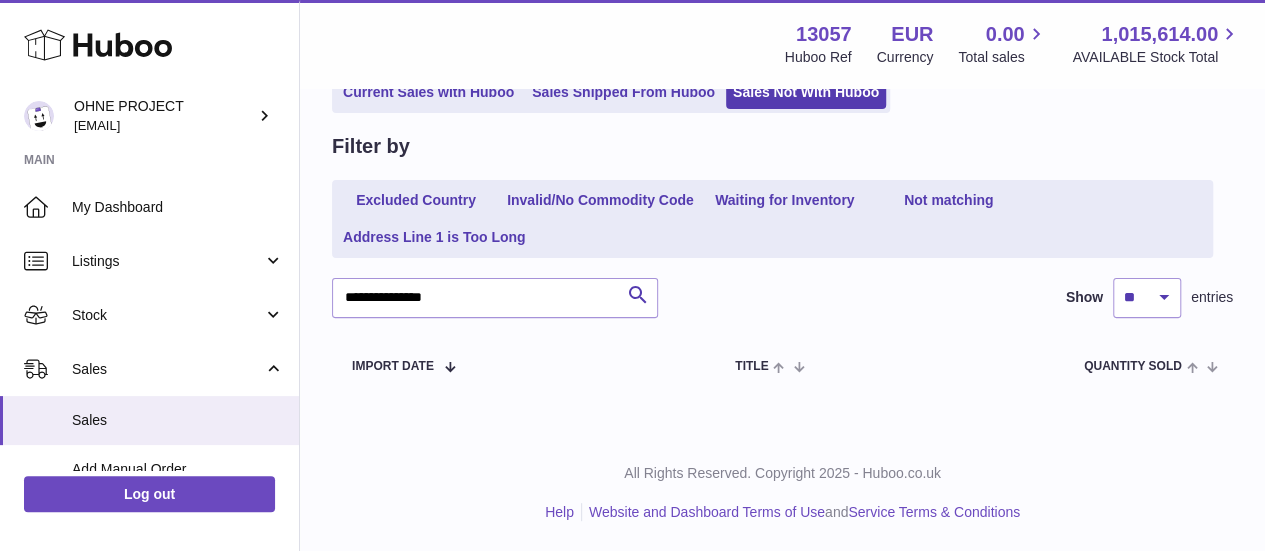 scroll, scrollTop: 157, scrollLeft: 0, axis: vertical 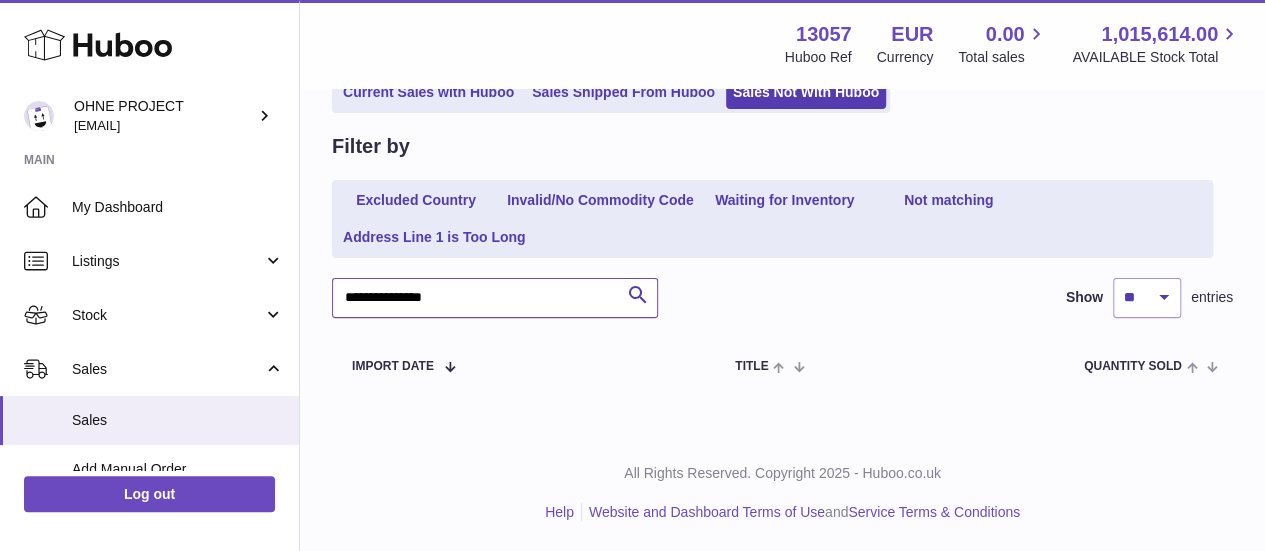 click on "**********" at bounding box center [495, 298] 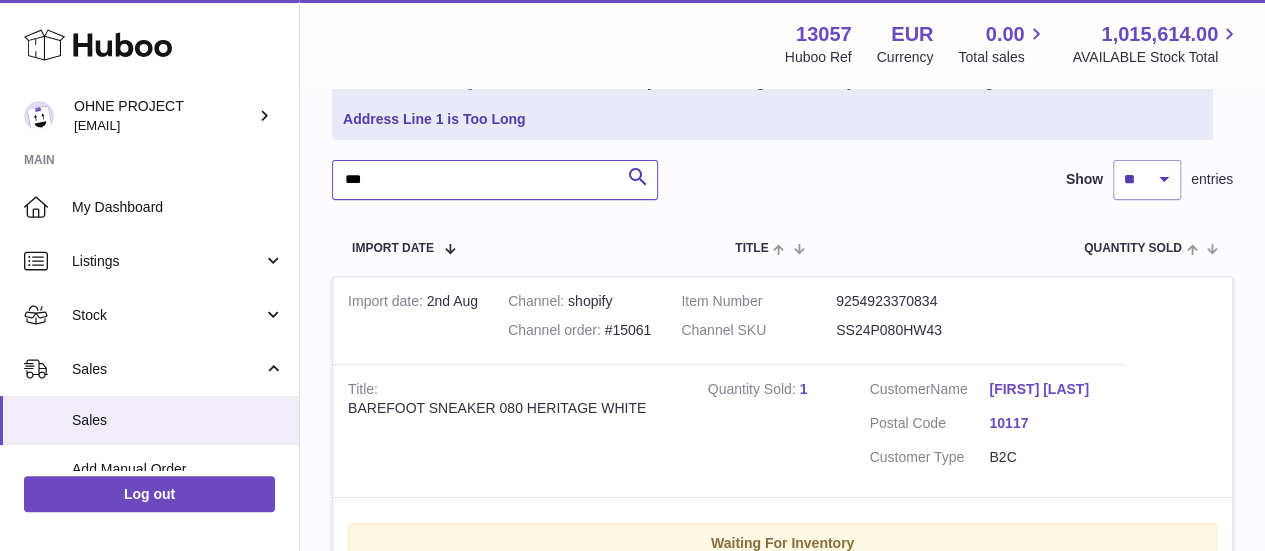 scroll, scrollTop: 276, scrollLeft: 0, axis: vertical 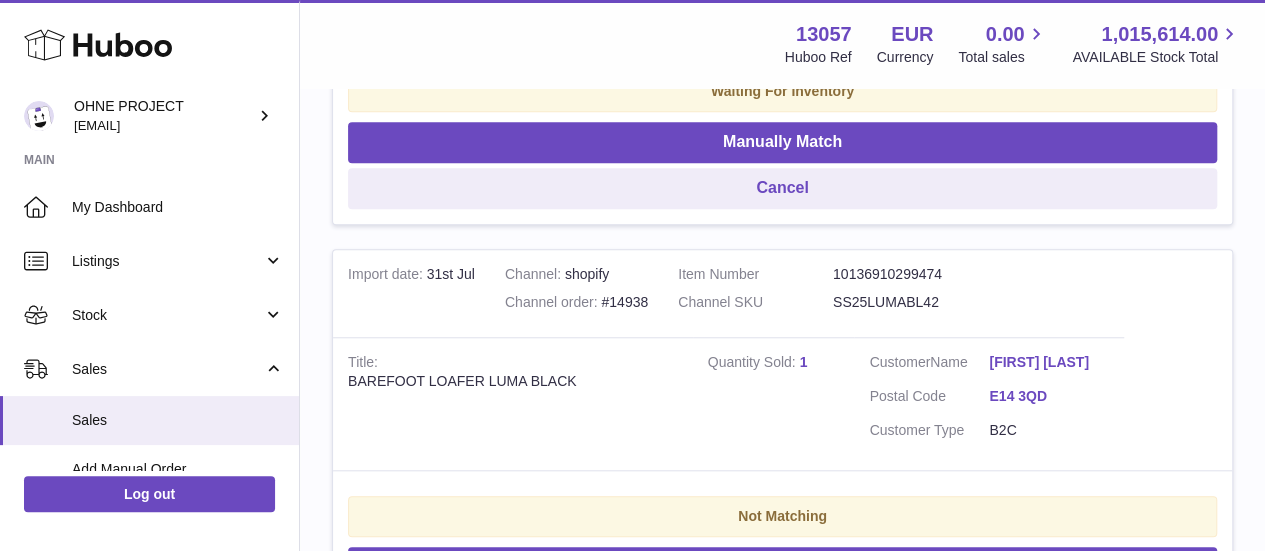 type 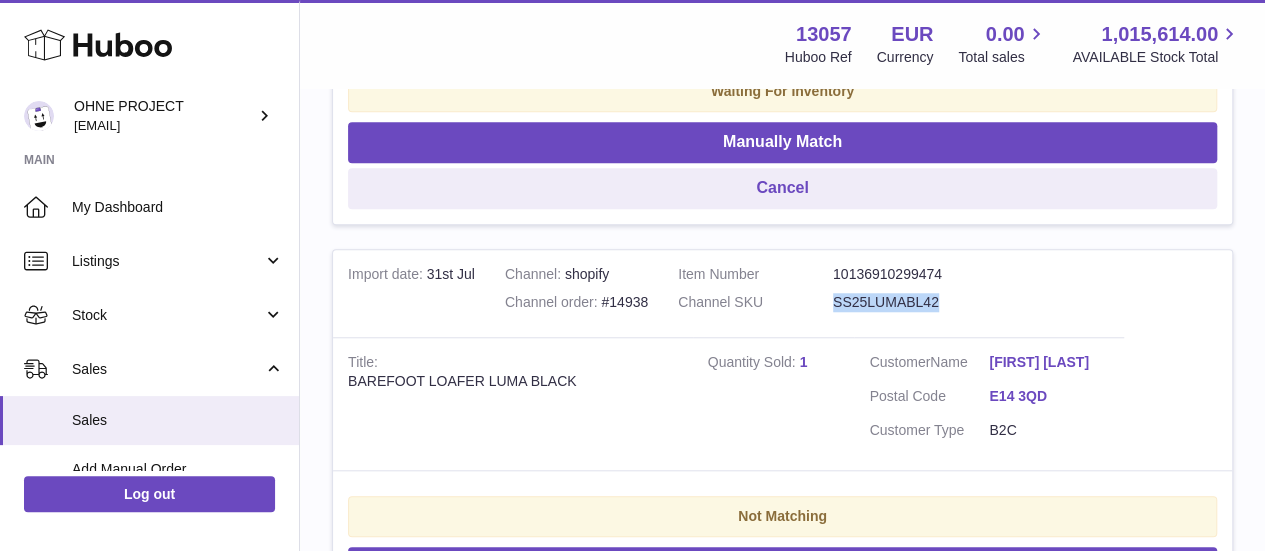 click on "SS25LUMABL42" at bounding box center (910, 302) 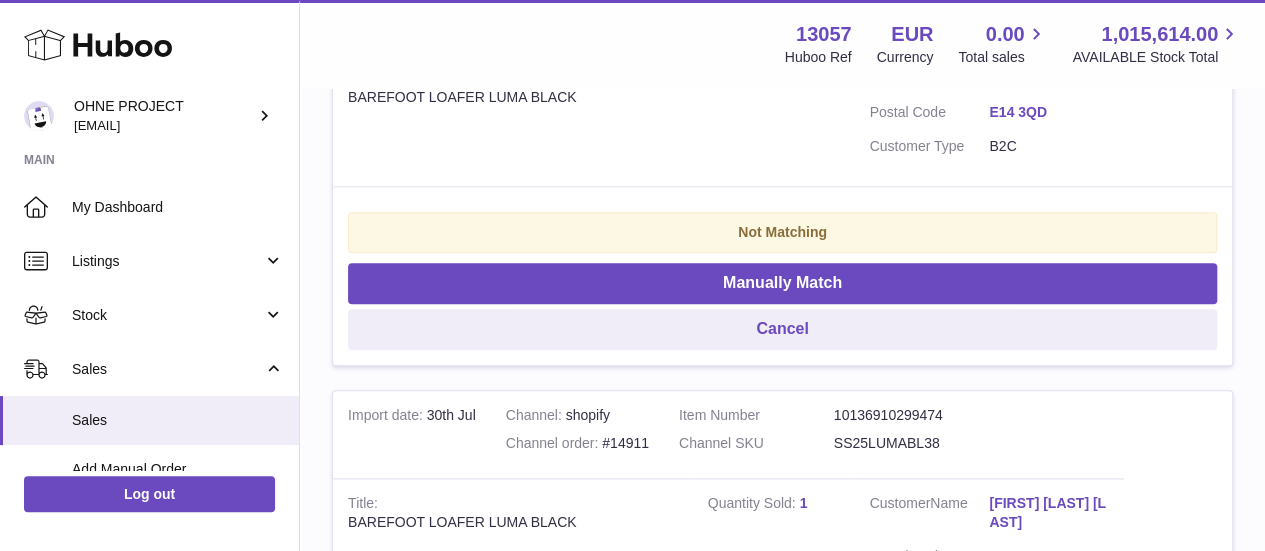 scroll, scrollTop: 1021, scrollLeft: 0, axis: vertical 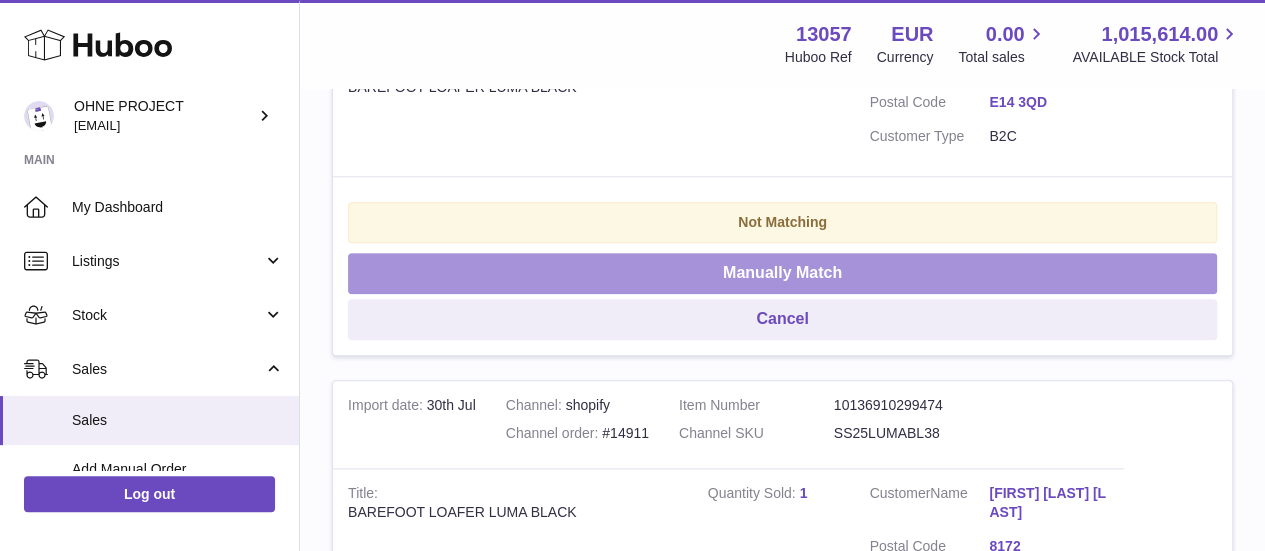 click on "Manually Match" at bounding box center [782, 273] 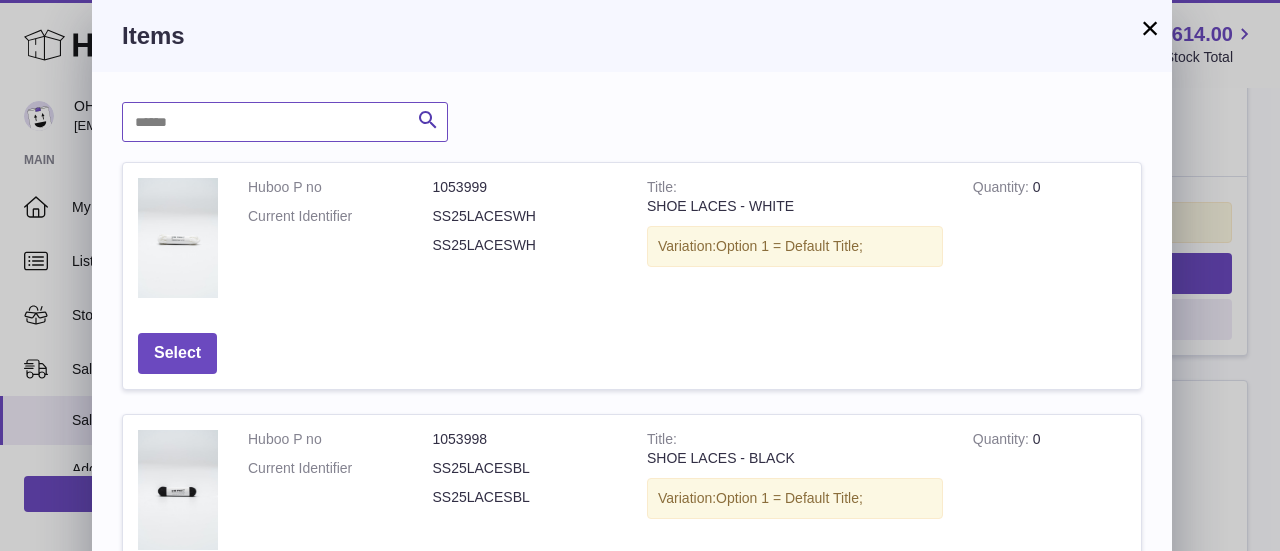 paste on "**********" 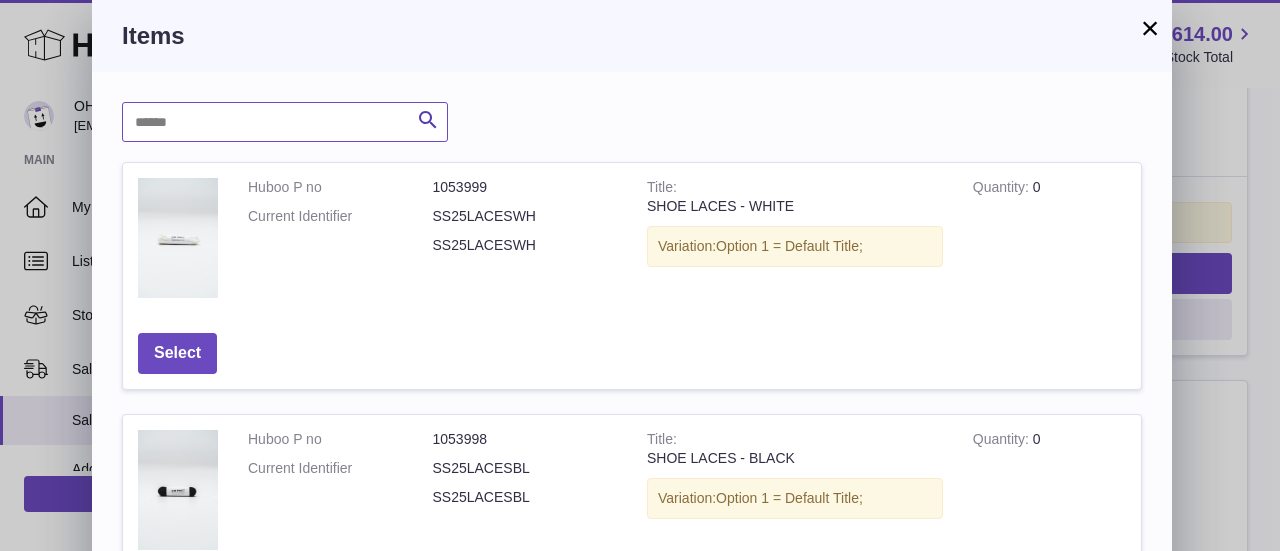 click at bounding box center [285, 122] 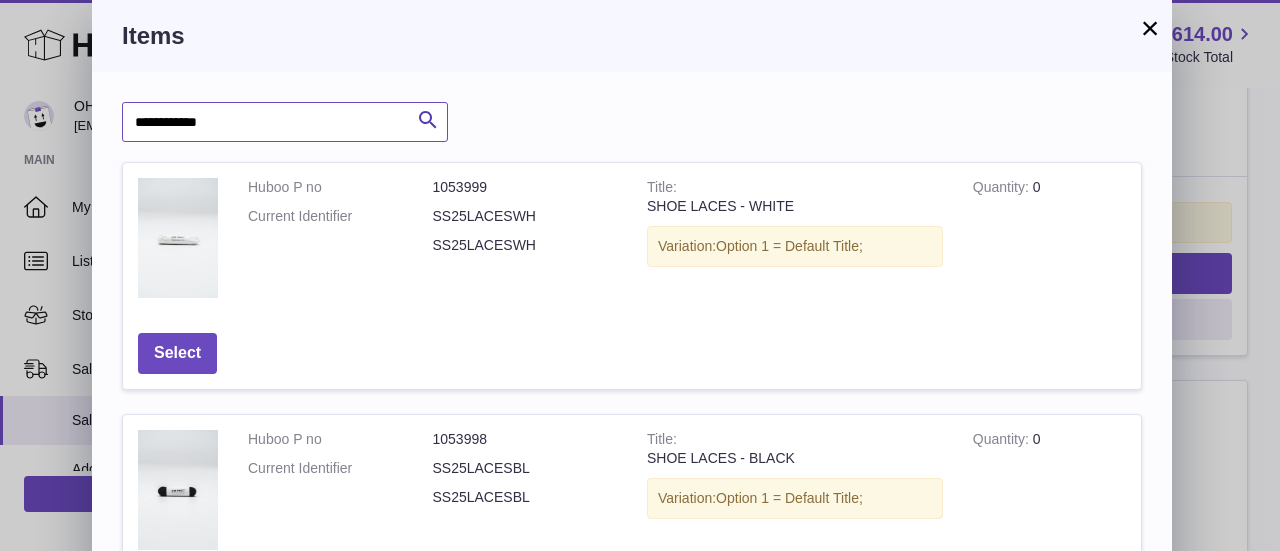 type on "**********" 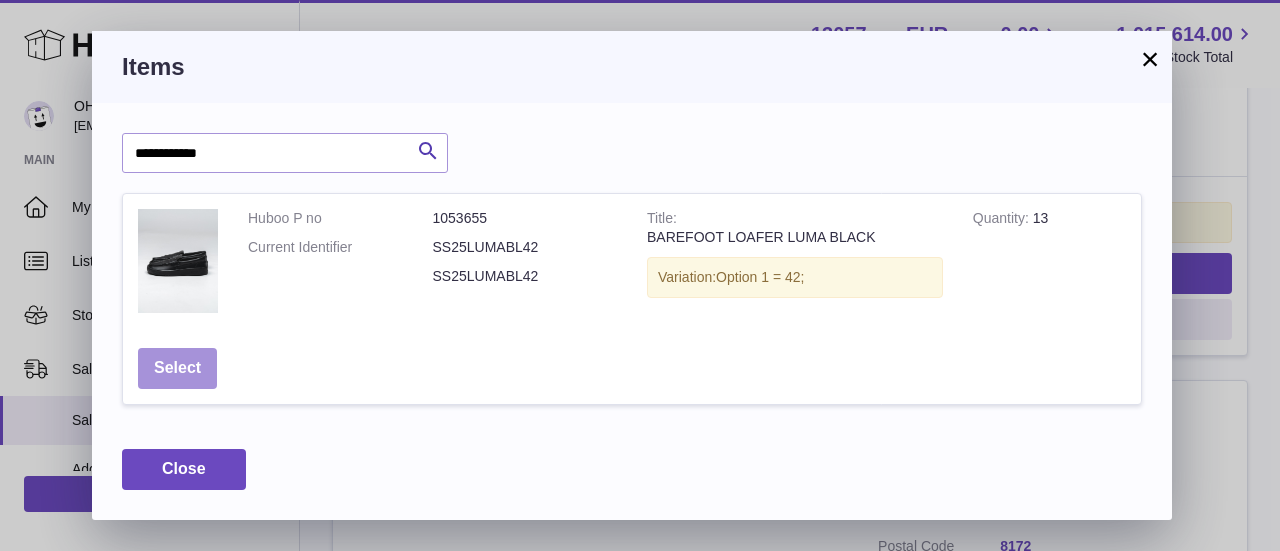 click on "Select" at bounding box center [177, 368] 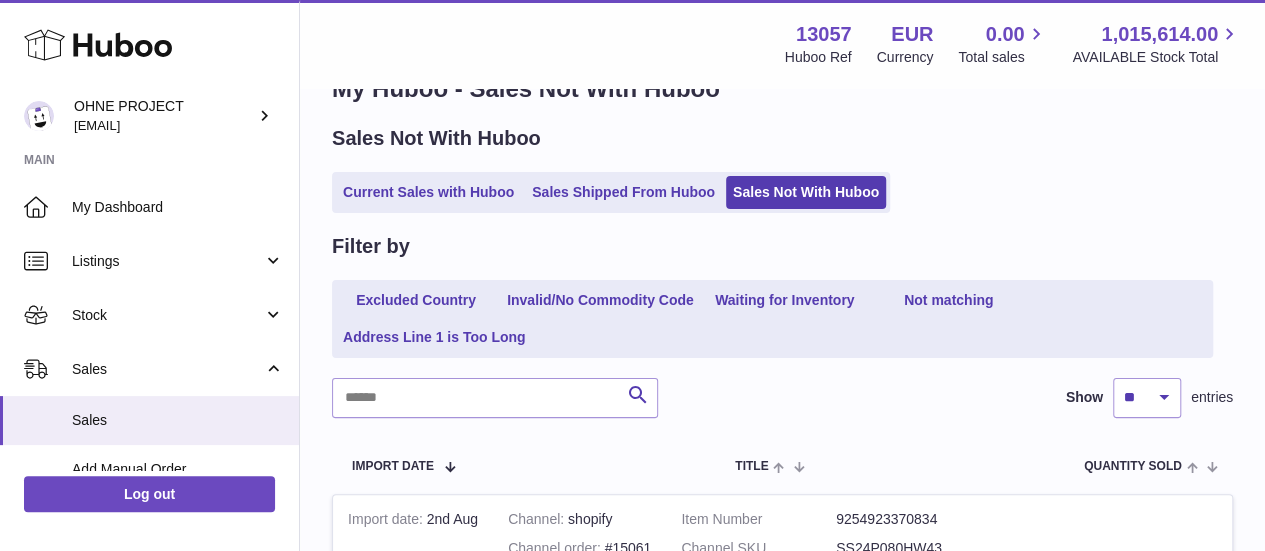 scroll, scrollTop: 0, scrollLeft: 0, axis: both 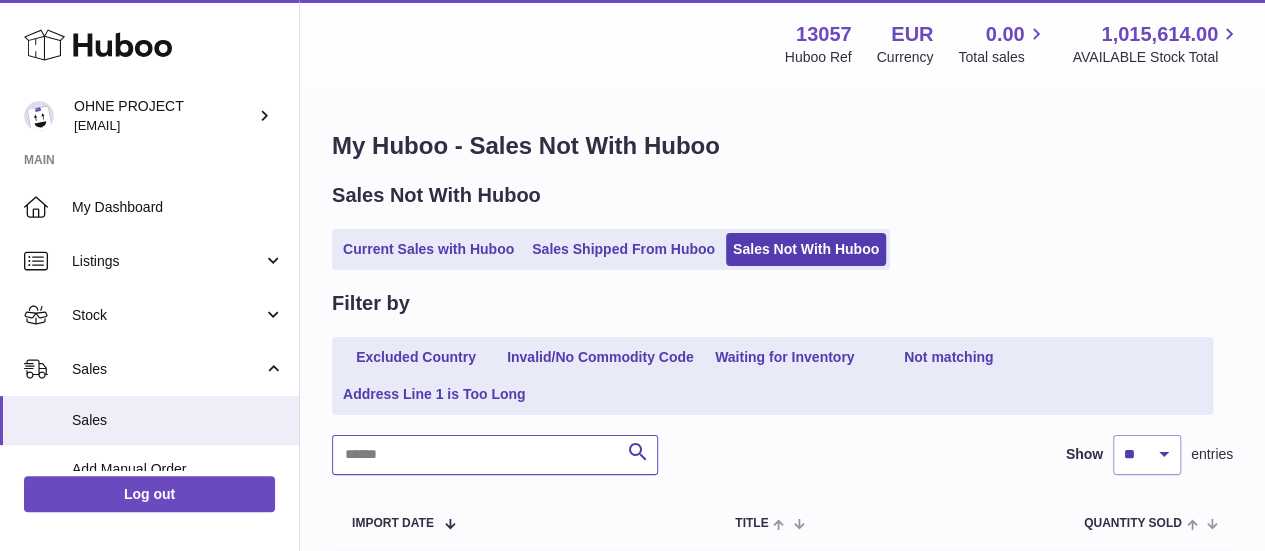 paste on "**********" 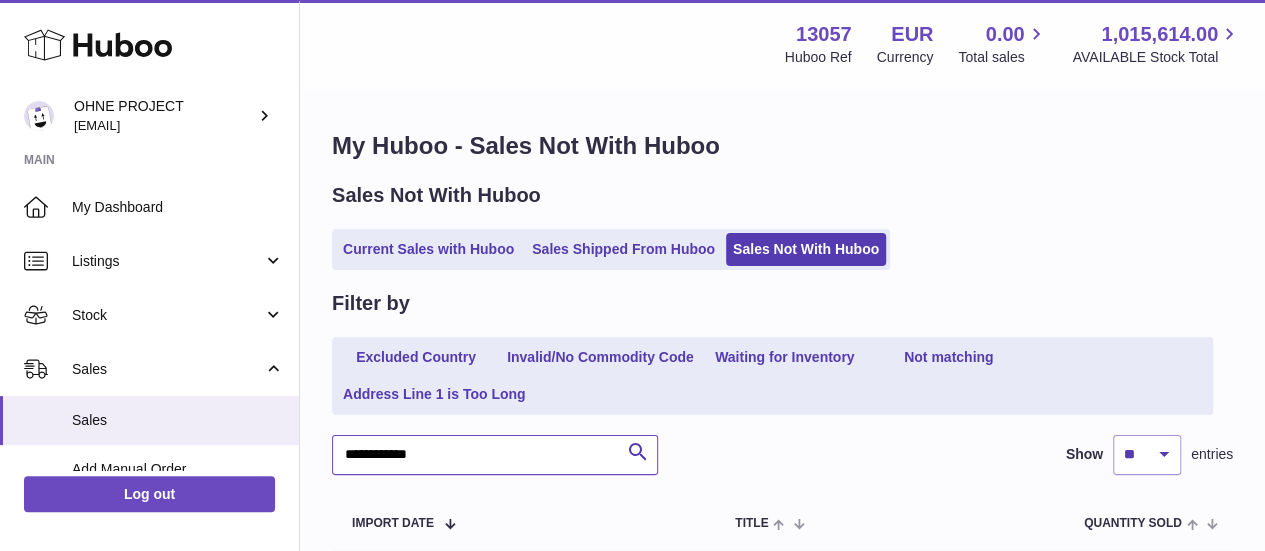 click on "**********" at bounding box center [495, 455] 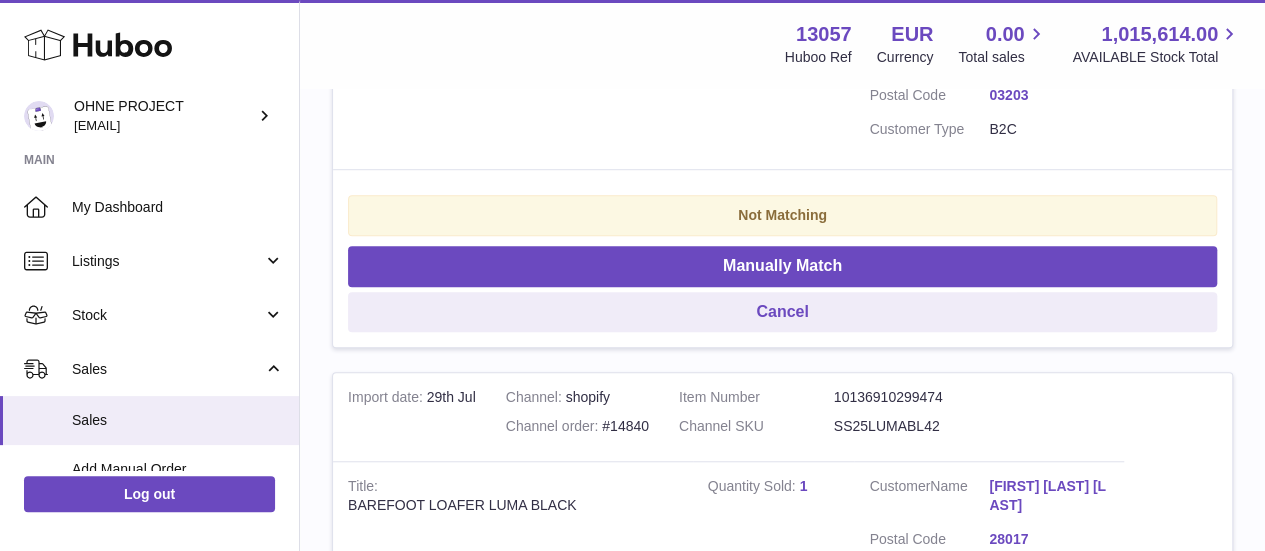 scroll, scrollTop: 623, scrollLeft: 0, axis: vertical 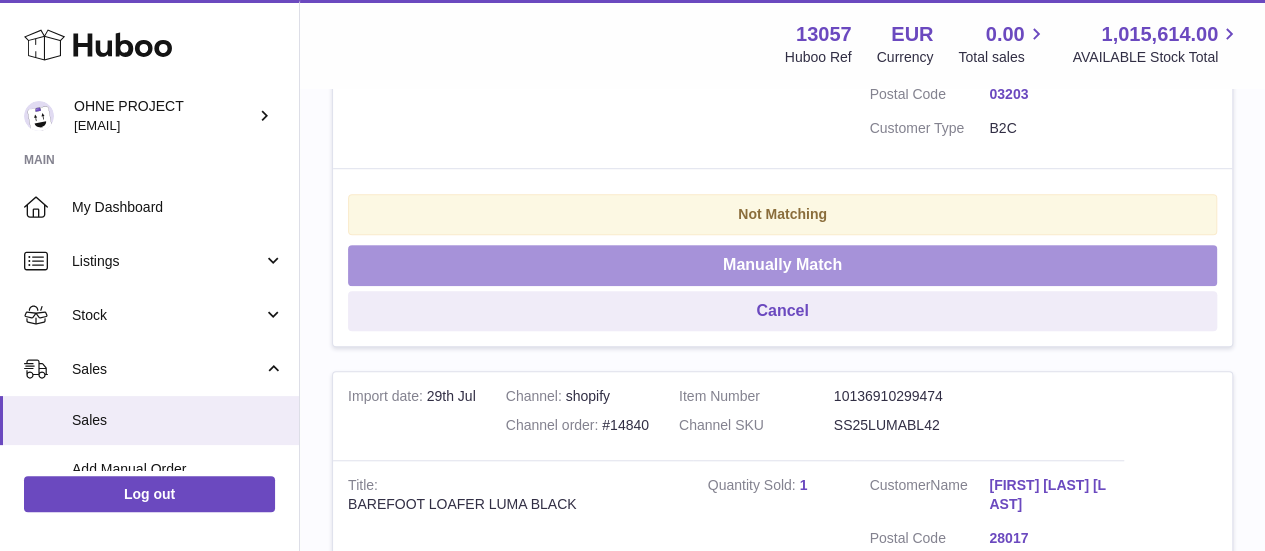 click on "Manually Match" at bounding box center [782, 265] 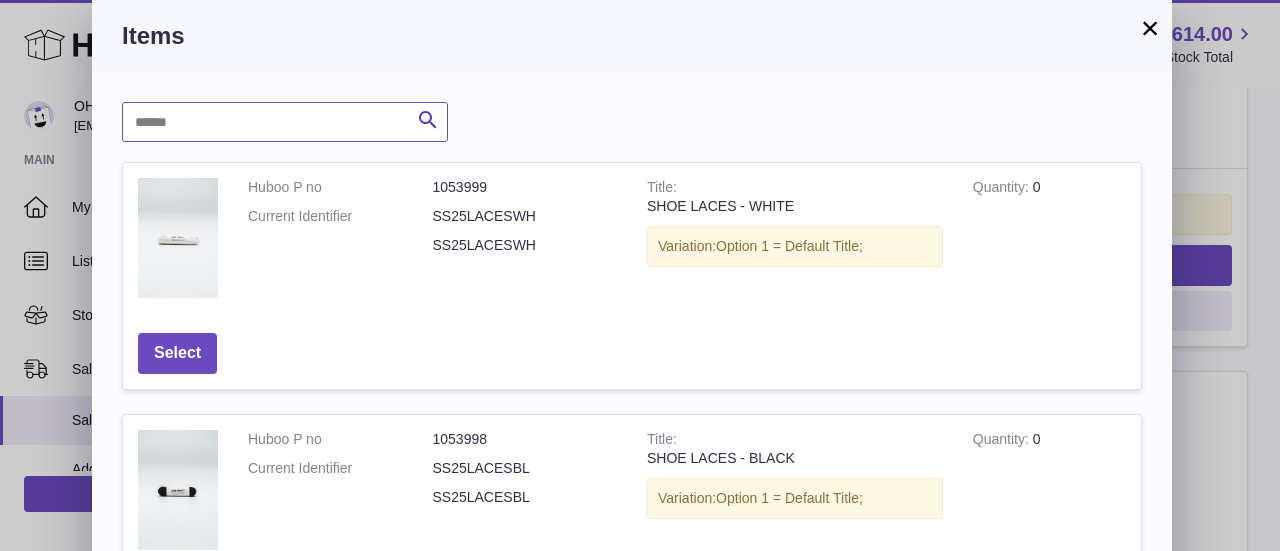 click at bounding box center [285, 122] 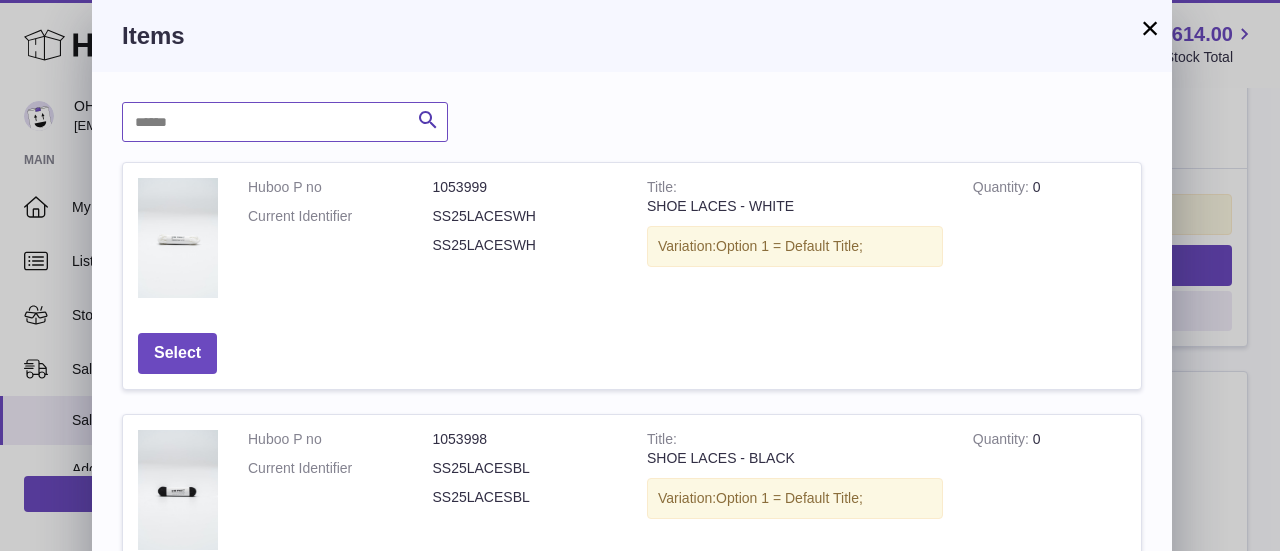 paste on "**********" 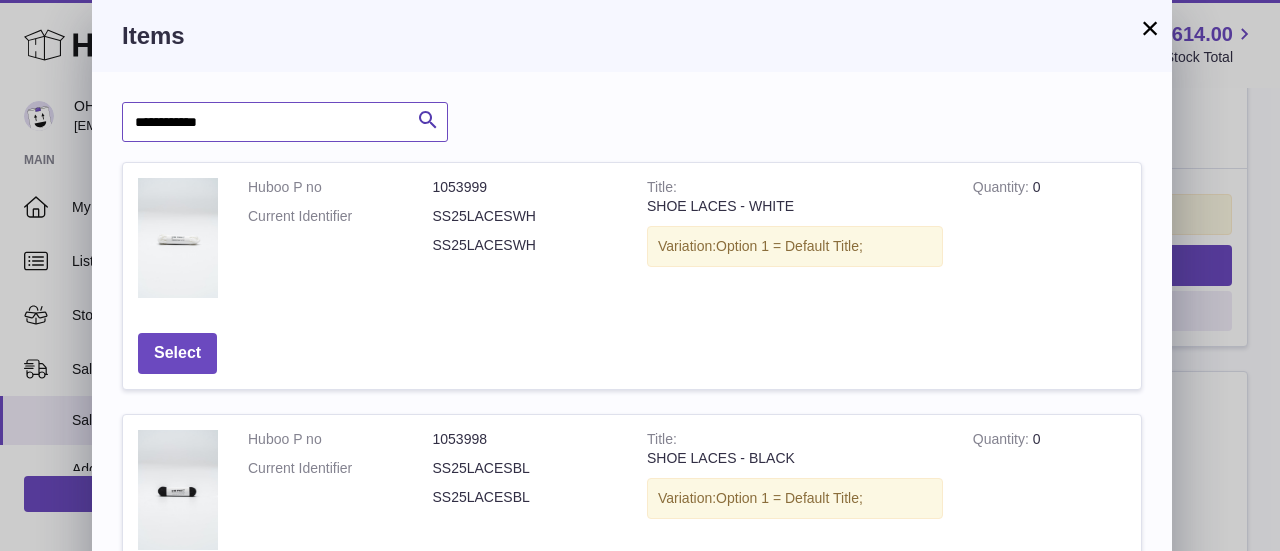 type on "**********" 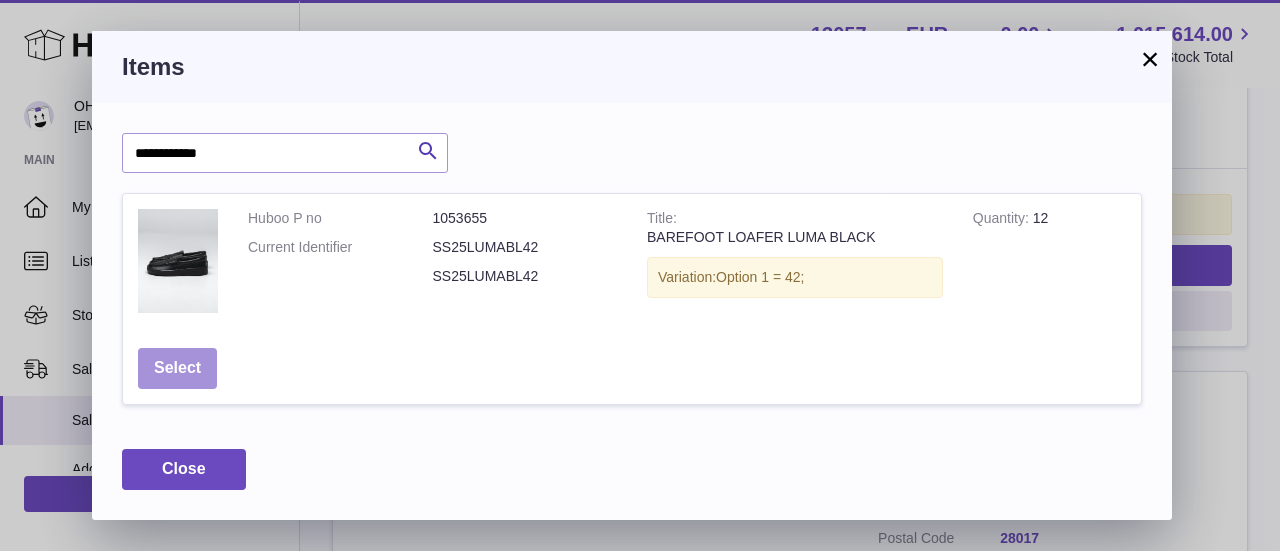 click on "Select" at bounding box center (177, 368) 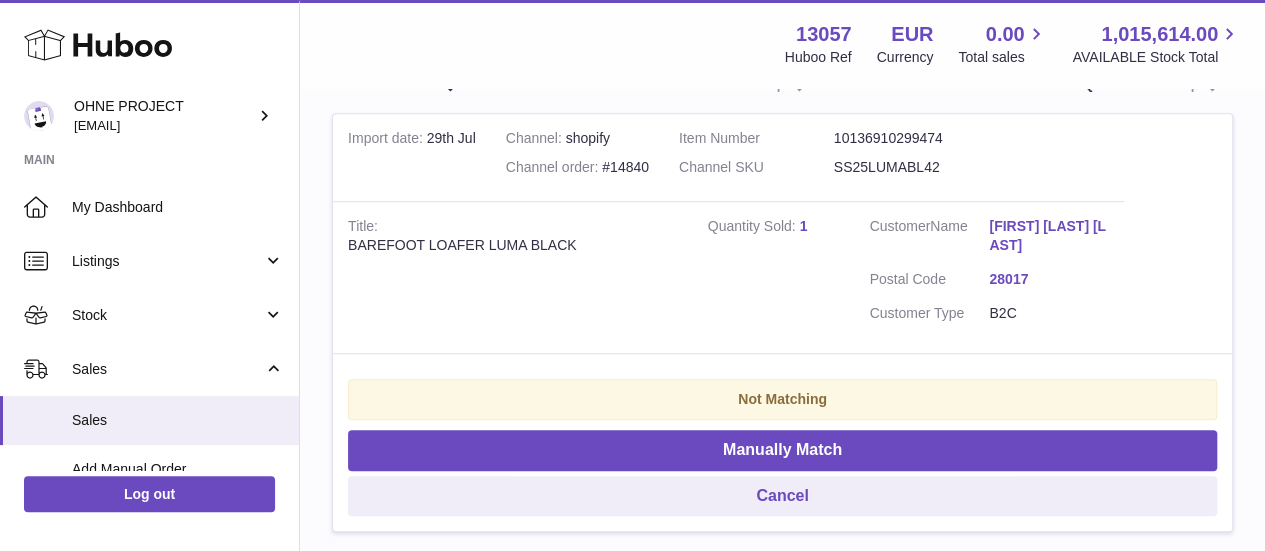 scroll, scrollTop: 443, scrollLeft: 0, axis: vertical 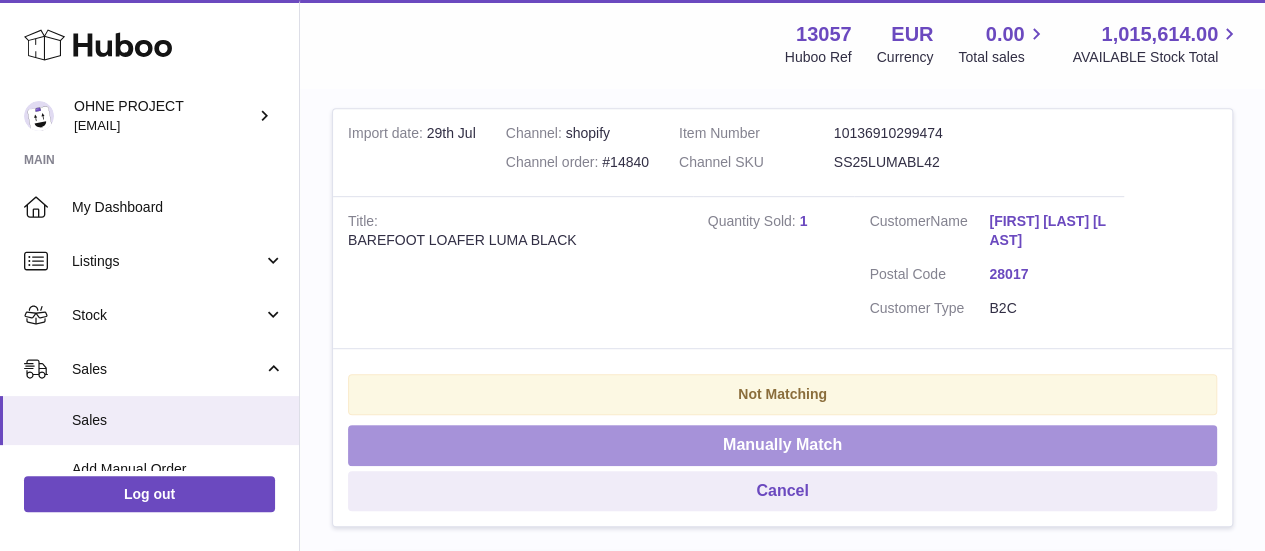 click on "Manually Match" at bounding box center (782, 445) 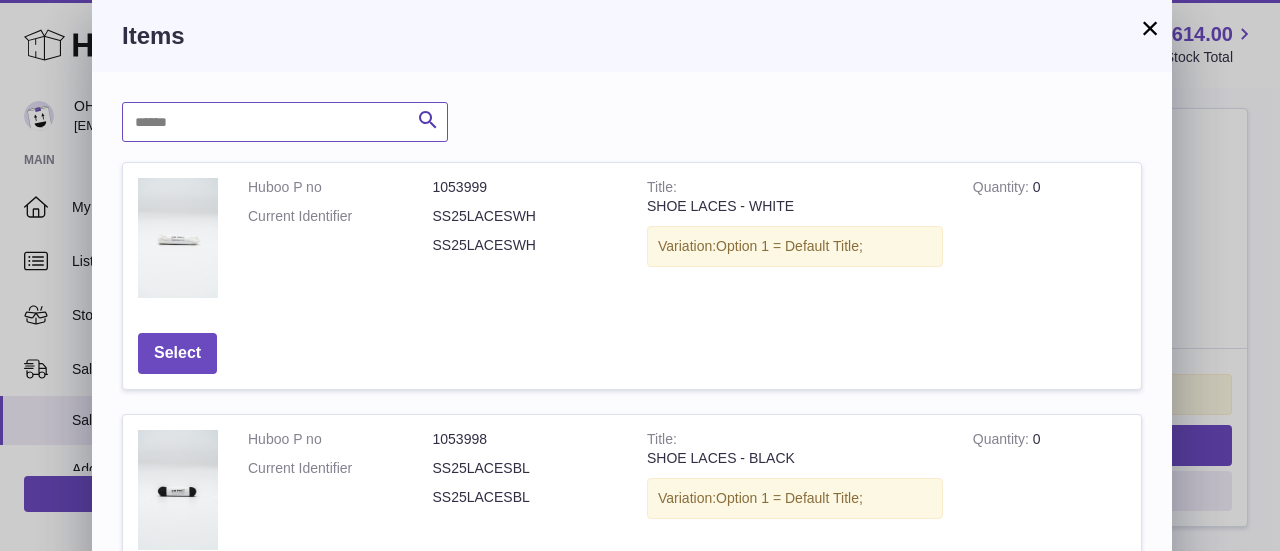 paste on "**********" 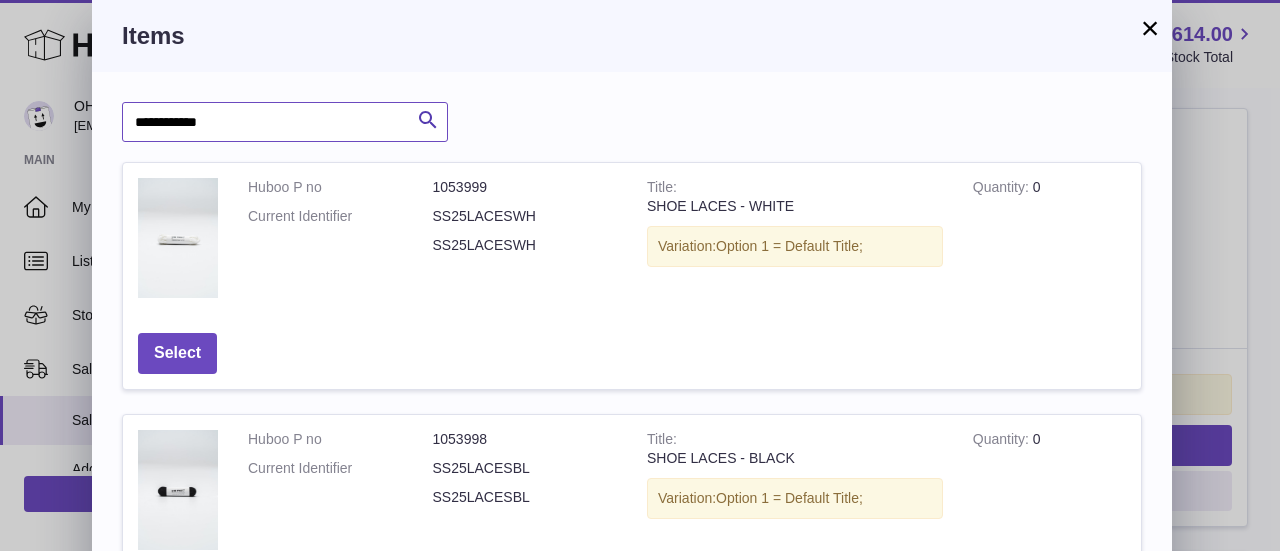 click on "**********" at bounding box center [285, 122] 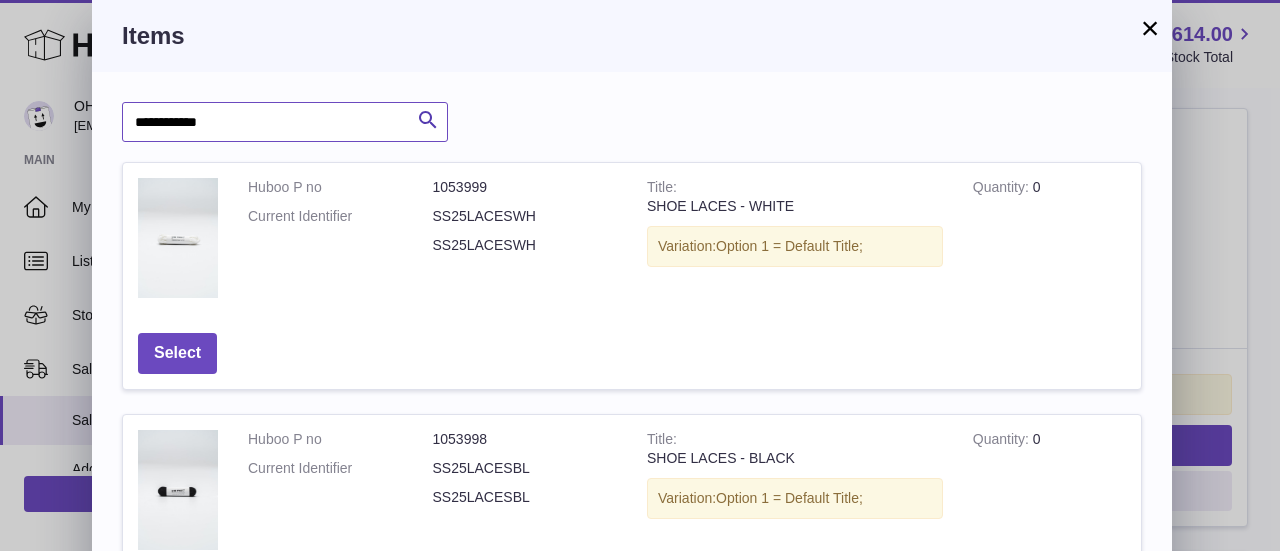 type on "**********" 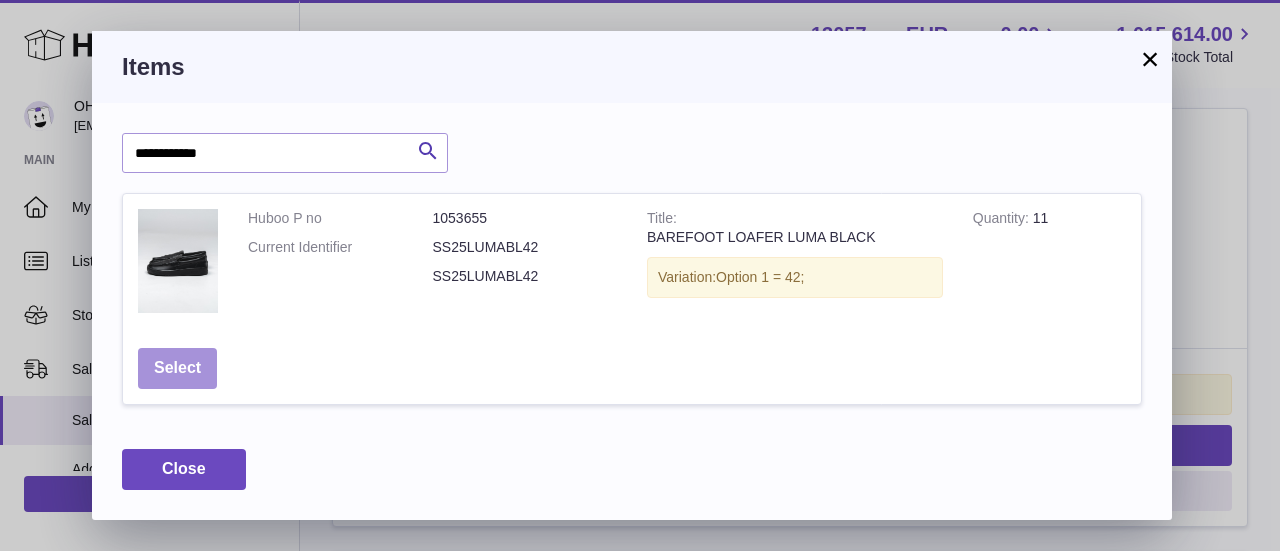 click on "Select" at bounding box center (177, 368) 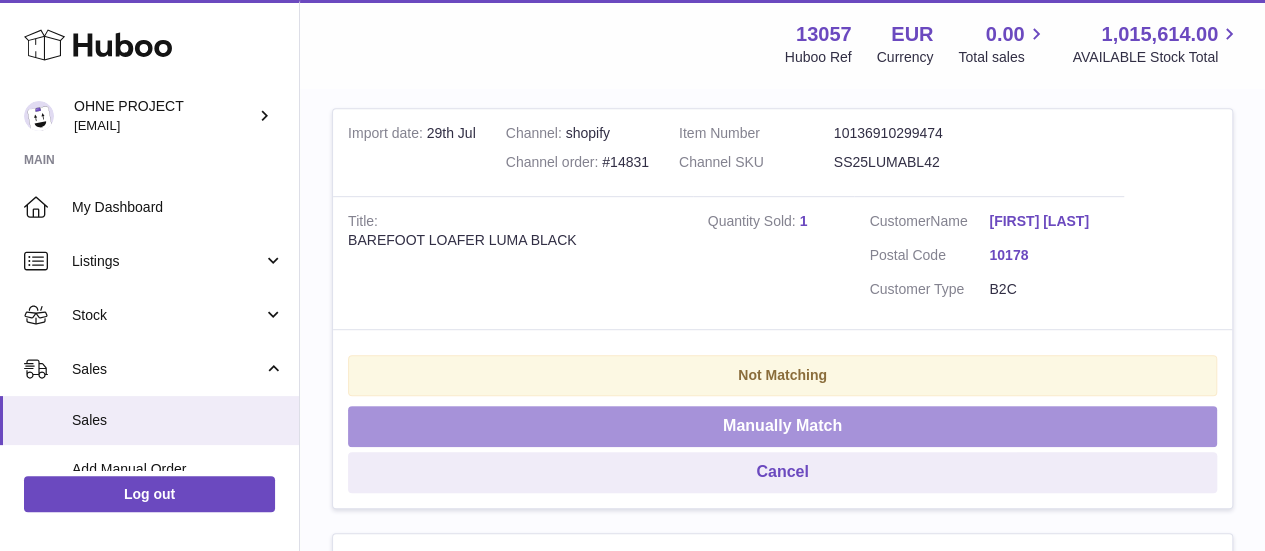click on "Manually Match" at bounding box center [782, 426] 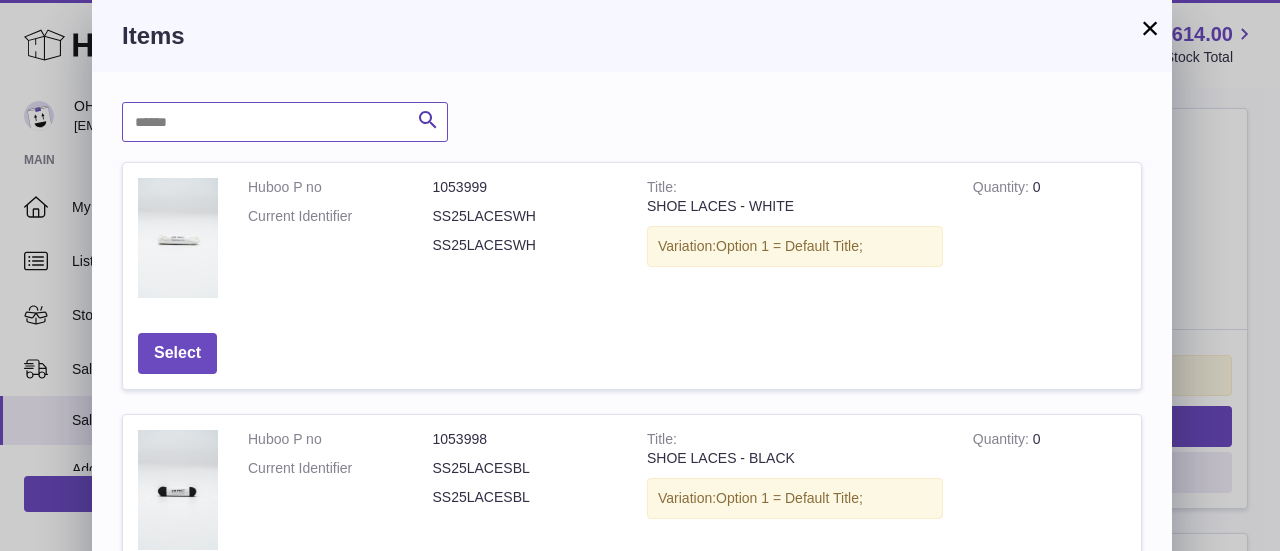 click at bounding box center [285, 122] 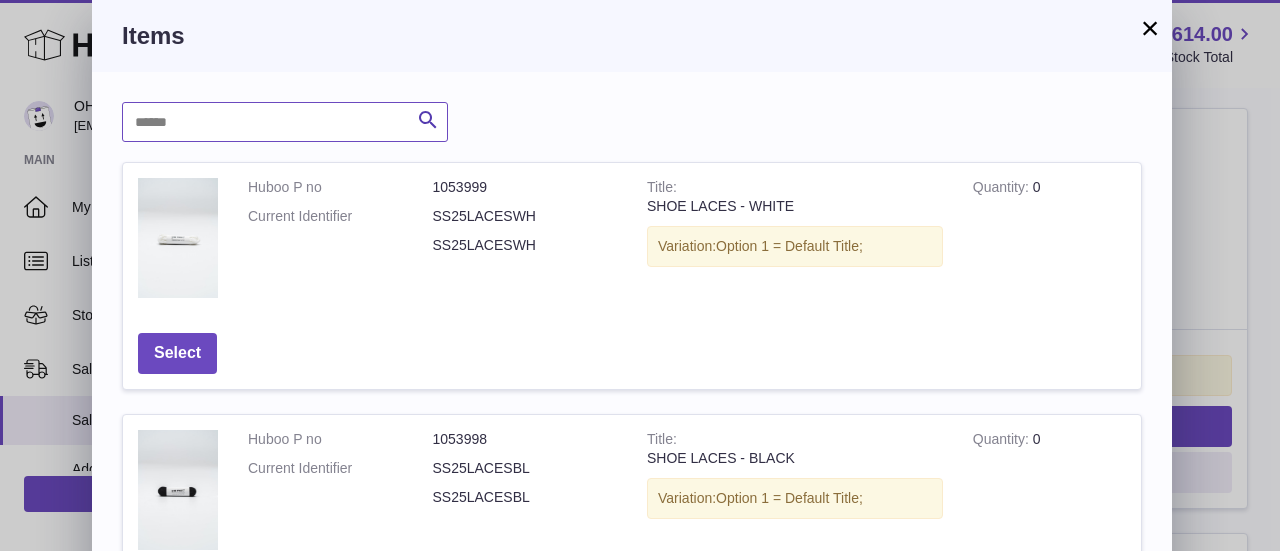 paste on "**********" 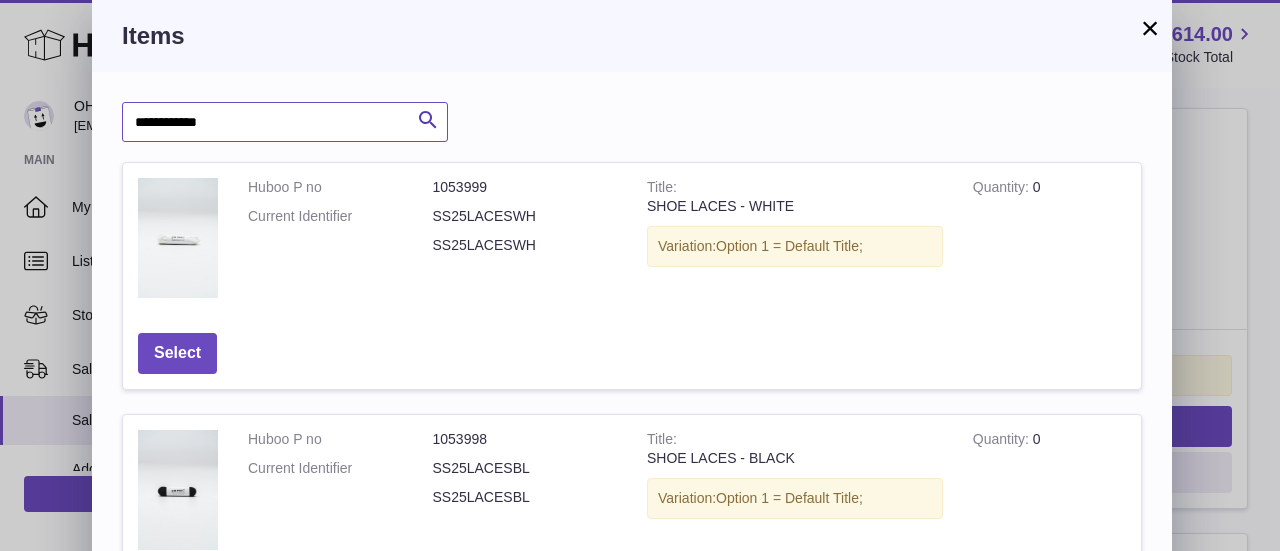 type on "**********" 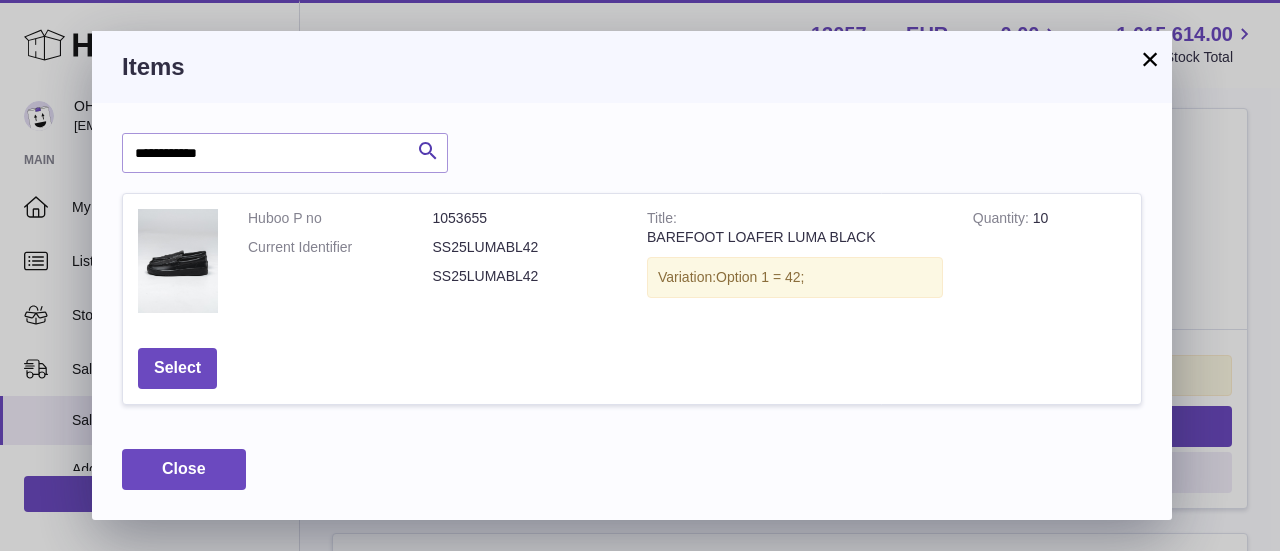 click on "Select" at bounding box center (177, 368) 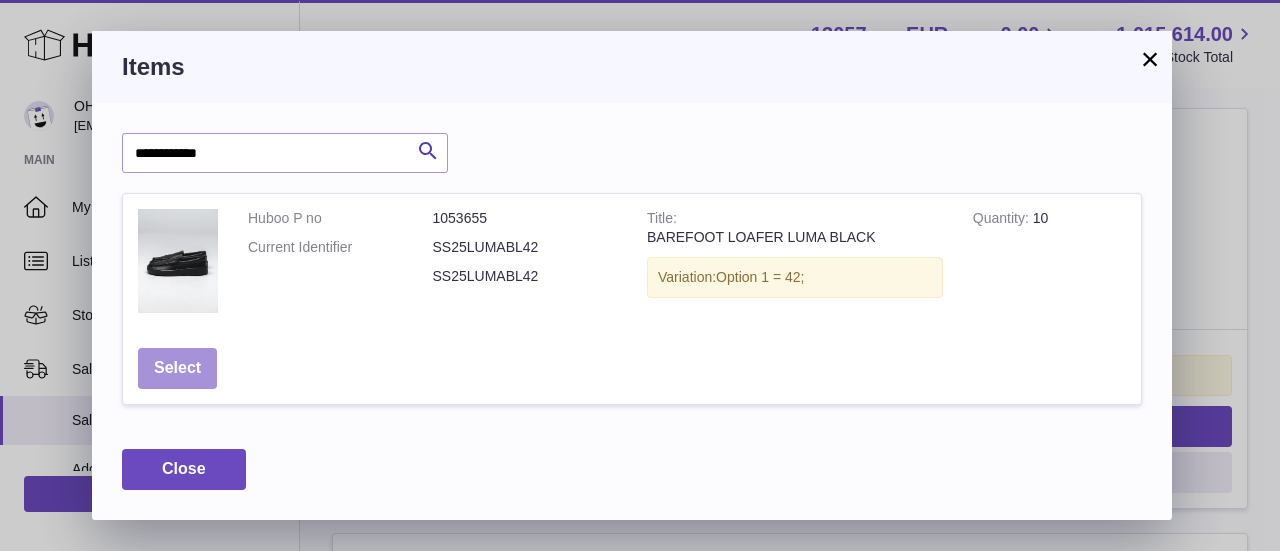 click on "Select" at bounding box center [177, 368] 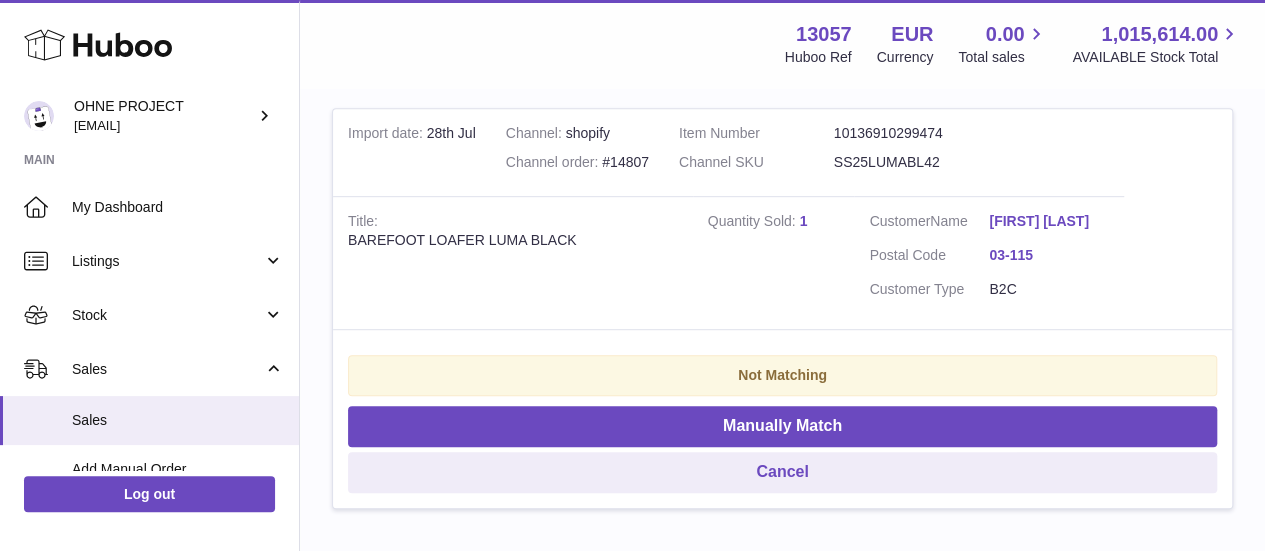 drag, startPoint x: 587, startPoint y: 211, endPoint x: 488, endPoint y: 269, distance: 114.73883 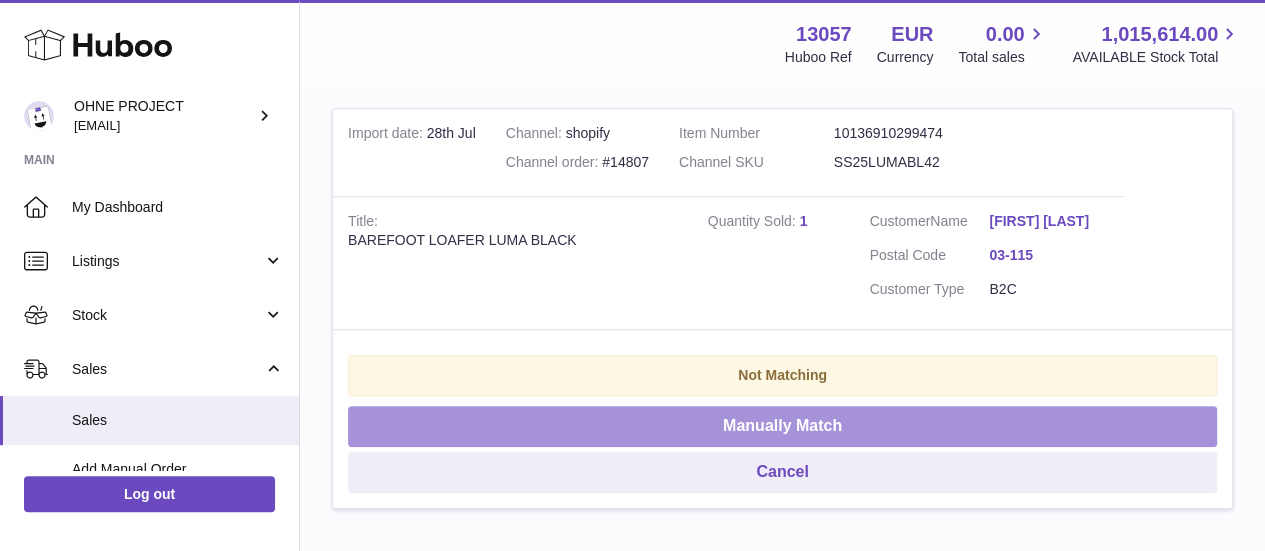 click on "Manually Match" at bounding box center [782, 426] 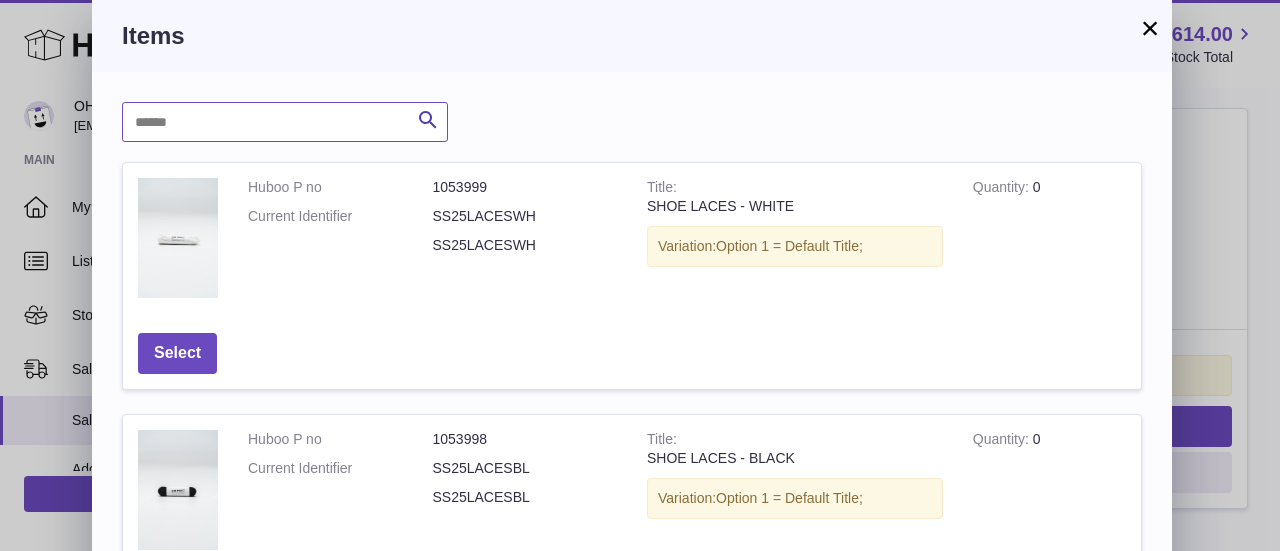 click at bounding box center (285, 122) 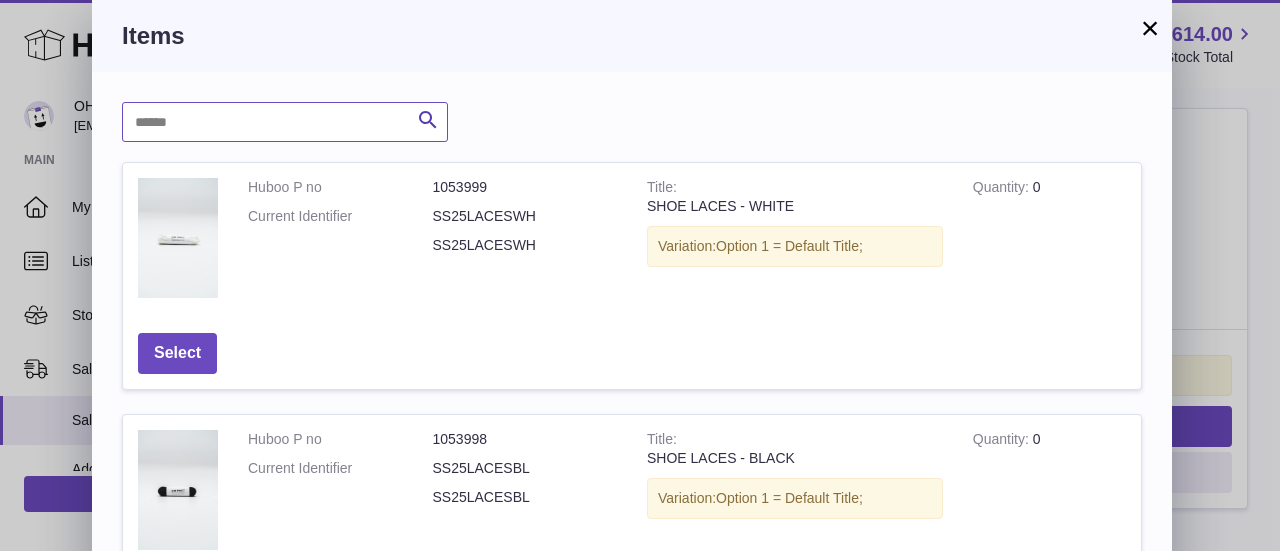 paste on "**********" 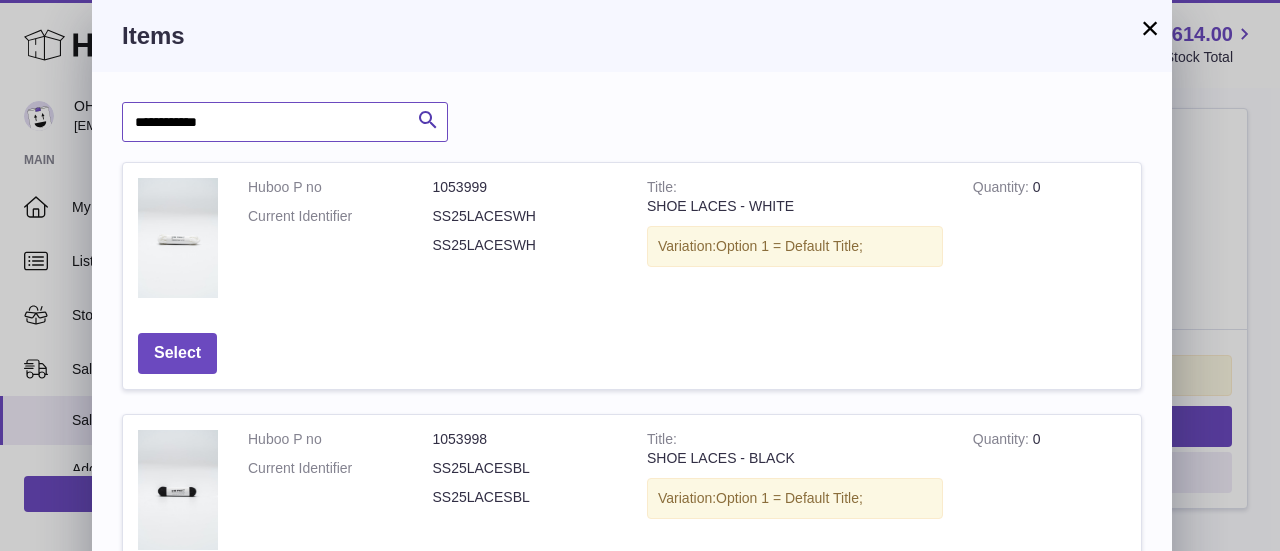 type on "**********" 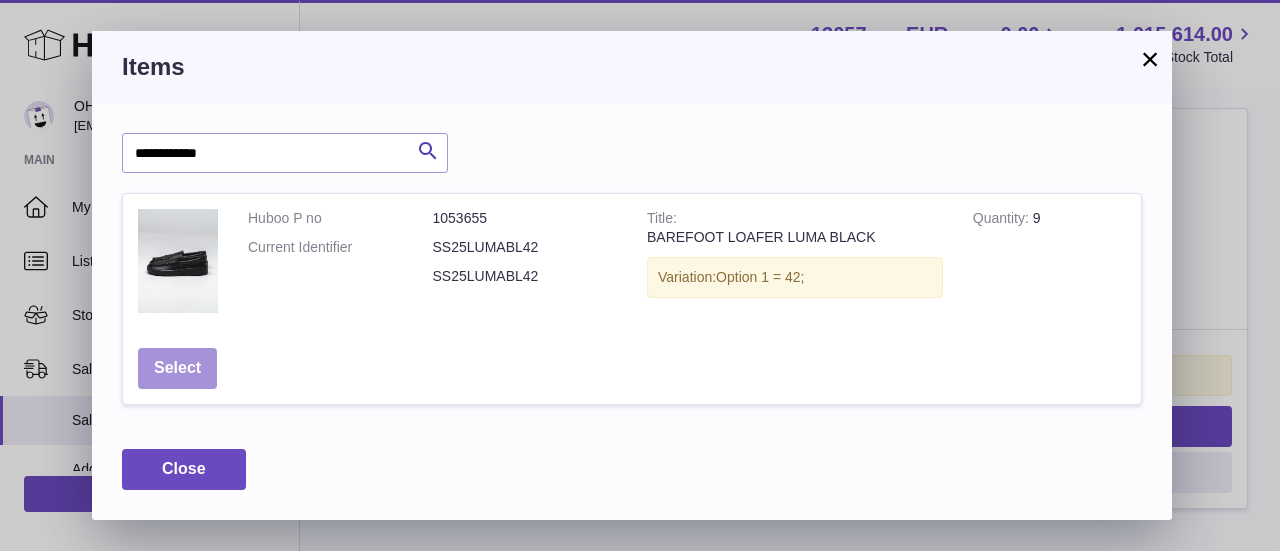 click on "Select" at bounding box center [177, 368] 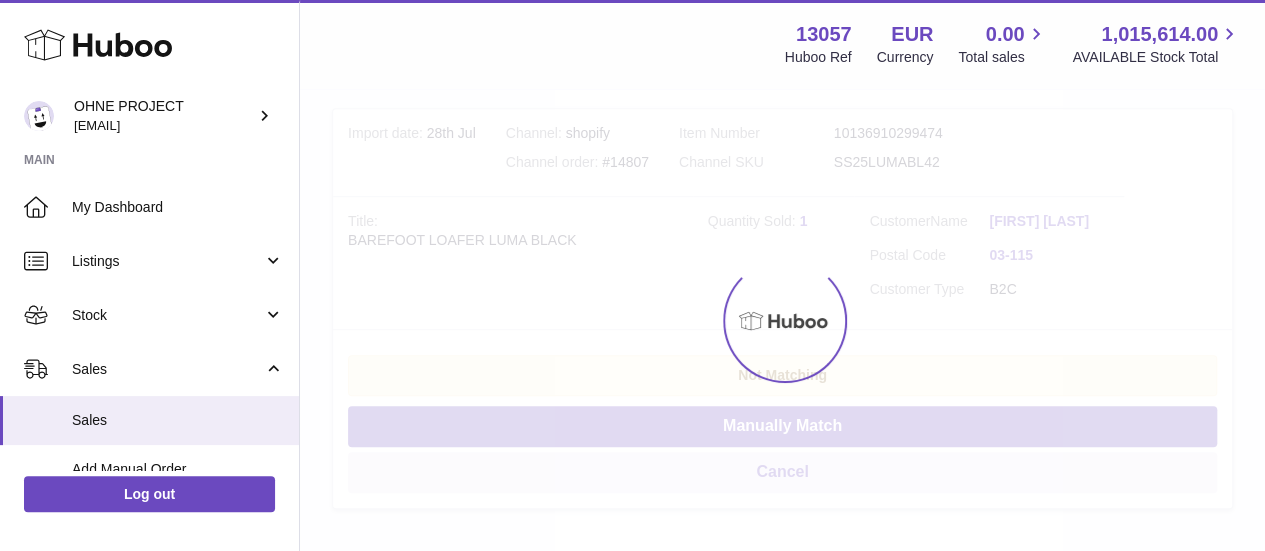 scroll, scrollTop: 157, scrollLeft: 0, axis: vertical 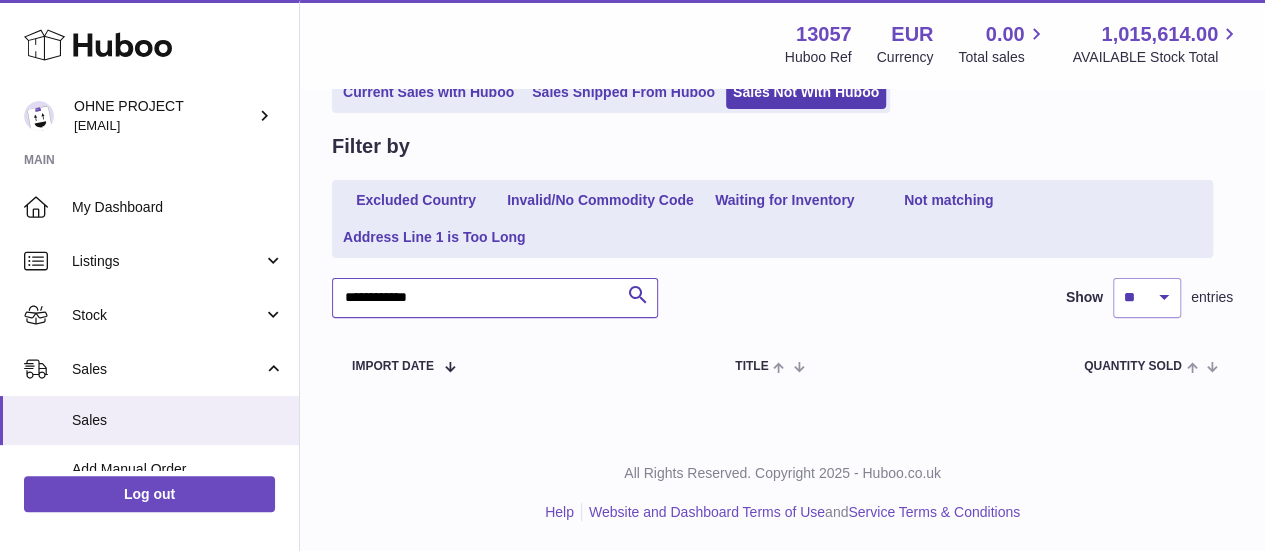 click on "**********" at bounding box center (495, 298) 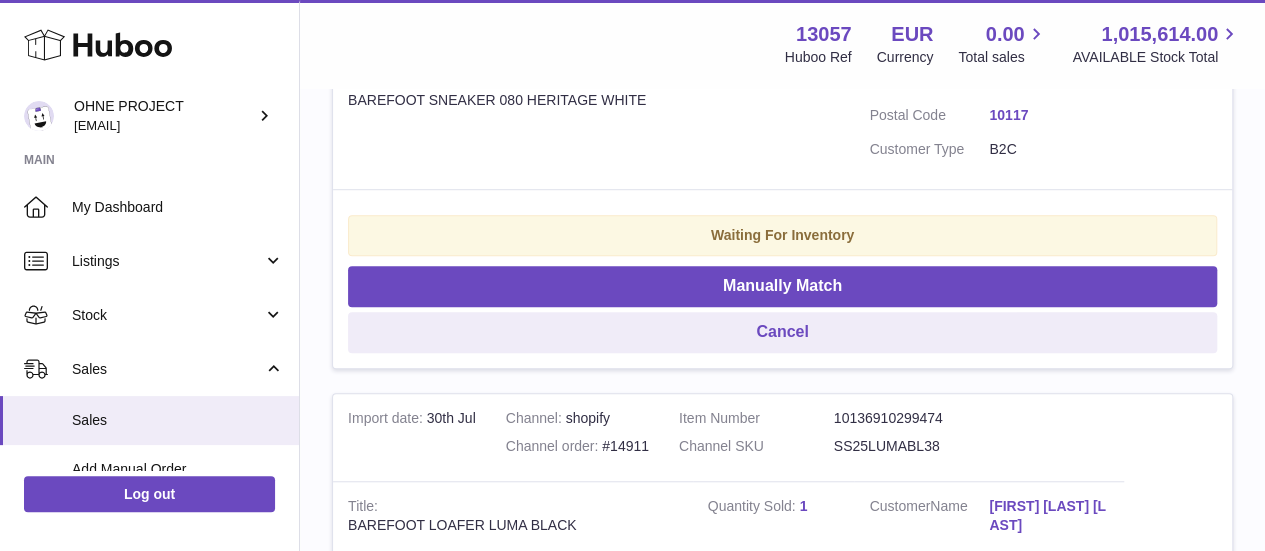 scroll, scrollTop: 613, scrollLeft: 0, axis: vertical 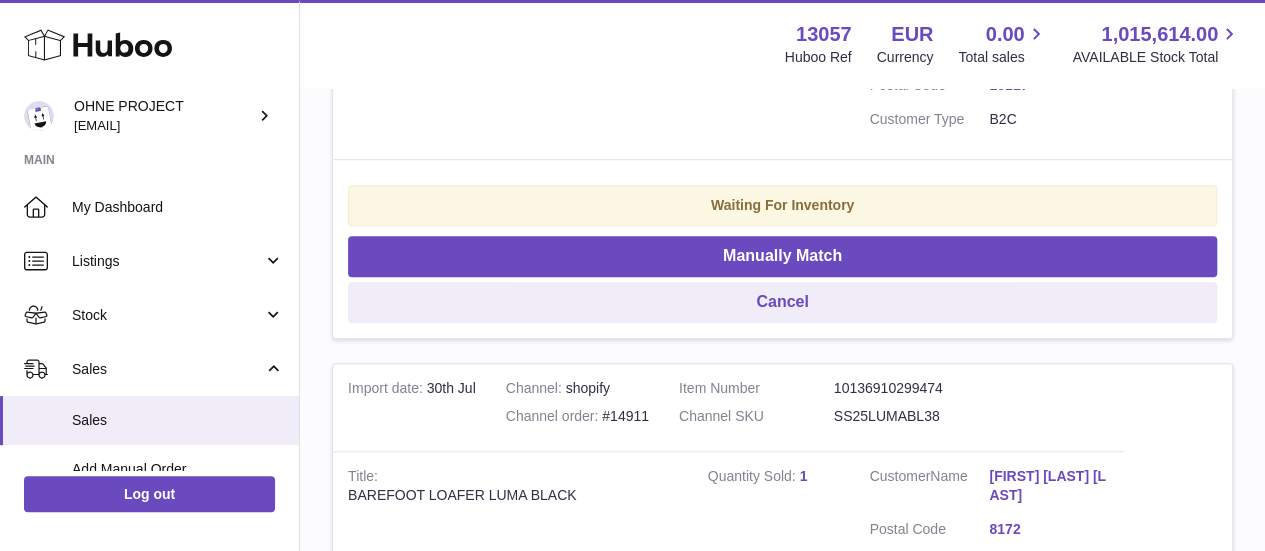 click on "SS25LUMABL38" at bounding box center [911, 416] 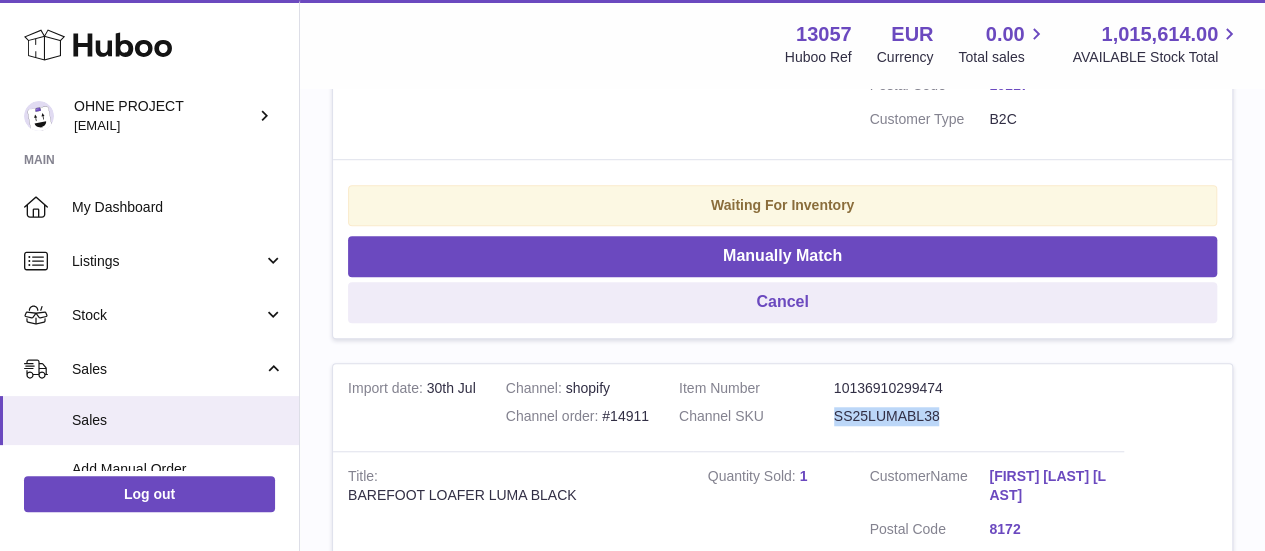 click on "SS25LUMABL38" at bounding box center (911, 416) 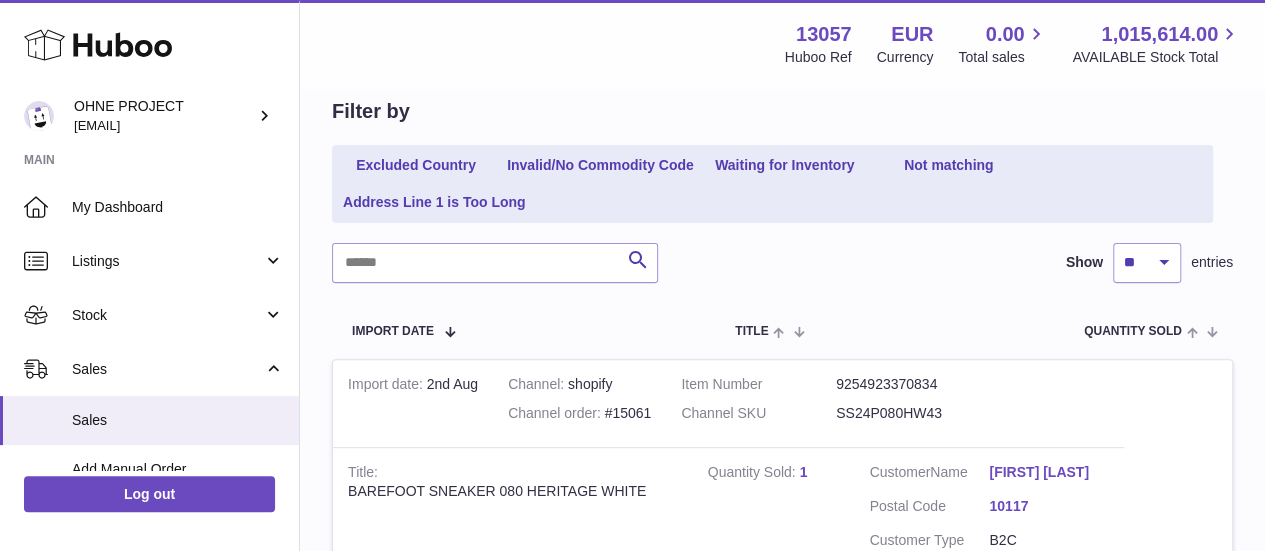 scroll, scrollTop: 188, scrollLeft: 0, axis: vertical 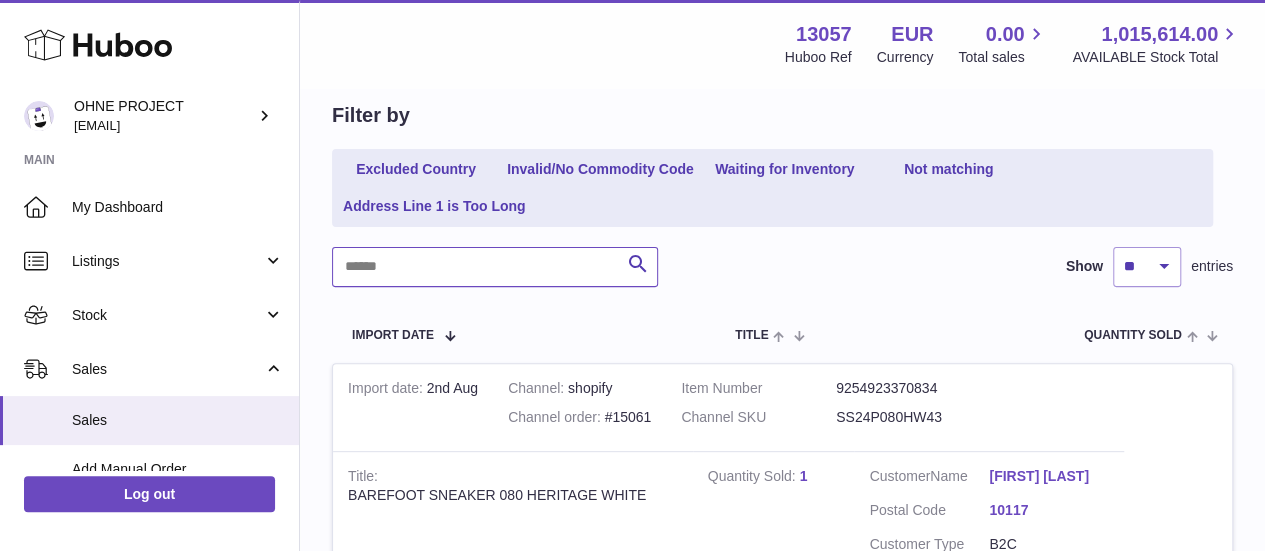click at bounding box center [495, 267] 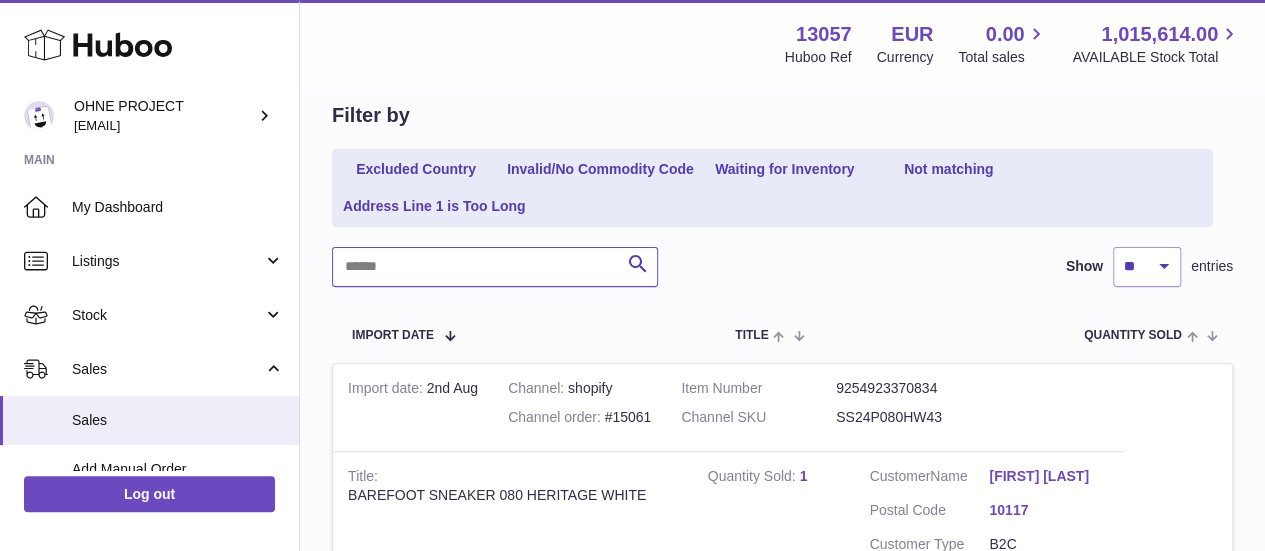 paste on "**********" 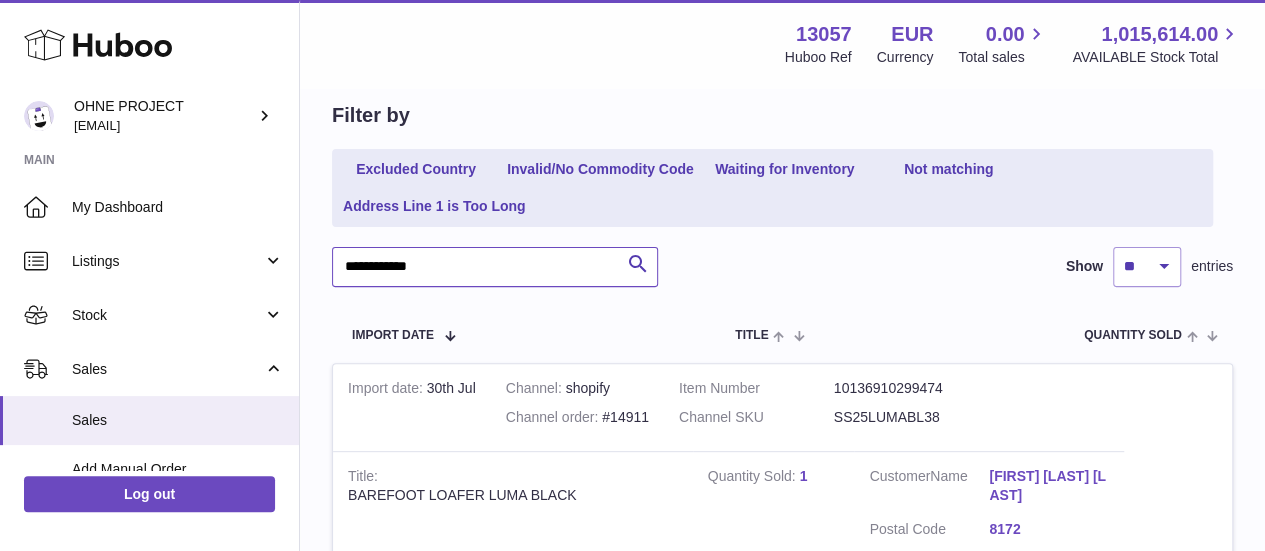 click on "**********" at bounding box center [495, 267] 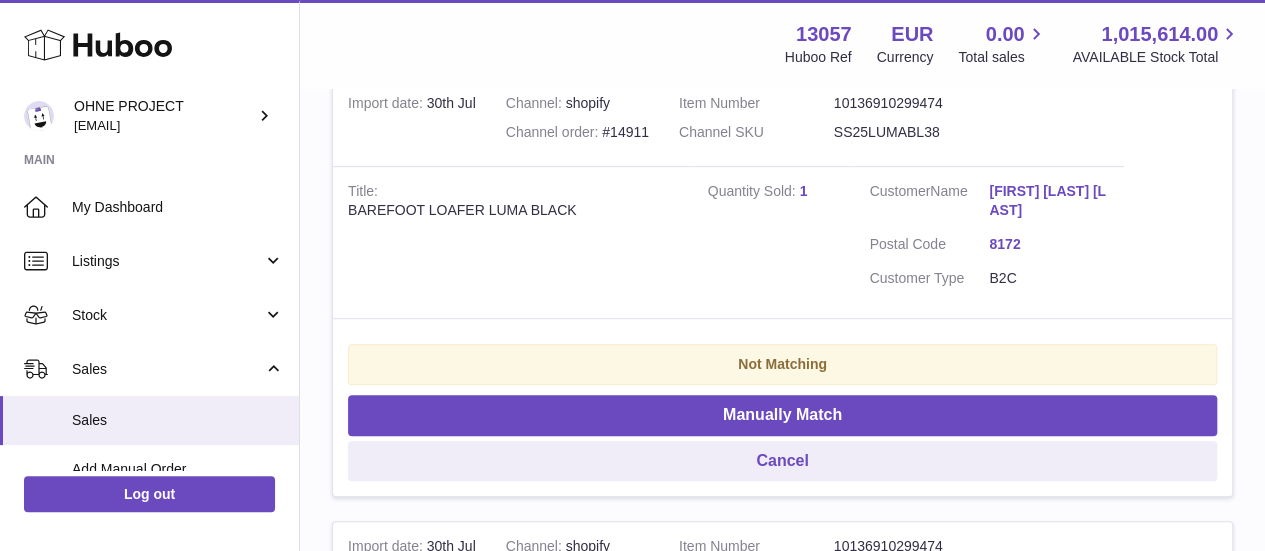 scroll, scrollTop: 476, scrollLeft: 0, axis: vertical 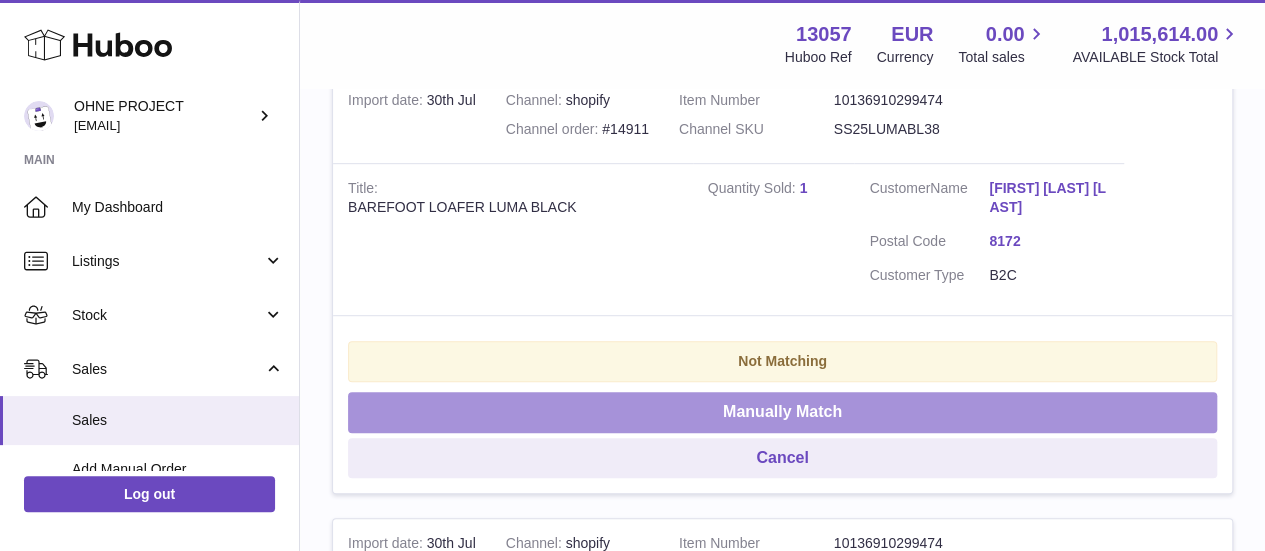 type on "**********" 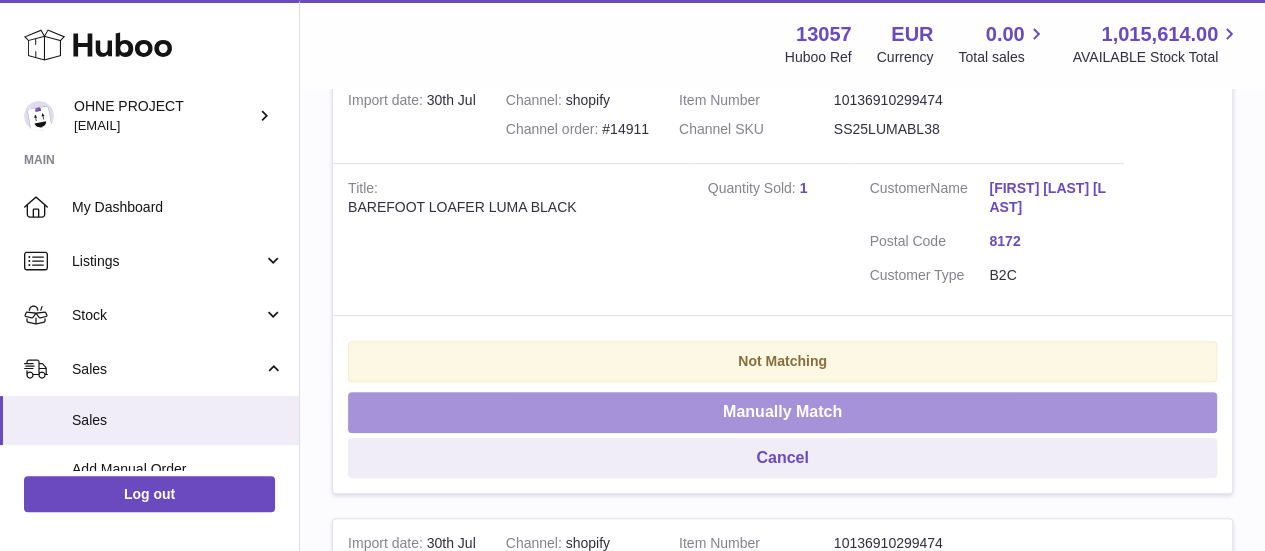 click on "Manually Match" at bounding box center [782, 412] 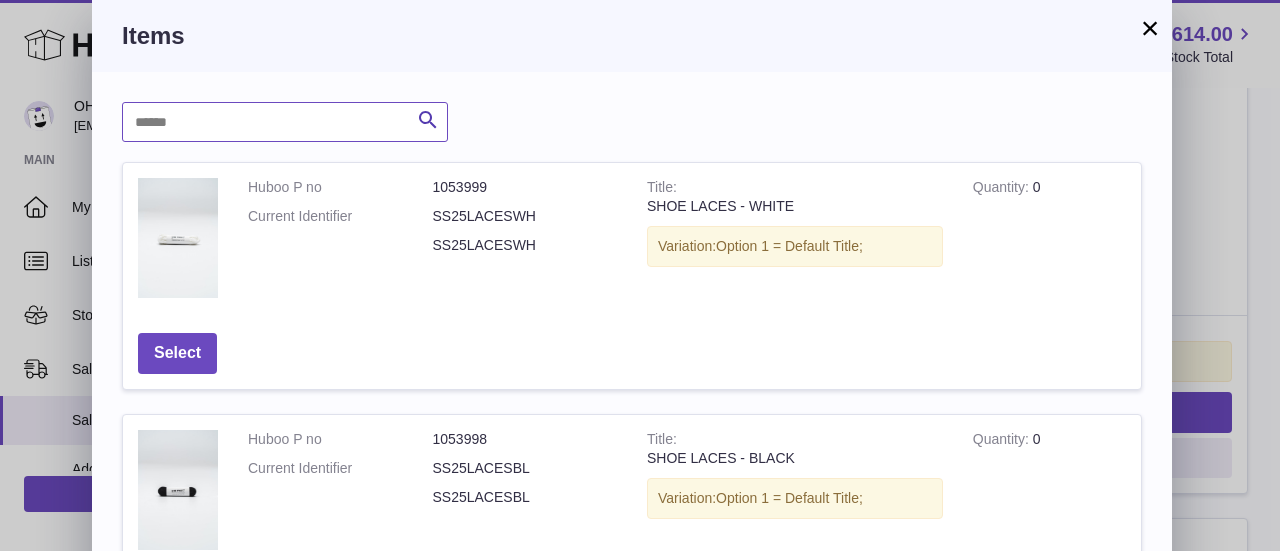 paste on "**********" 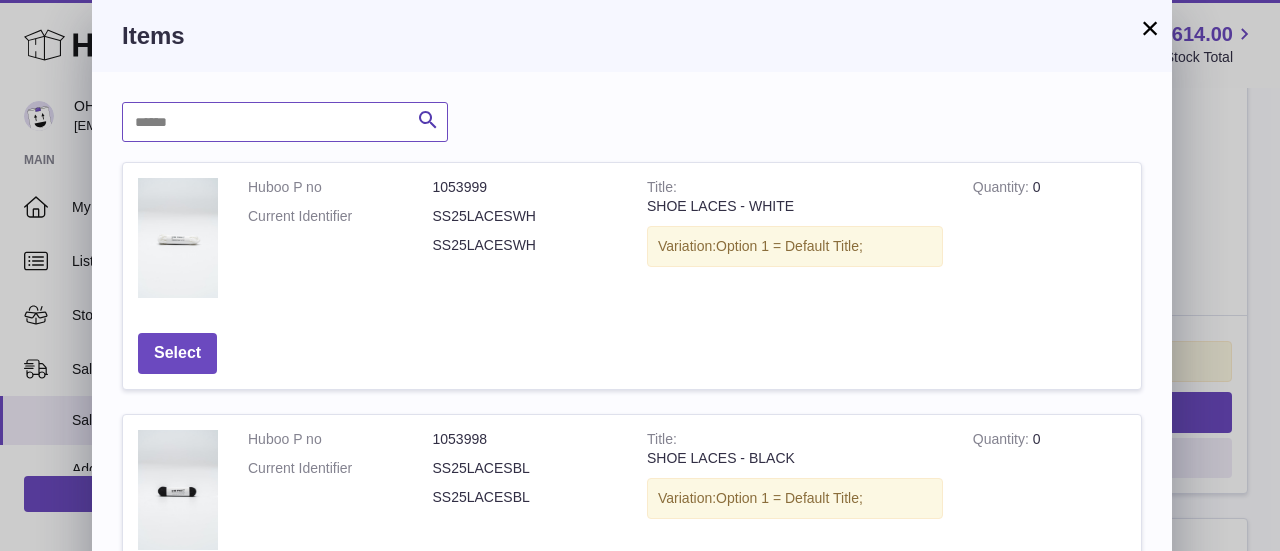 click at bounding box center [285, 122] 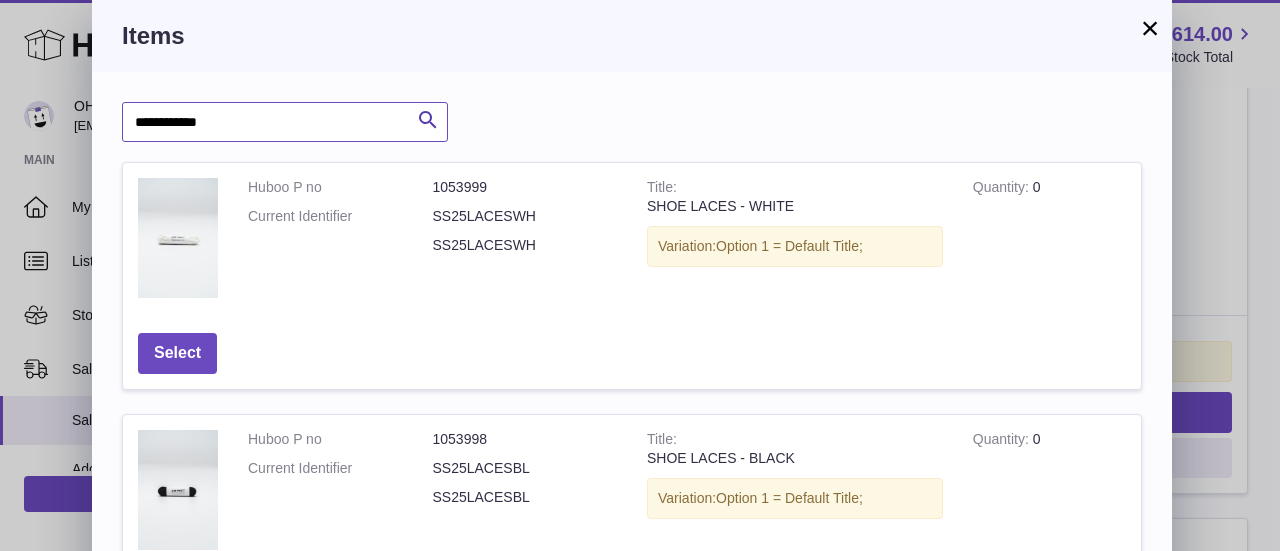type on "**********" 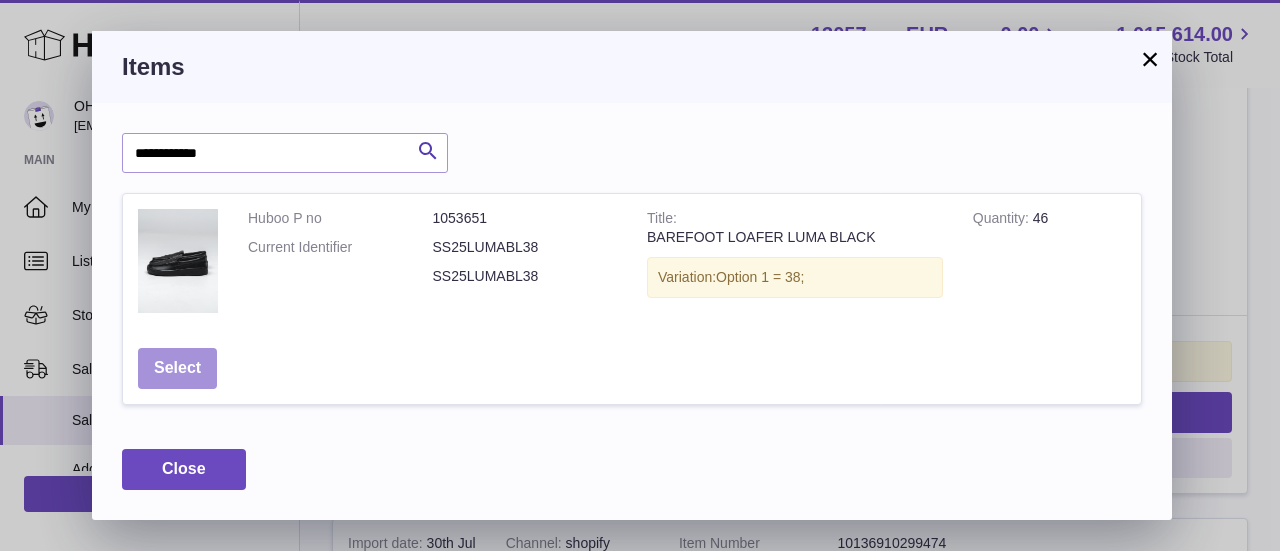 click on "Select" at bounding box center (177, 368) 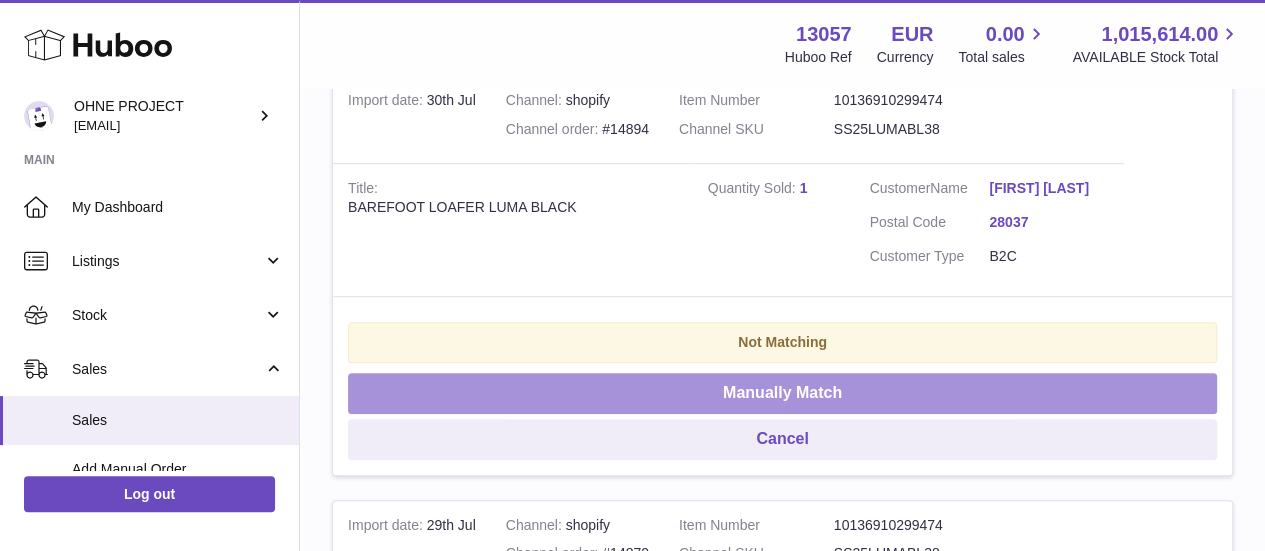 click on "Manually Match" at bounding box center (782, 393) 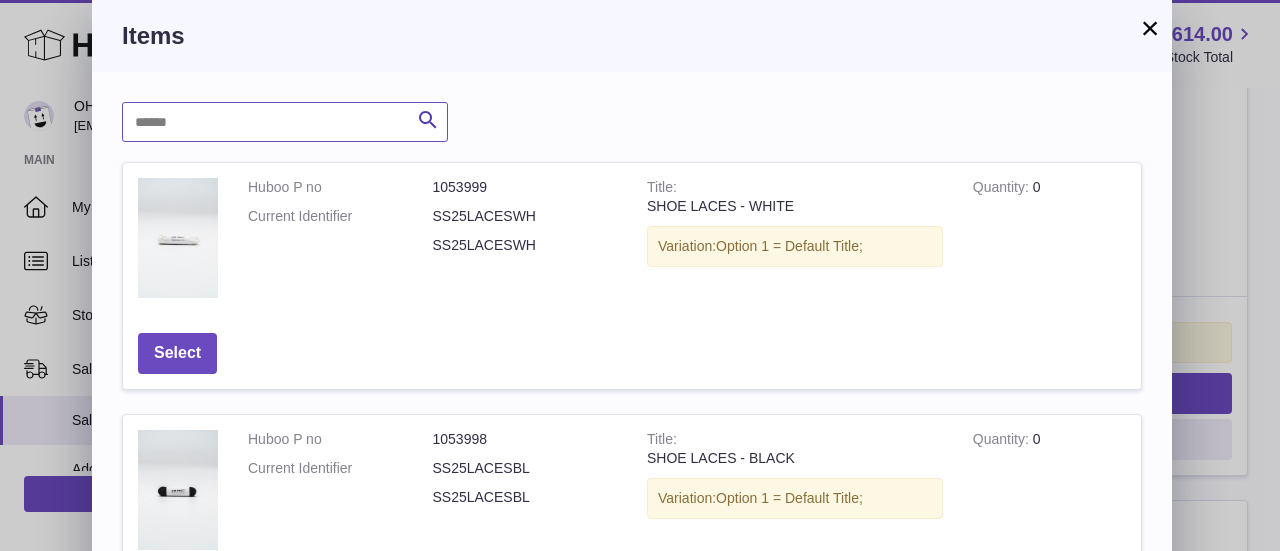 paste on "**********" 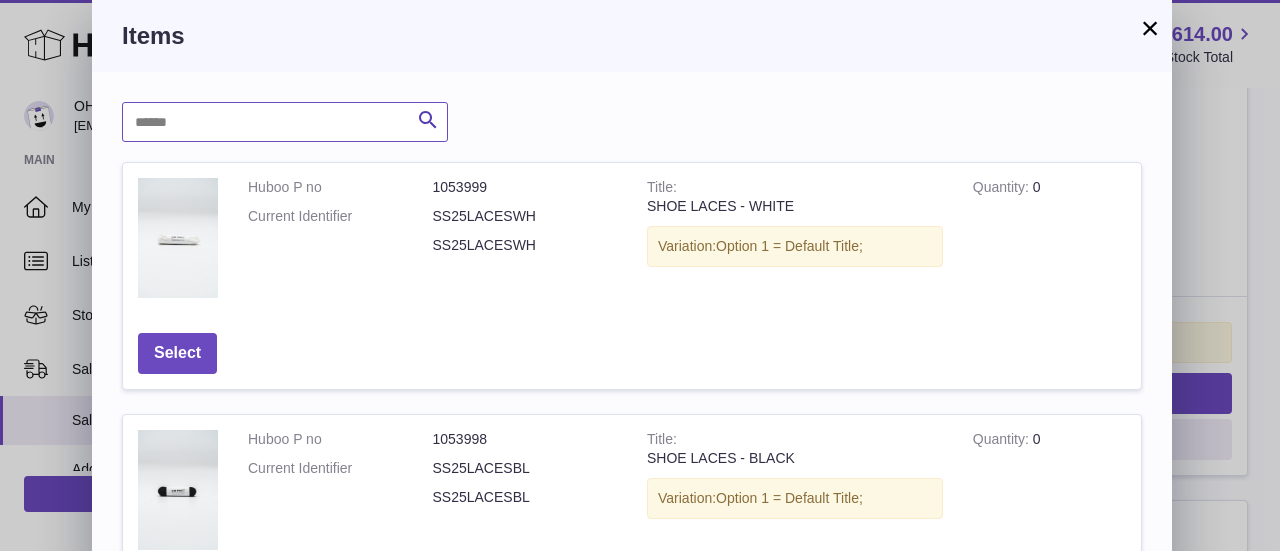 click at bounding box center (285, 122) 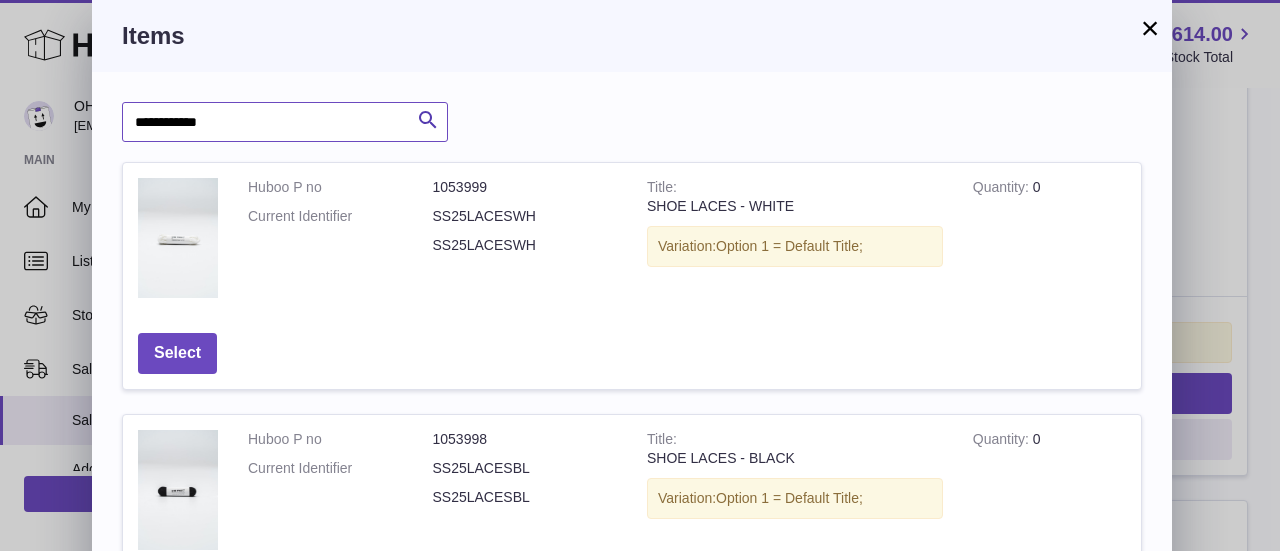type on "**********" 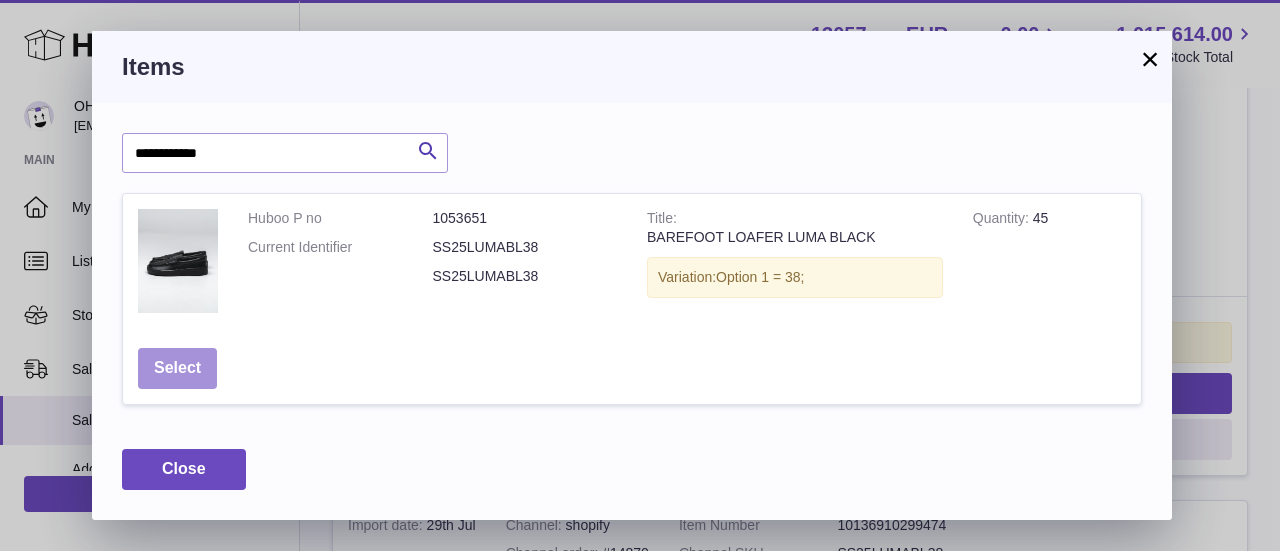 click on "Select" at bounding box center [177, 368] 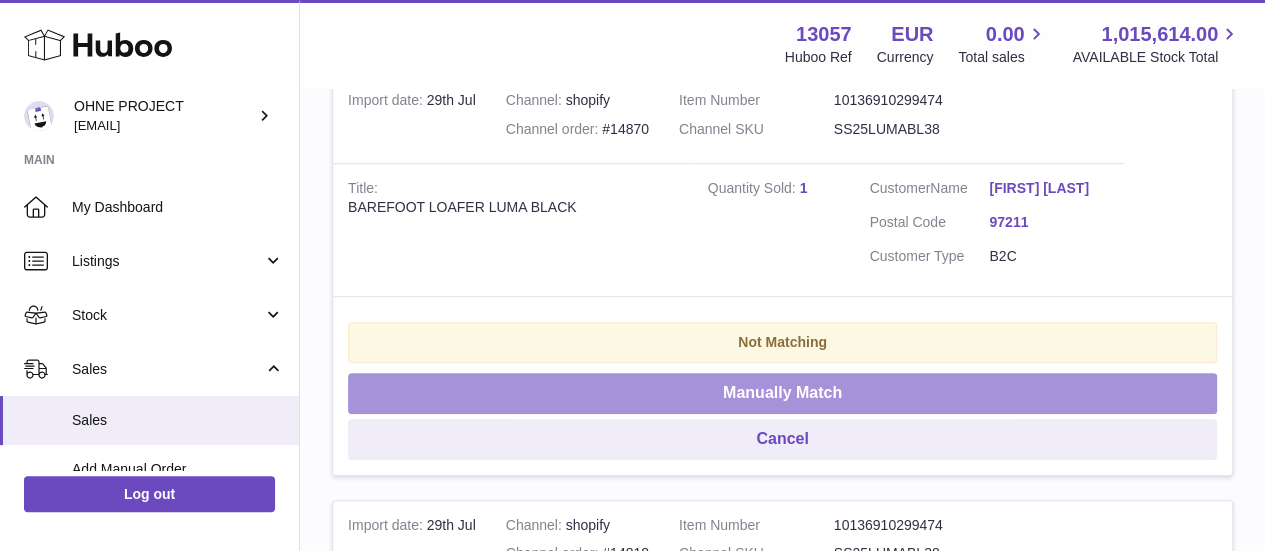 click on "Manually Match" at bounding box center (782, 393) 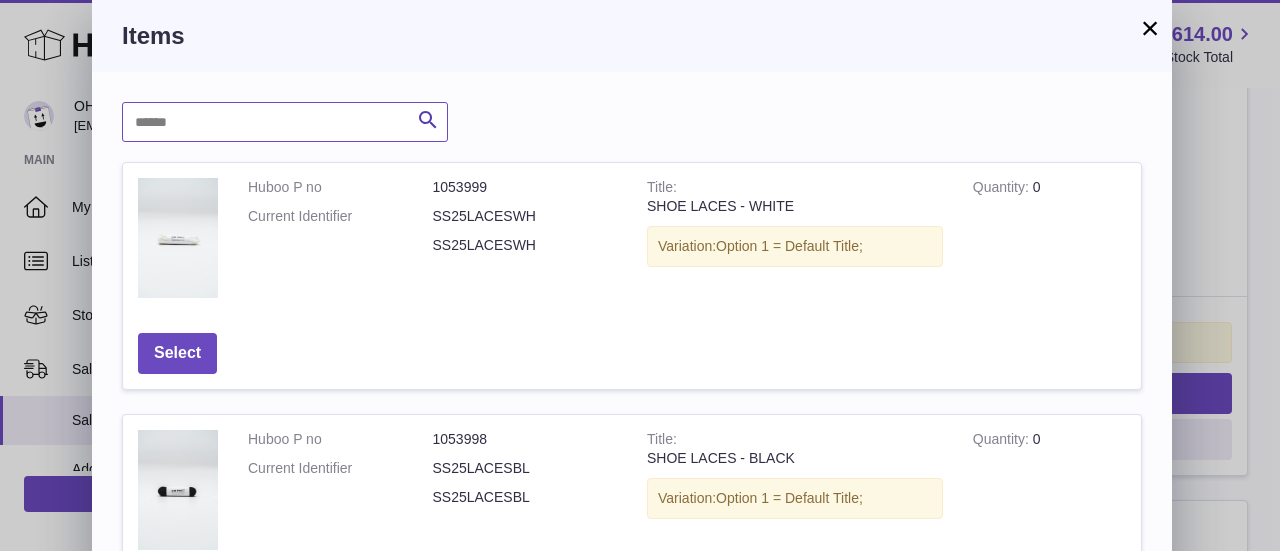 paste on "**********" 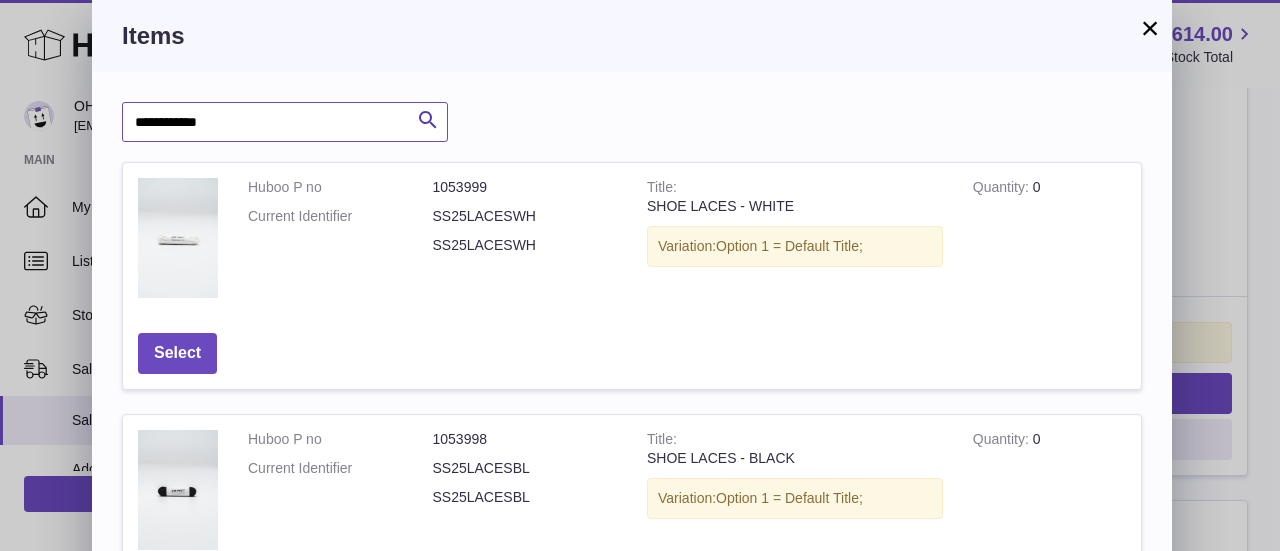 click on "**********" at bounding box center (285, 122) 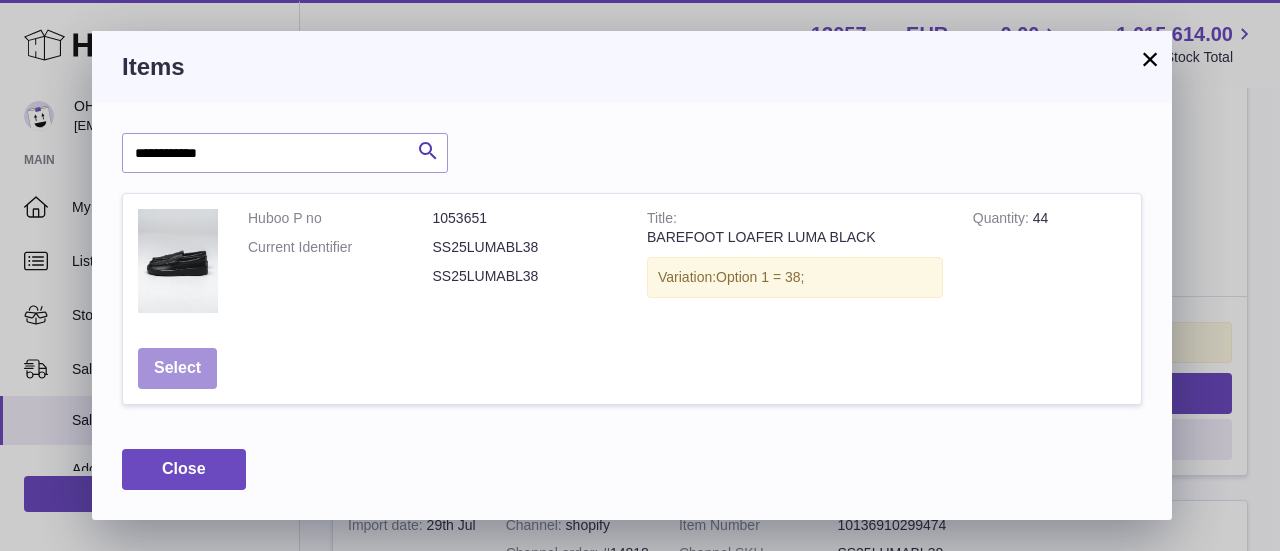 click on "Select" at bounding box center (177, 368) 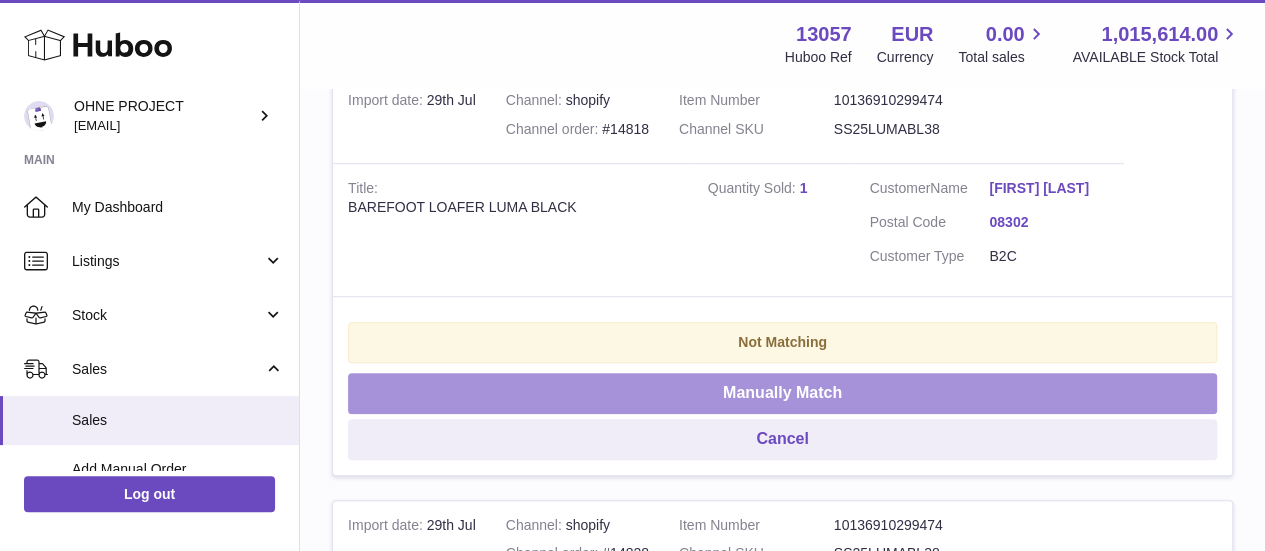 click on "Manually Match" at bounding box center (782, 393) 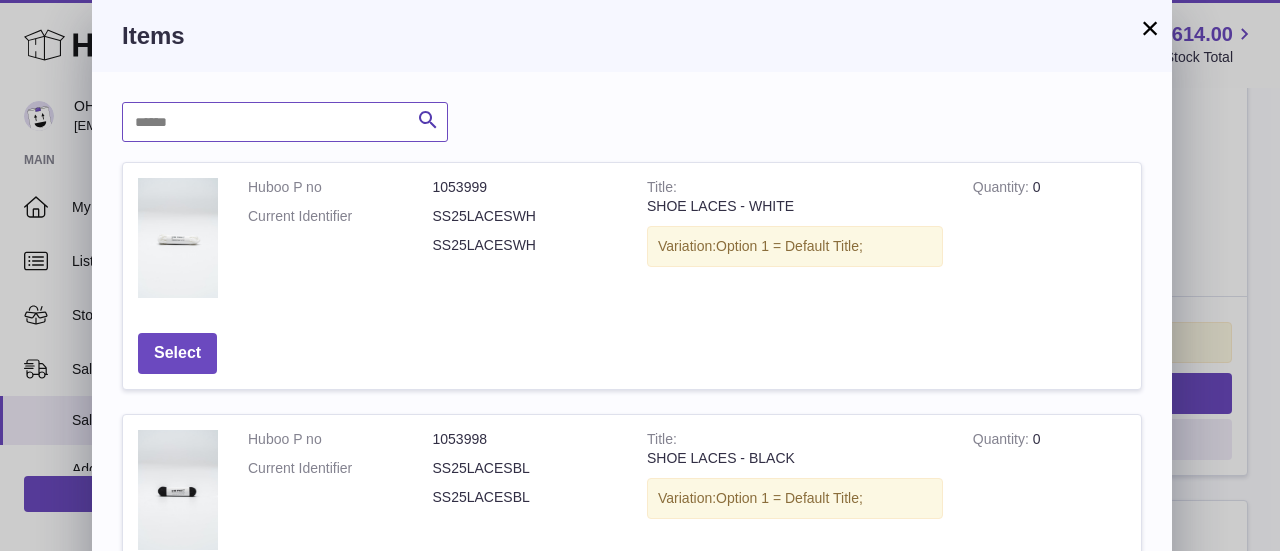 click at bounding box center (285, 122) 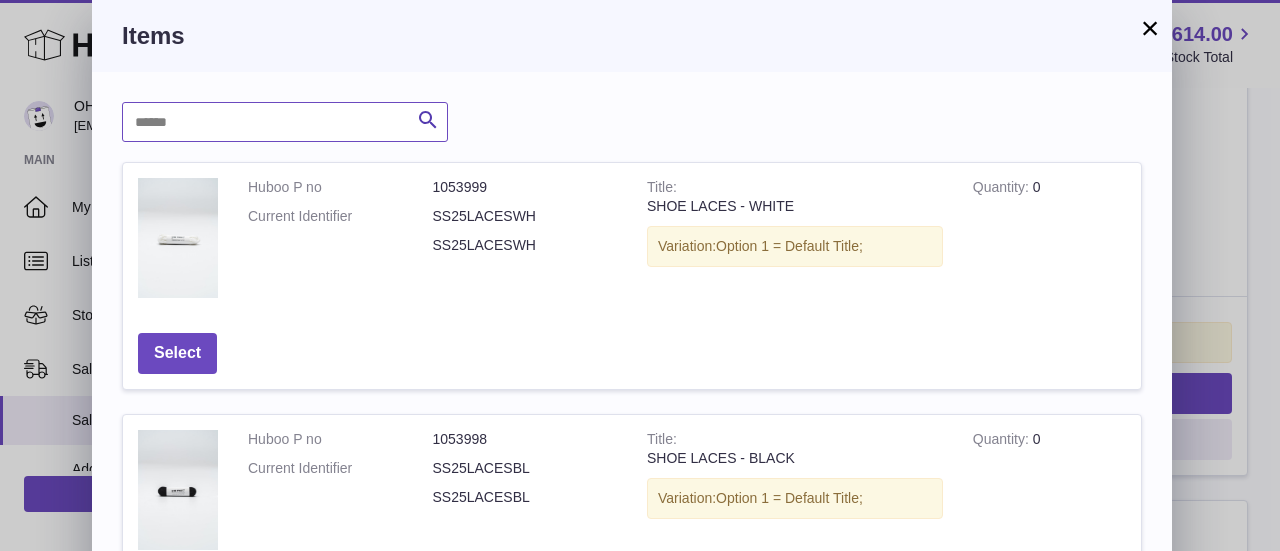 paste on "**********" 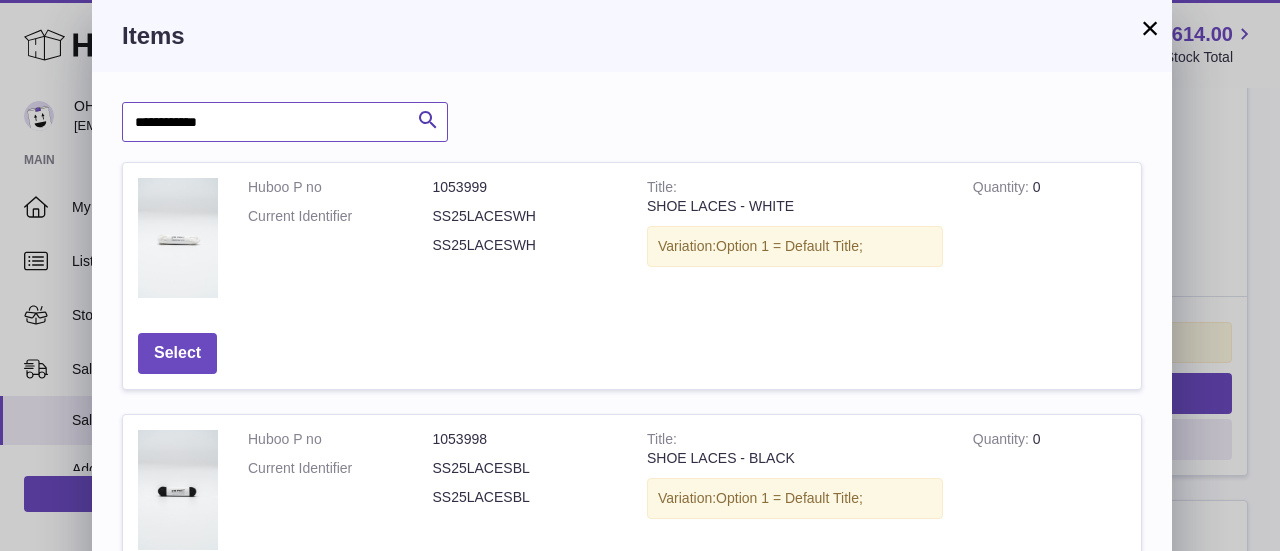 type on "**********" 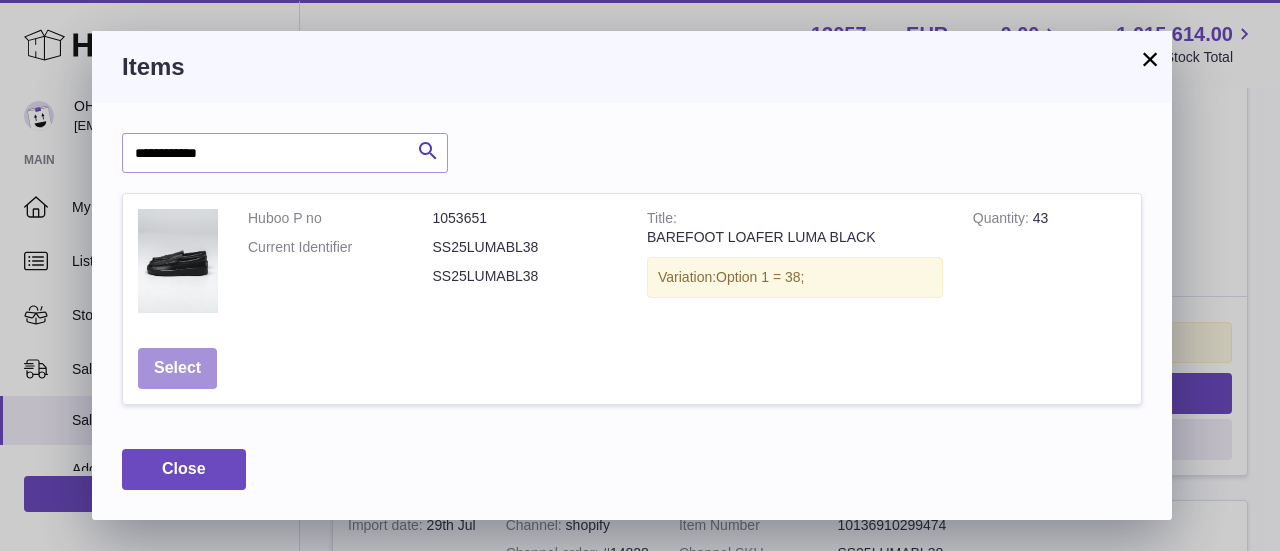 click on "Select" at bounding box center [177, 368] 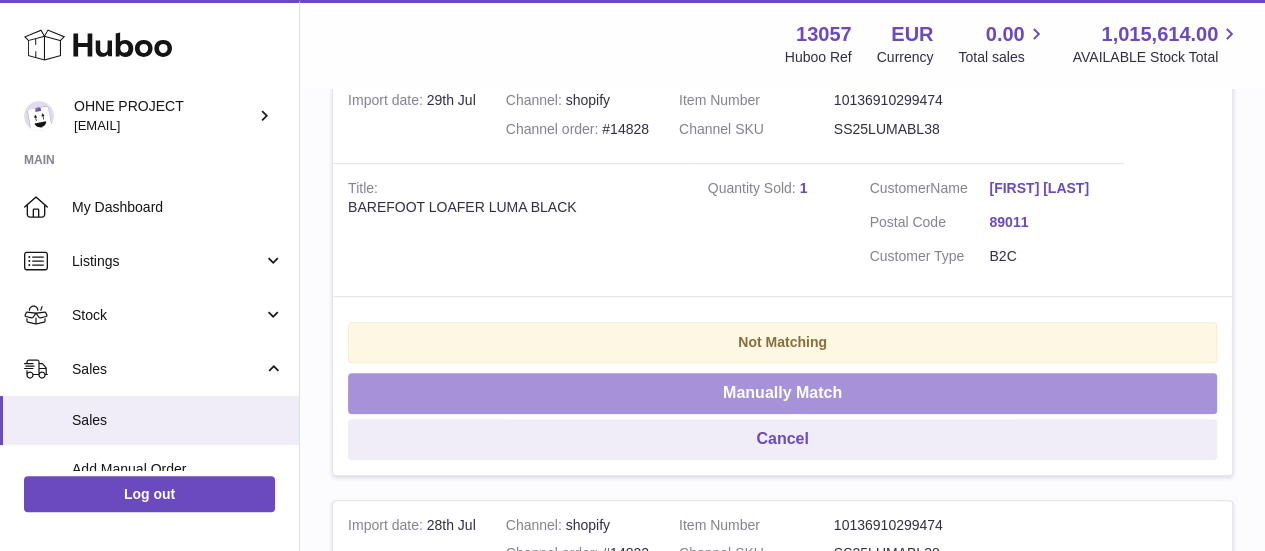 click on "Manually Match" at bounding box center (782, 393) 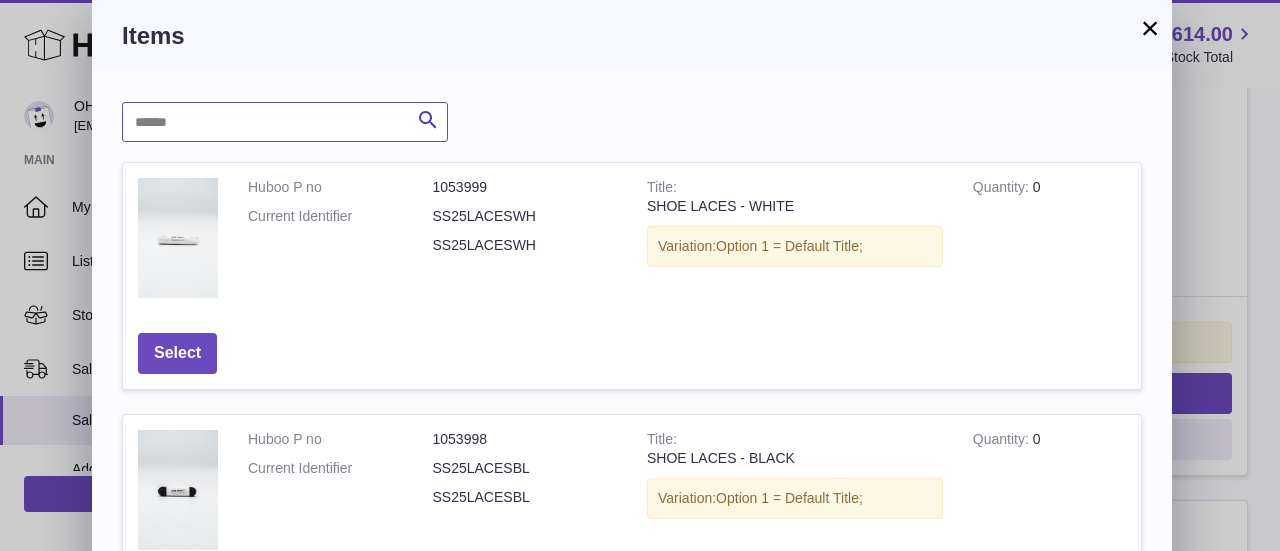 paste on "**********" 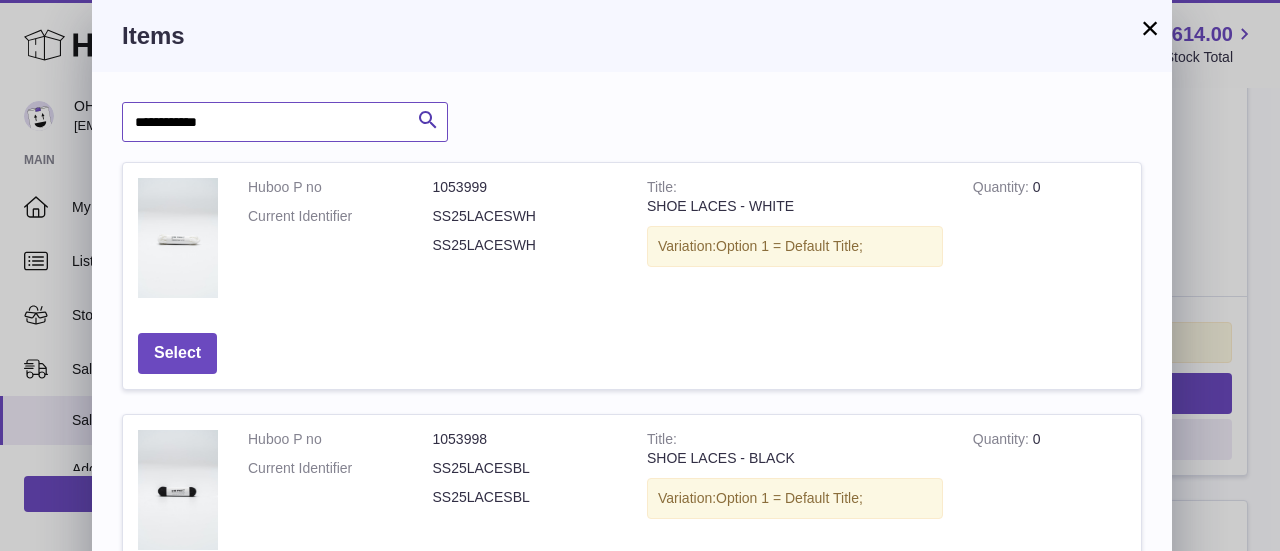 click on "**********" at bounding box center (285, 122) 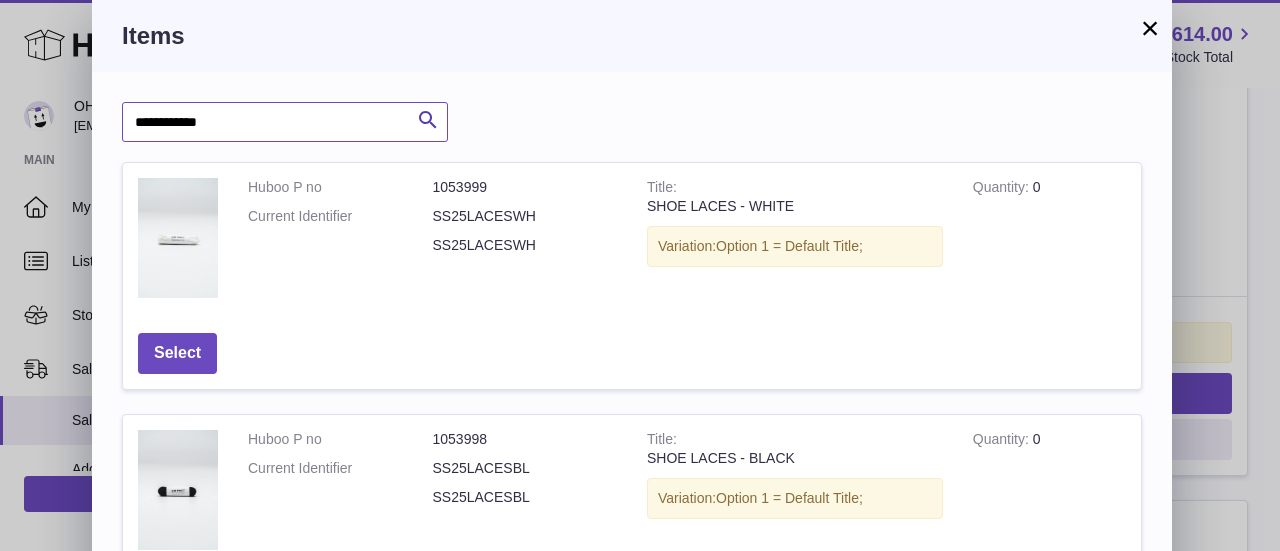 type on "**********" 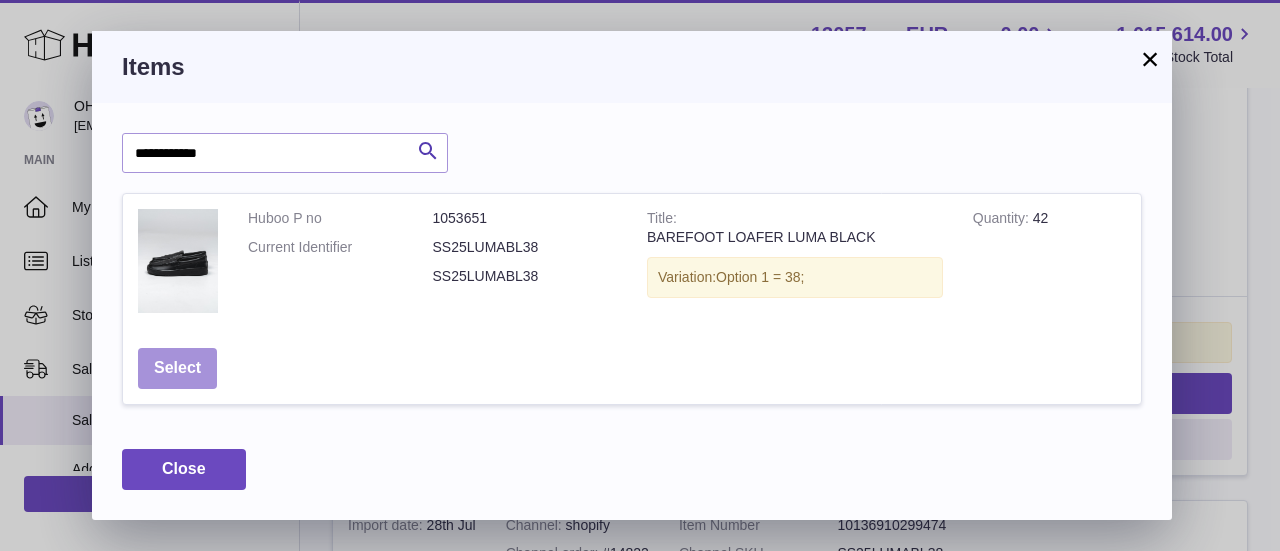 click on "Select" at bounding box center (177, 368) 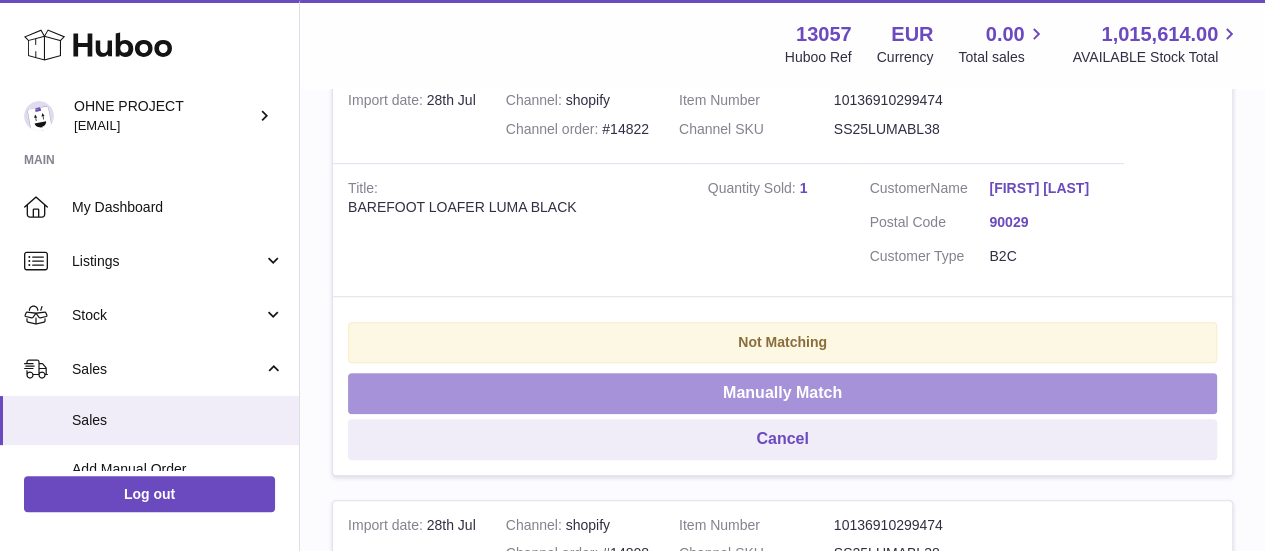 click on "Manually Match" at bounding box center (782, 393) 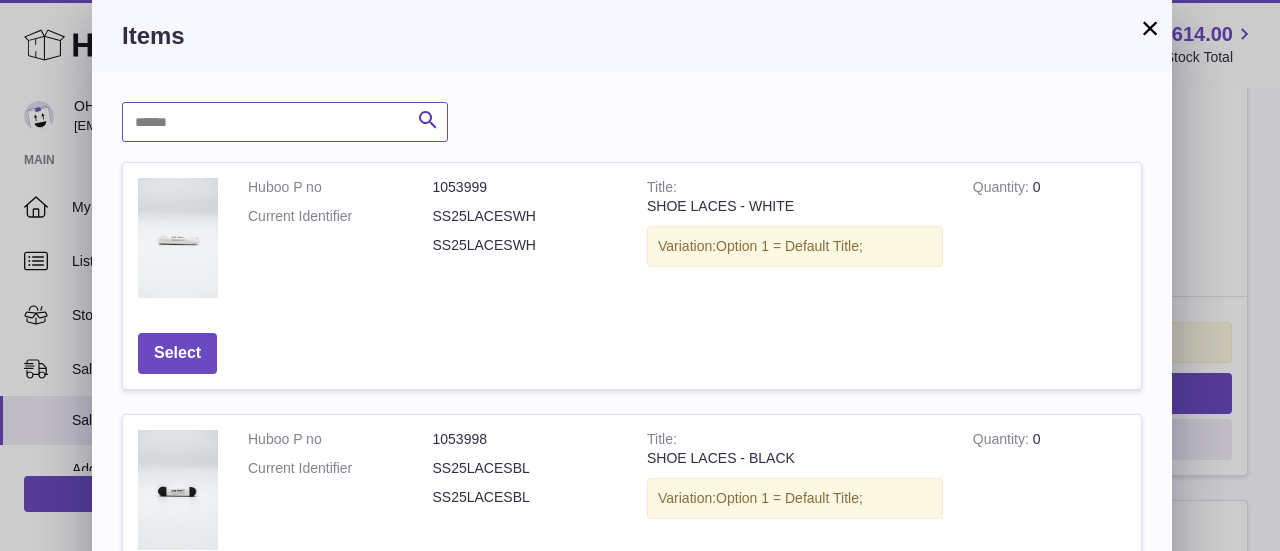 paste on "**********" 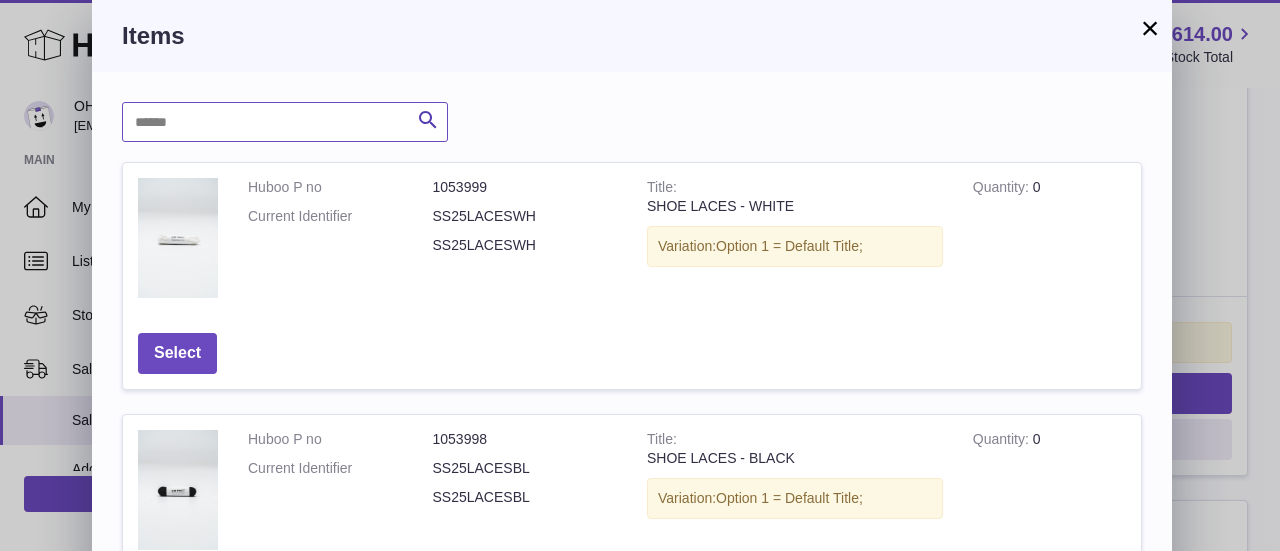 click at bounding box center (285, 122) 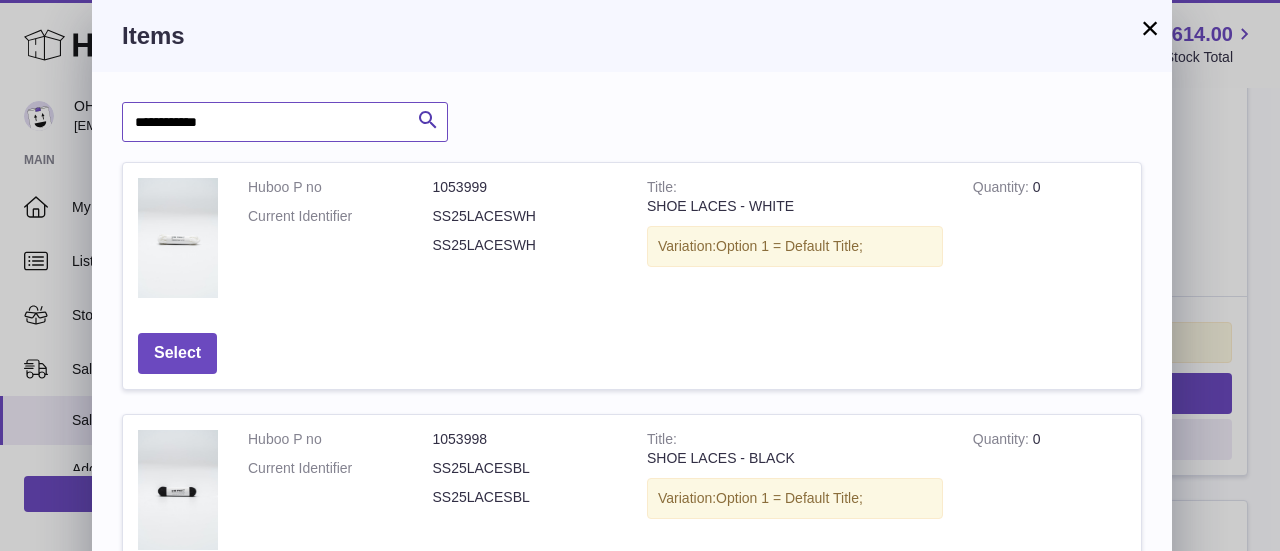 type on "**********" 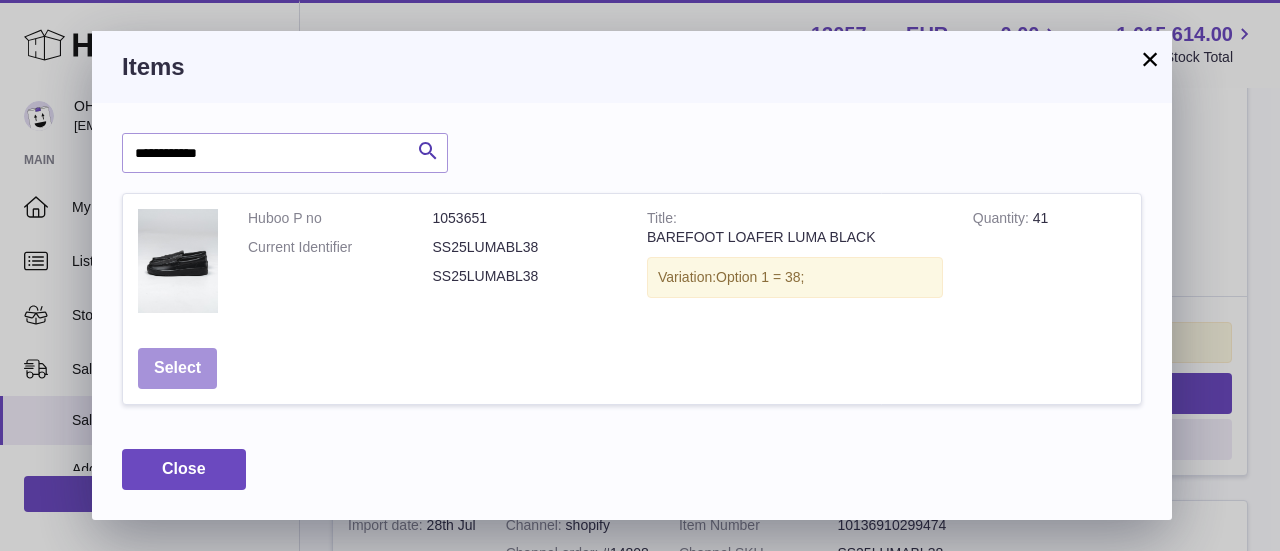 click on "Select" at bounding box center [177, 368] 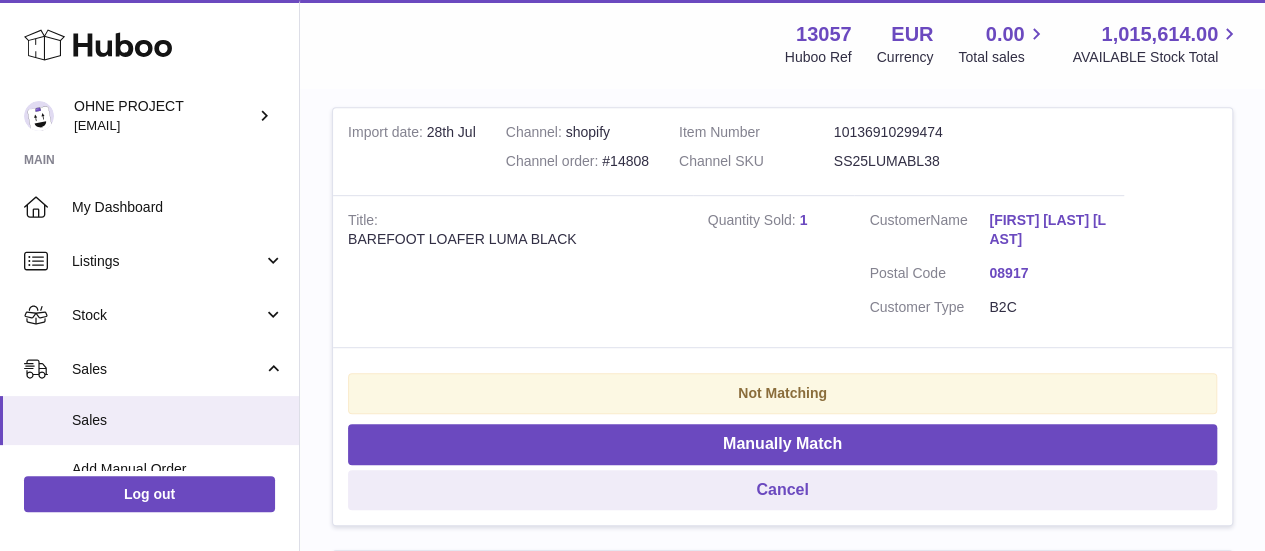 scroll, scrollTop: 442, scrollLeft: 0, axis: vertical 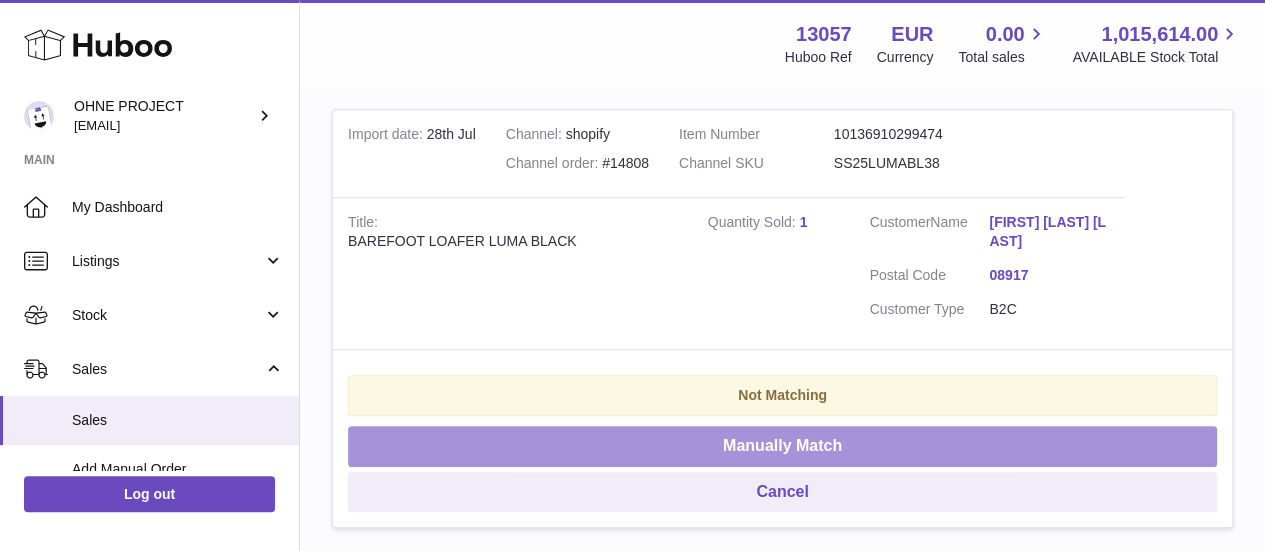 click on "Manually Match" at bounding box center [782, 446] 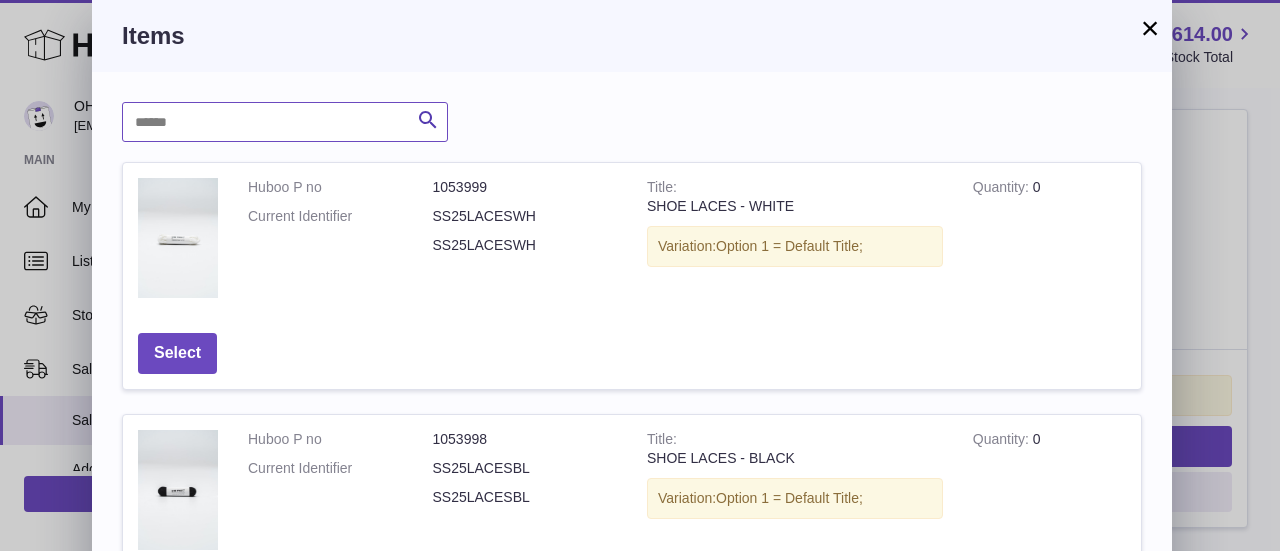 click at bounding box center [285, 122] 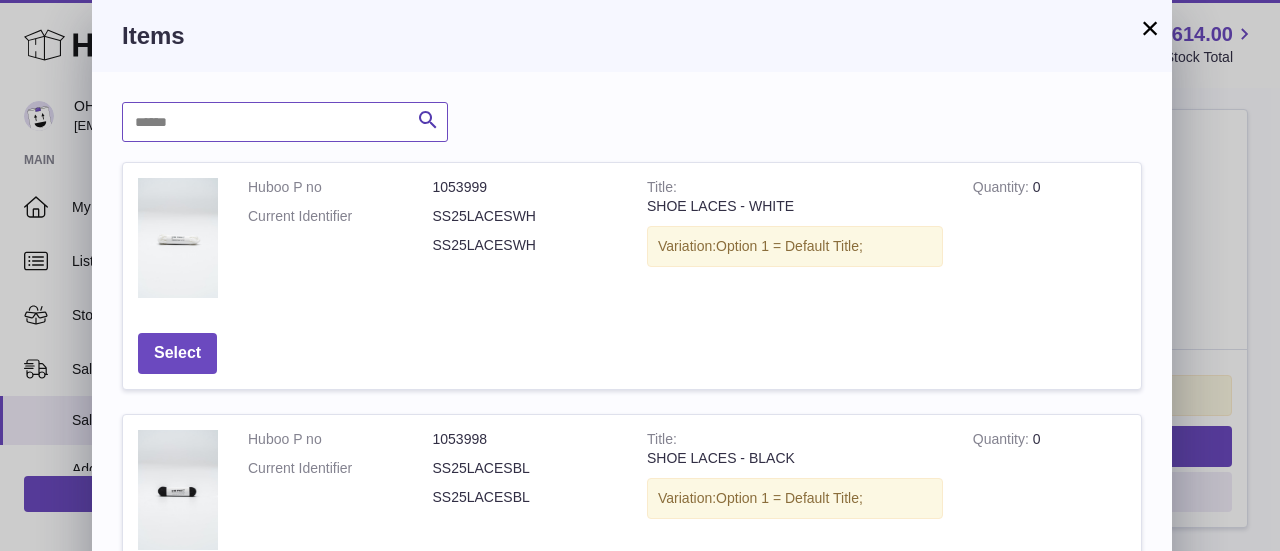 paste on "**********" 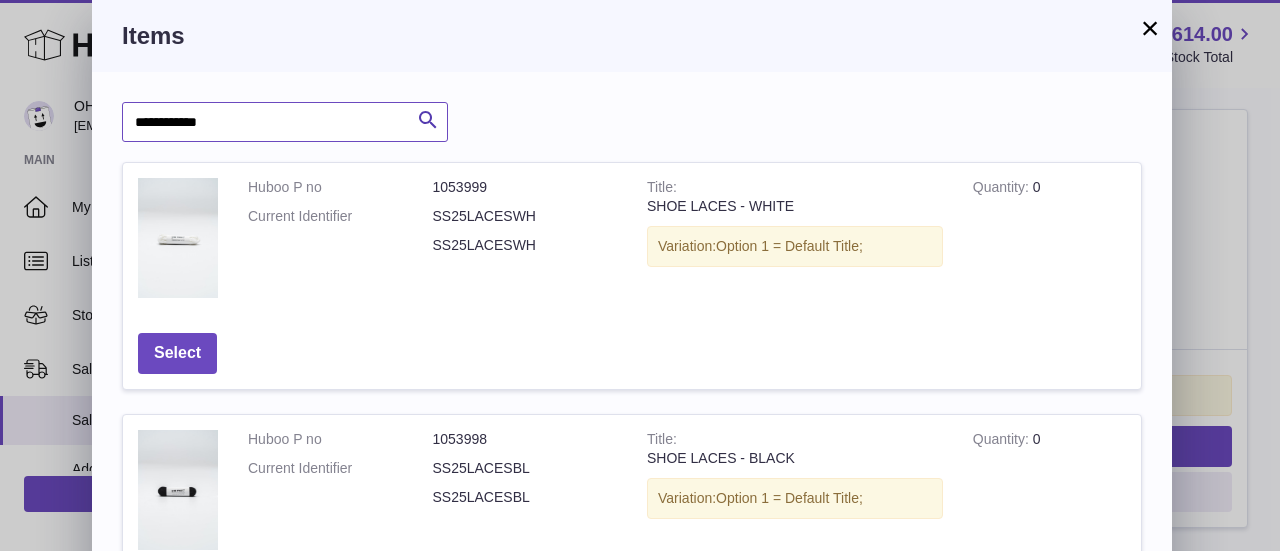 type on "**********" 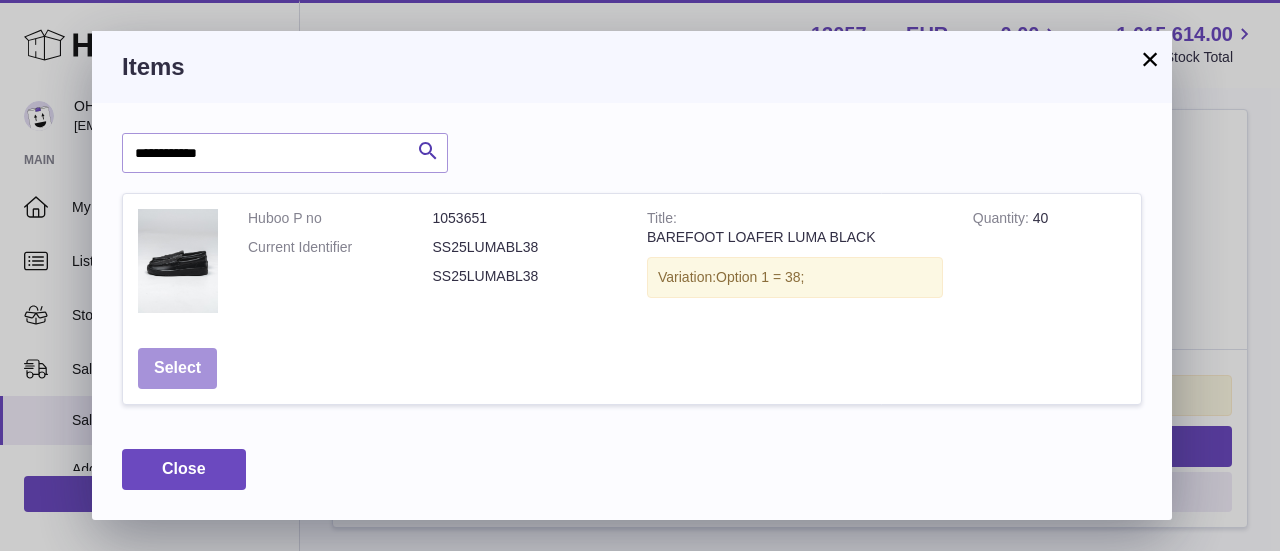 click on "Select" at bounding box center [177, 368] 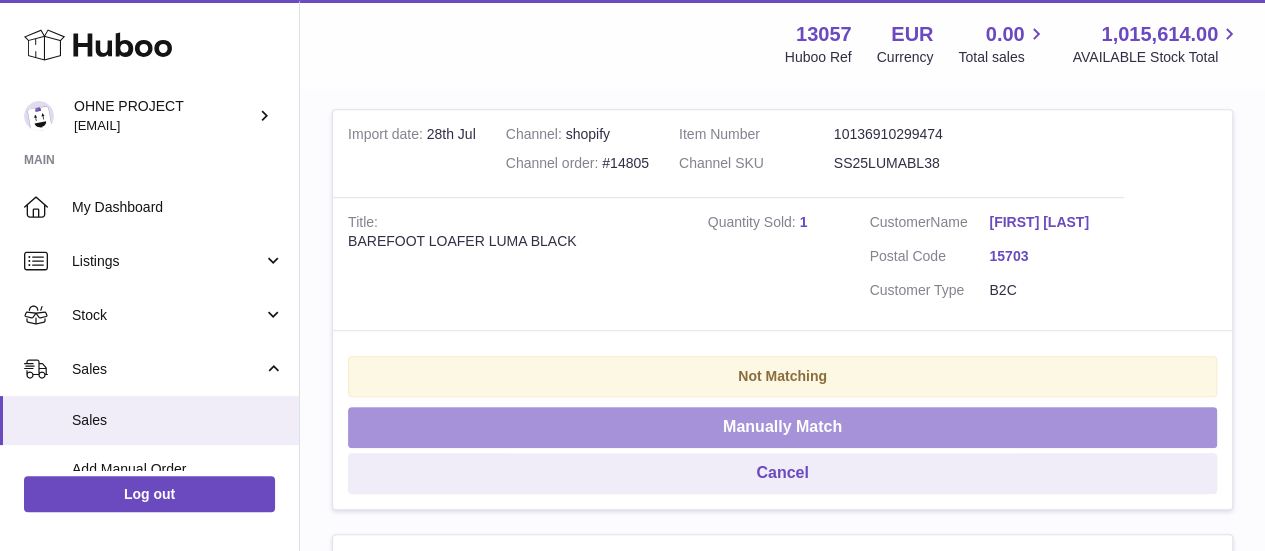 click on "Manually Match" at bounding box center (782, 427) 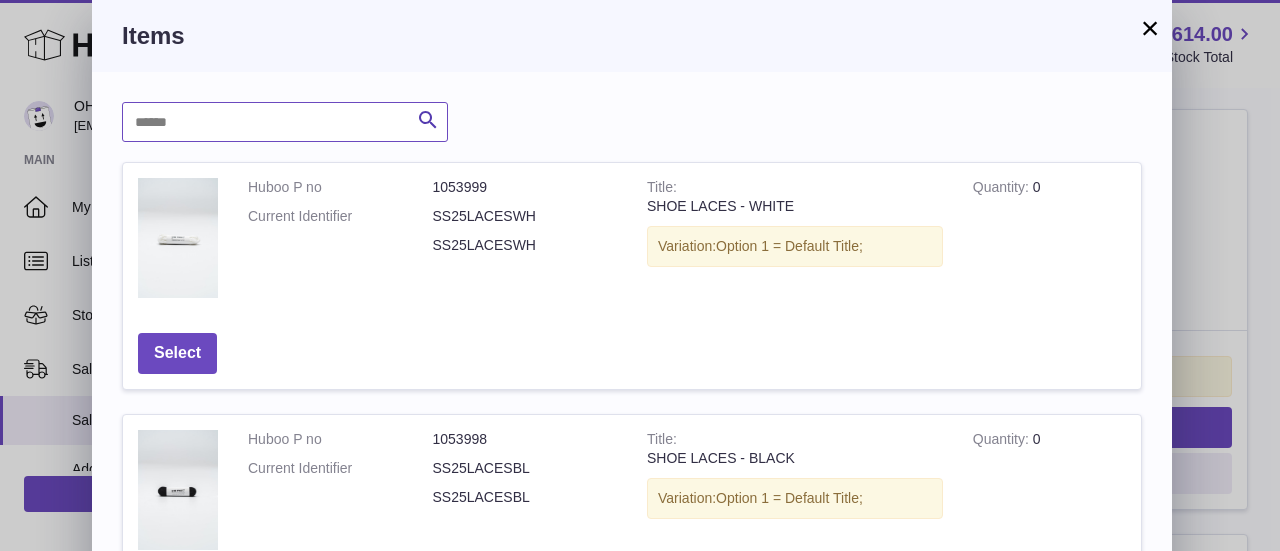 click at bounding box center [285, 122] 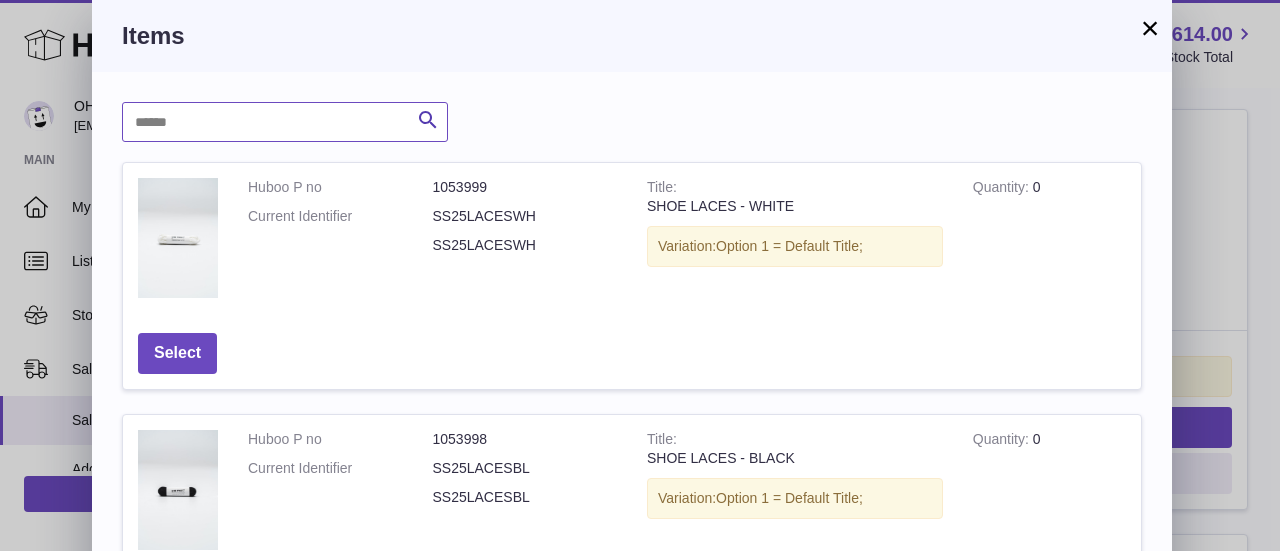 paste on "**********" 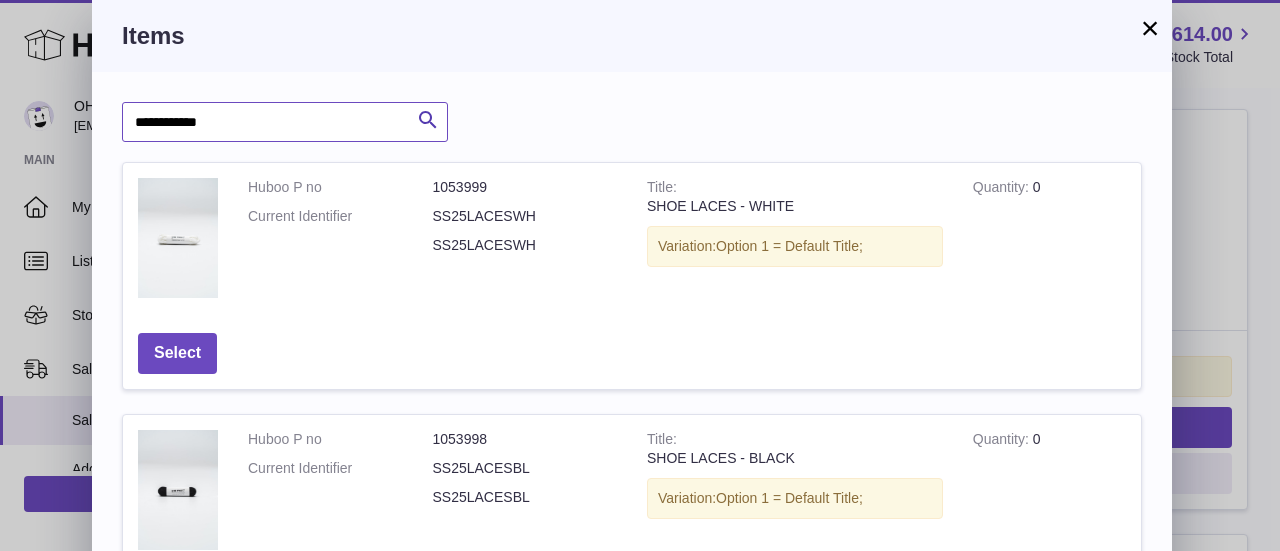 type on "**********" 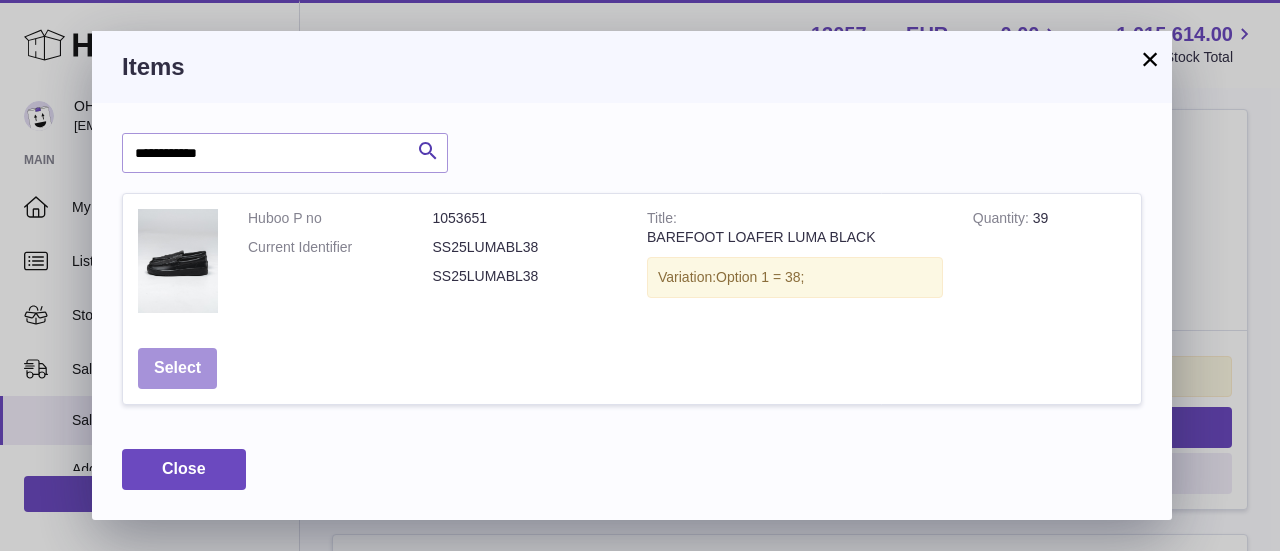 click on "Select" at bounding box center [177, 368] 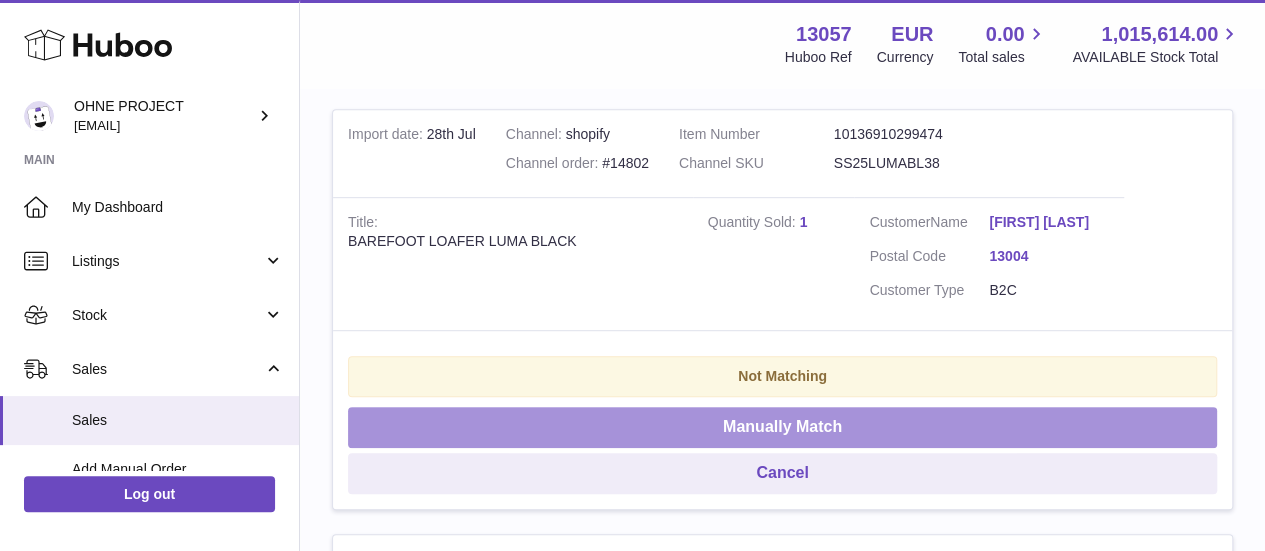click on "Manually Match" at bounding box center (782, 427) 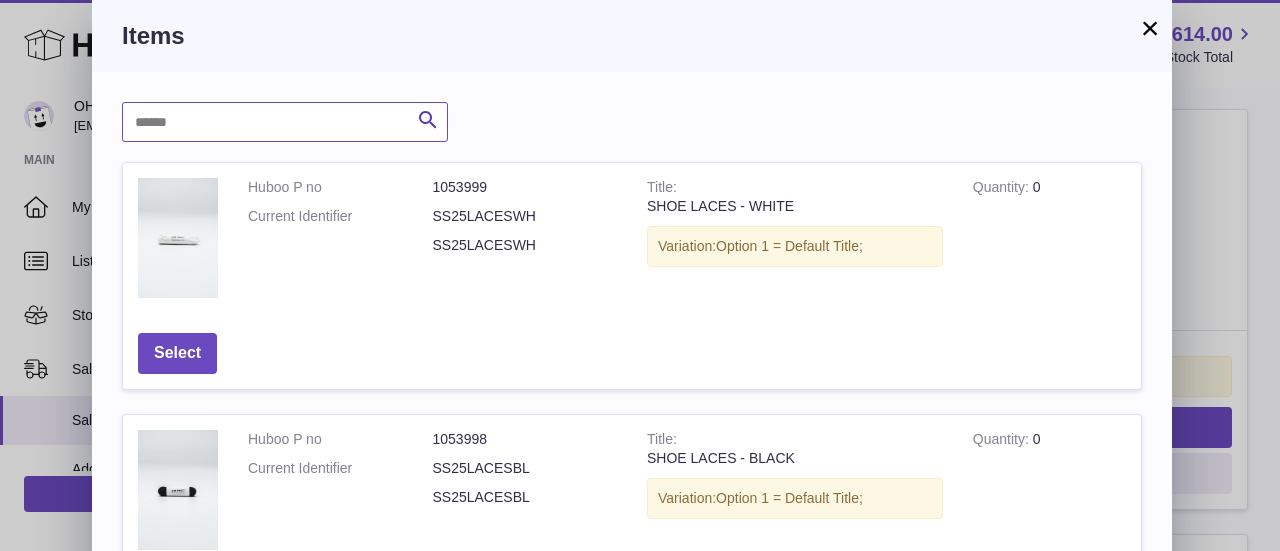click at bounding box center [285, 122] 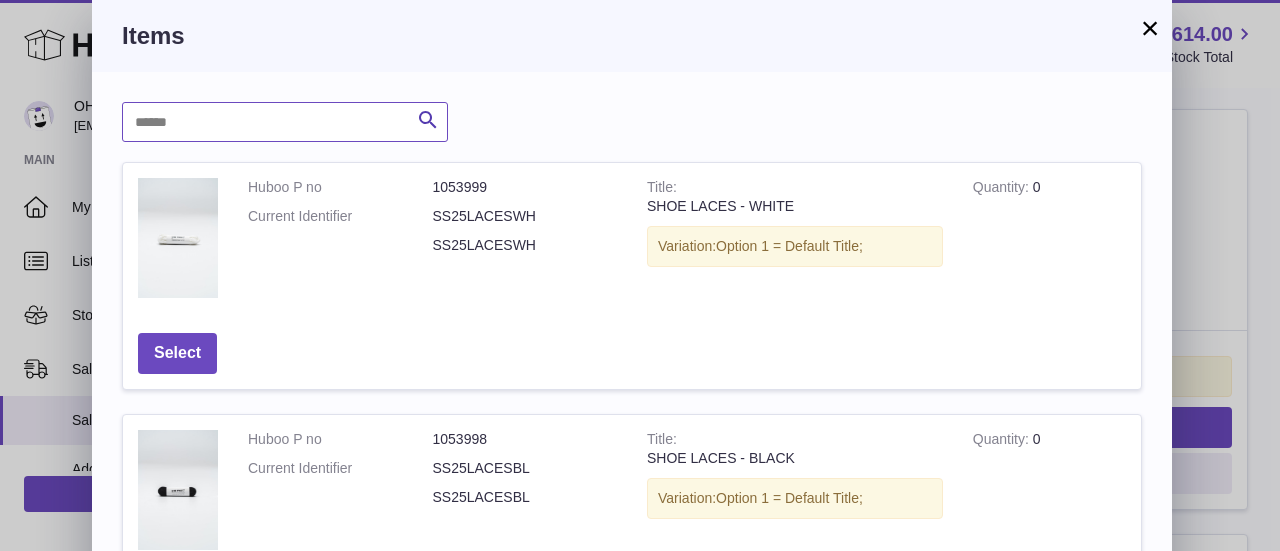 paste on "**********" 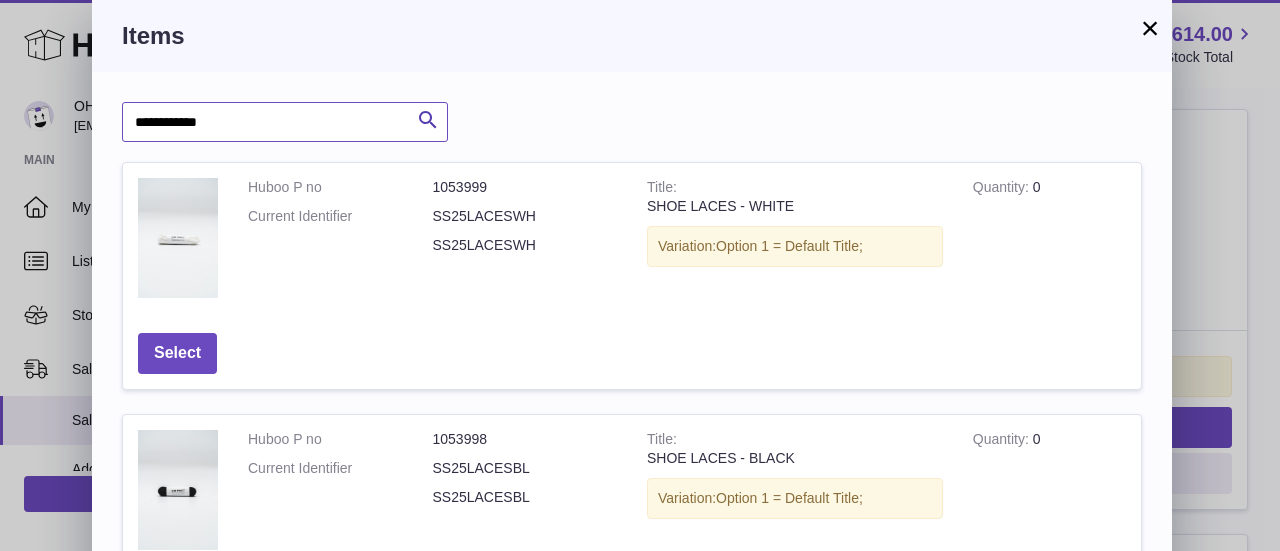 type on "**********" 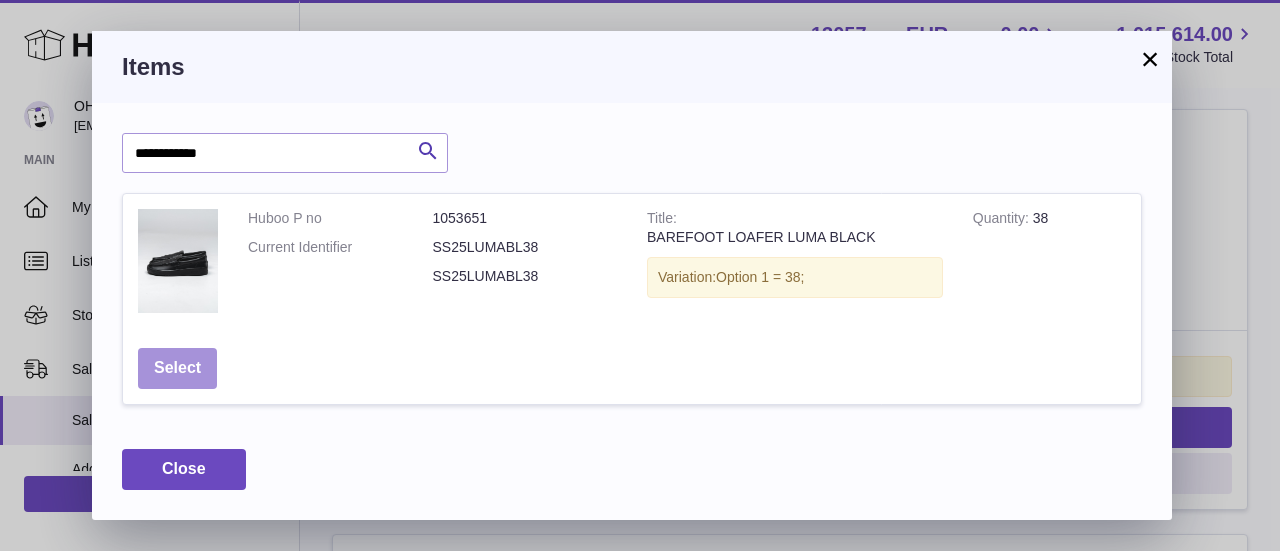 click on "Select" at bounding box center (177, 368) 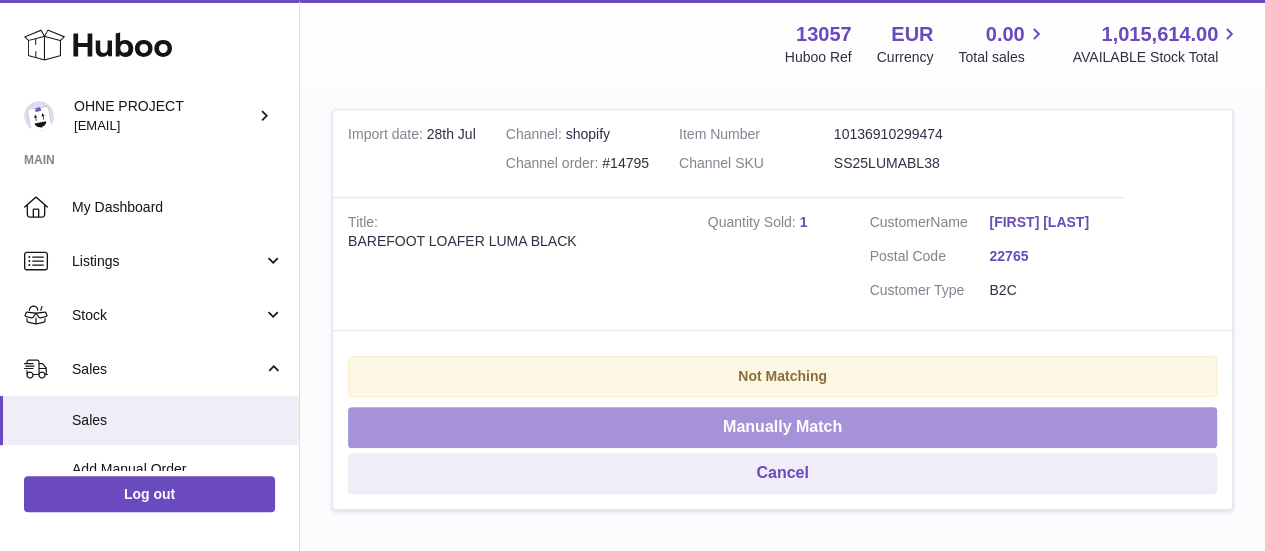 click on "Manually Match" at bounding box center (782, 427) 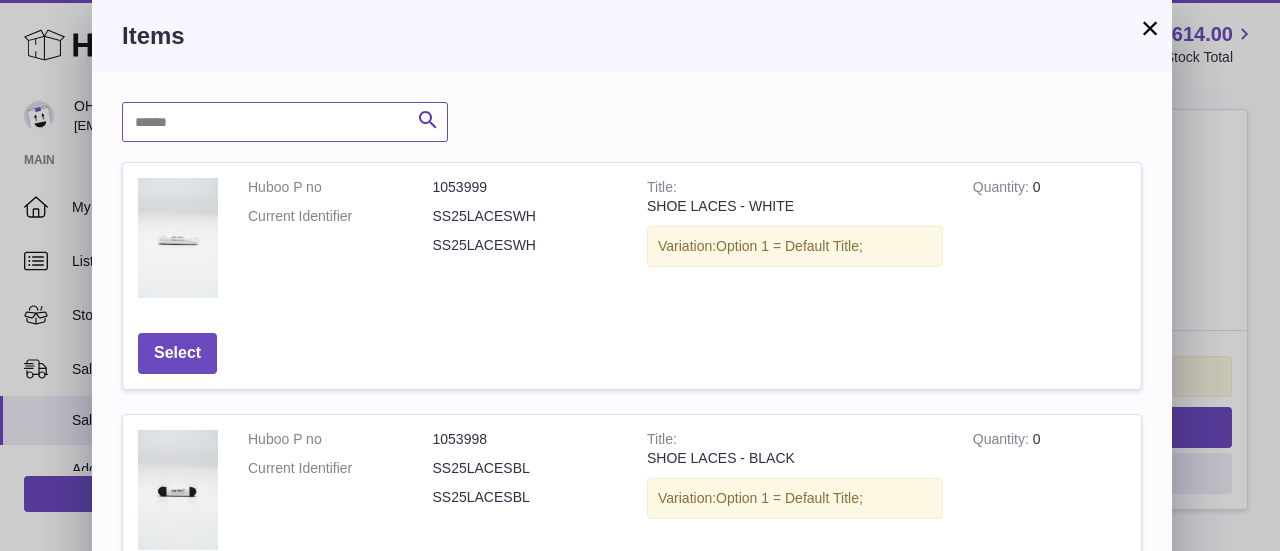 click at bounding box center [285, 122] 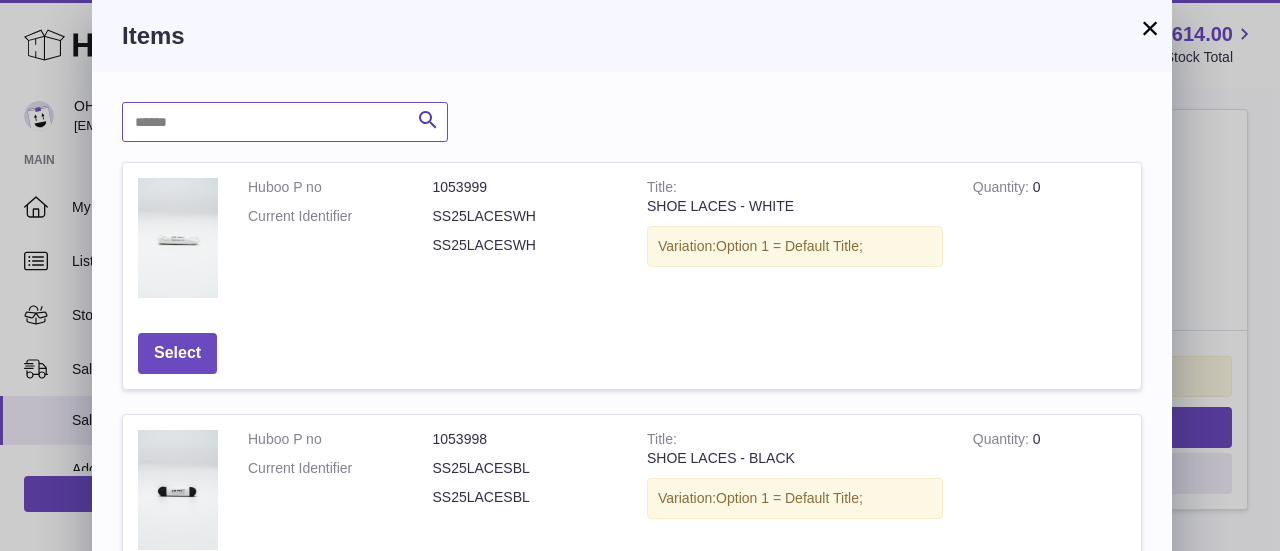 paste on "**********" 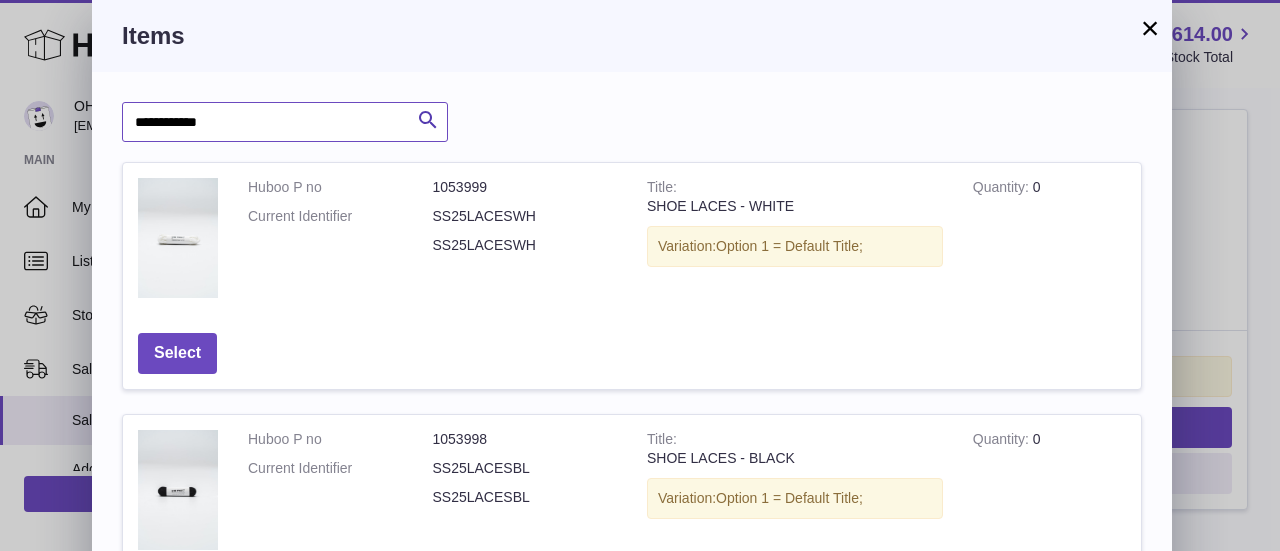type on "**********" 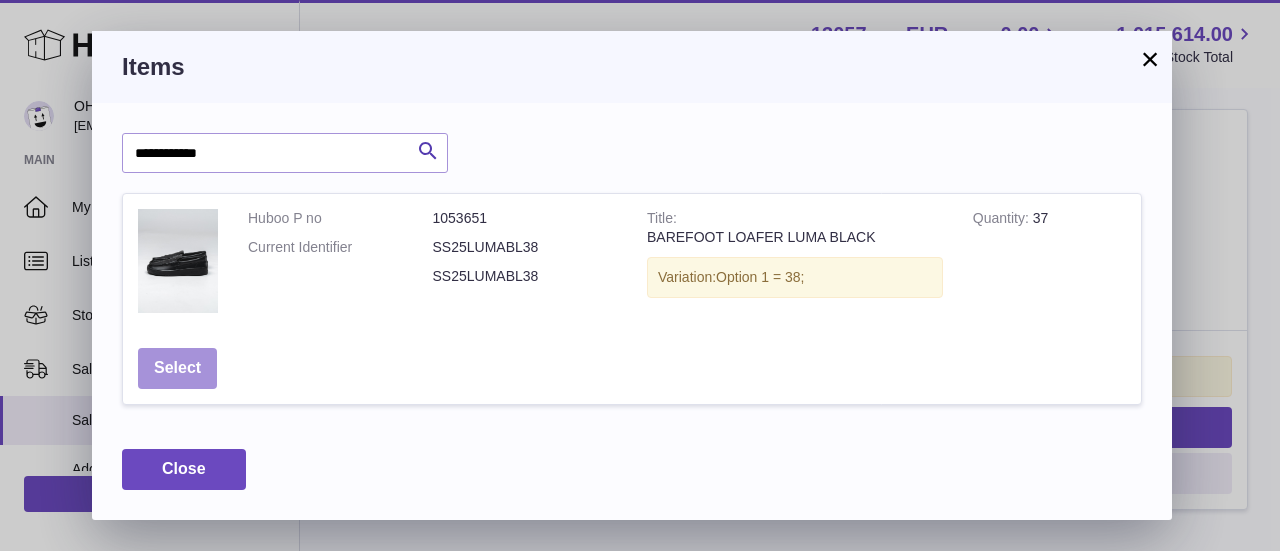 click on "Select" at bounding box center (177, 368) 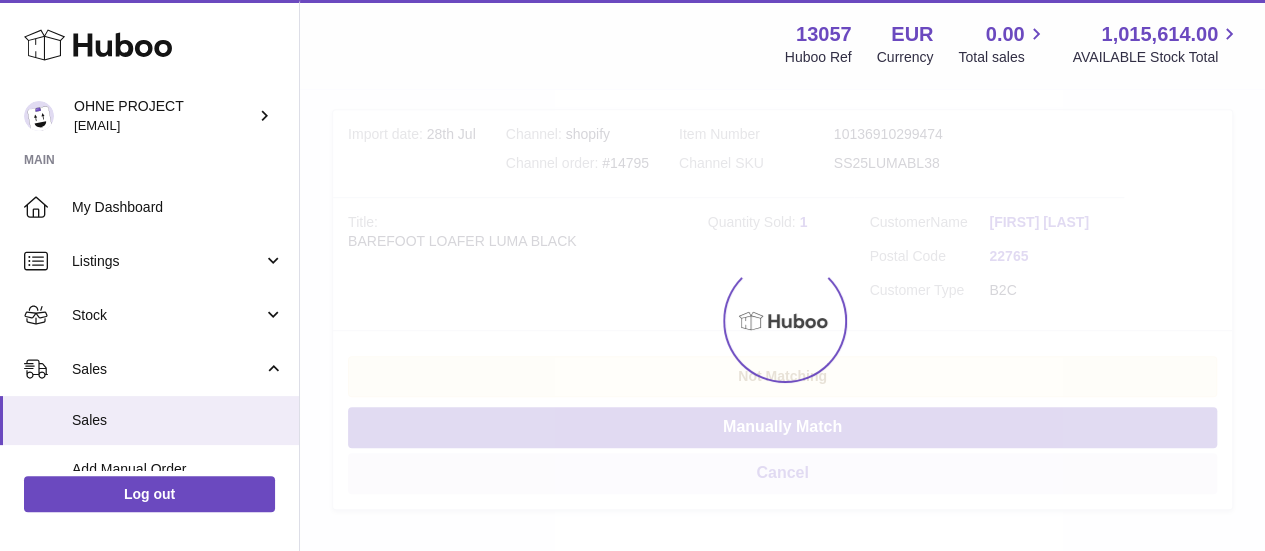scroll, scrollTop: 157, scrollLeft: 0, axis: vertical 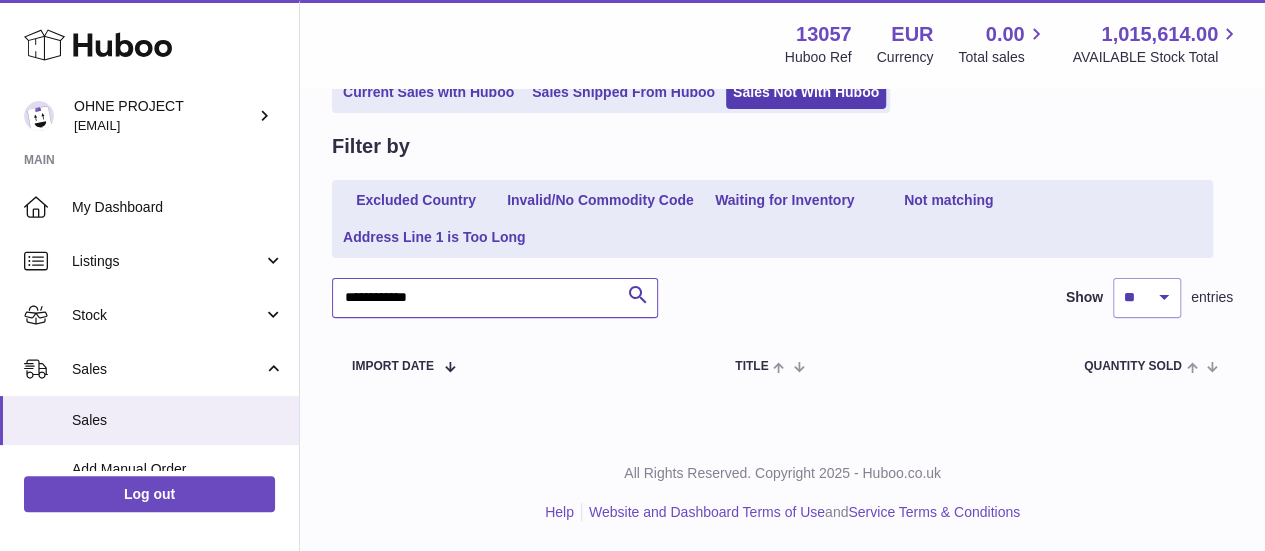 click on "**********" at bounding box center (495, 298) 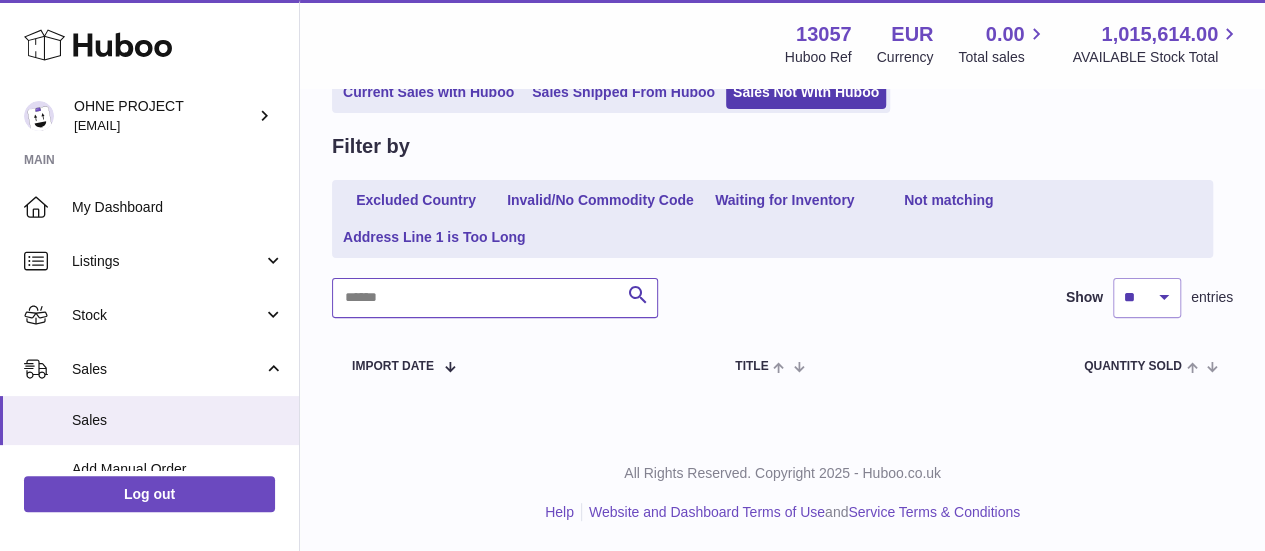 type 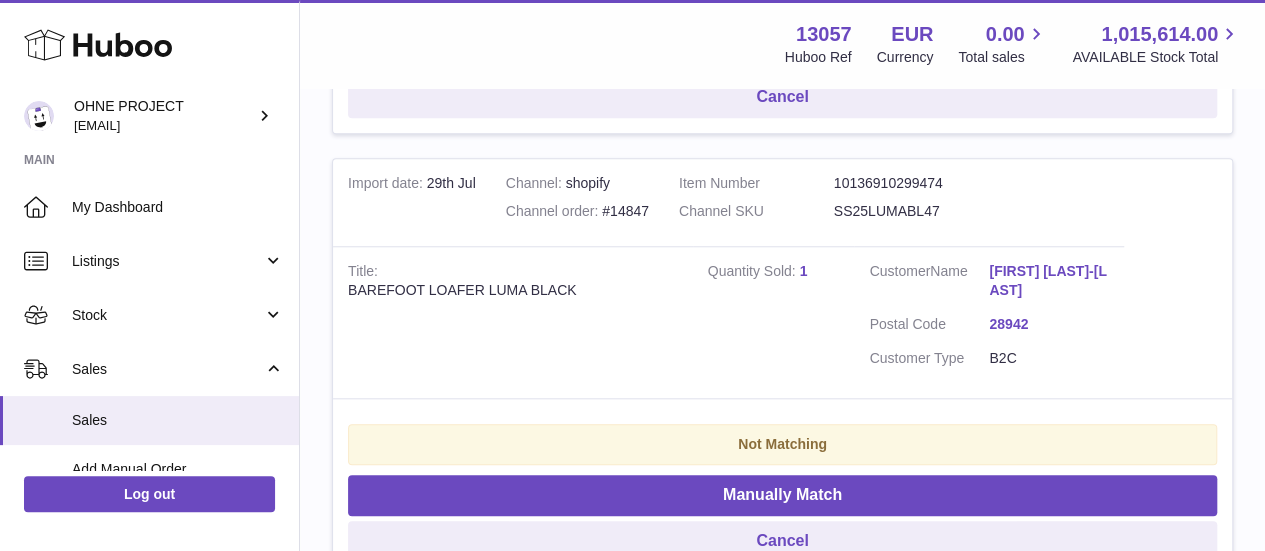 scroll, scrollTop: 819, scrollLeft: 0, axis: vertical 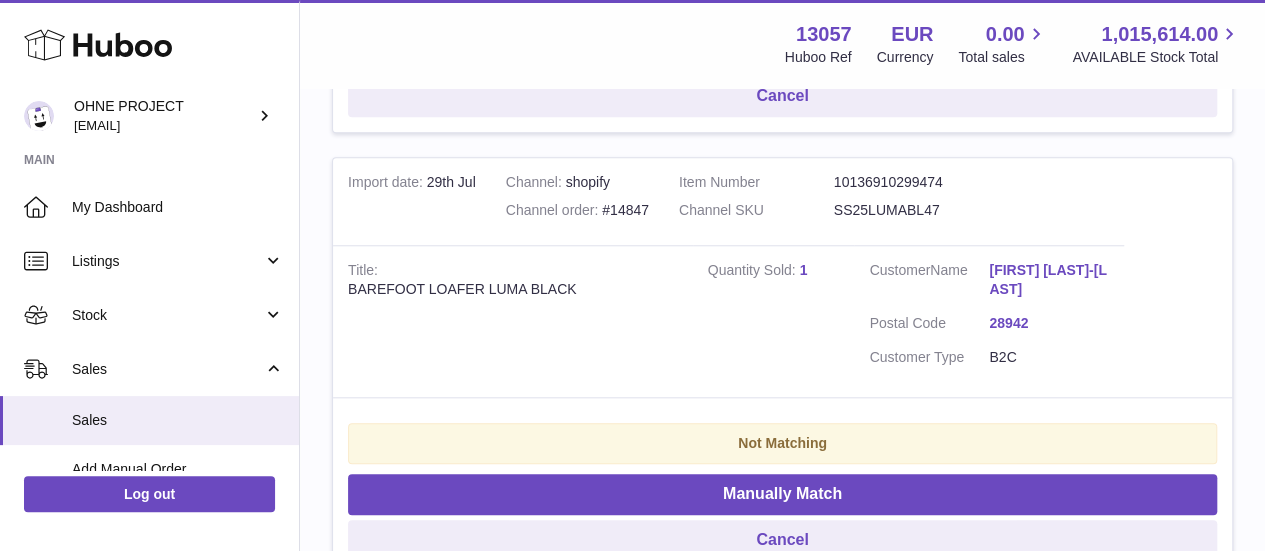 click on "SS25LUMABL47" at bounding box center [911, 210] 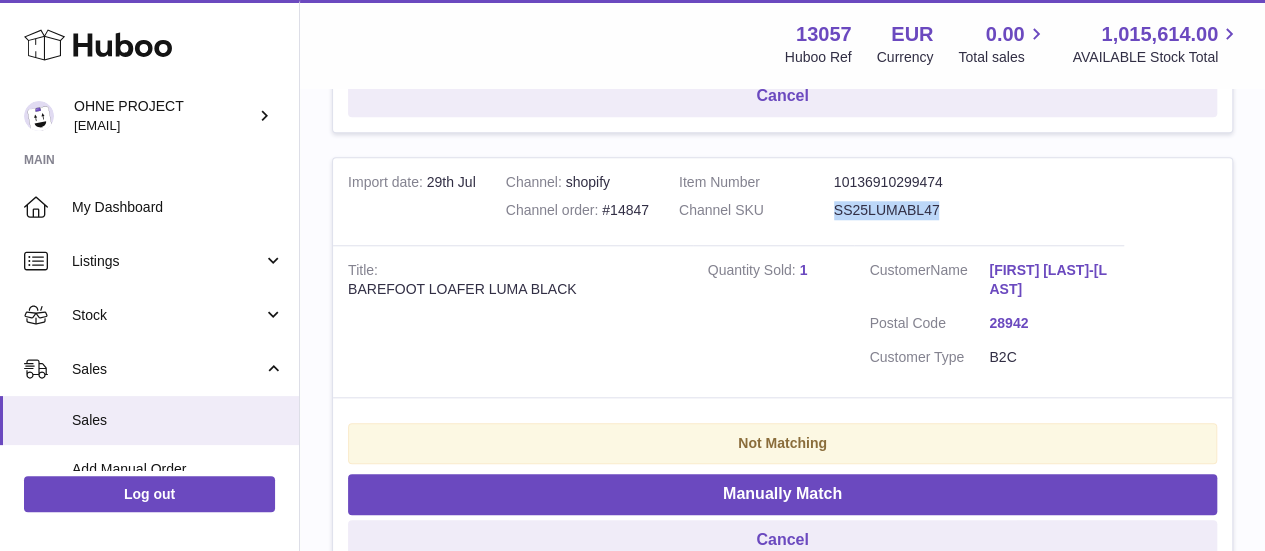 click on "SS25LUMABL47" at bounding box center (911, 210) 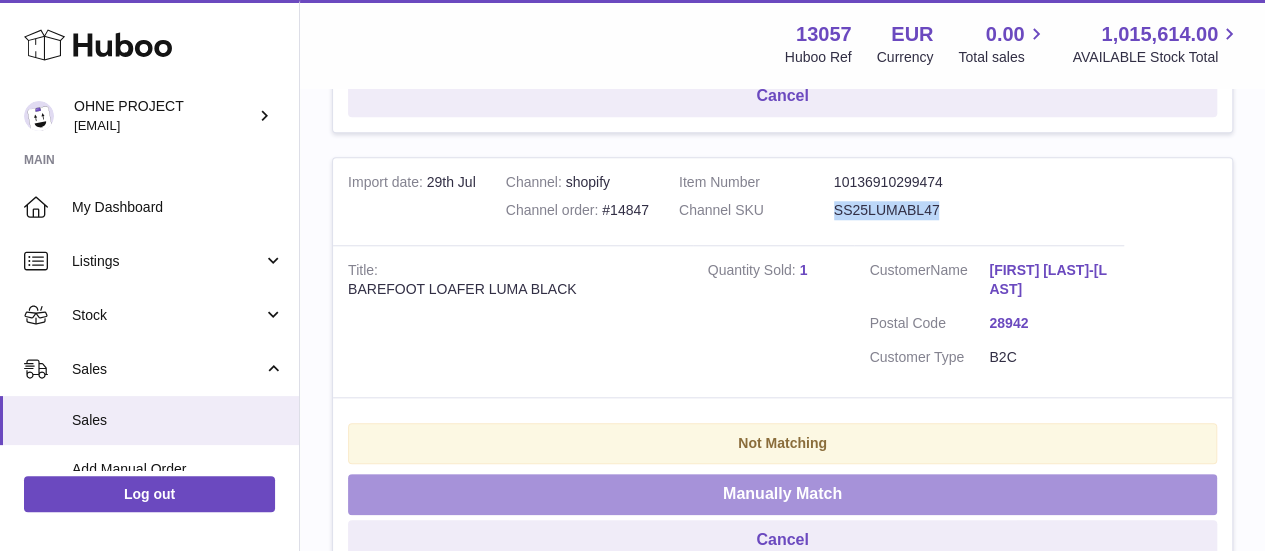 click on "Manually Match" at bounding box center [782, 494] 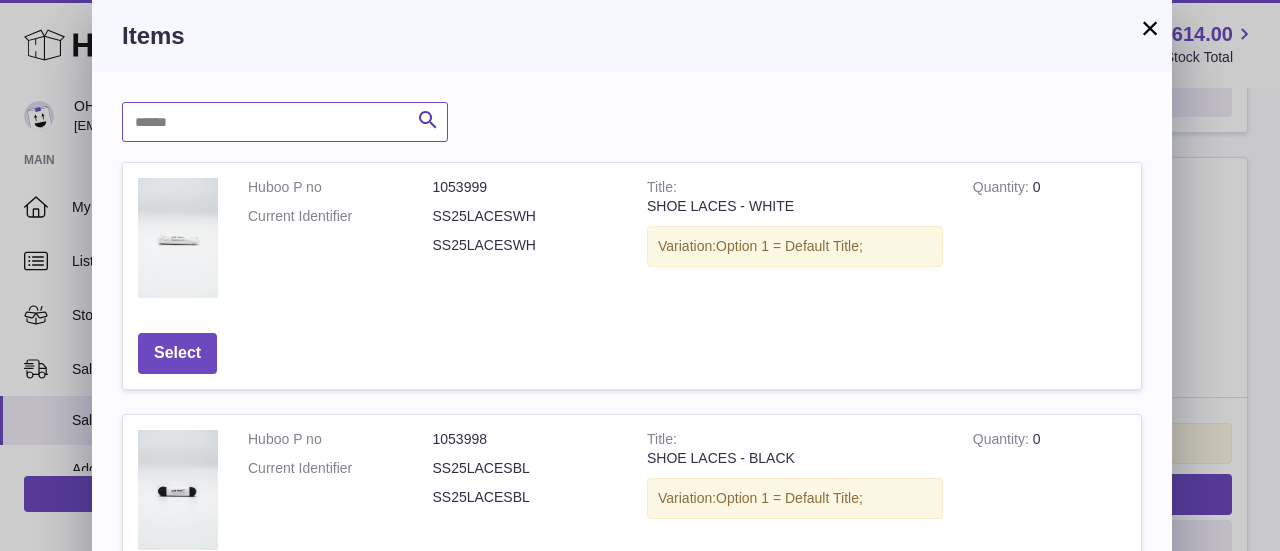 paste on "**********" 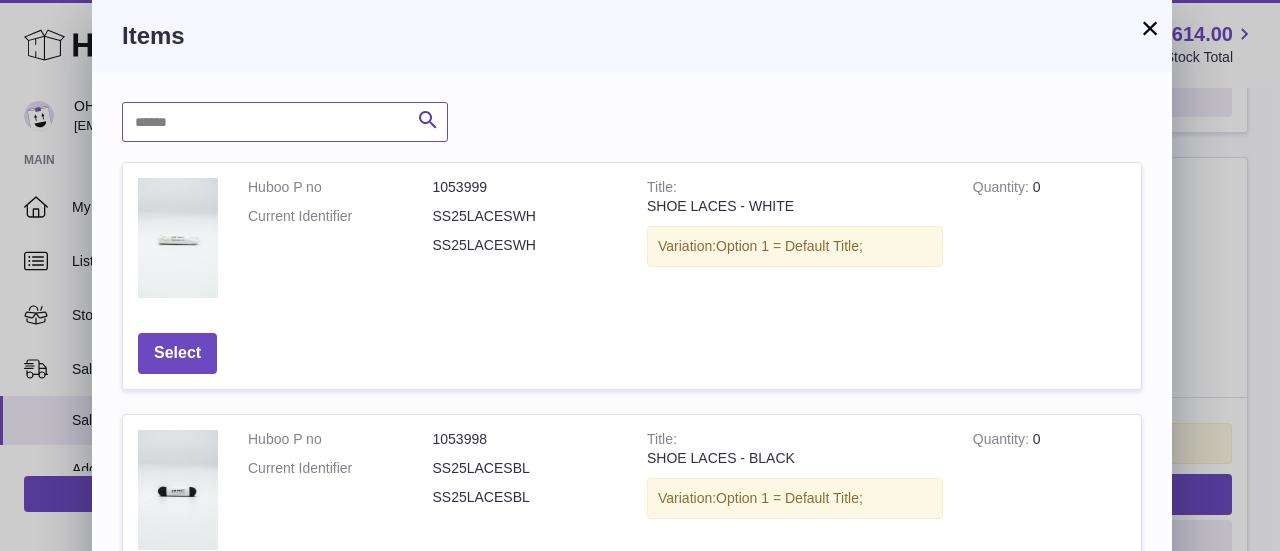 click at bounding box center (285, 122) 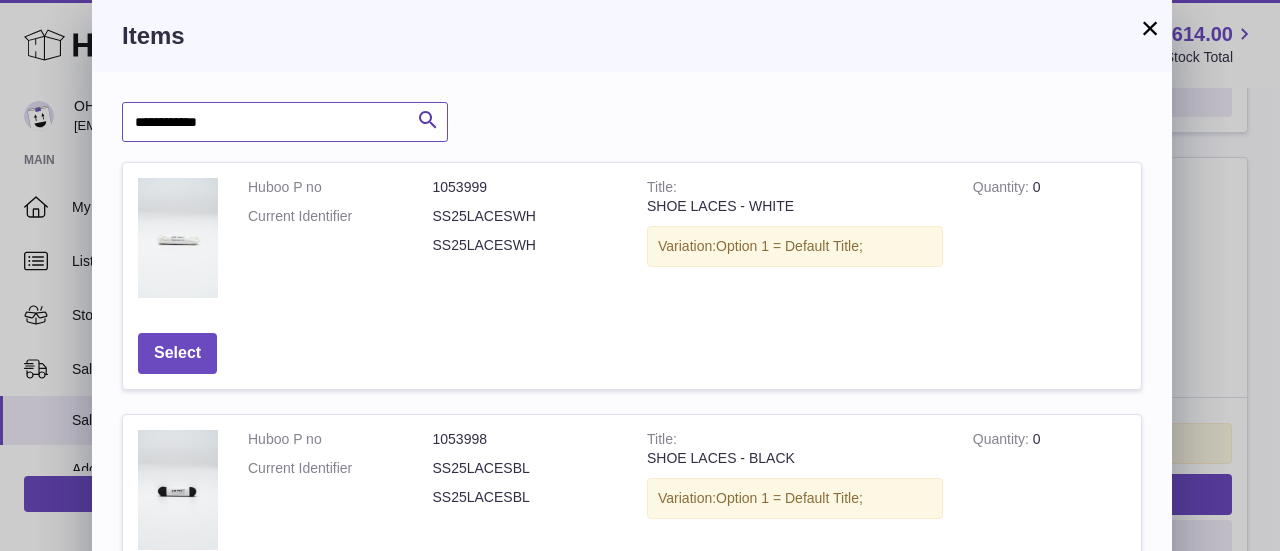 type on "**********" 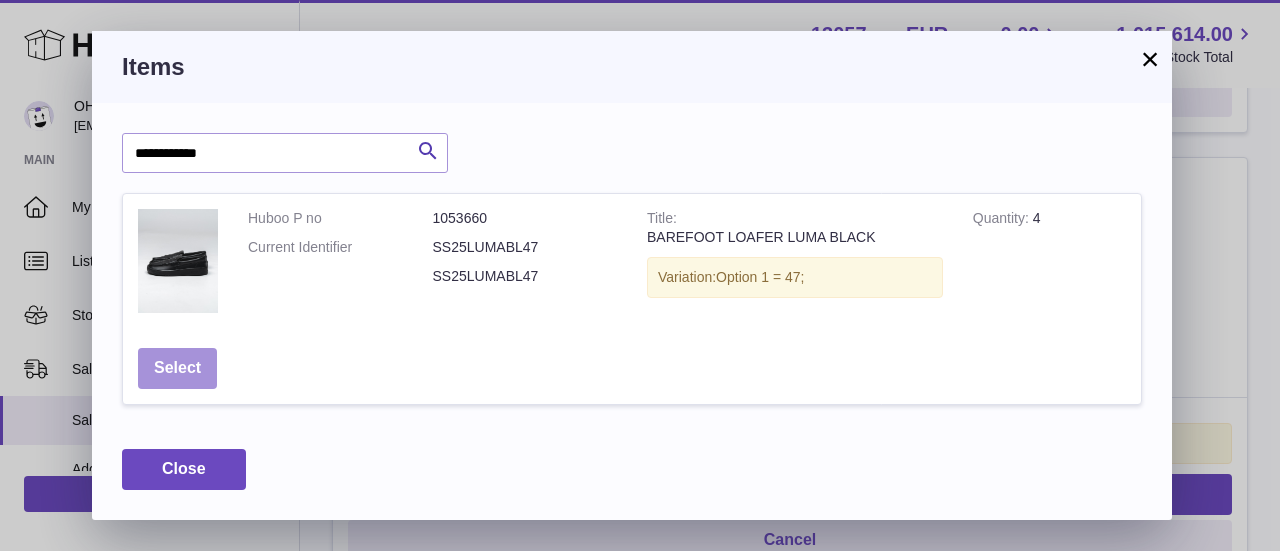 click on "Select" at bounding box center [177, 368] 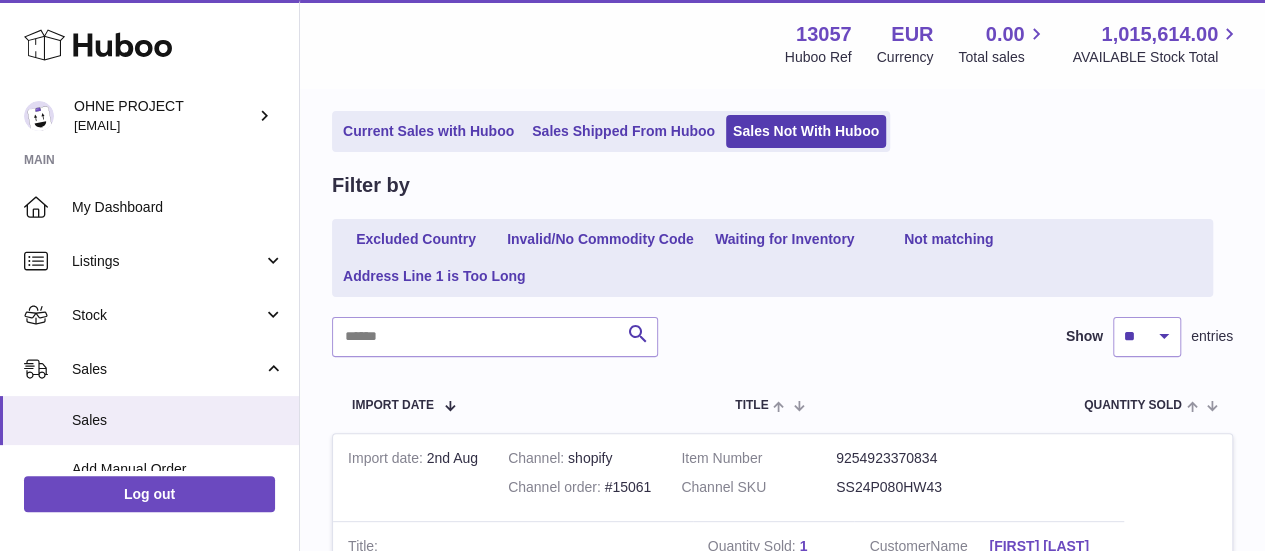 scroll, scrollTop: 109, scrollLeft: 0, axis: vertical 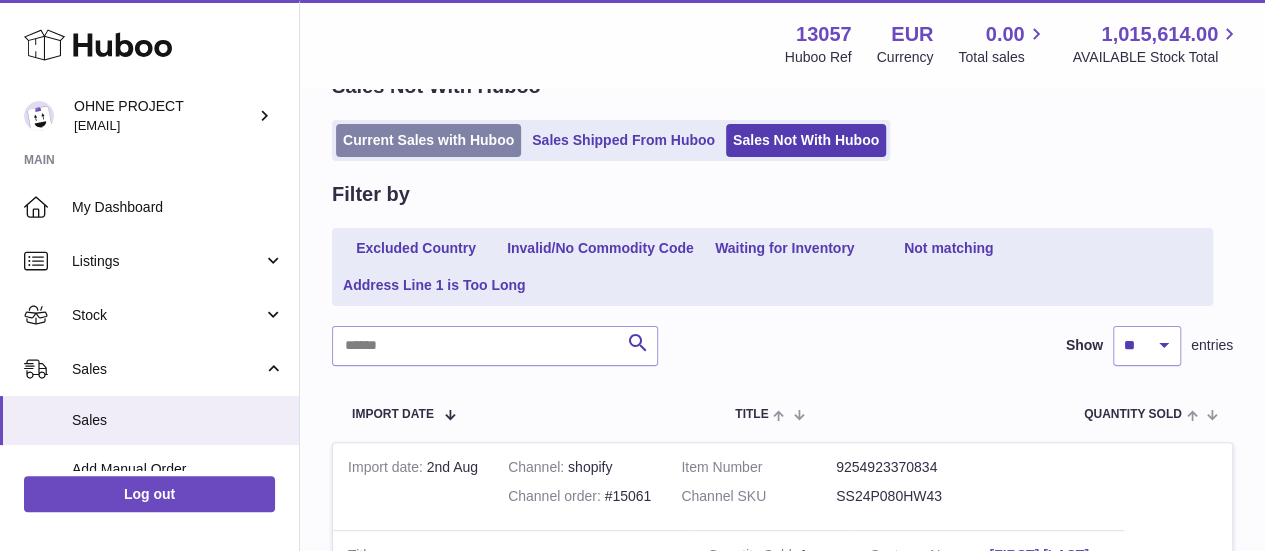 click on "Current Sales with Huboo" at bounding box center [428, 140] 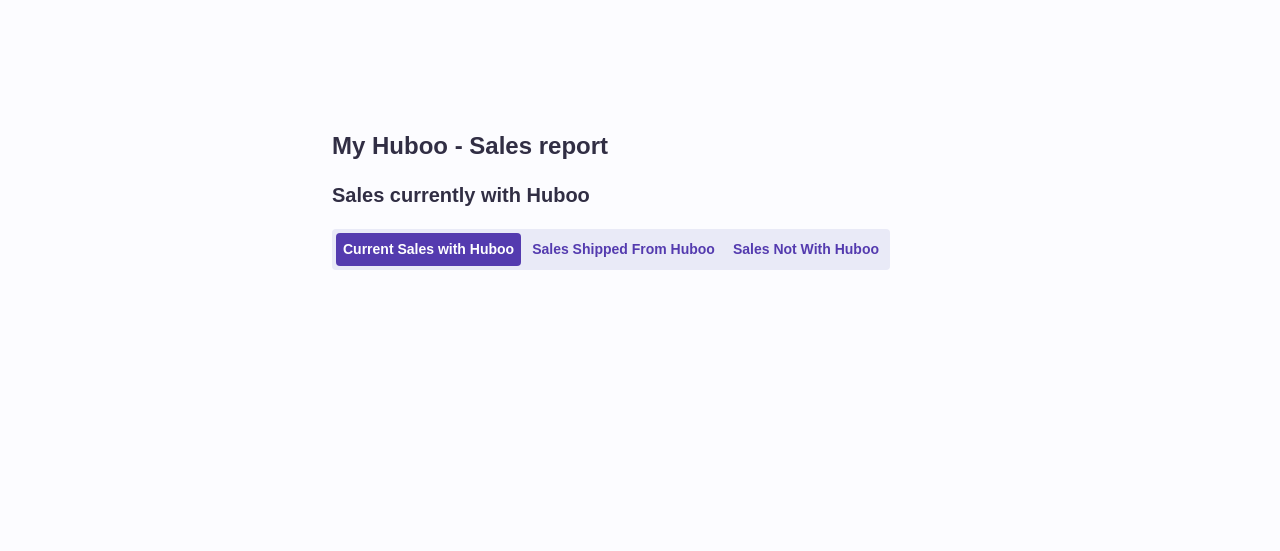 scroll, scrollTop: 0, scrollLeft: 0, axis: both 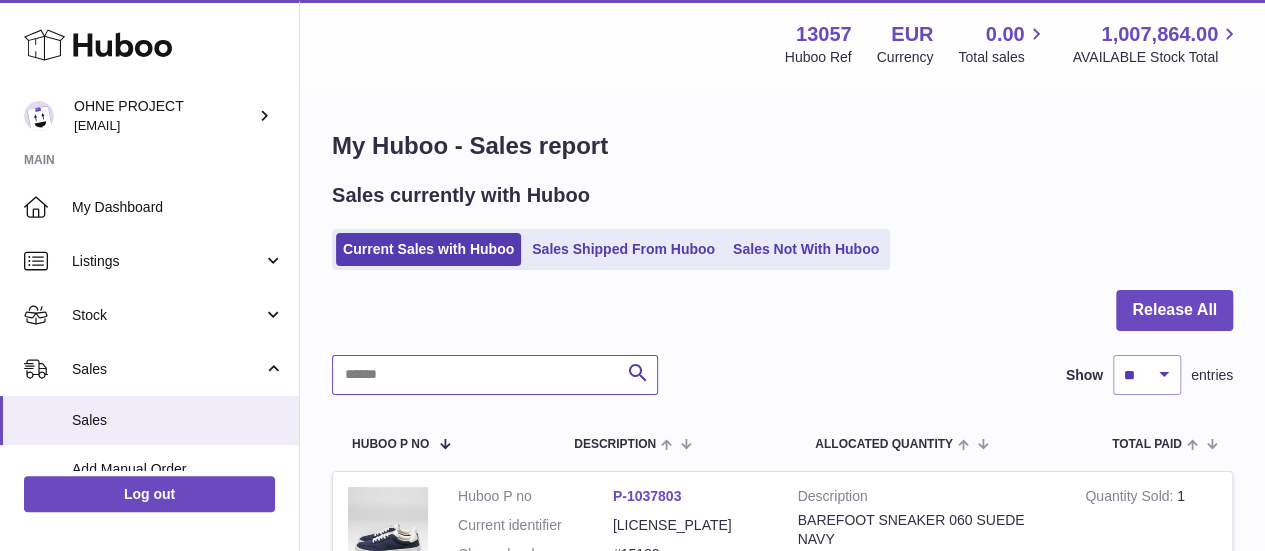 click at bounding box center (495, 375) 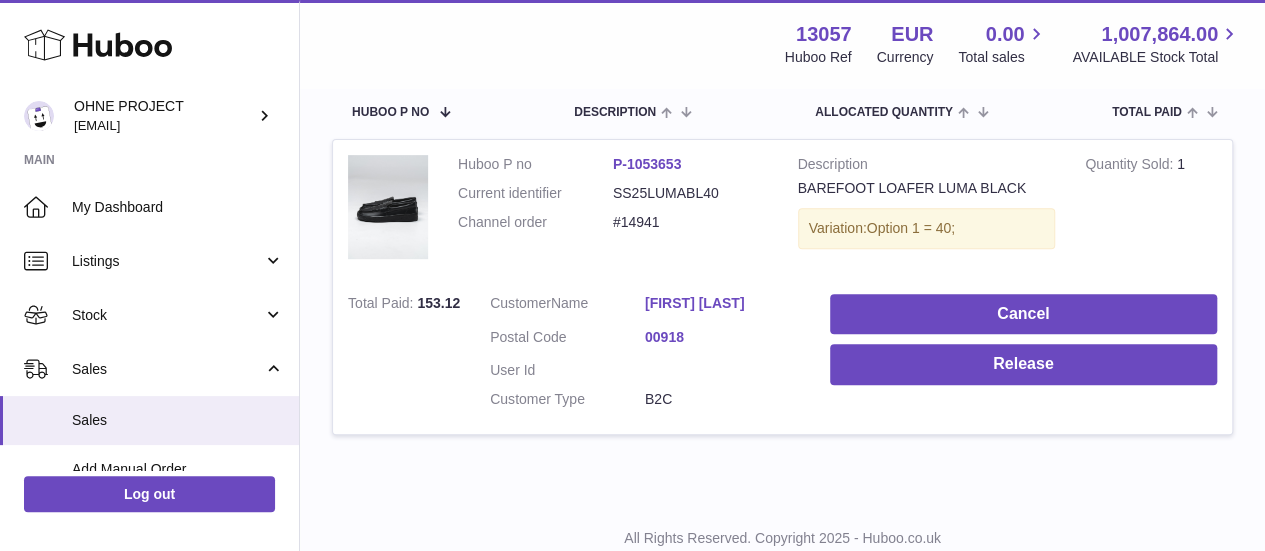 scroll, scrollTop: 354, scrollLeft: 0, axis: vertical 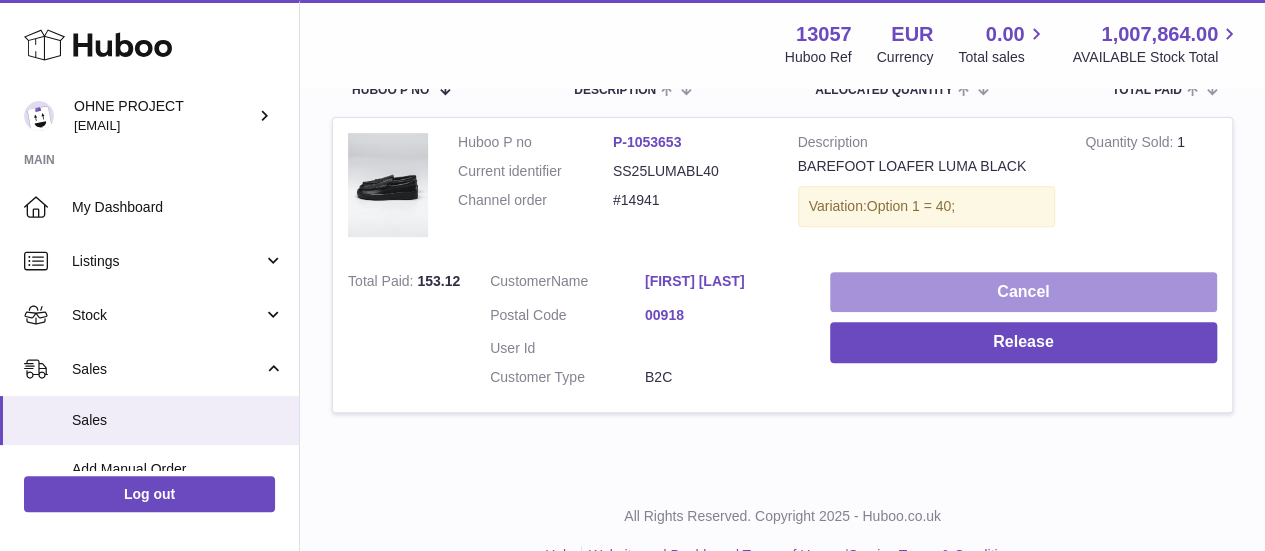 click on "Cancel" at bounding box center (1023, 292) 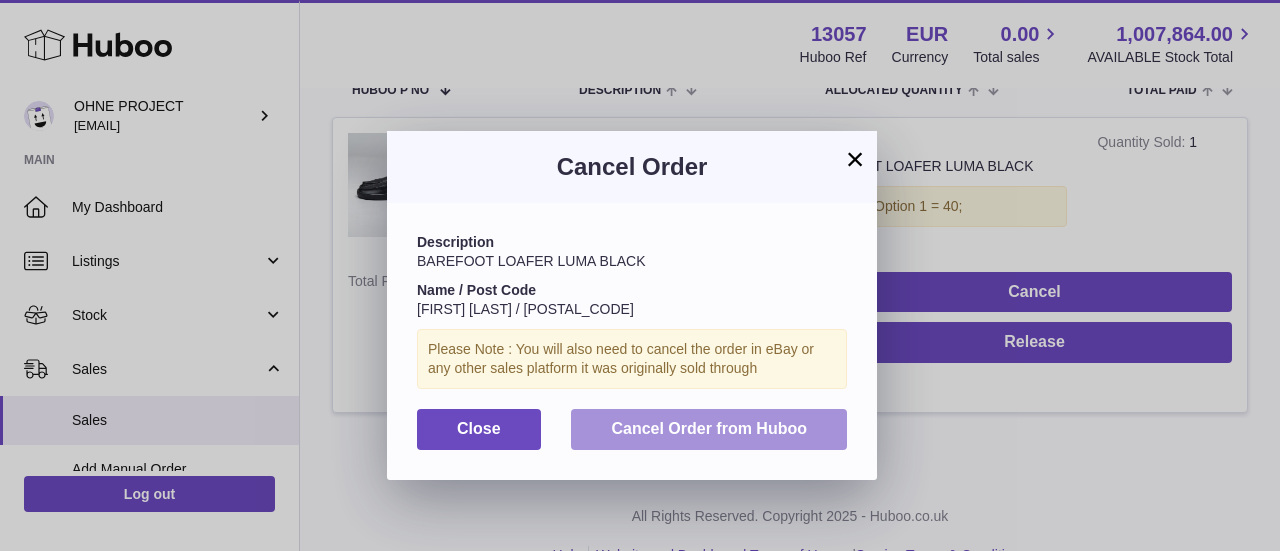 click on "Cancel Order from Huboo" at bounding box center (709, 428) 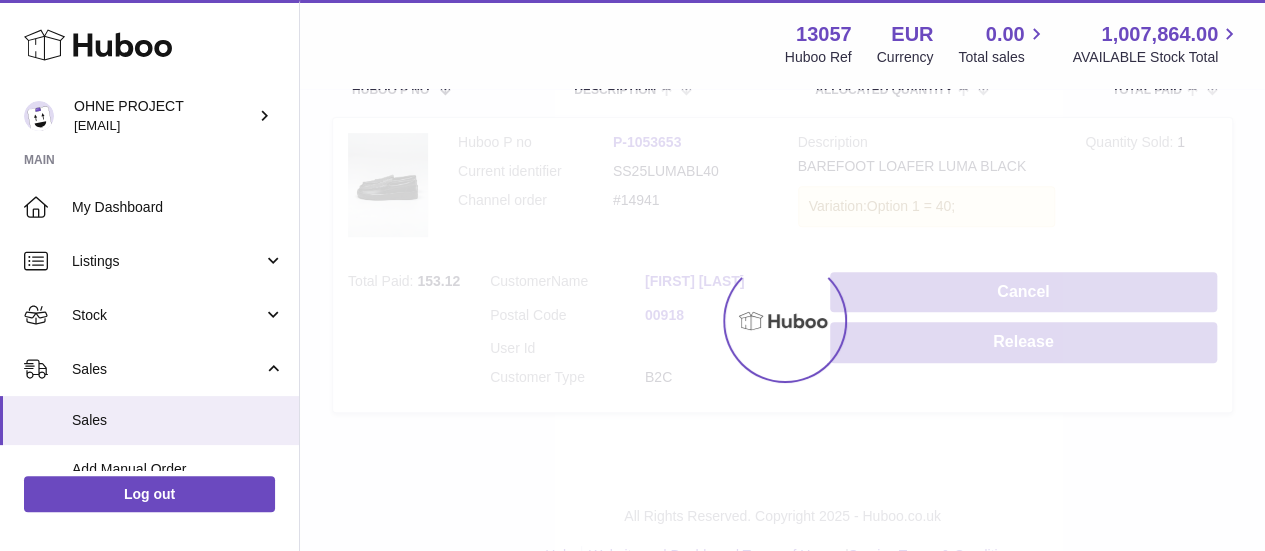scroll, scrollTop: 77, scrollLeft: 0, axis: vertical 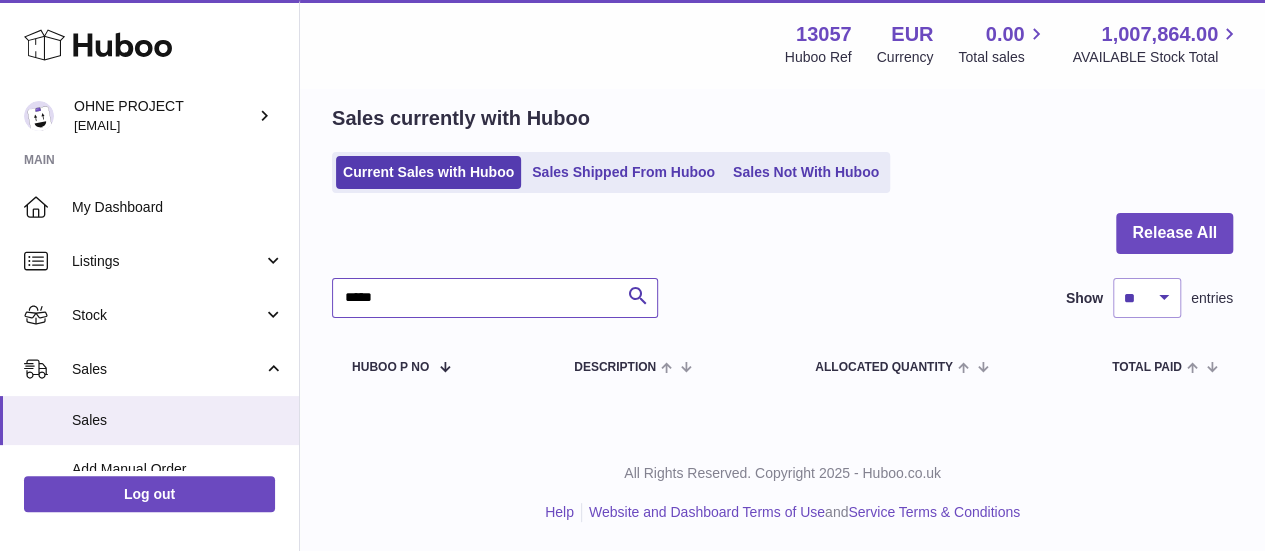 click on "*****" at bounding box center [495, 298] 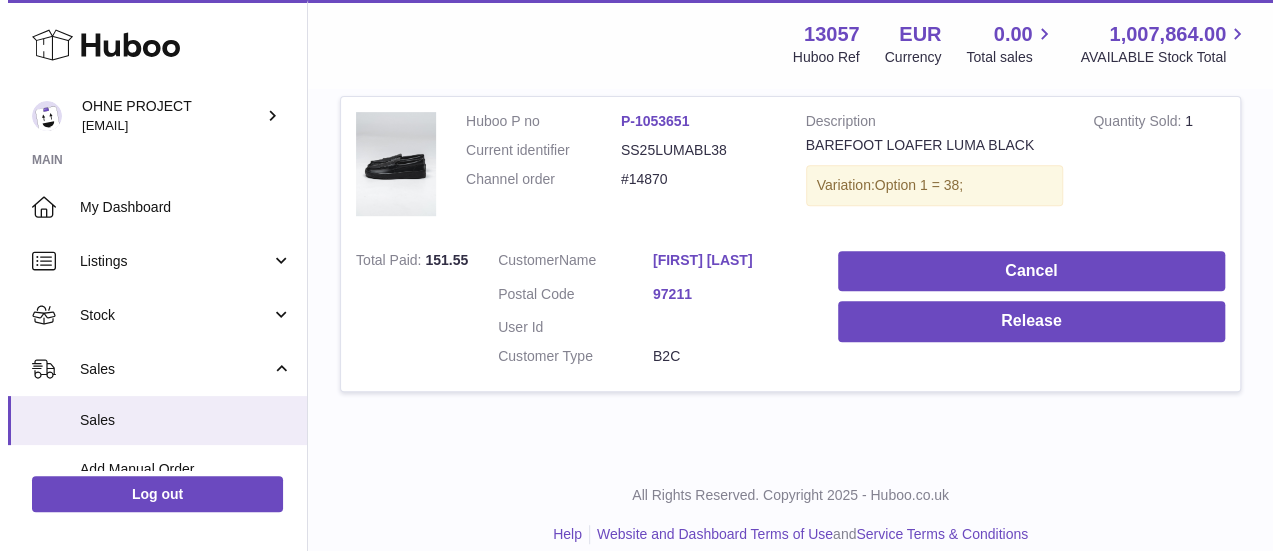 scroll, scrollTop: 396, scrollLeft: 0, axis: vertical 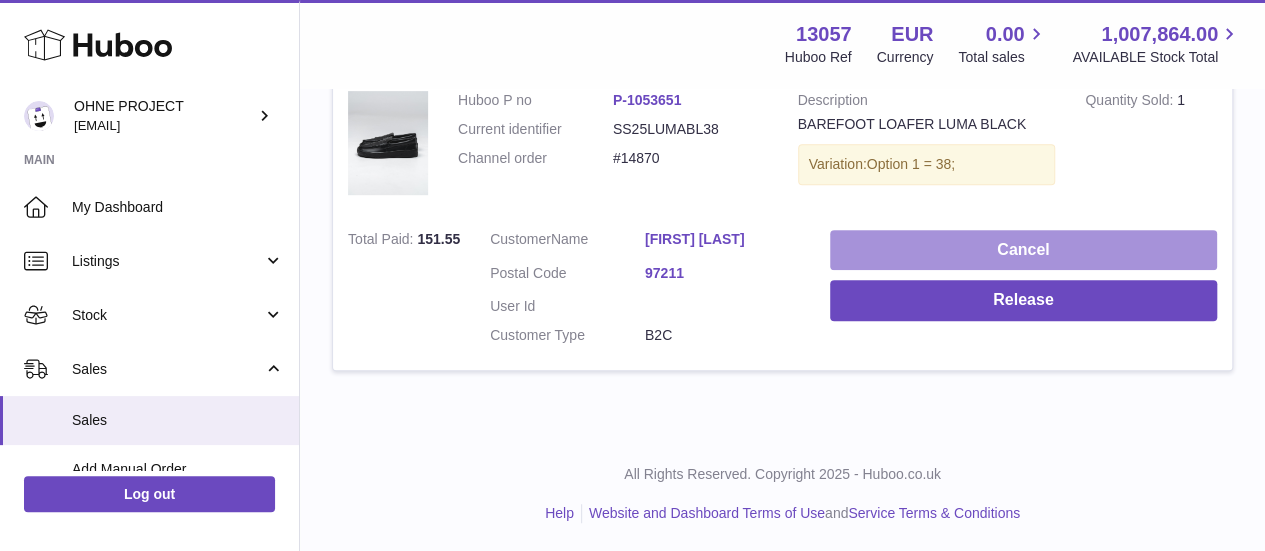 click on "Cancel" at bounding box center [1023, 250] 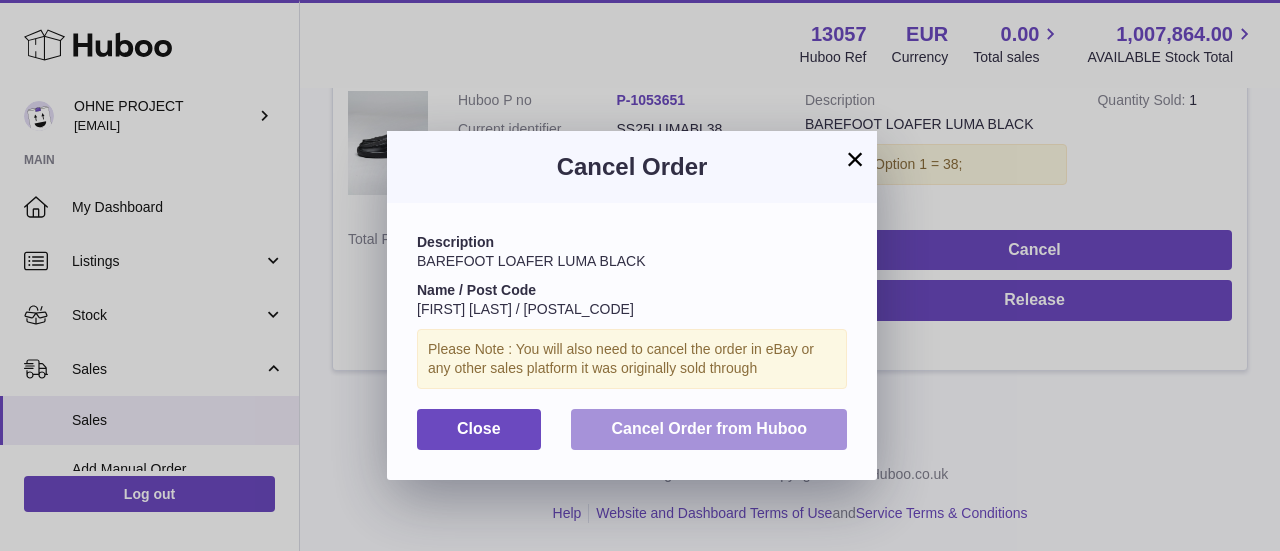click on "Cancel Order from Huboo" at bounding box center [709, 429] 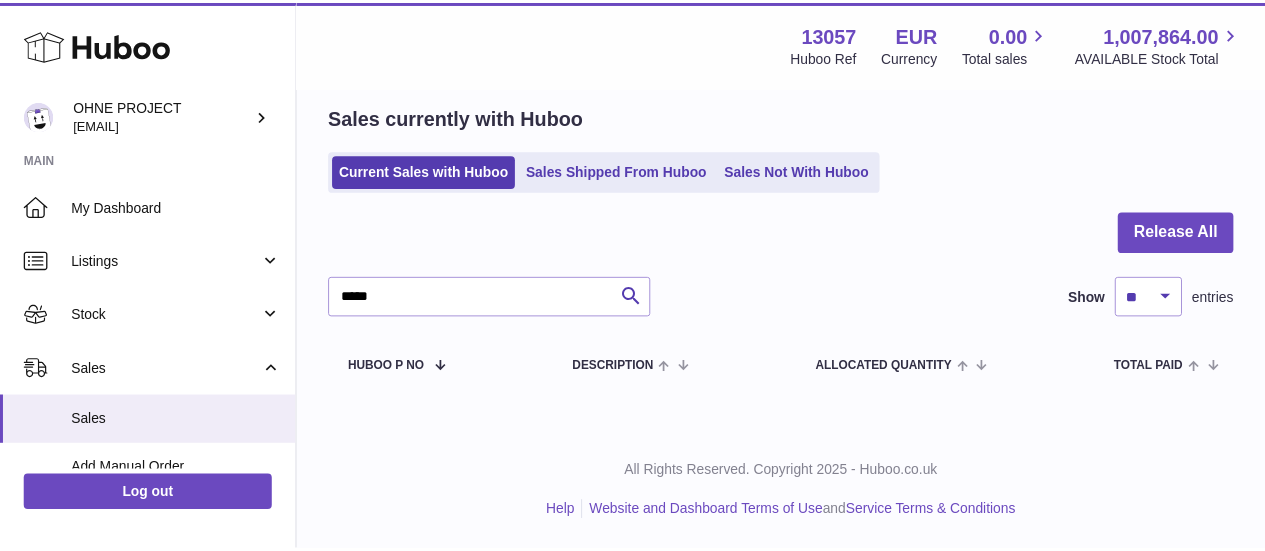 scroll, scrollTop: 77, scrollLeft: 0, axis: vertical 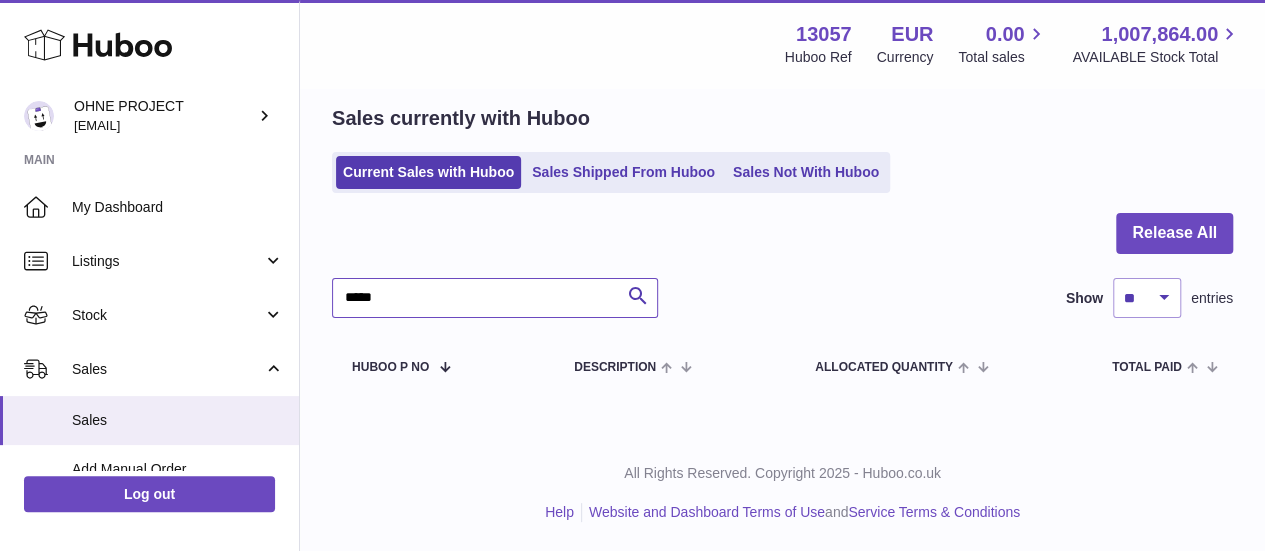 click on "*****" at bounding box center [495, 298] 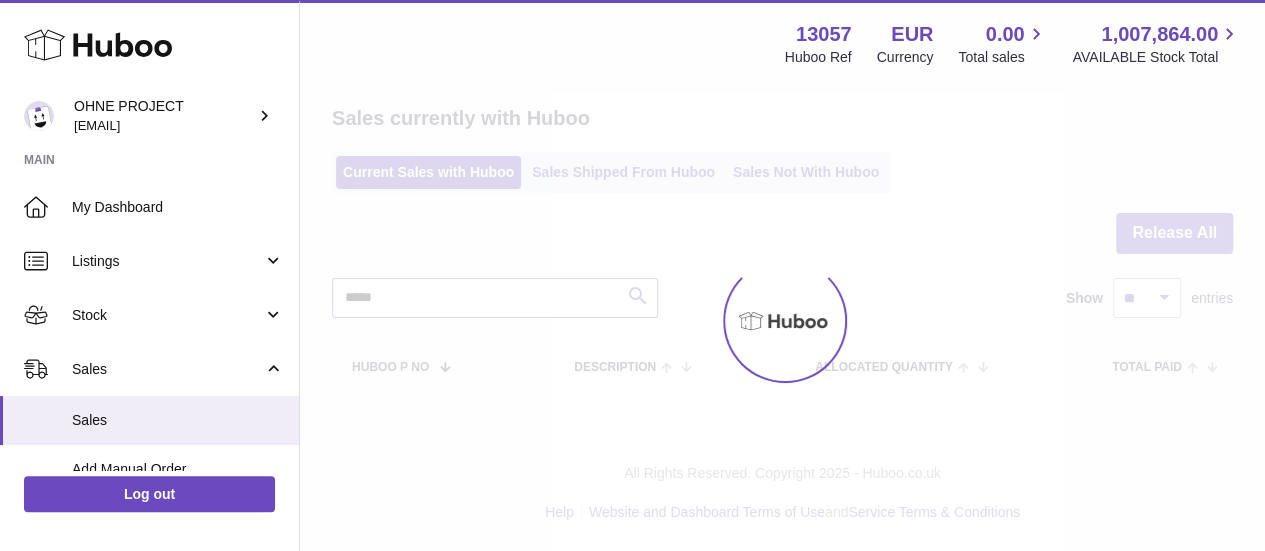 type on "*****" 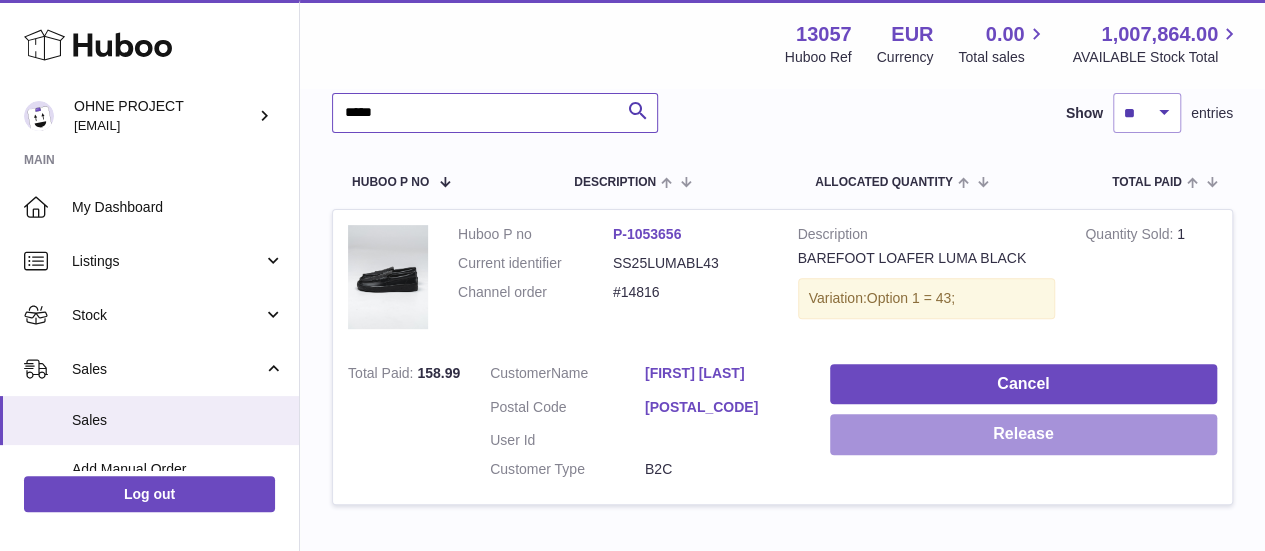 scroll, scrollTop: 263, scrollLeft: 0, axis: vertical 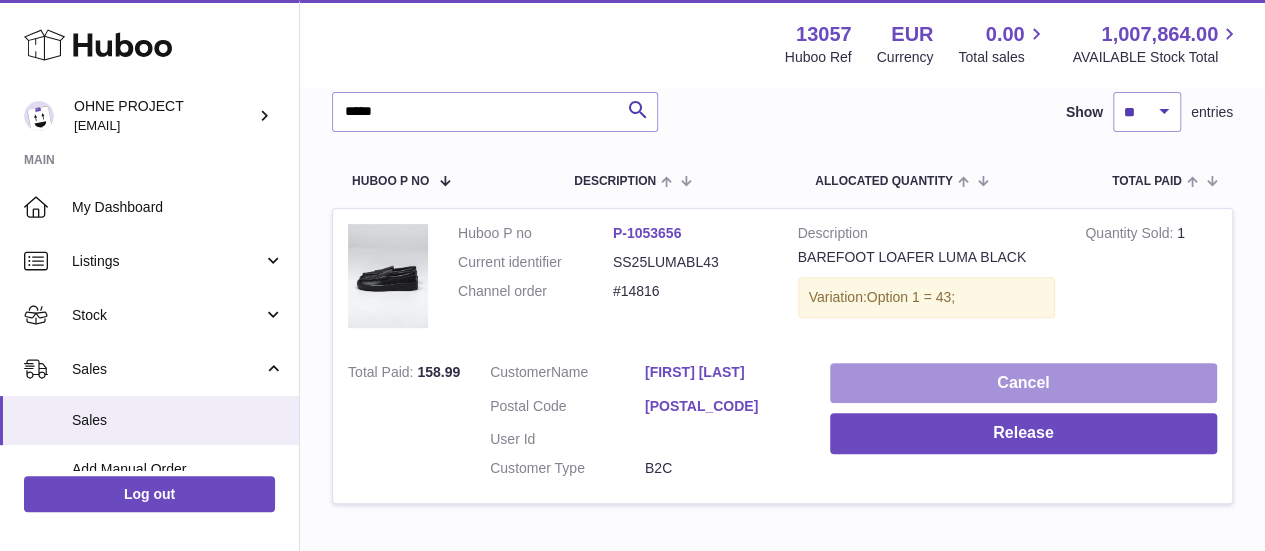 click on "Cancel" at bounding box center (1023, 383) 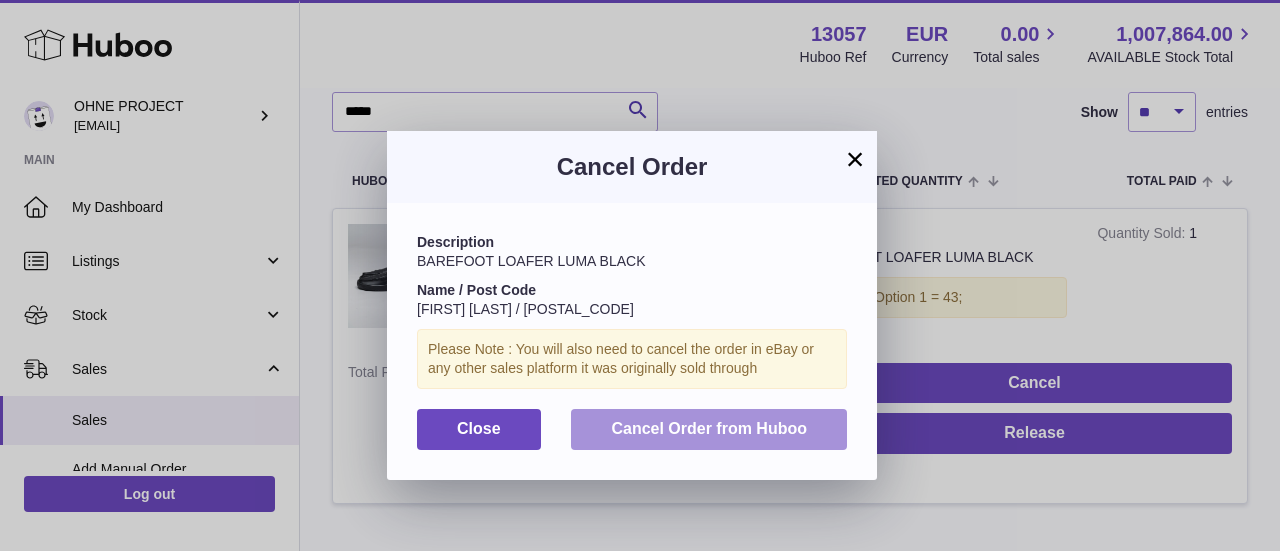 click on "Cancel Order from Huboo" at bounding box center (709, 429) 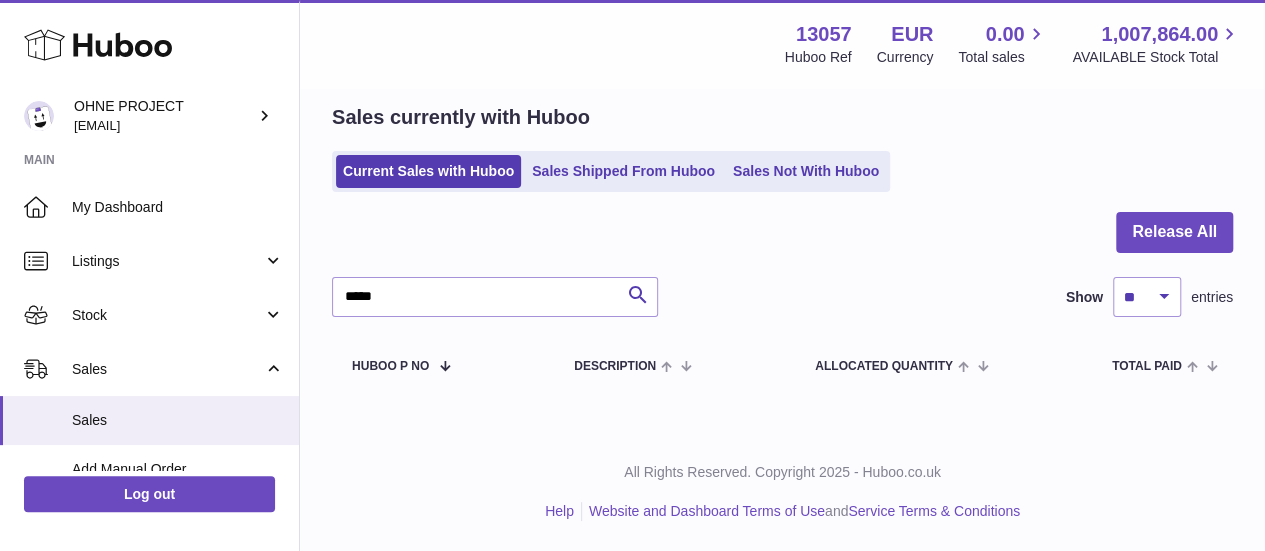 scroll, scrollTop: 77, scrollLeft: 0, axis: vertical 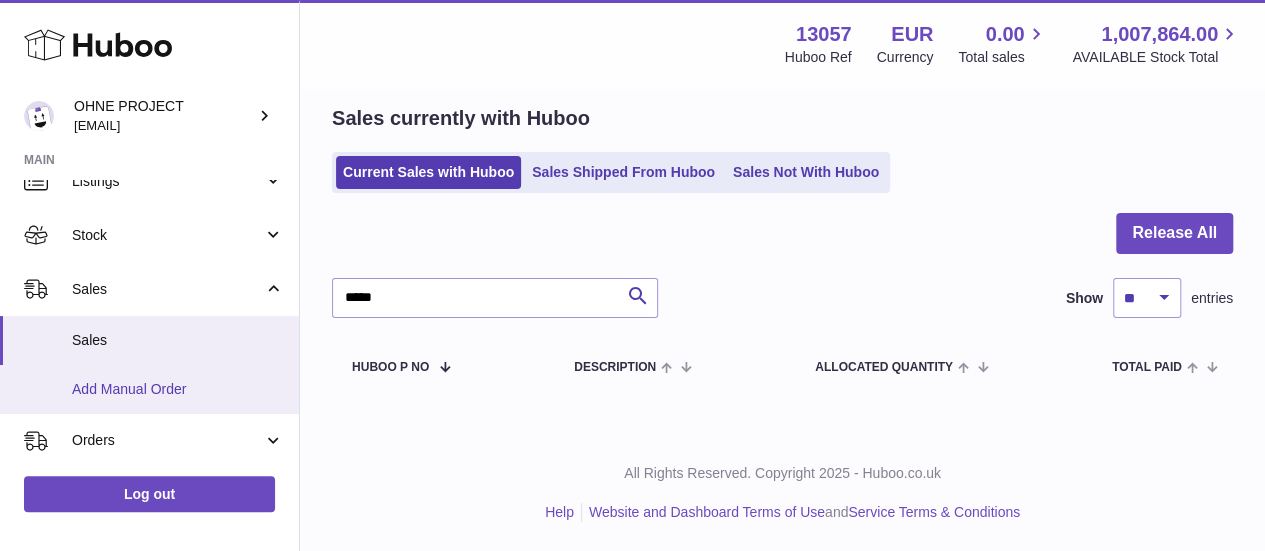 click on "Add Manual Order" at bounding box center (149, 389) 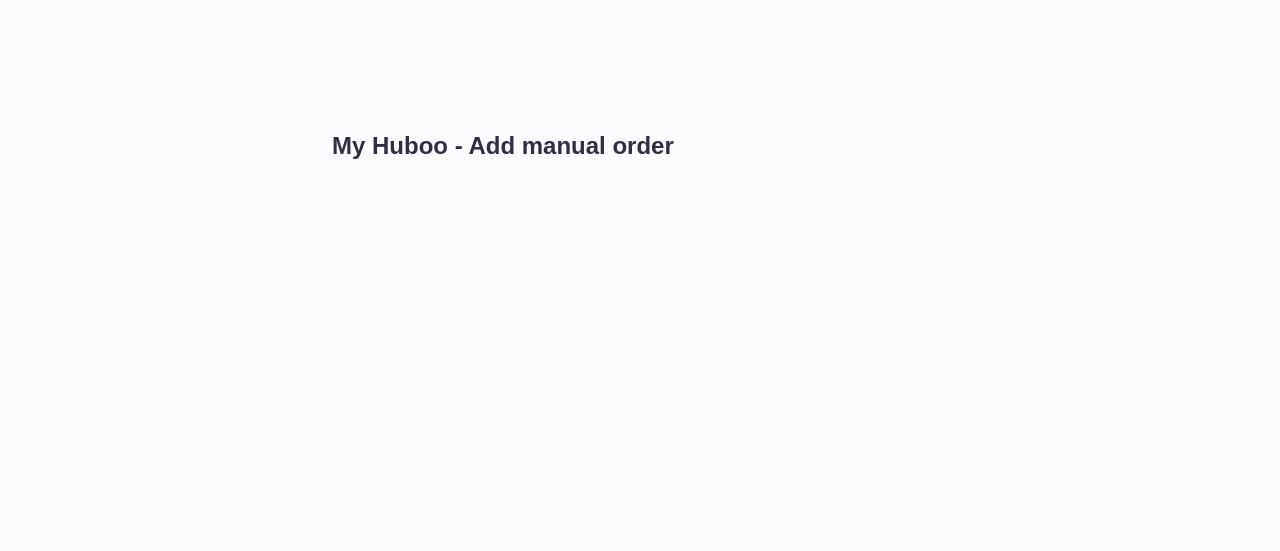 scroll, scrollTop: 0, scrollLeft: 0, axis: both 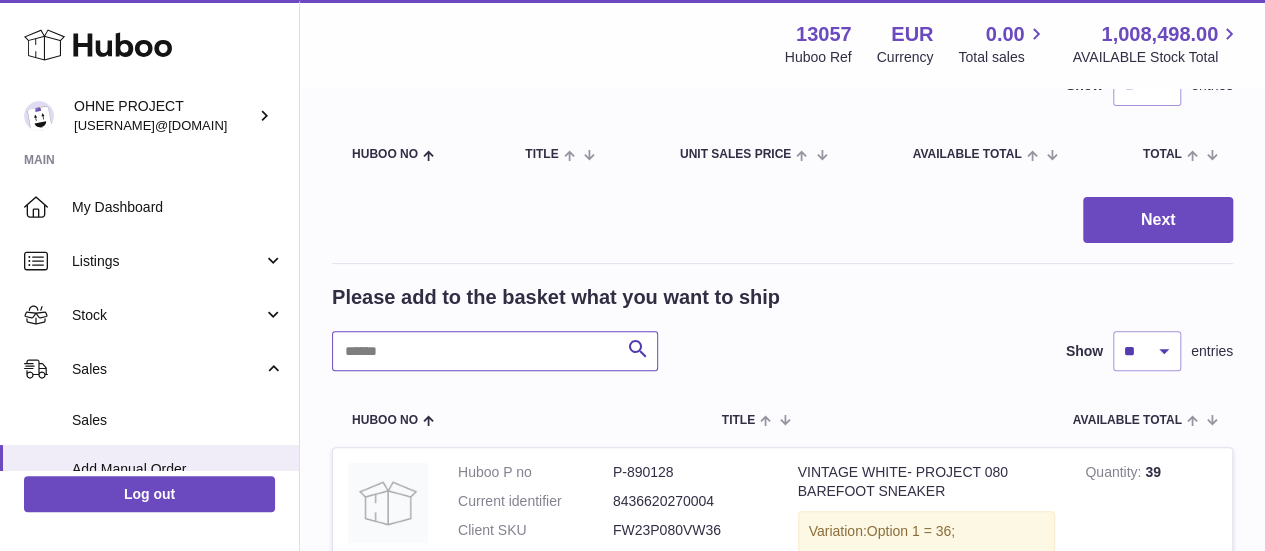 paste on "*******" 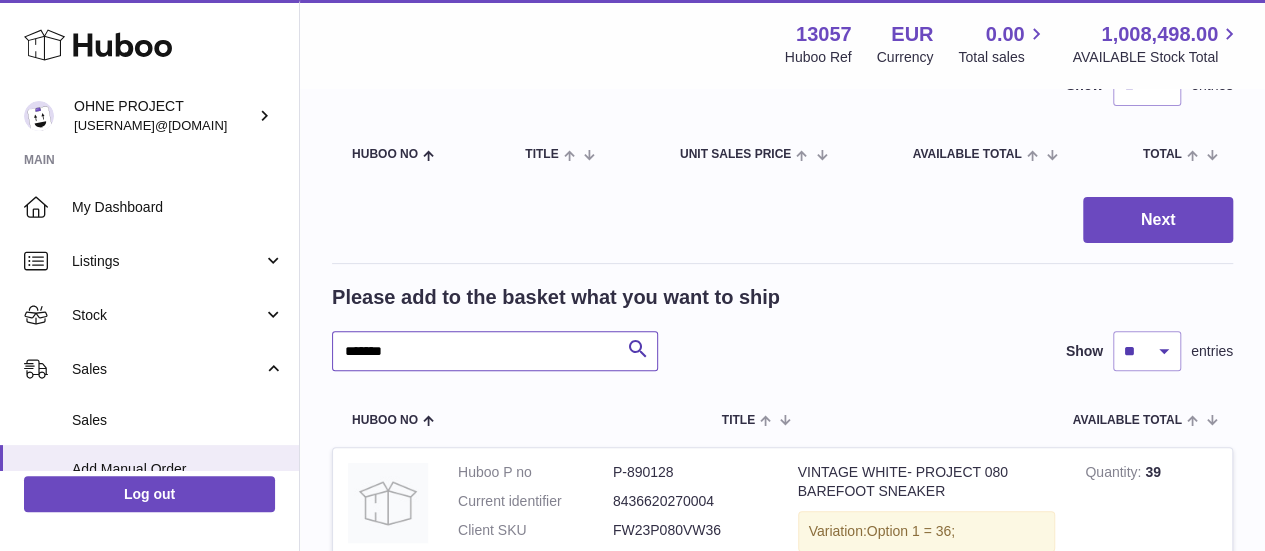 click on "*******" at bounding box center (495, 351) 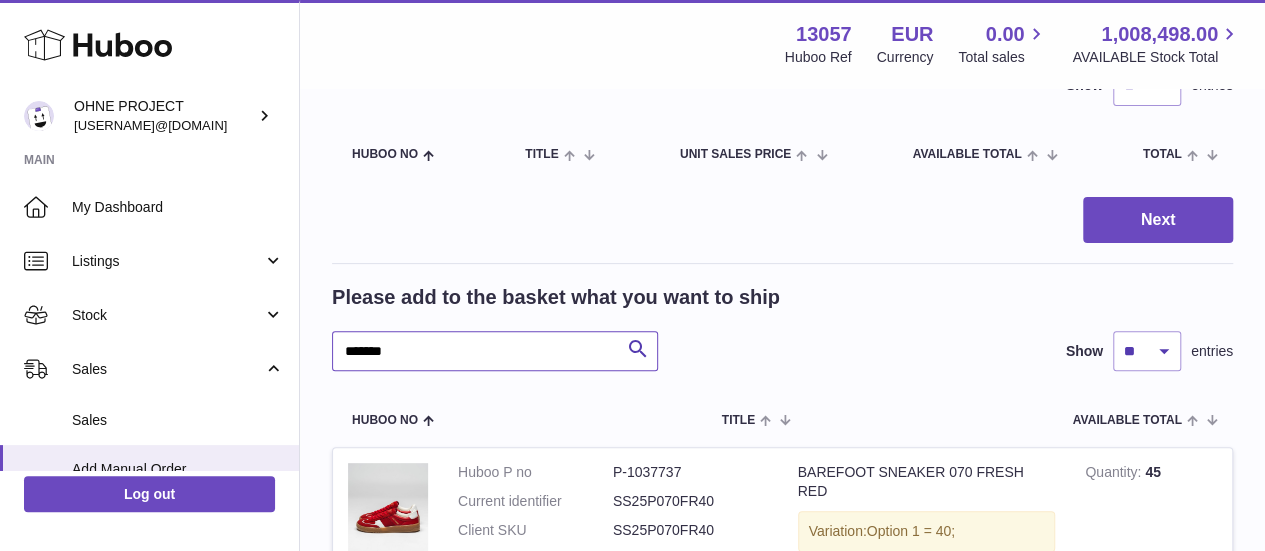 scroll, scrollTop: 456, scrollLeft: 0, axis: vertical 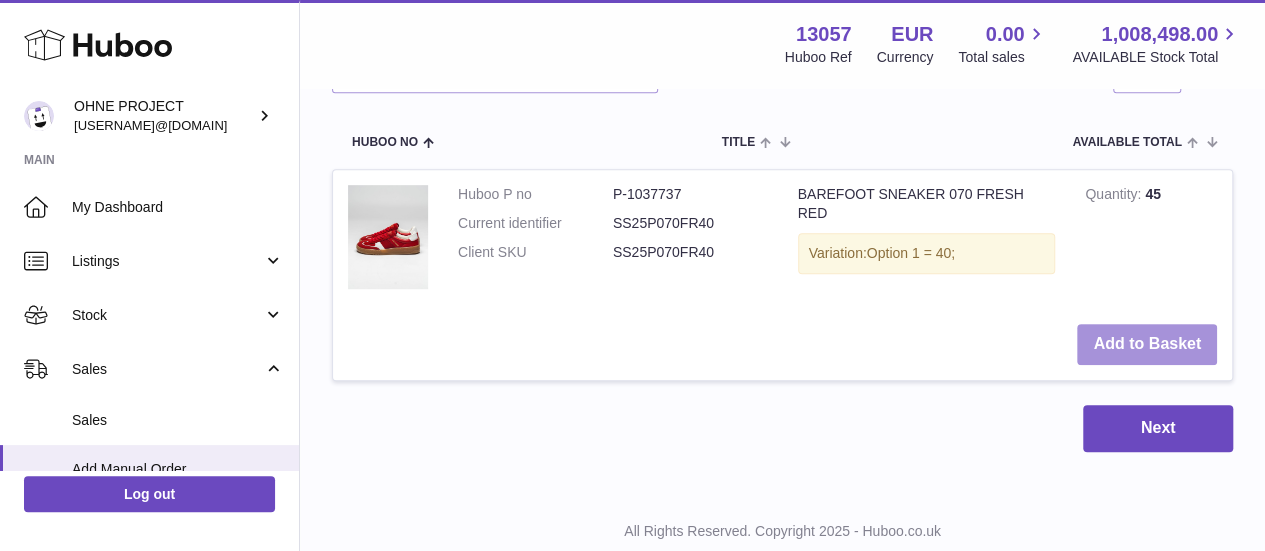 click on "Add to Basket" at bounding box center (1147, 344) 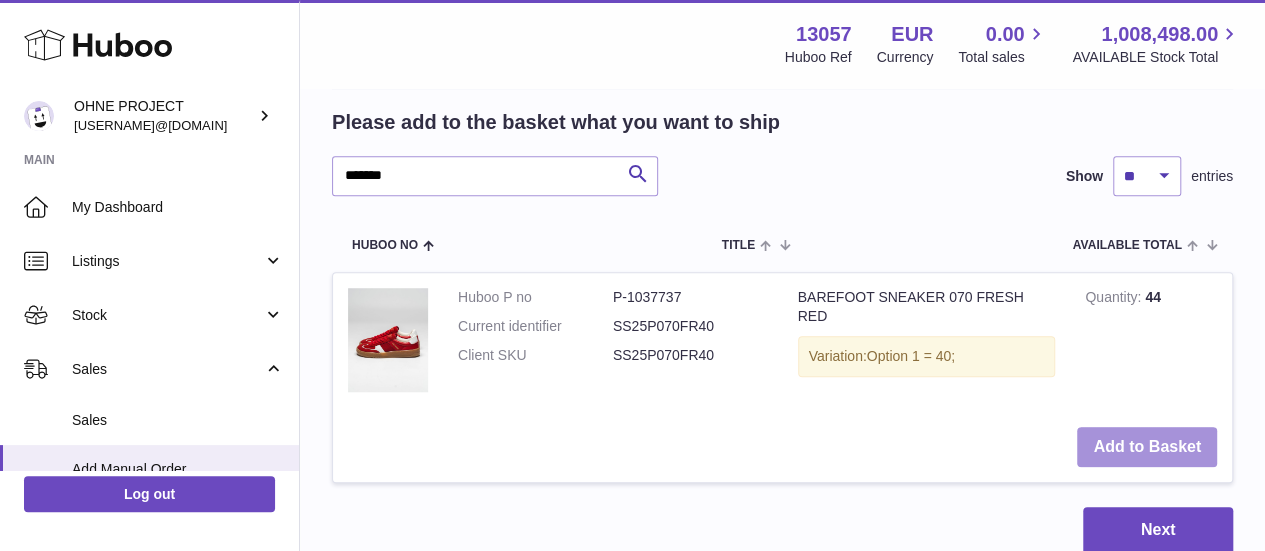 scroll, scrollTop: 587, scrollLeft: 0, axis: vertical 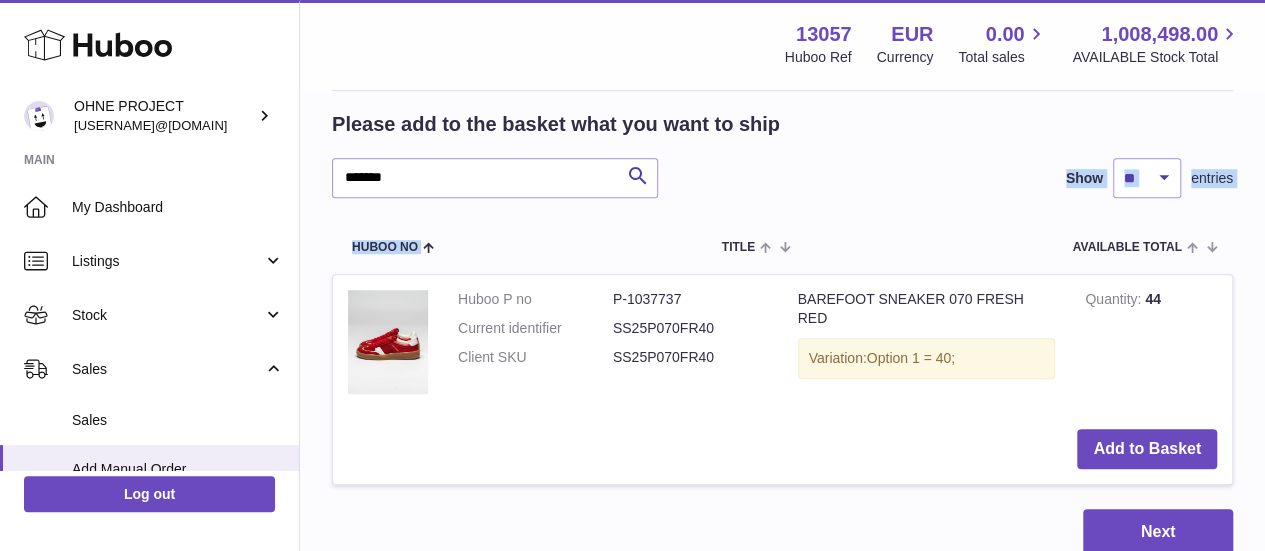 drag, startPoint x: 485, startPoint y: 227, endPoint x: 464, endPoint y: 214, distance: 24.698177 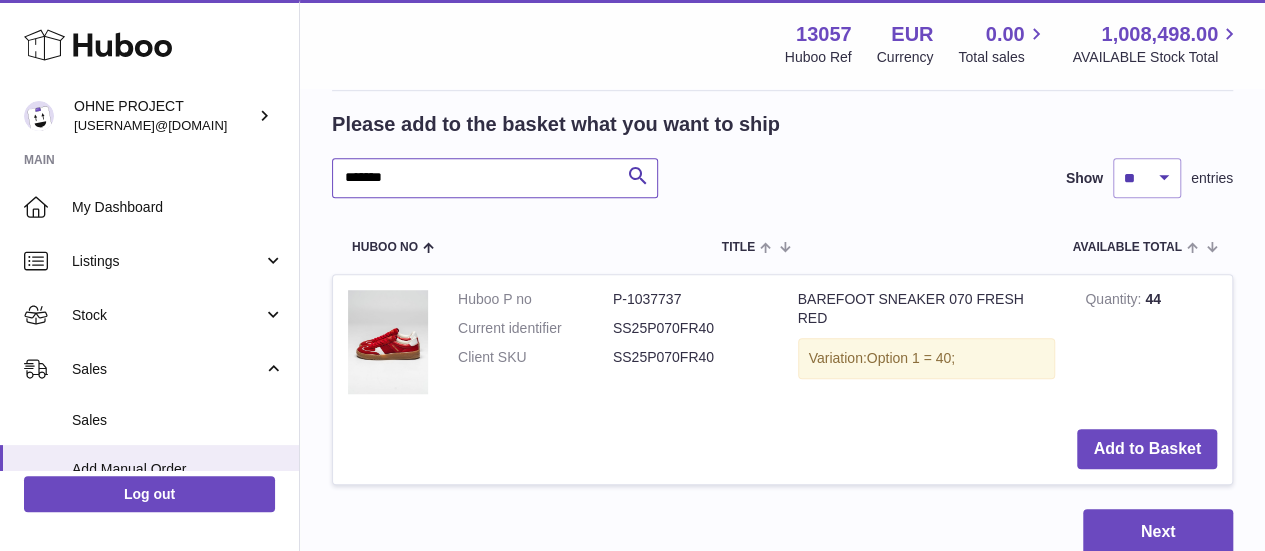 click on "*******" at bounding box center [495, 178] 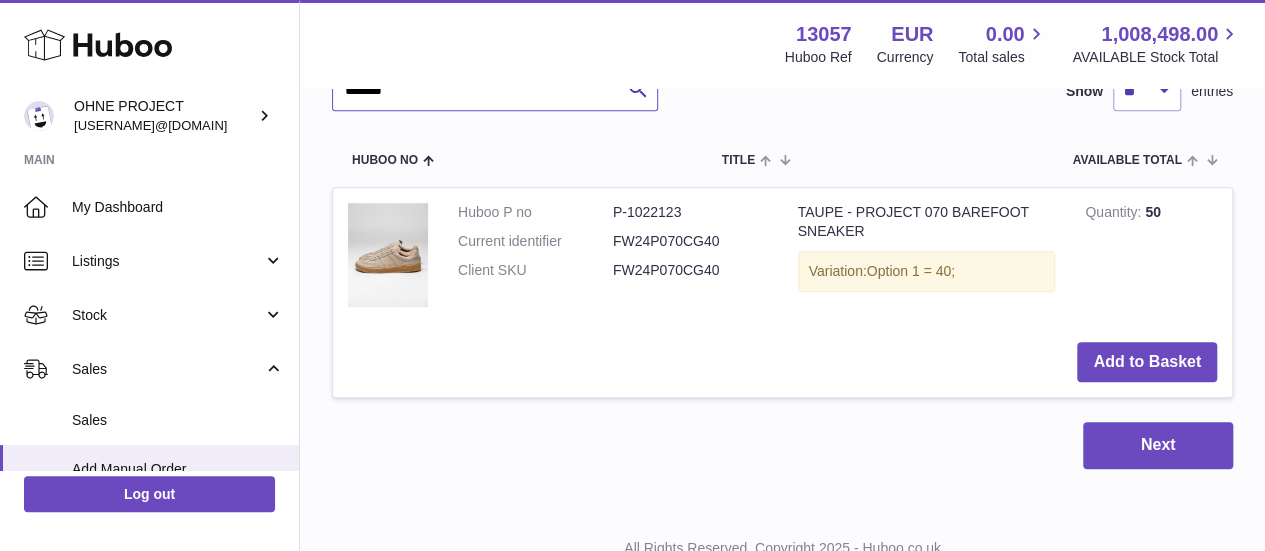 scroll, scrollTop: 675, scrollLeft: 0, axis: vertical 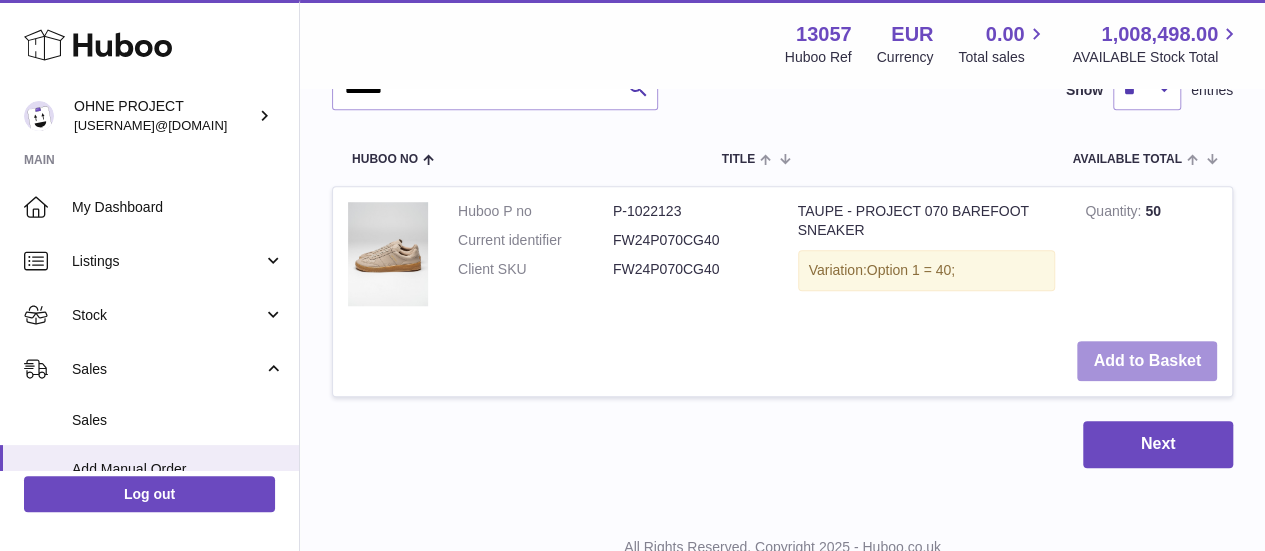 click on "Add to Basket" at bounding box center [1147, 361] 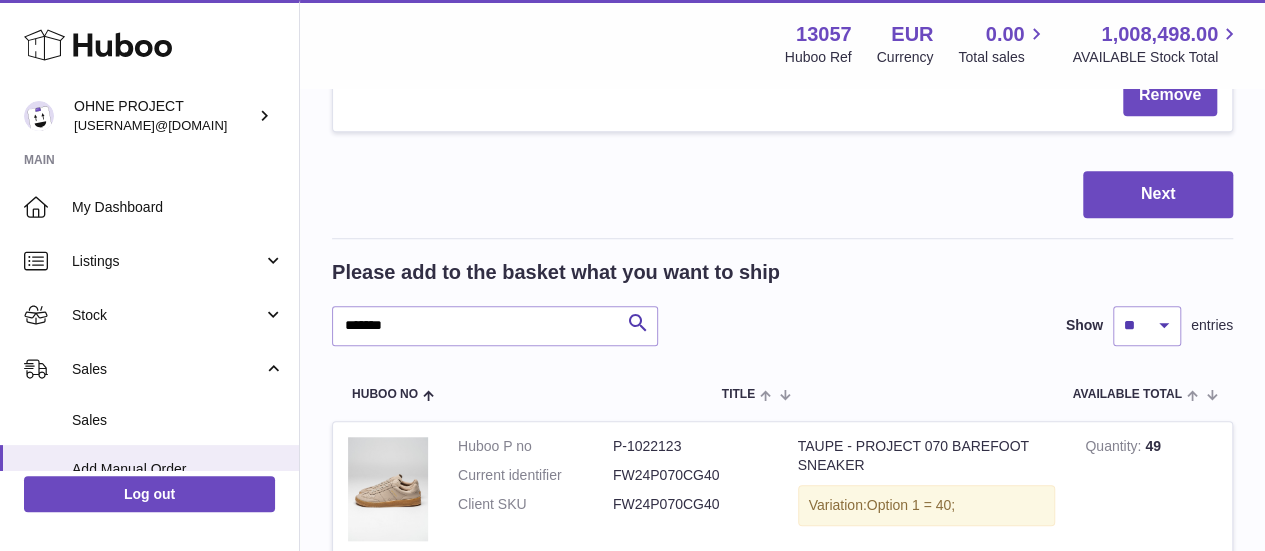 scroll, scrollTop: 932, scrollLeft: 0, axis: vertical 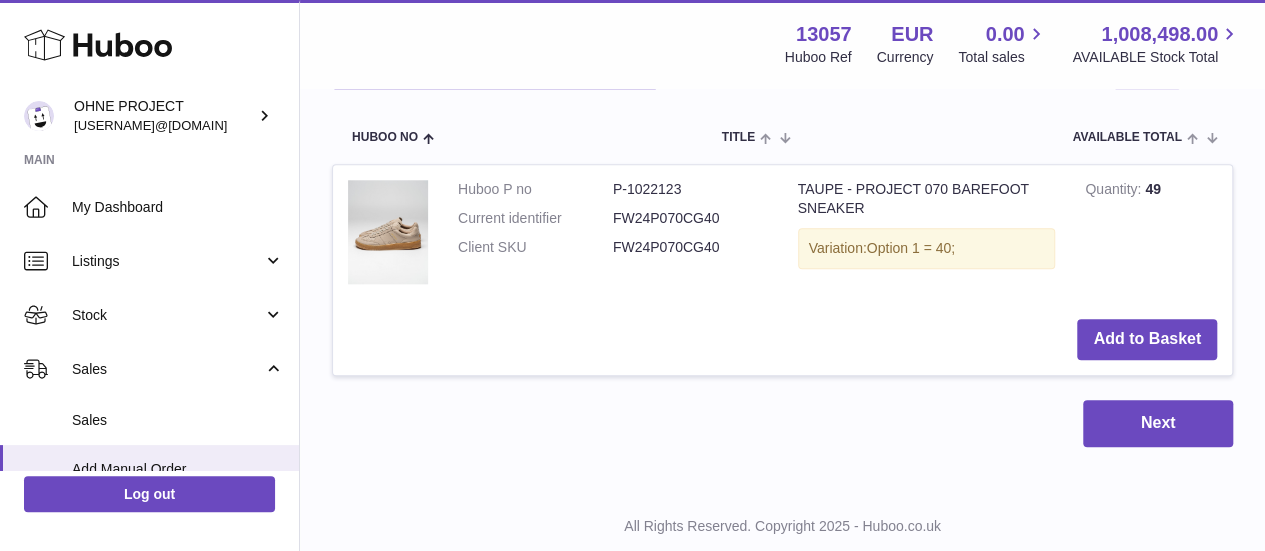click on "*******" at bounding box center [495, 69] 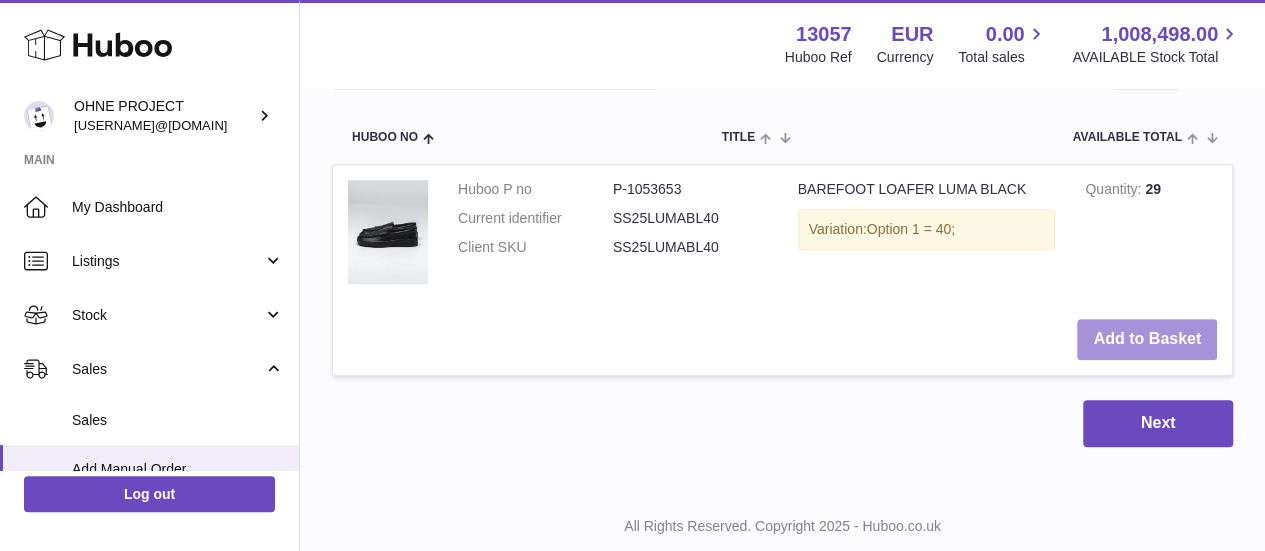 click on "Add to Basket" at bounding box center [1147, 339] 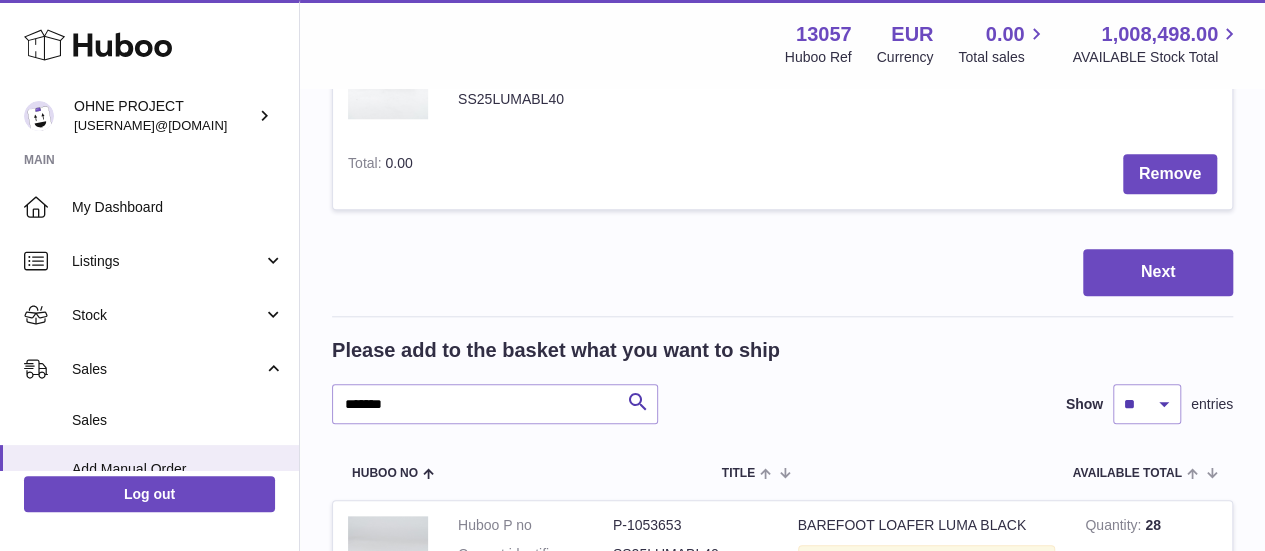 scroll, scrollTop: 814, scrollLeft: 0, axis: vertical 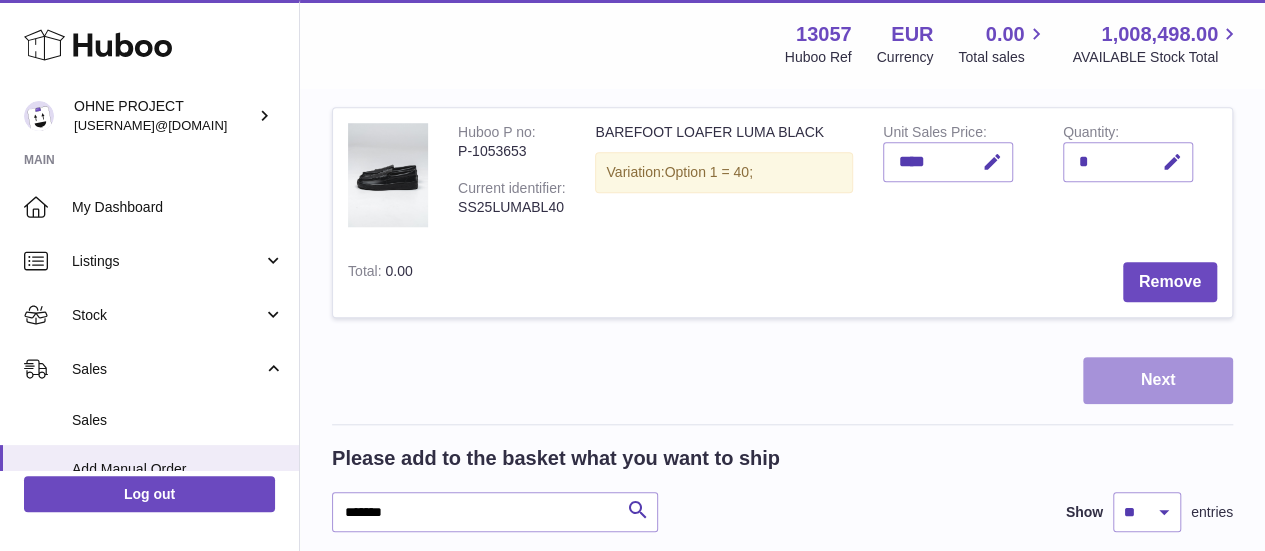 click on "Next" at bounding box center [1158, 380] 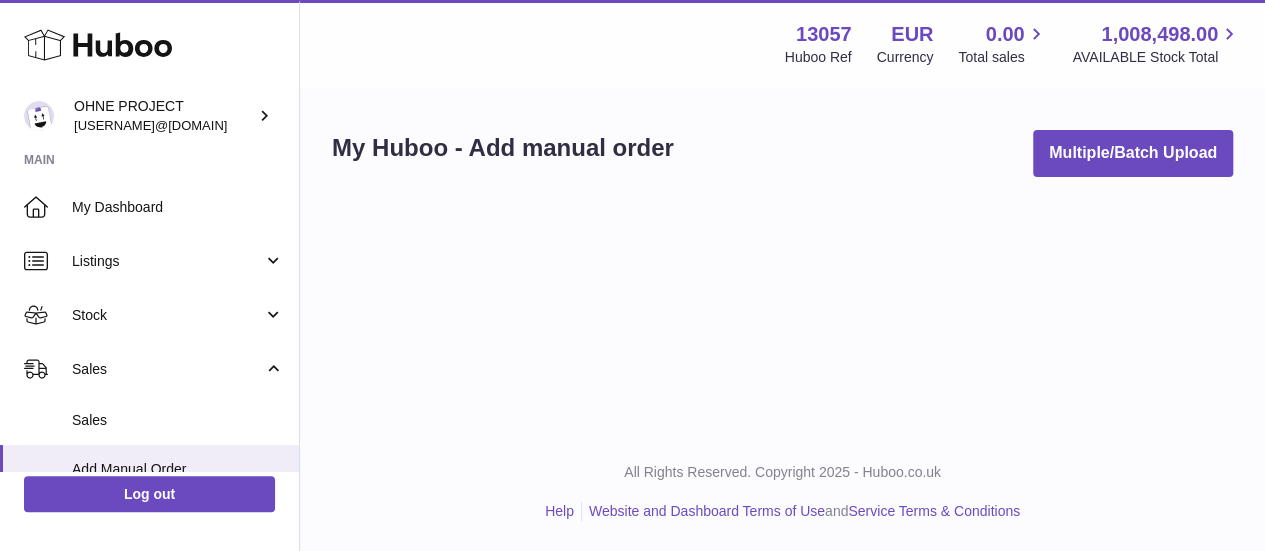scroll, scrollTop: 0, scrollLeft: 0, axis: both 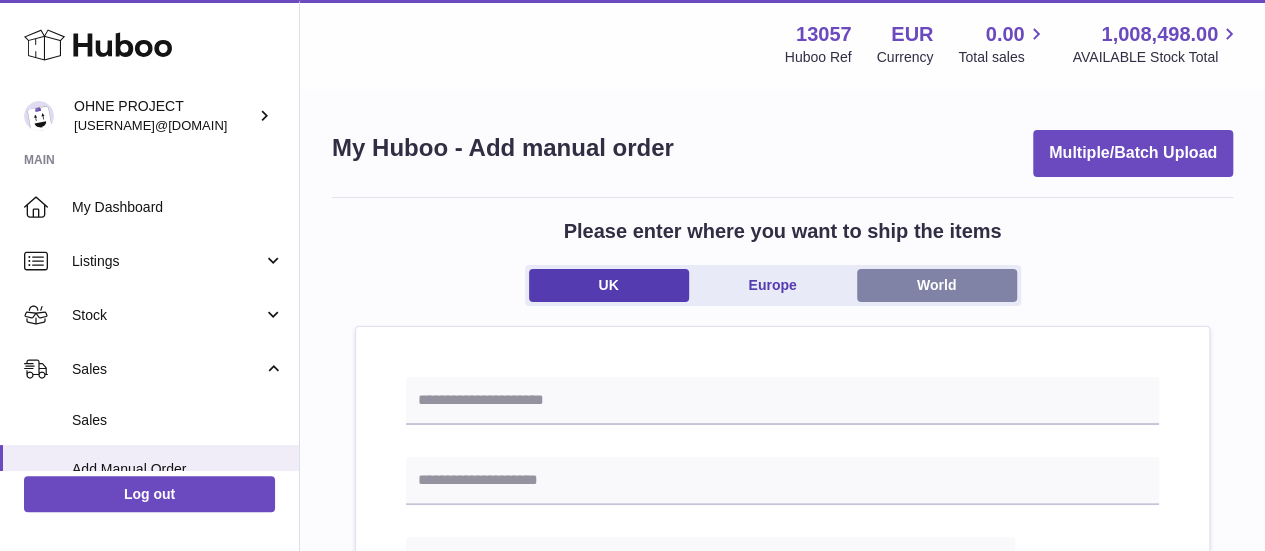click on "World" at bounding box center [937, 285] 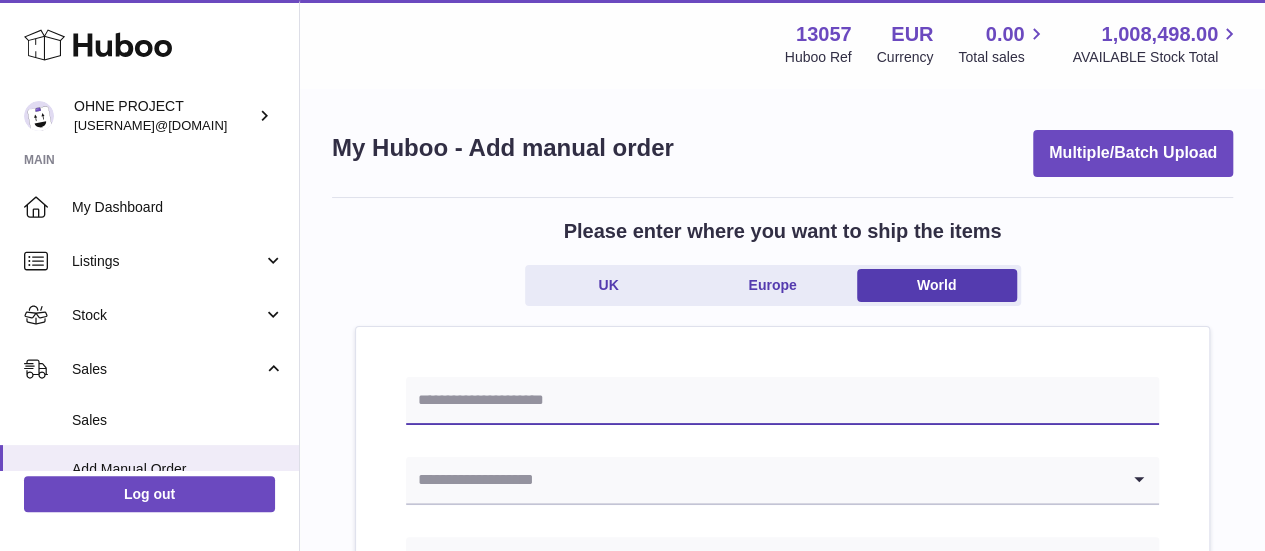 click at bounding box center (782, 401) 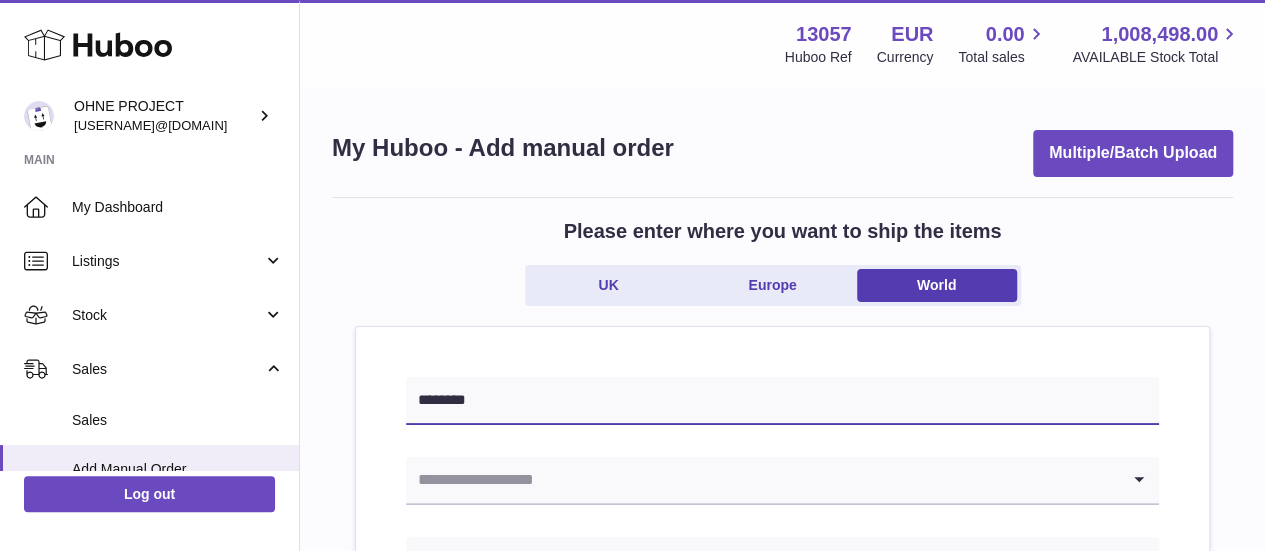 scroll, scrollTop: 58, scrollLeft: 0, axis: vertical 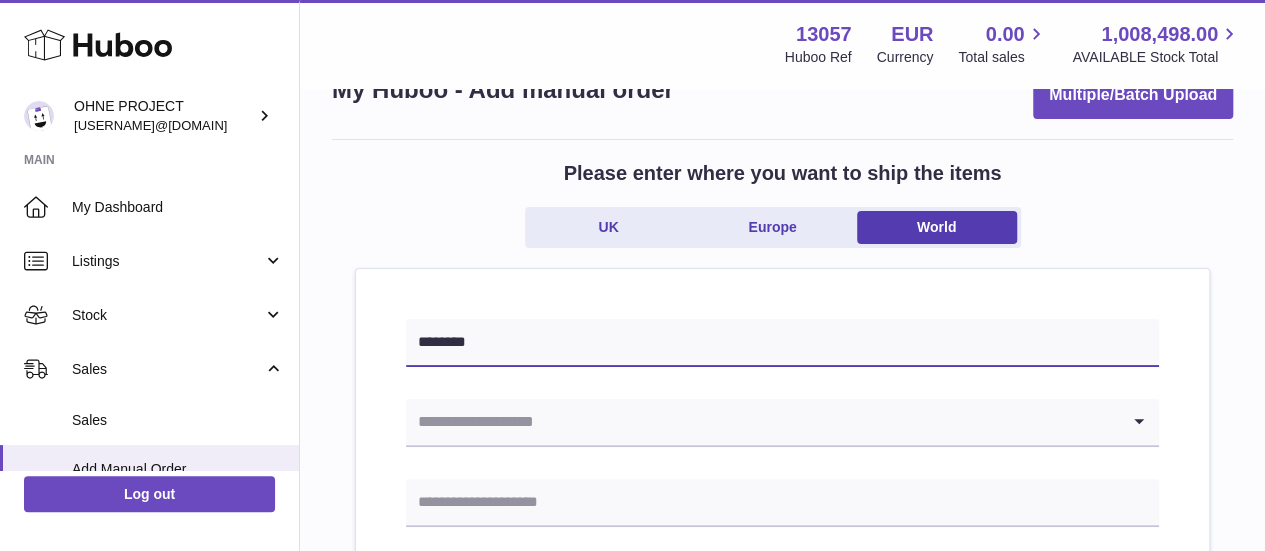 type on "********" 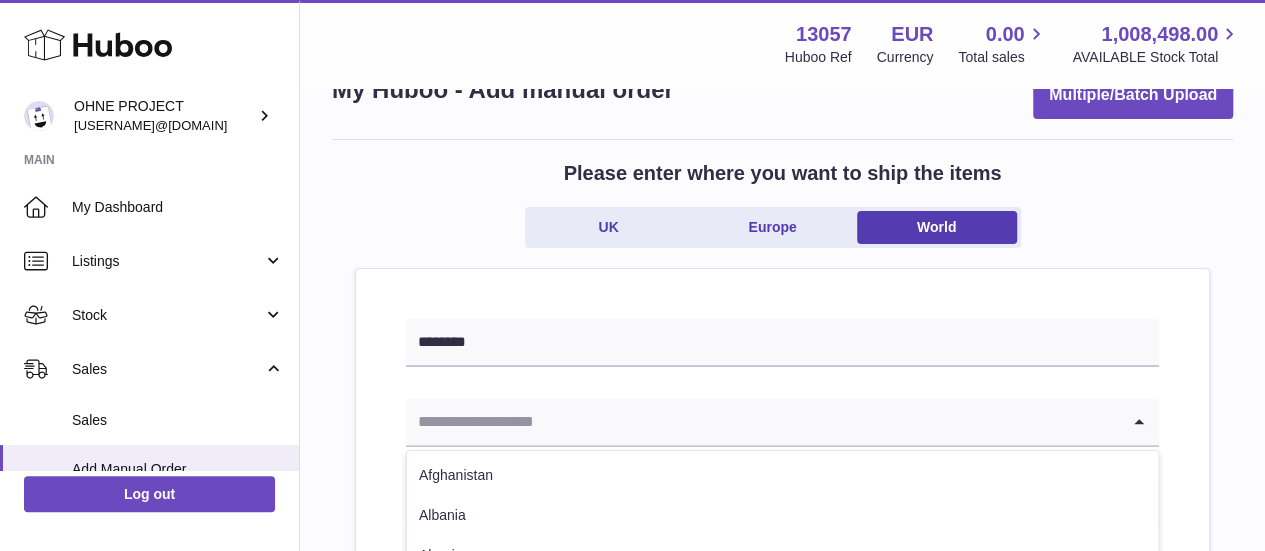 click at bounding box center [762, 422] 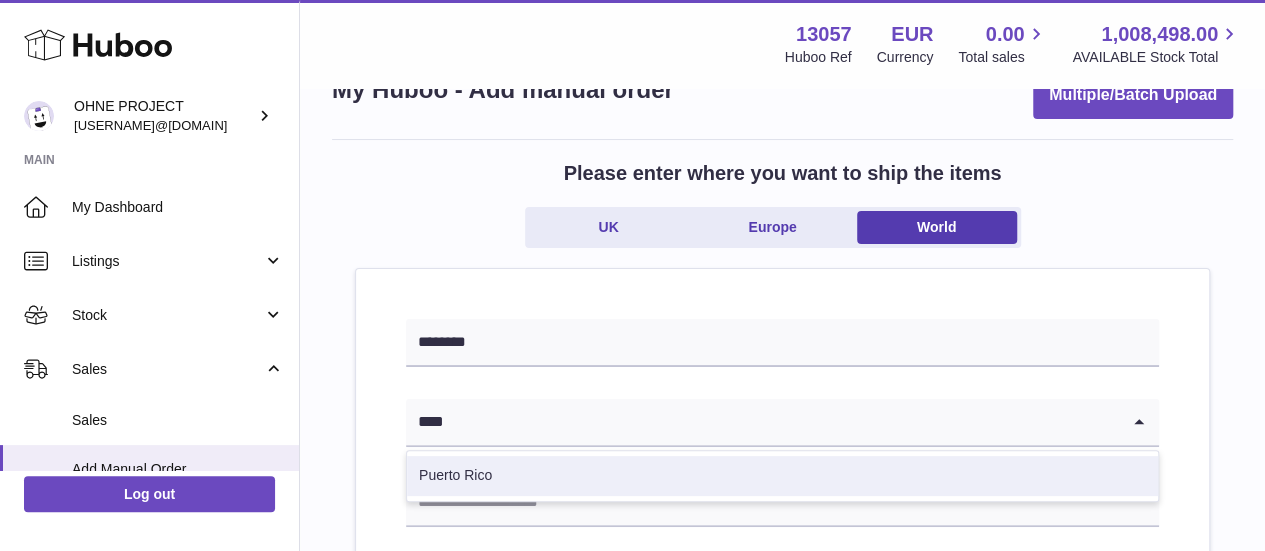 click on "Puerto Rico" at bounding box center [782, 476] 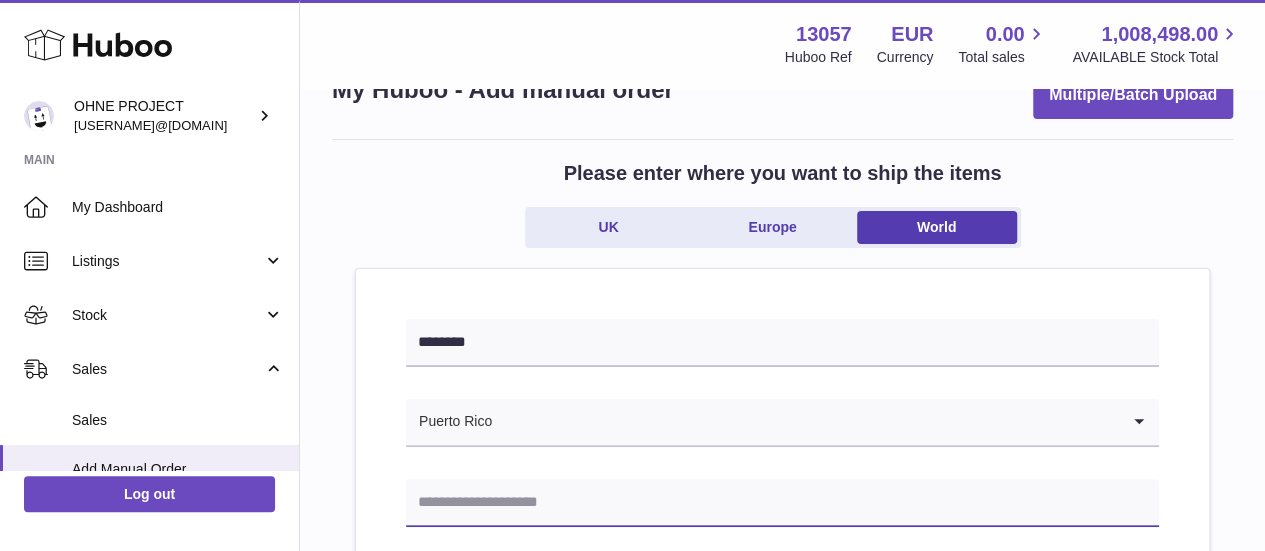 paste on "**********" 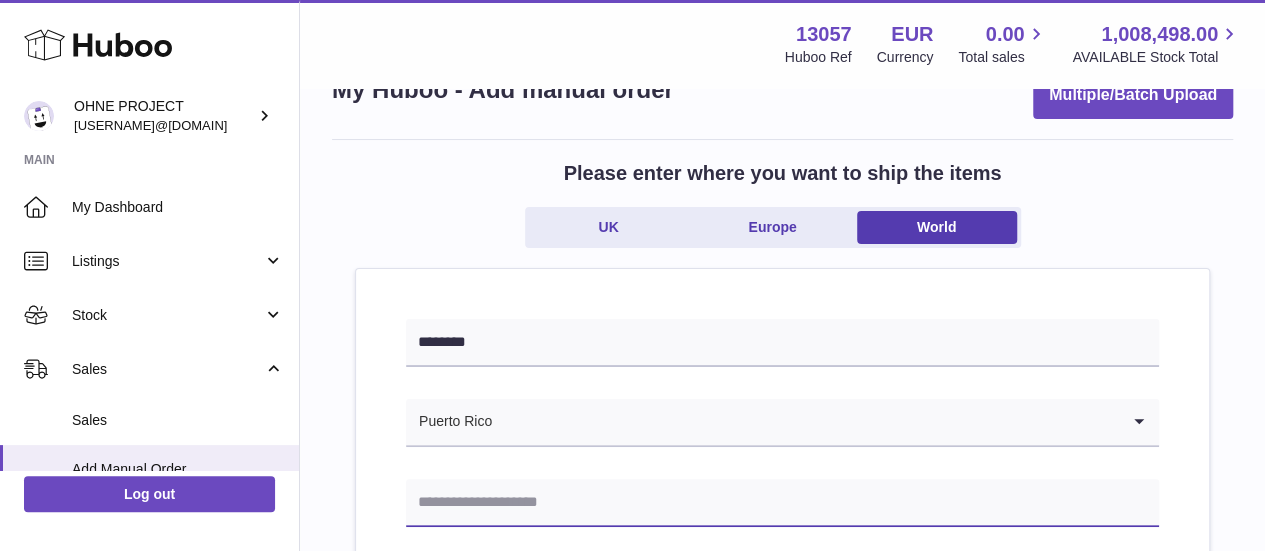 click at bounding box center (782, 503) 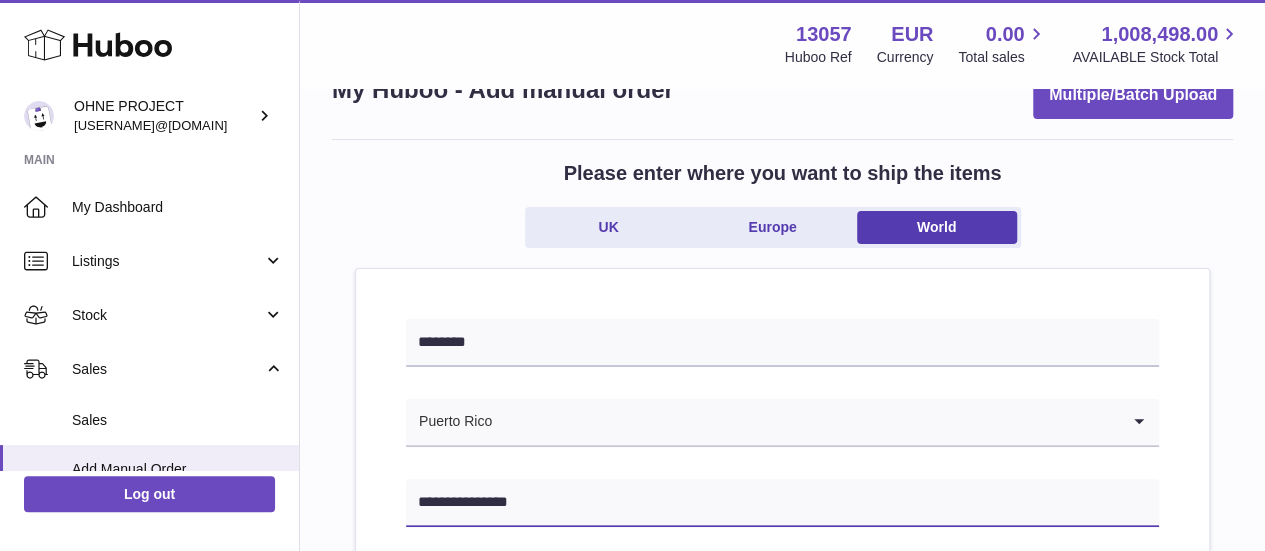 type on "**********" 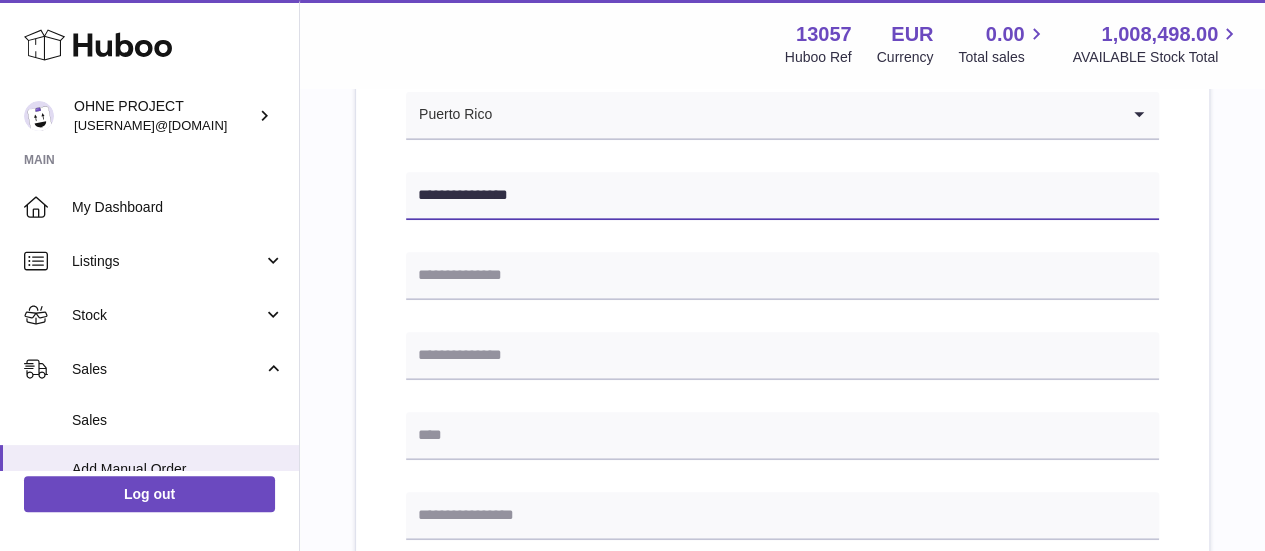 scroll, scrollTop: 368, scrollLeft: 0, axis: vertical 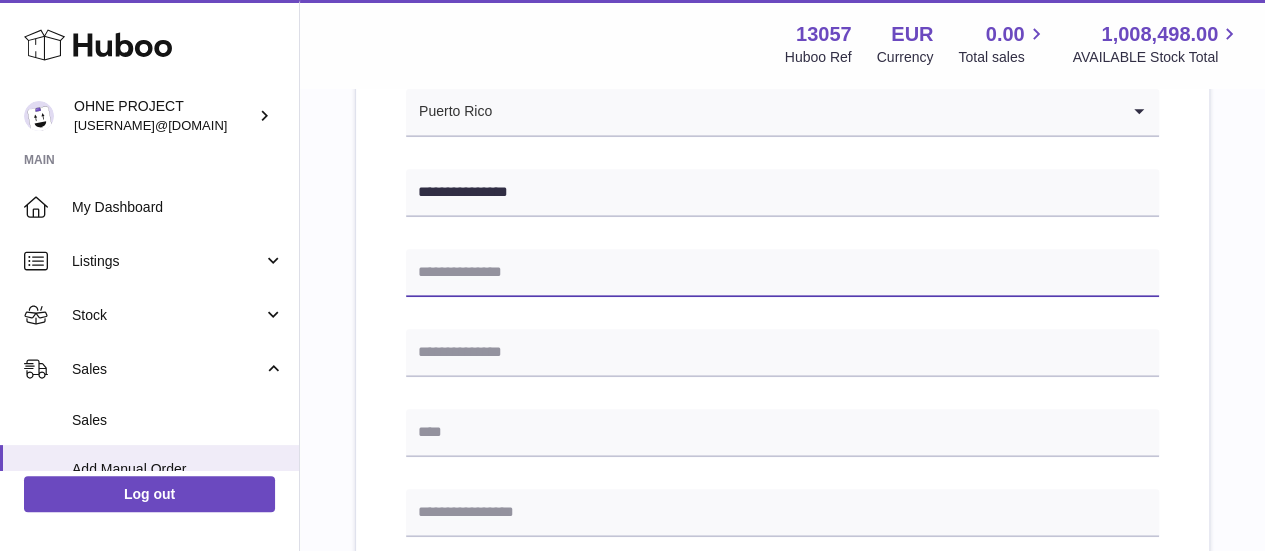 click at bounding box center (782, 273) 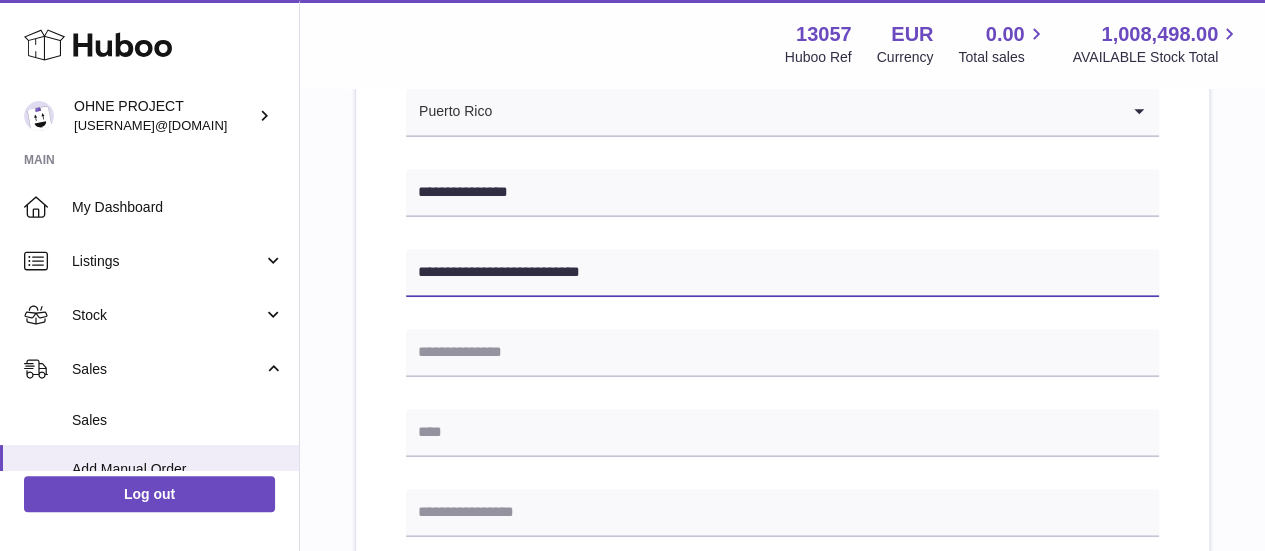 type on "**********" 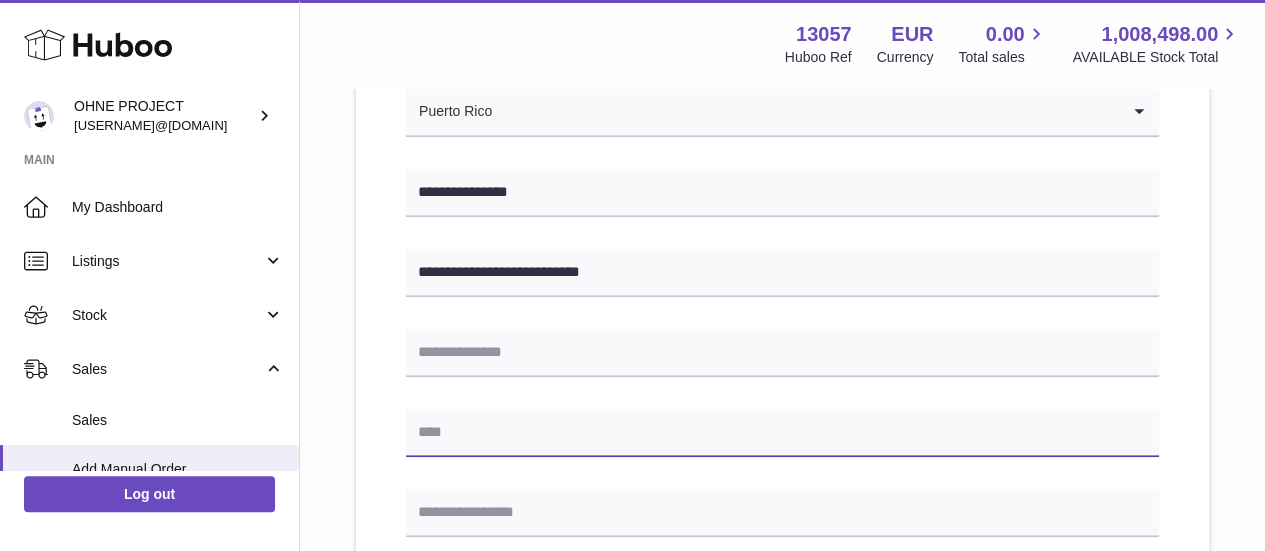 click at bounding box center [782, 433] 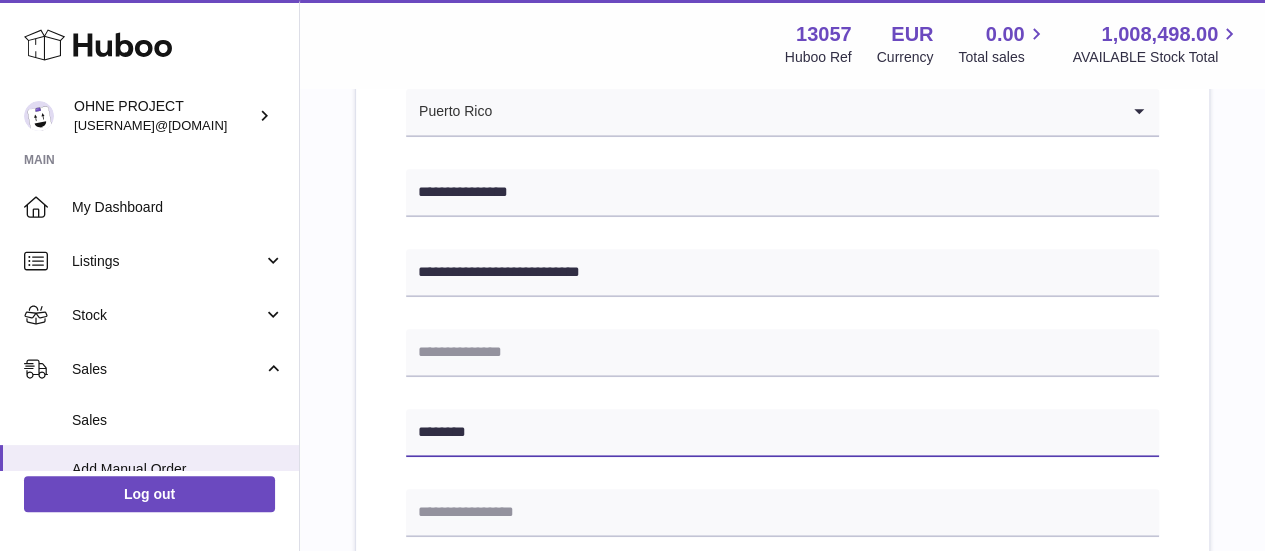 type on "********" 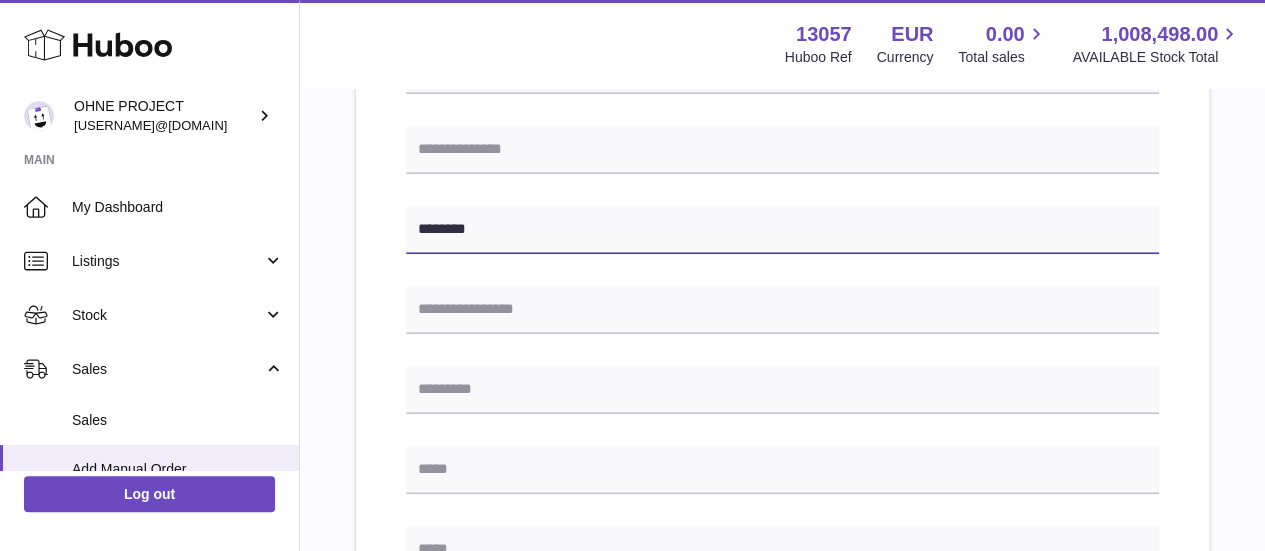 scroll, scrollTop: 572, scrollLeft: 0, axis: vertical 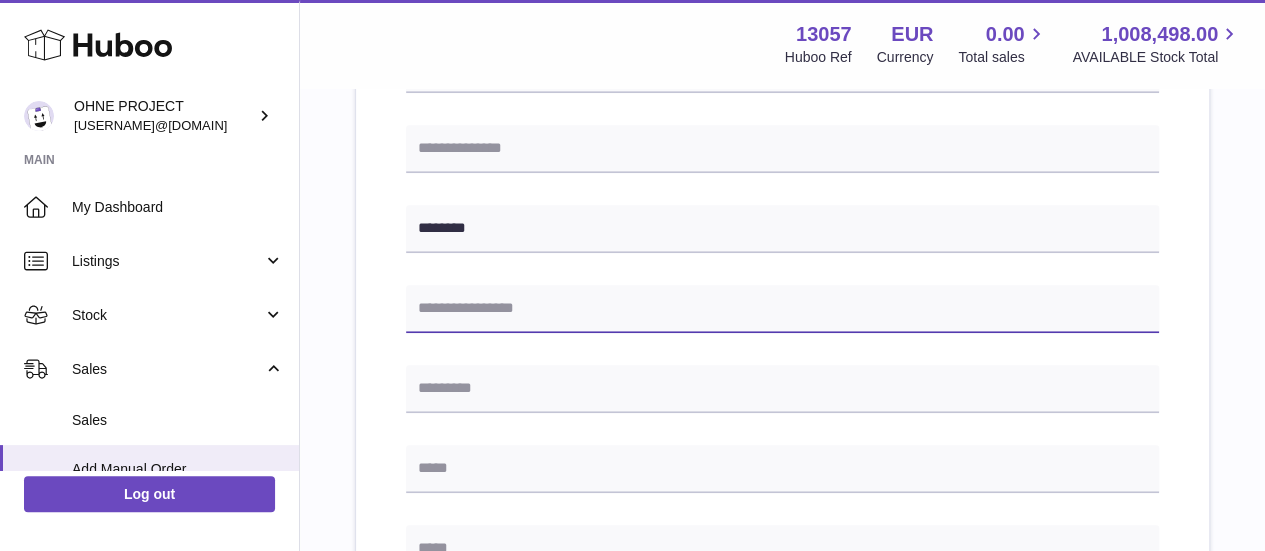 click at bounding box center (782, 309) 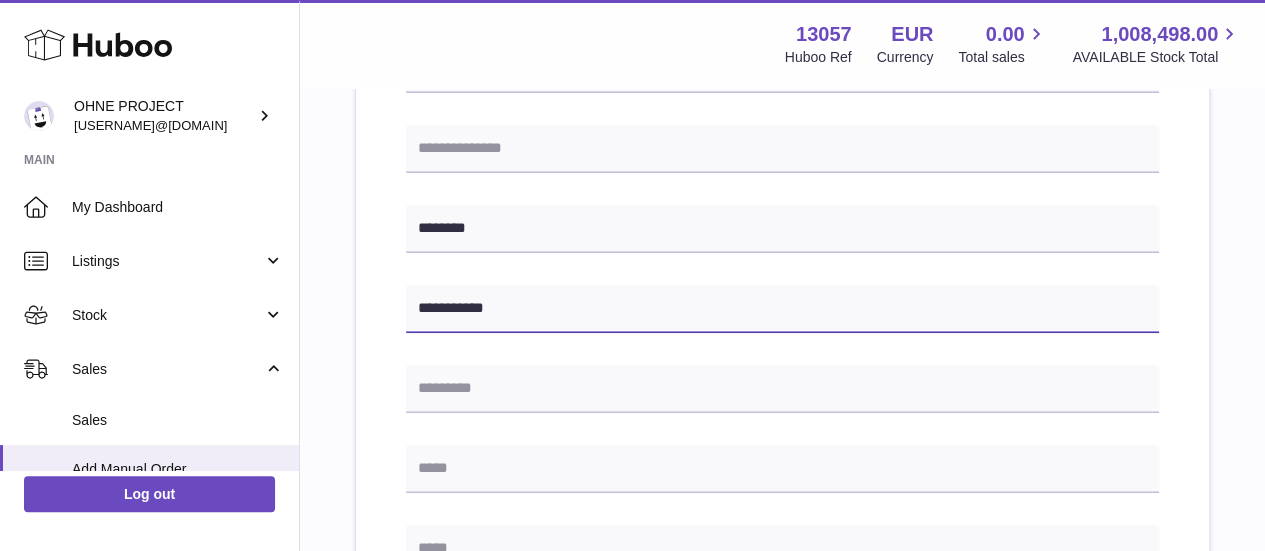 type on "**********" 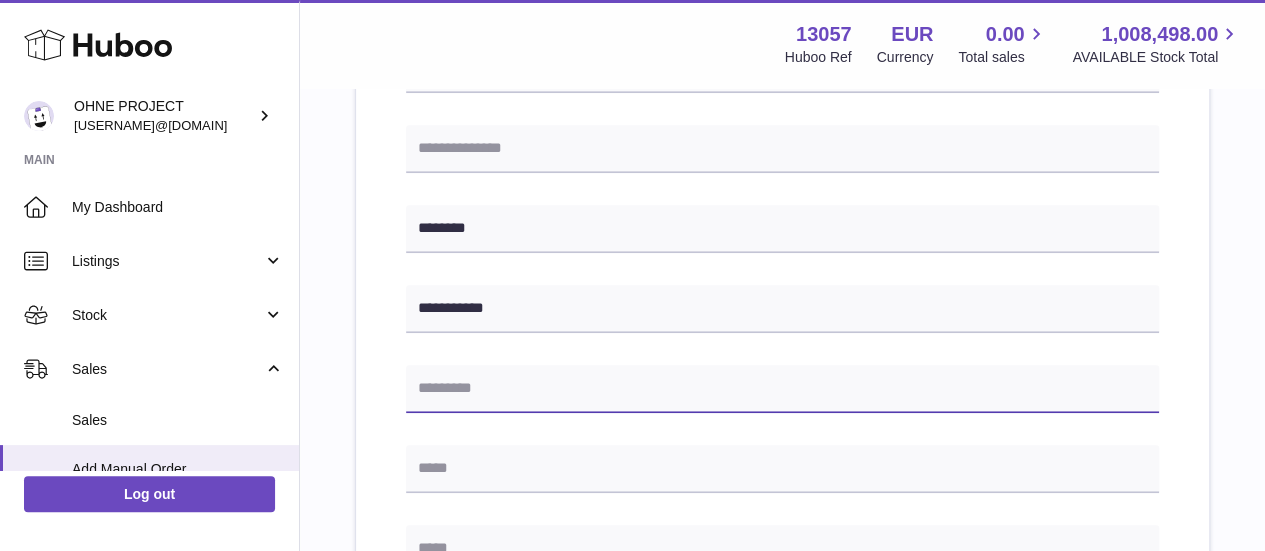 click at bounding box center (782, 389) 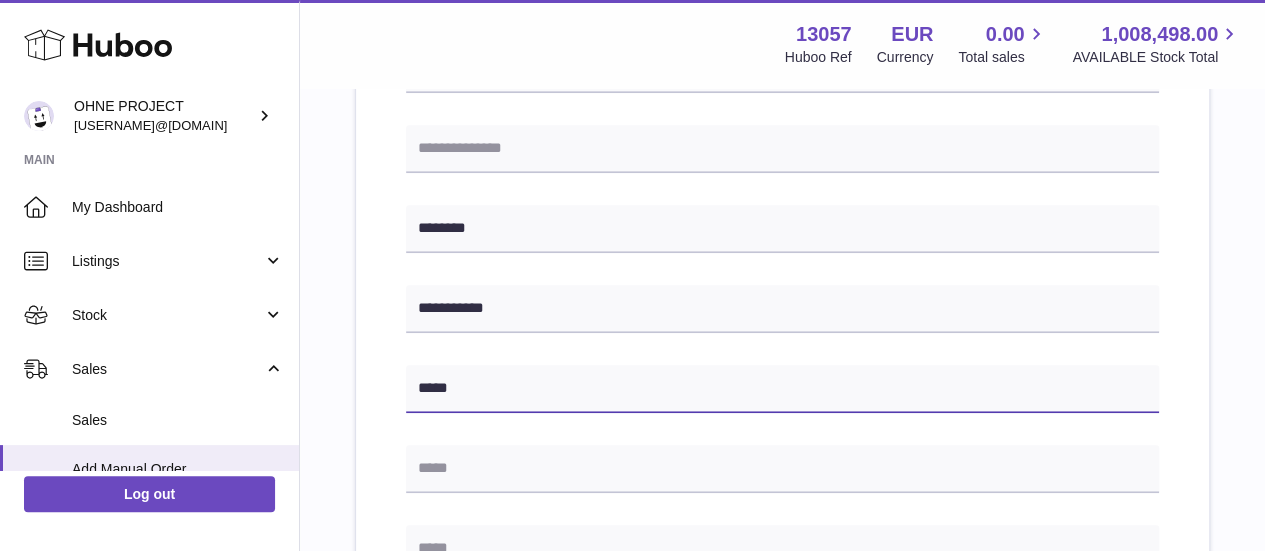 type on "*****" 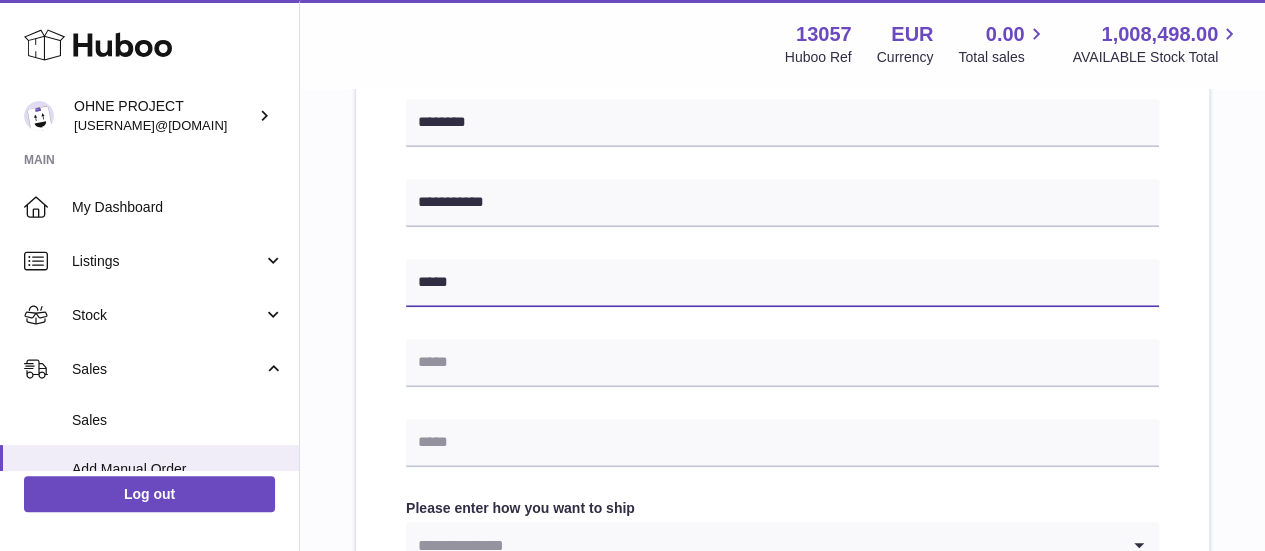 scroll, scrollTop: 679, scrollLeft: 0, axis: vertical 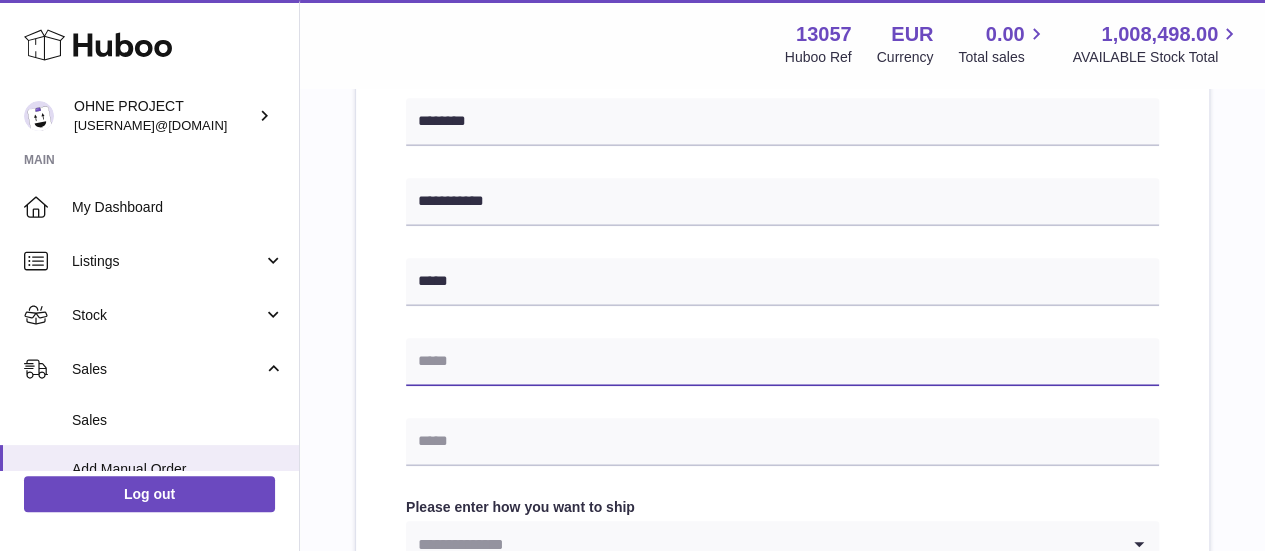 click at bounding box center [782, 362] 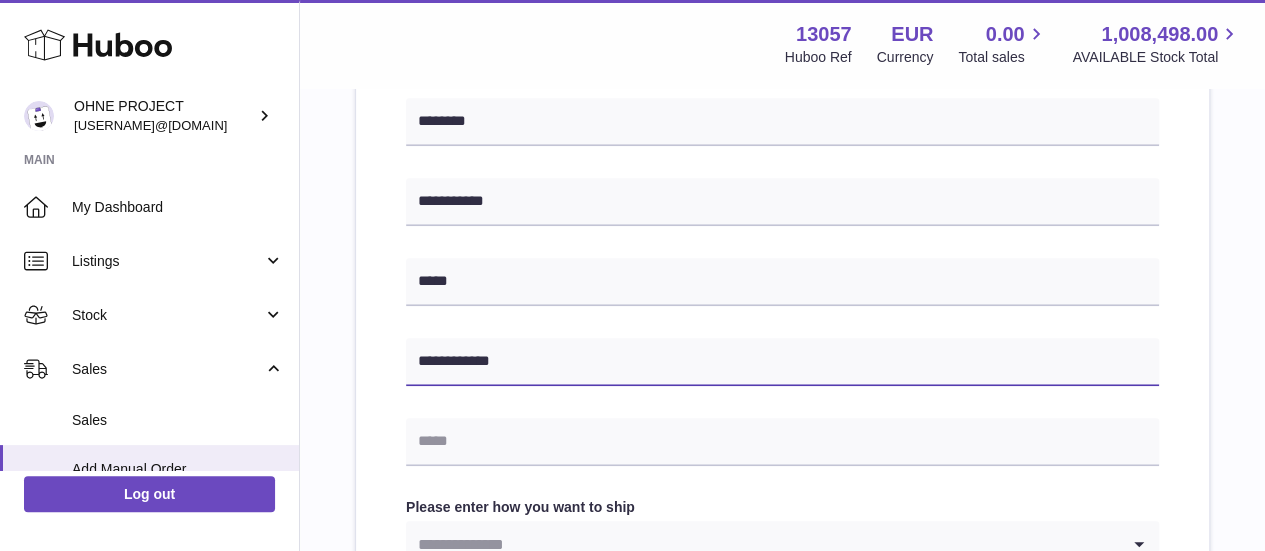 type on "**********" 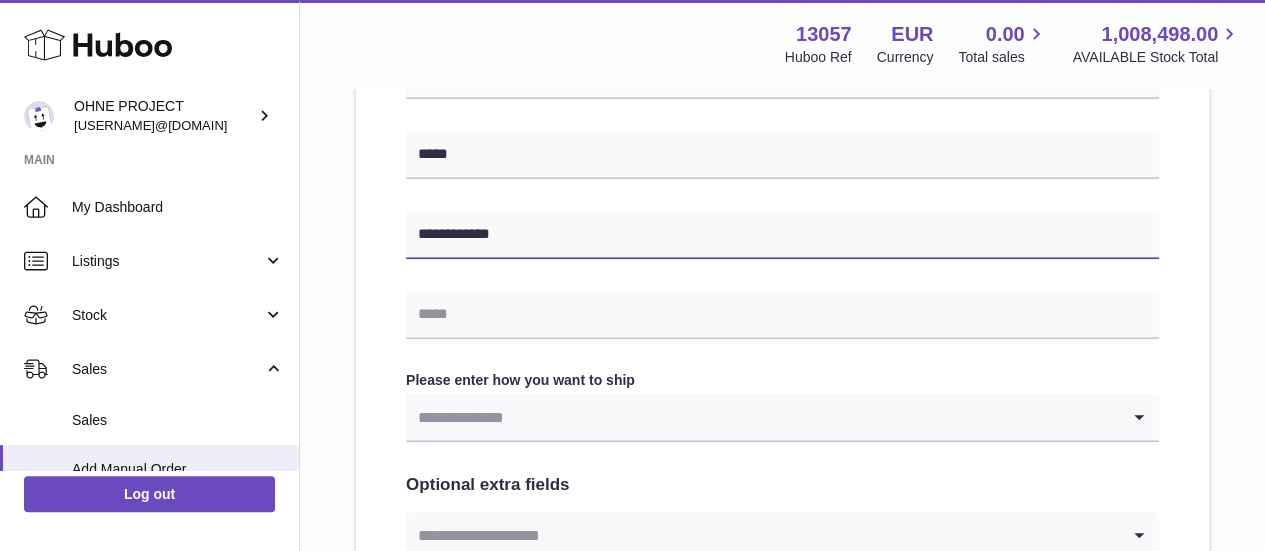 scroll, scrollTop: 819, scrollLeft: 0, axis: vertical 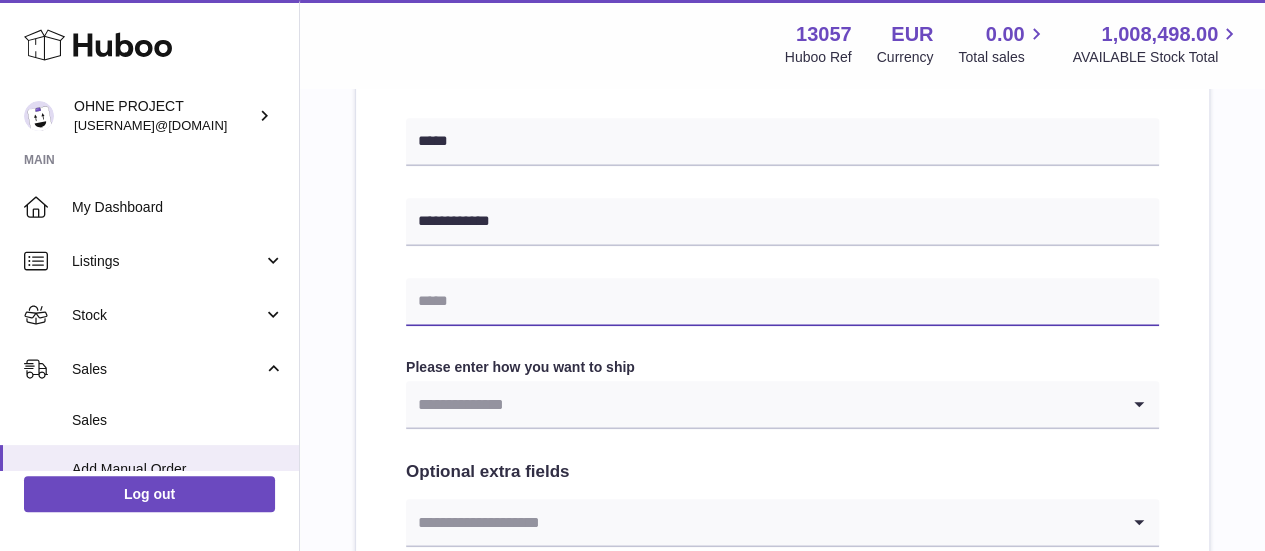 click at bounding box center (782, 302) 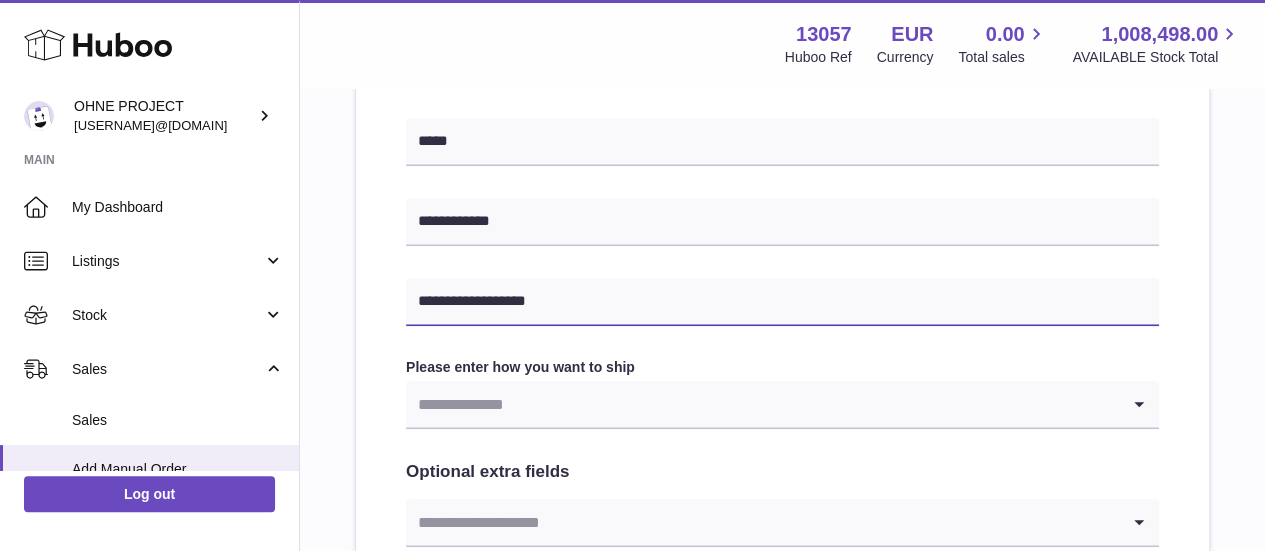 type on "**********" 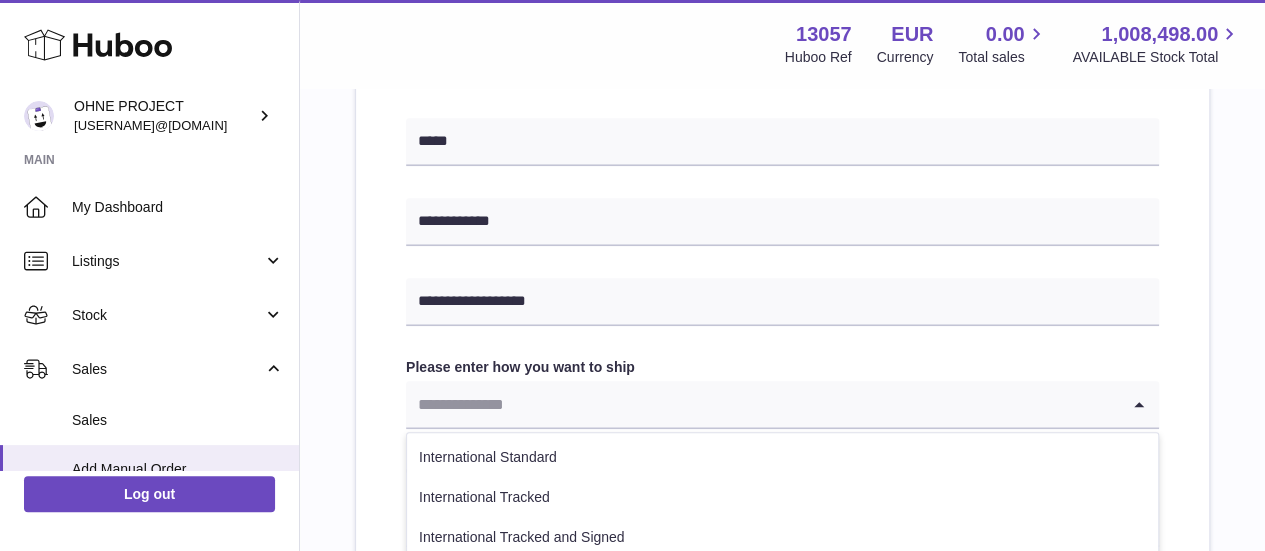 click at bounding box center [762, 404] 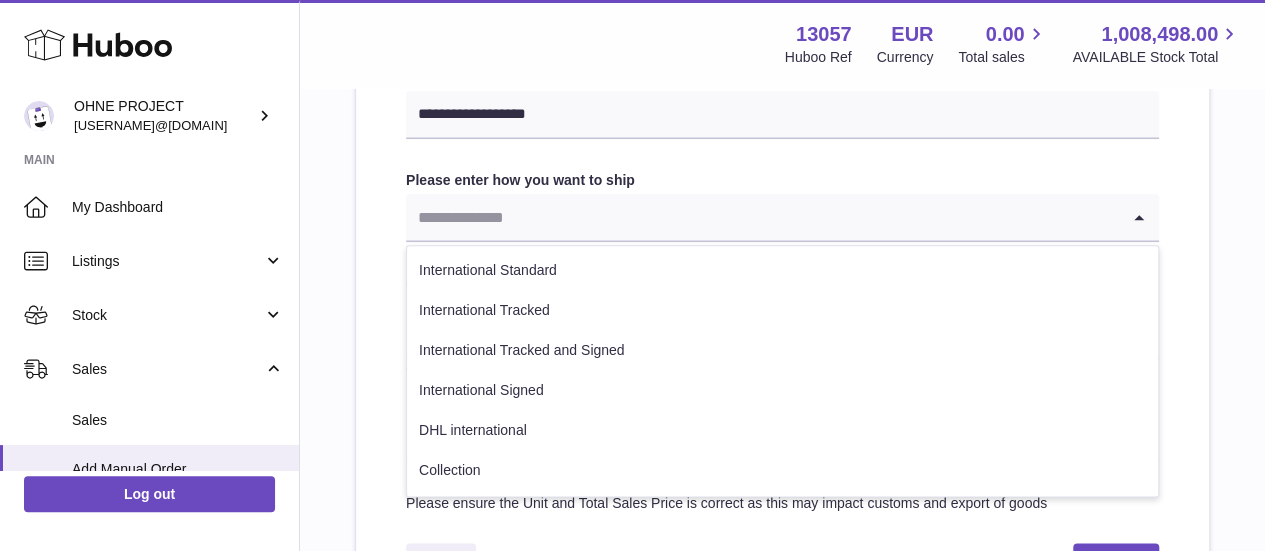 scroll, scrollTop: 1010, scrollLeft: 0, axis: vertical 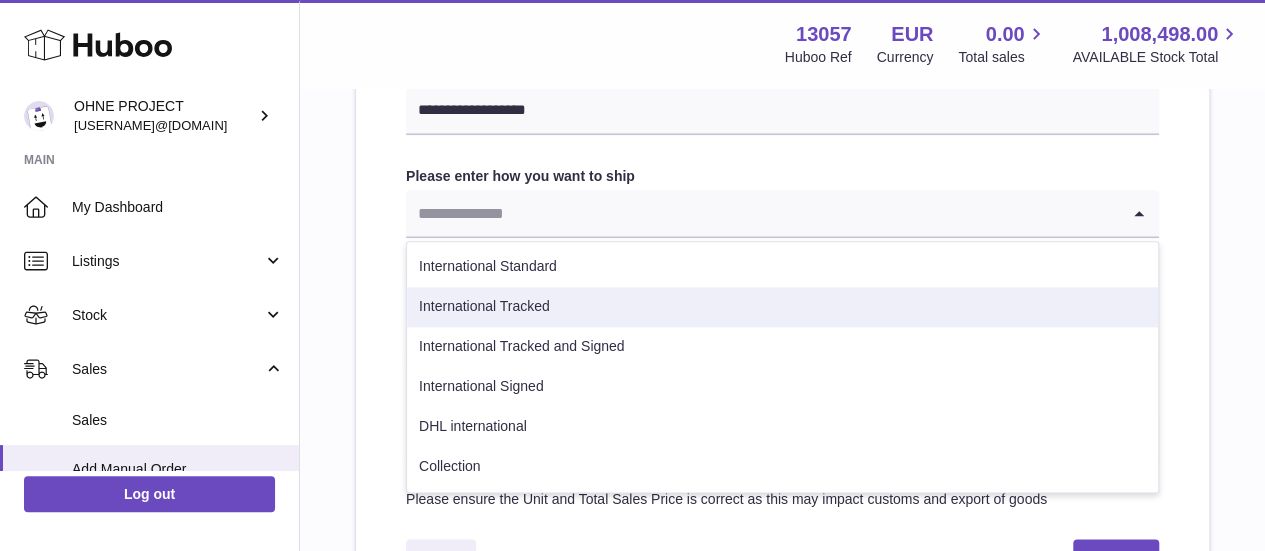 click on "International Tracked" at bounding box center [782, 307] 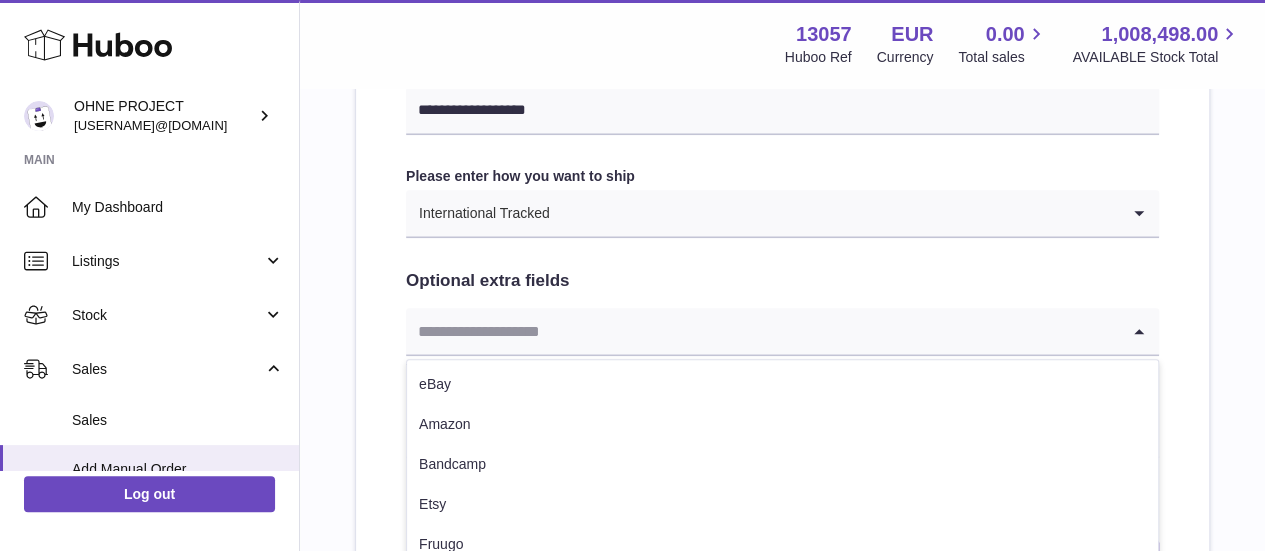 click at bounding box center [762, 331] 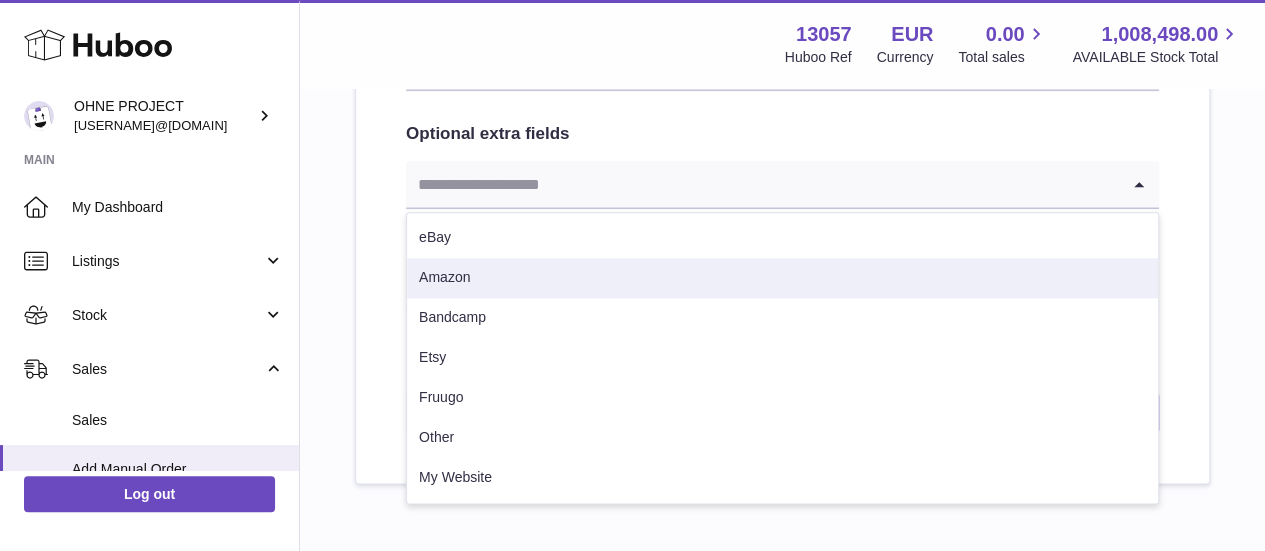 scroll, scrollTop: 1160, scrollLeft: 0, axis: vertical 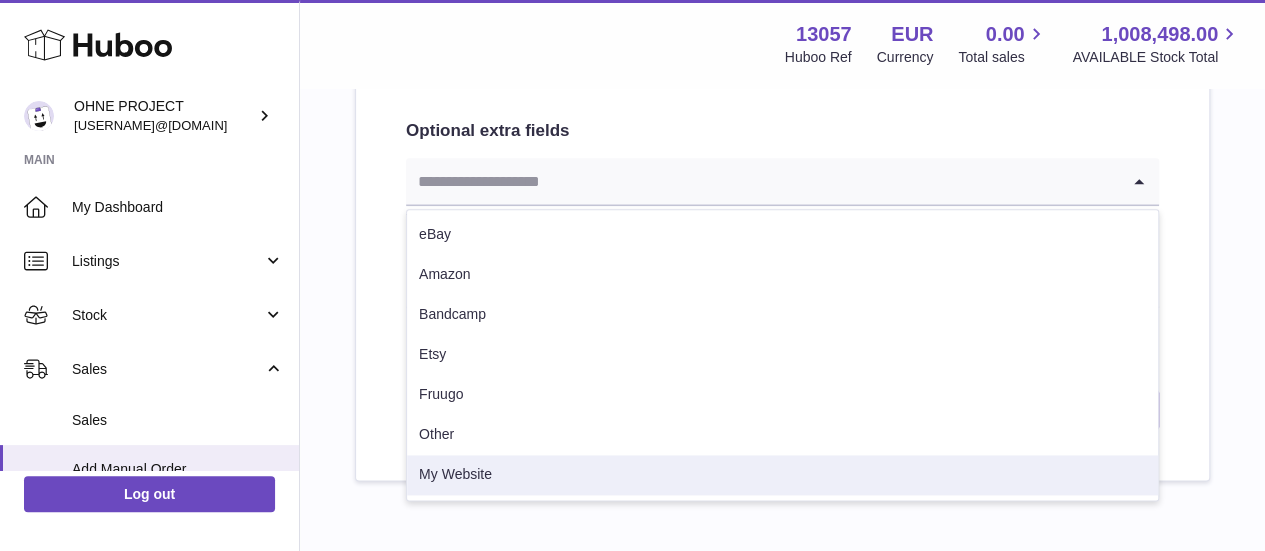 click on "My Website" at bounding box center [782, 475] 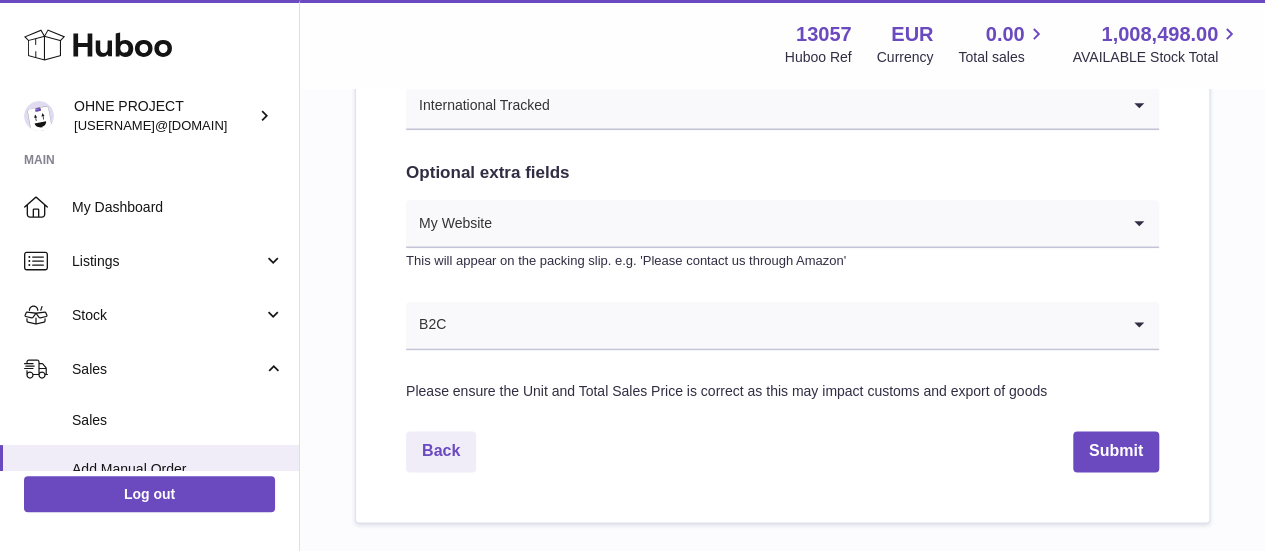 scroll, scrollTop: 1119, scrollLeft: 0, axis: vertical 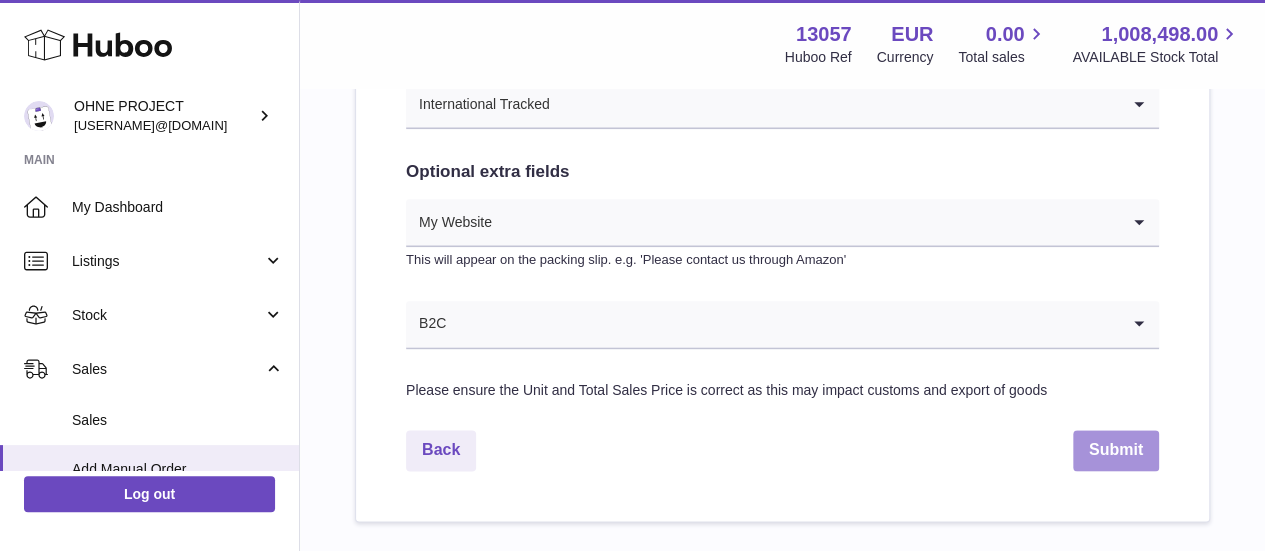click on "Submit" at bounding box center (1116, 450) 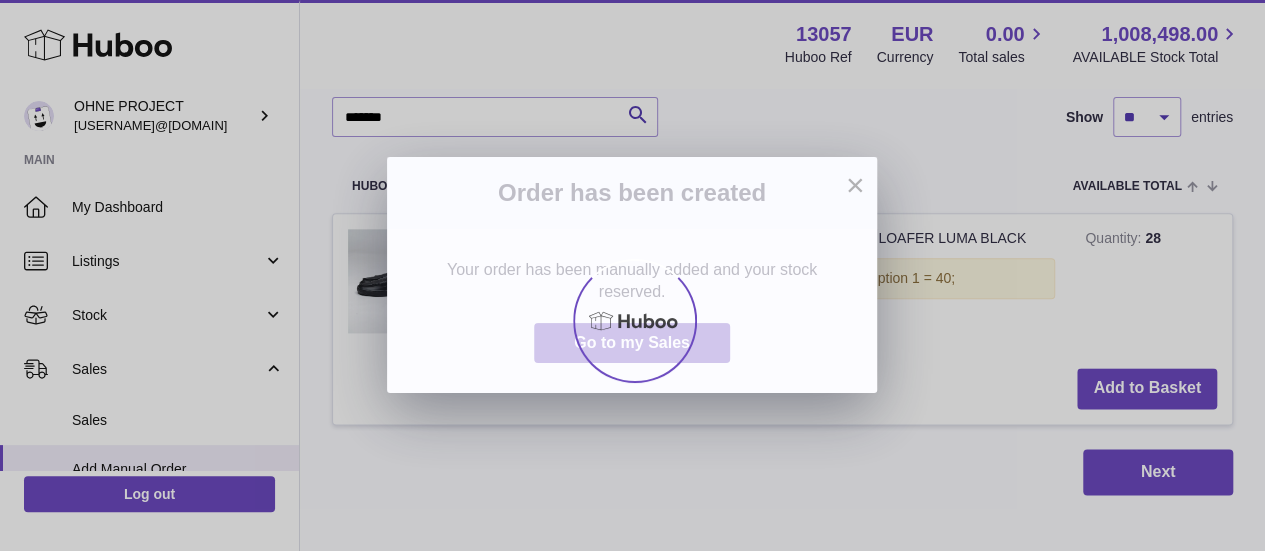 scroll, scrollTop: 0, scrollLeft: 0, axis: both 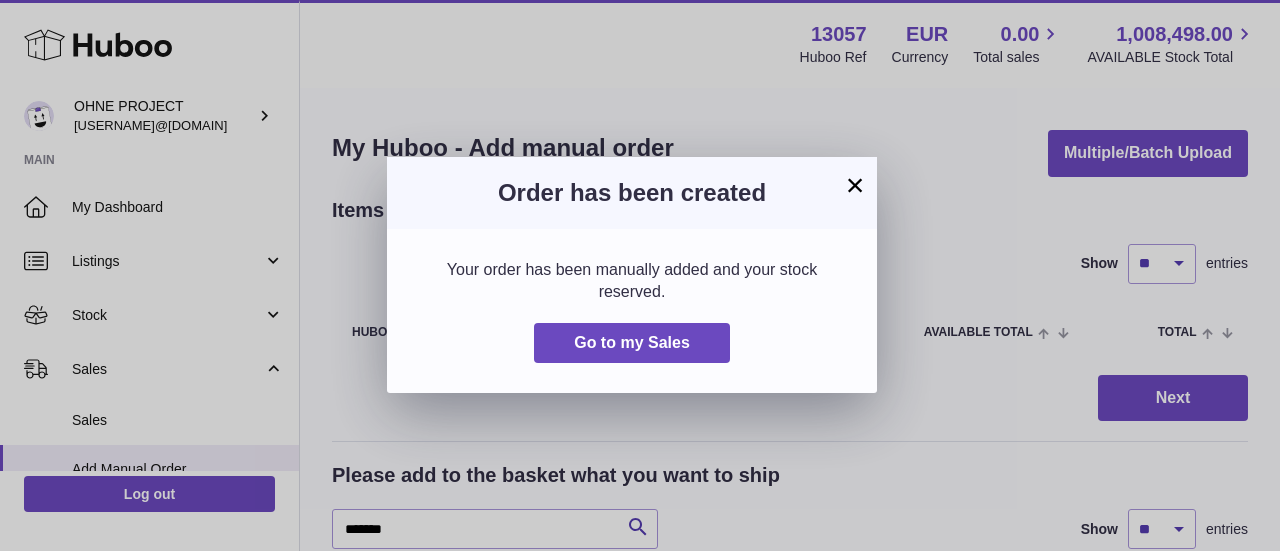 click on "×" at bounding box center [855, 185] 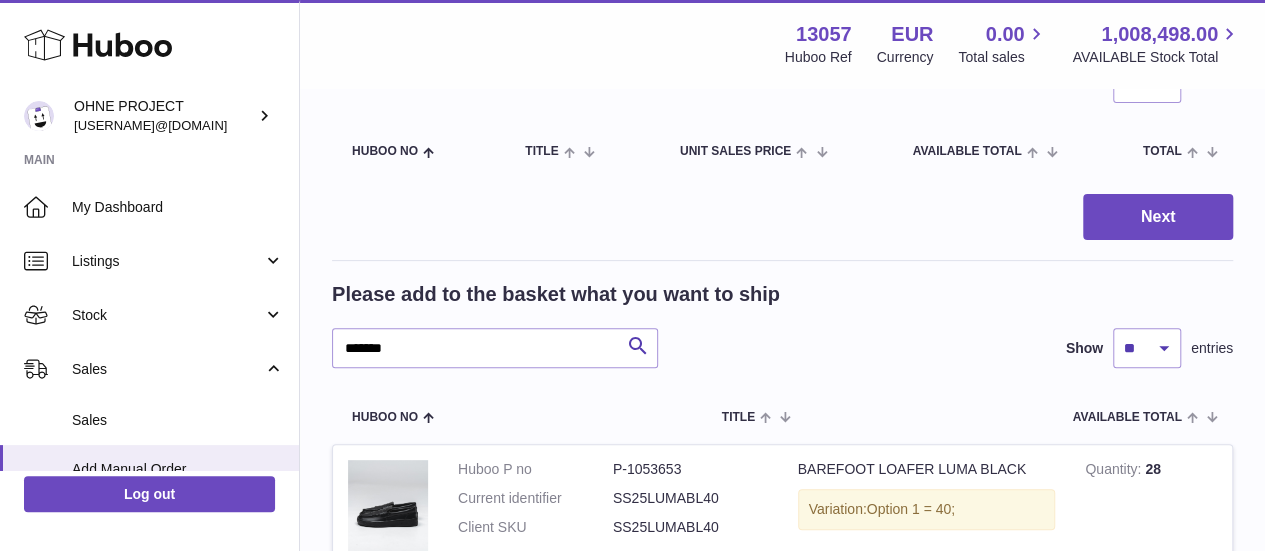 scroll, scrollTop: 193, scrollLeft: 0, axis: vertical 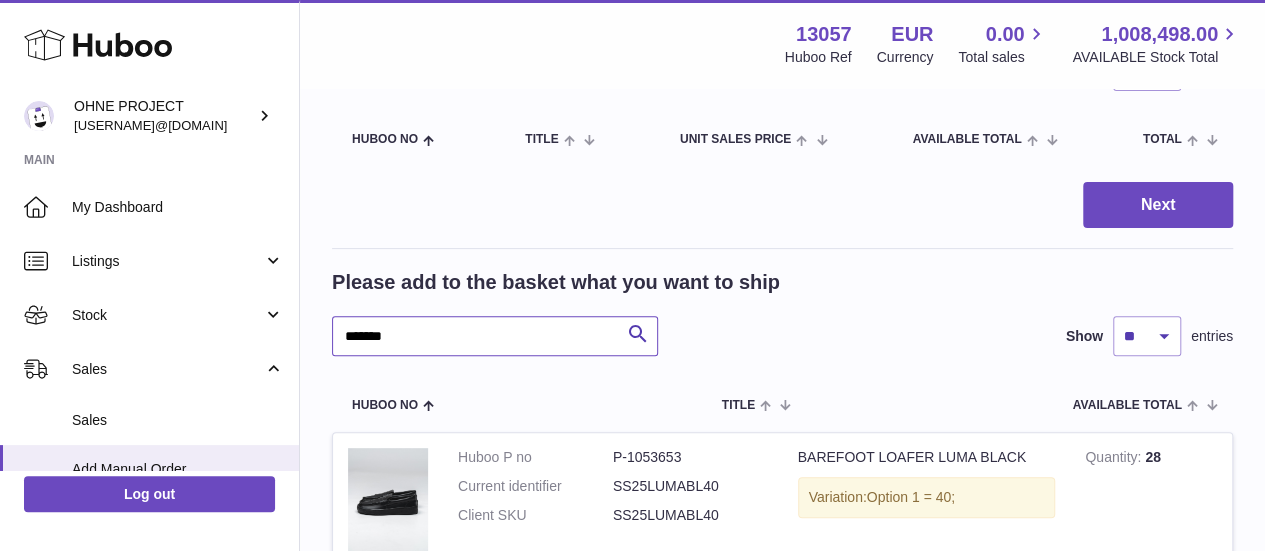 click on "*******" at bounding box center [495, 336] 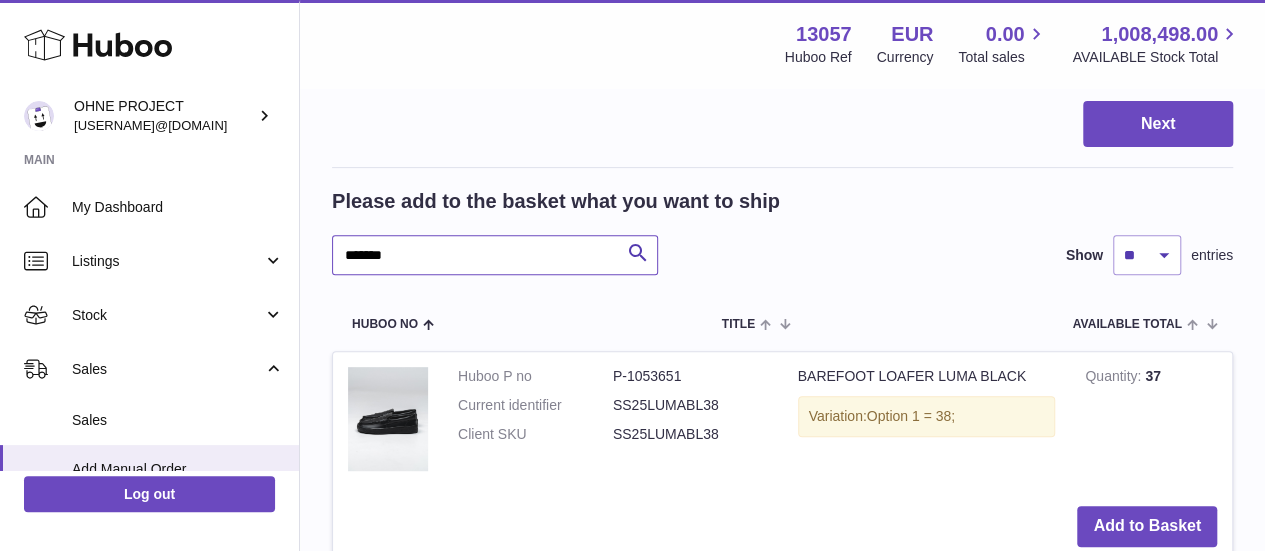 scroll, scrollTop: 275, scrollLeft: 0, axis: vertical 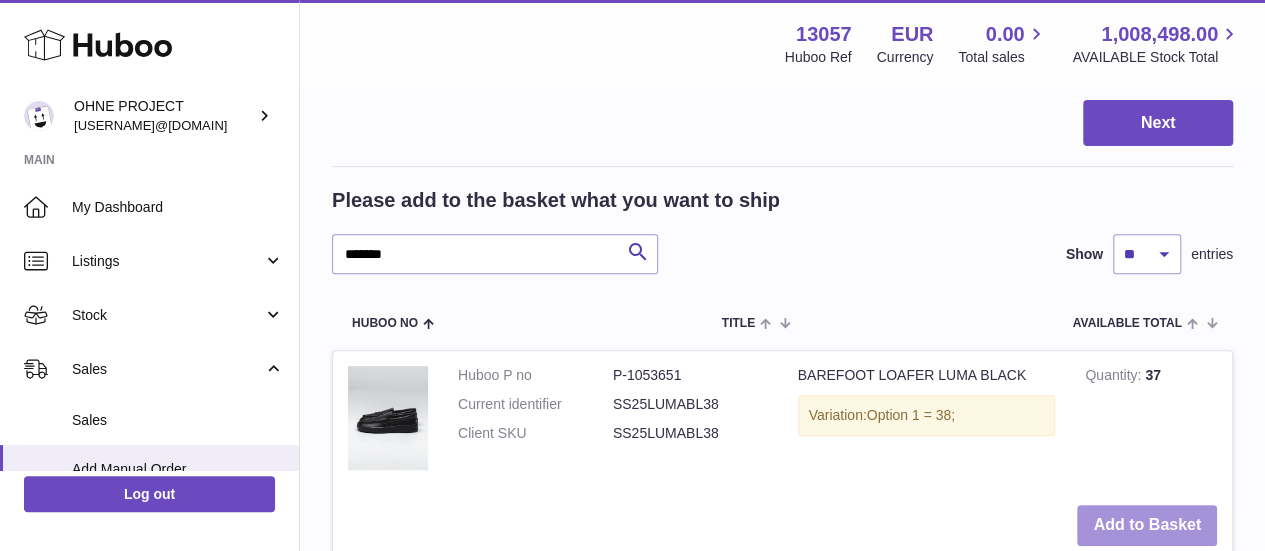 click on "Add to Basket" at bounding box center [1147, 525] 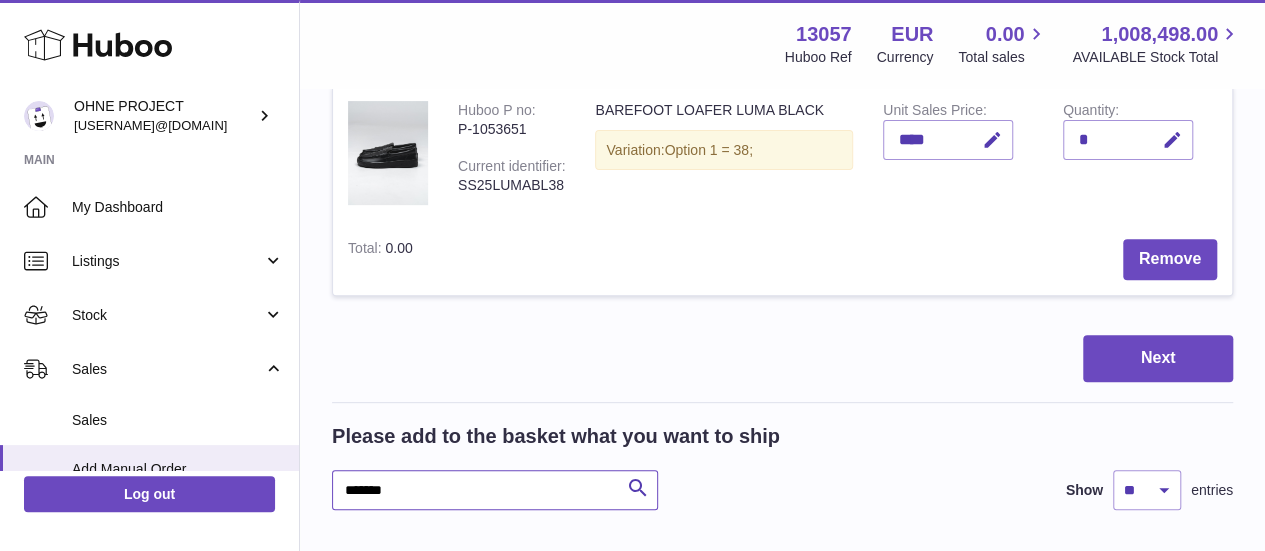 click on "*******" at bounding box center [495, 490] 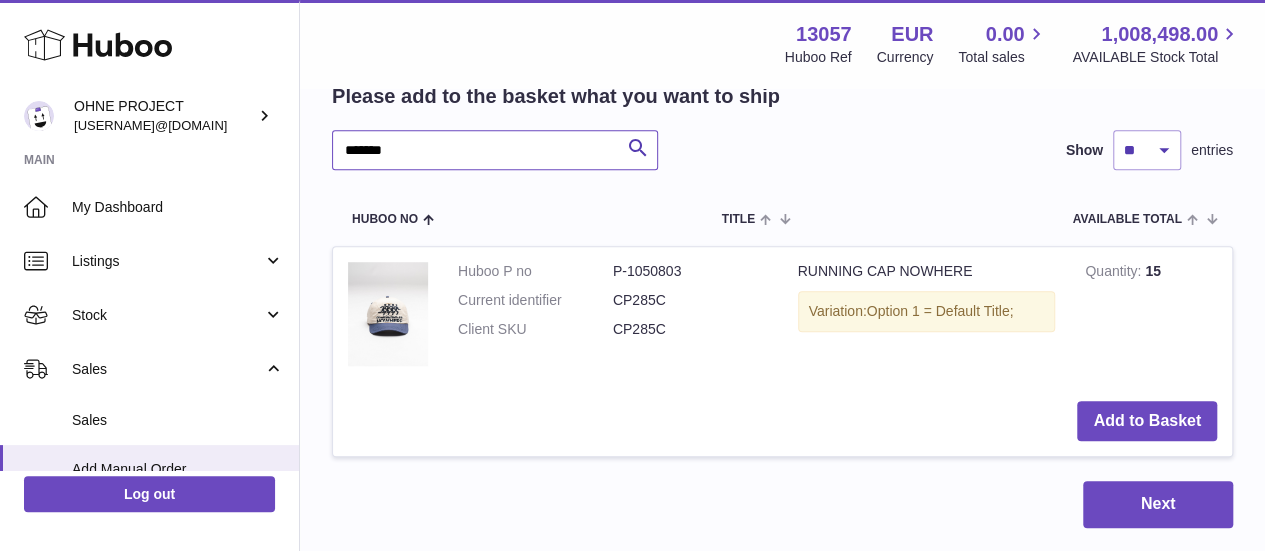 scroll, scrollTop: 616, scrollLeft: 0, axis: vertical 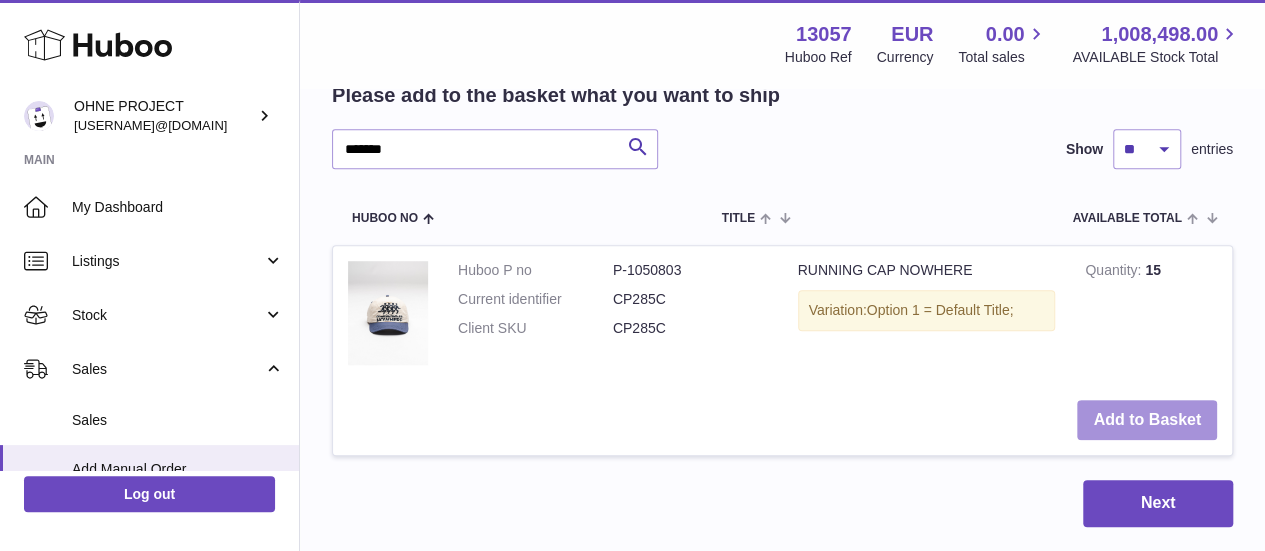 click on "Add to Basket" at bounding box center [1147, 420] 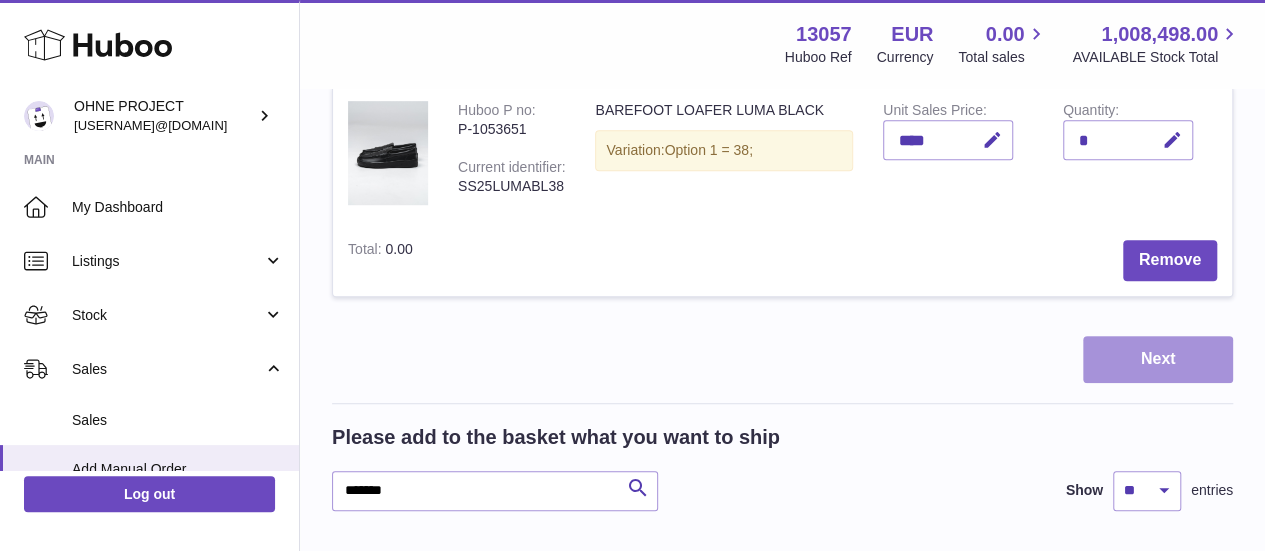 click on "Next" at bounding box center (1158, 359) 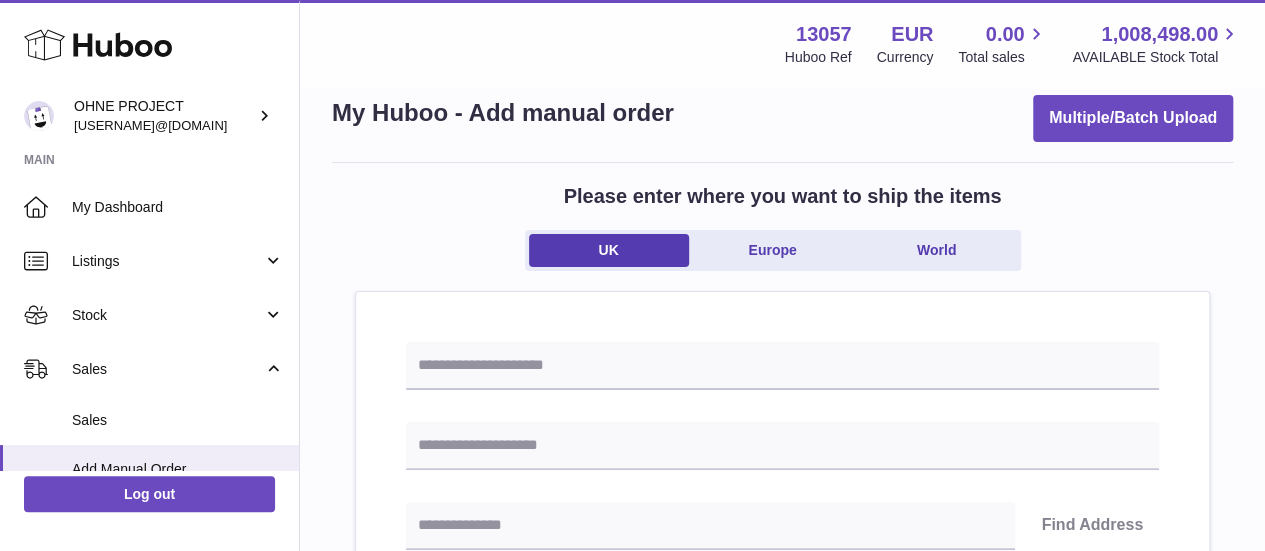 scroll, scrollTop: 47, scrollLeft: 0, axis: vertical 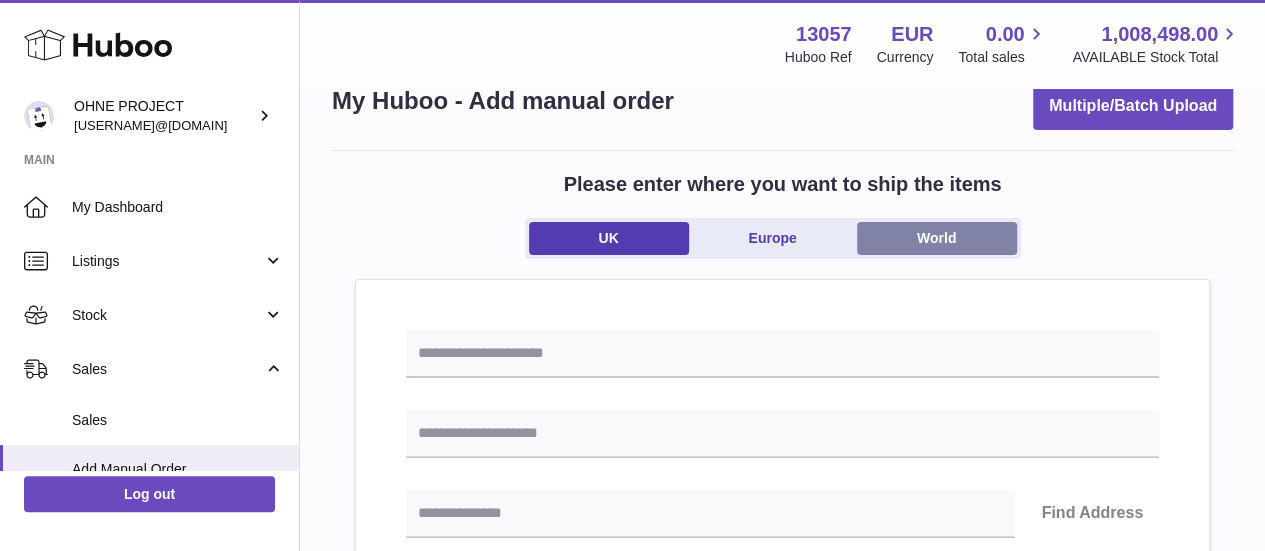 click on "World" at bounding box center [937, 238] 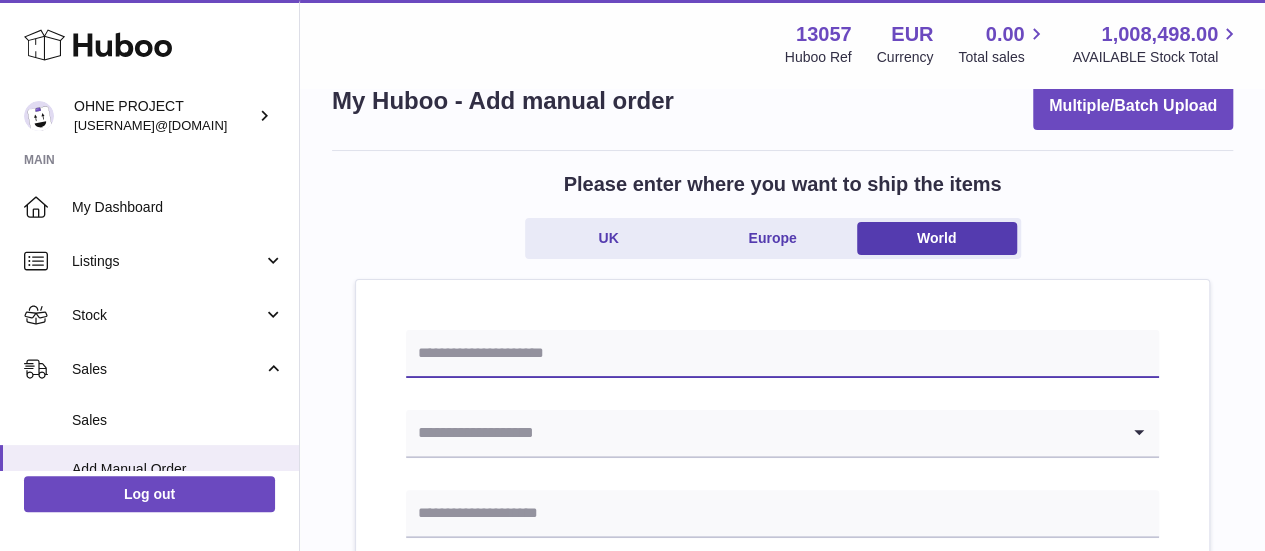 click at bounding box center [782, 354] 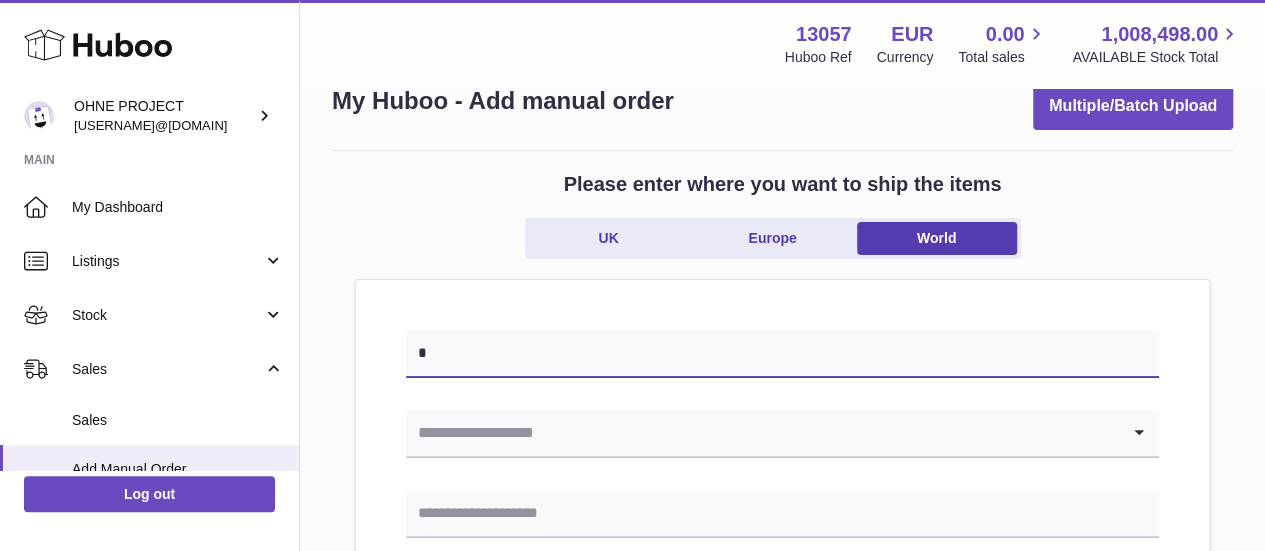 paste on "*****" 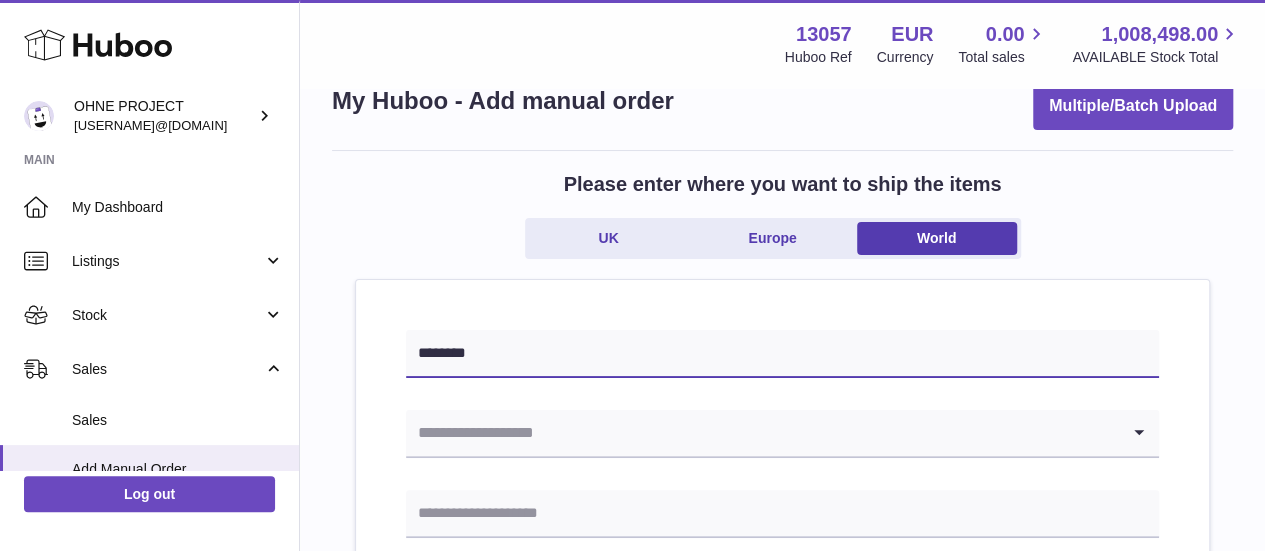 type on "********" 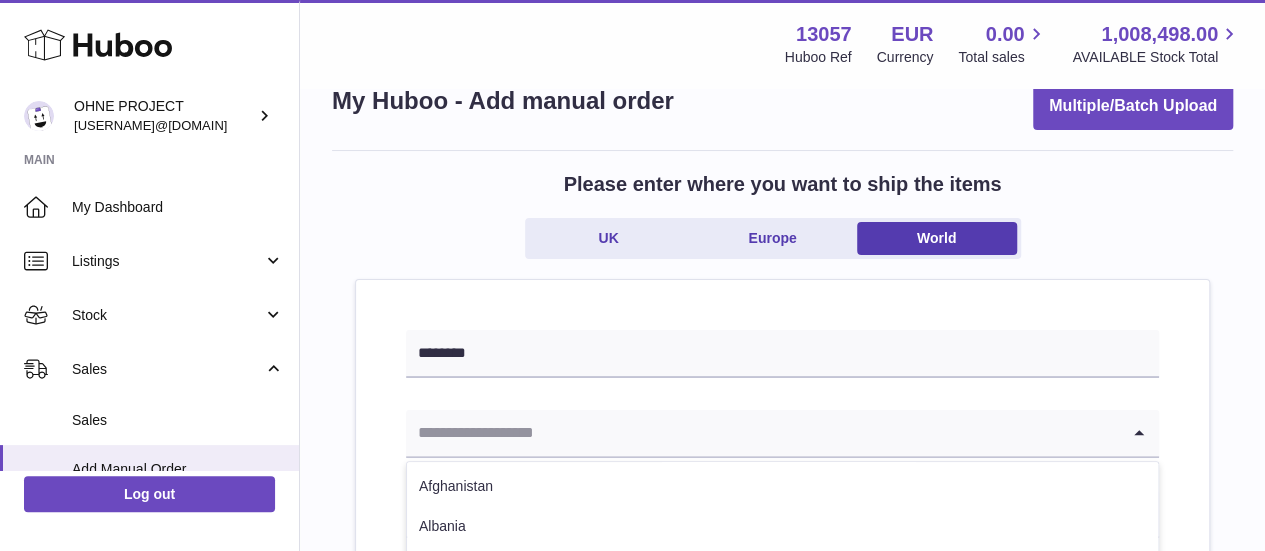 click at bounding box center [762, 433] 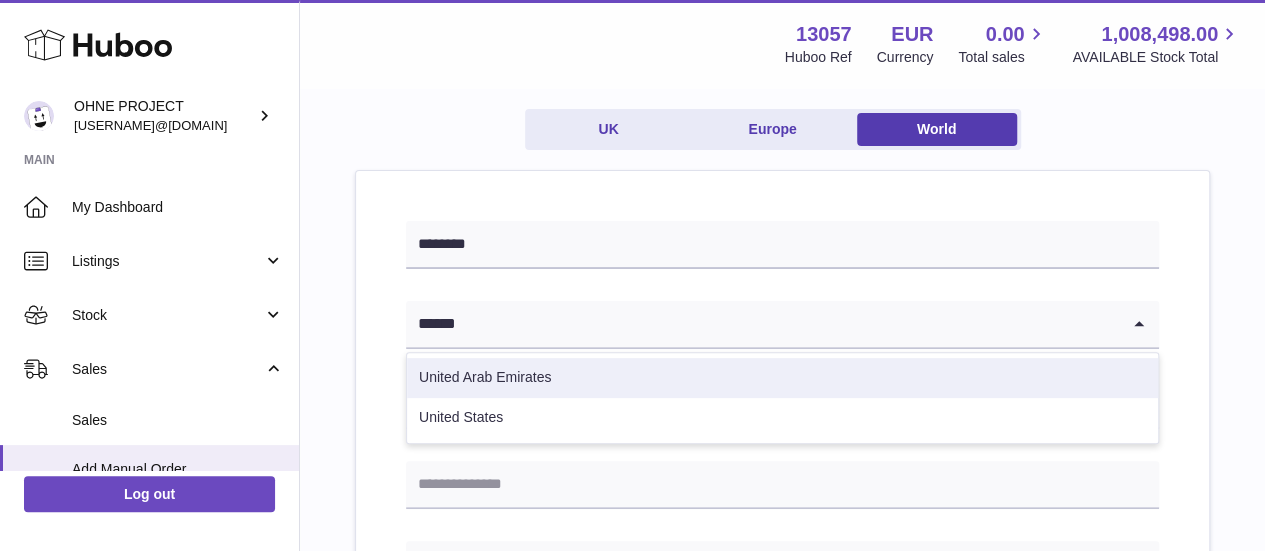 scroll, scrollTop: 161, scrollLeft: 0, axis: vertical 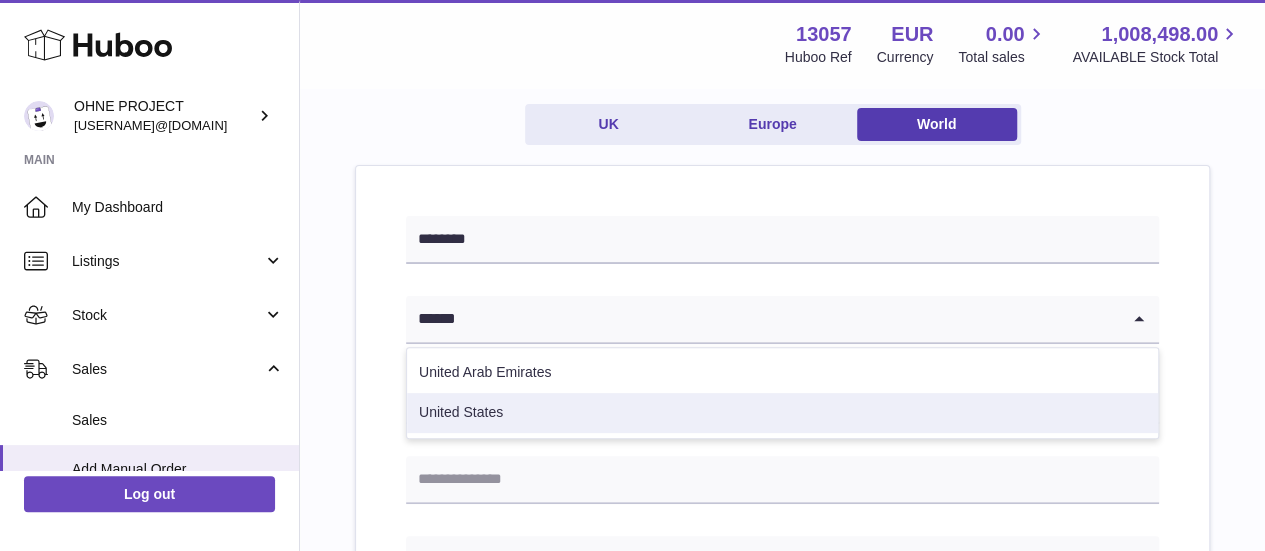 click on "United States" at bounding box center (782, 413) 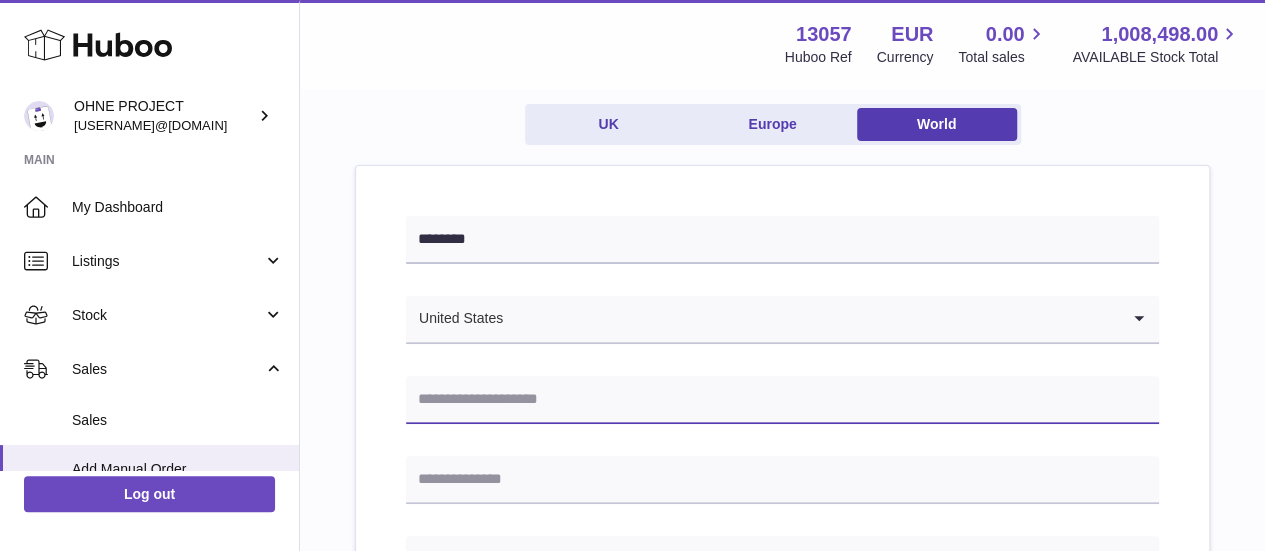 click at bounding box center (782, 400) 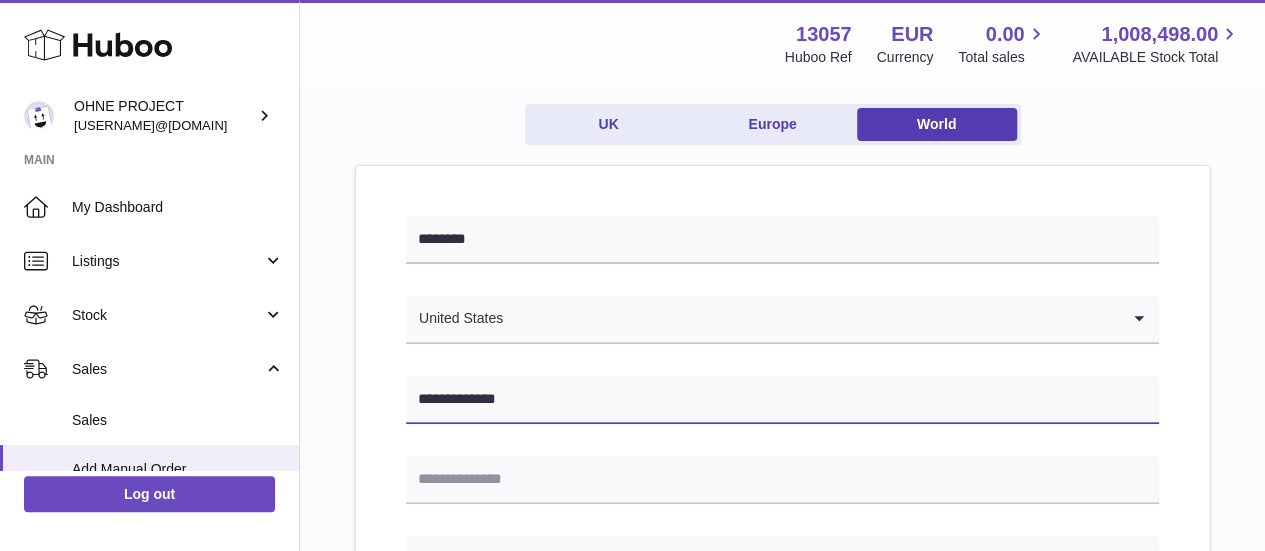 type on "**********" 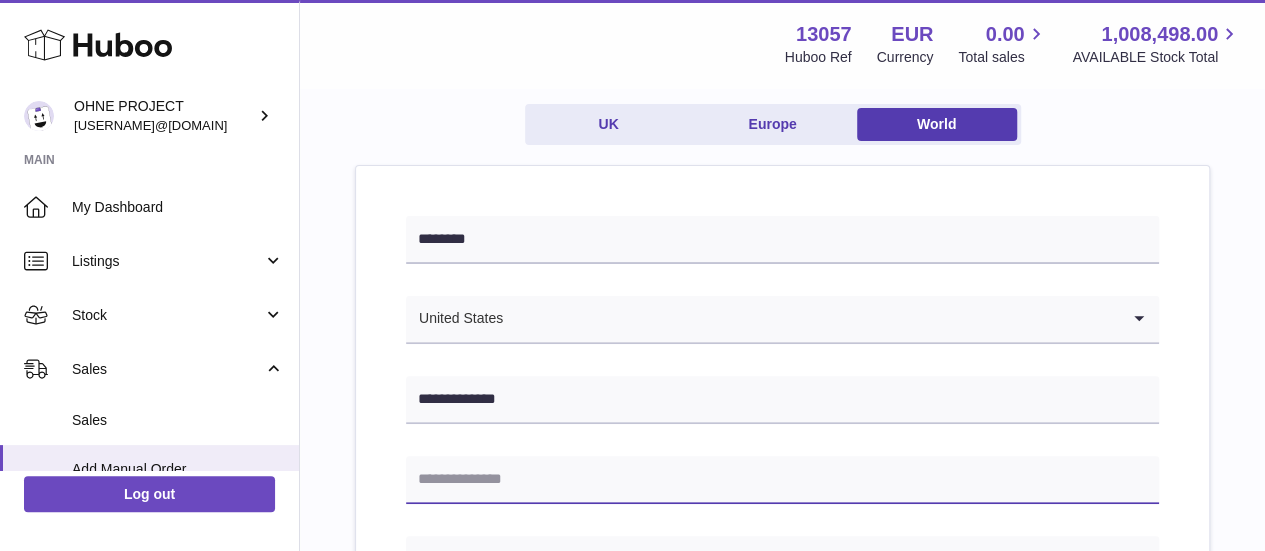 paste on "**********" 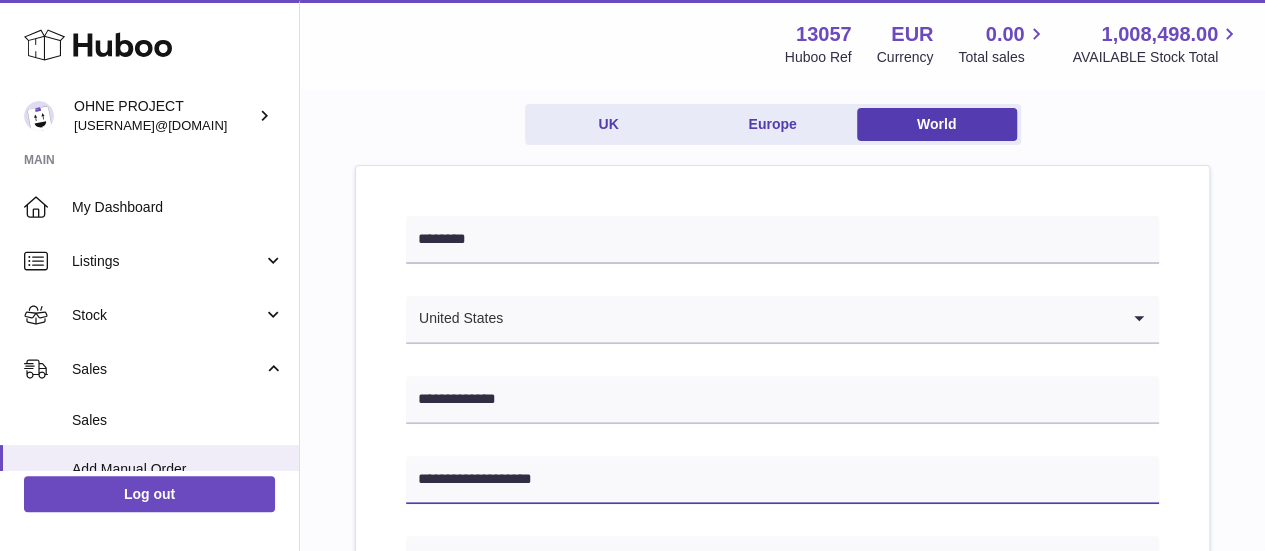 click on "**********" at bounding box center (782, 480) 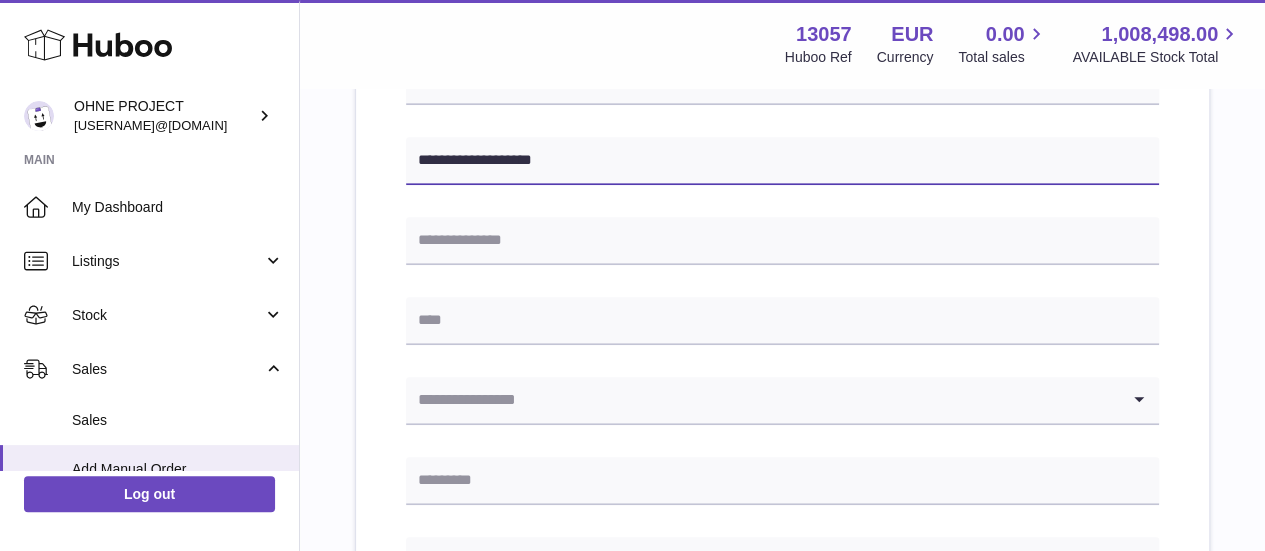scroll, scrollTop: 483, scrollLeft: 0, axis: vertical 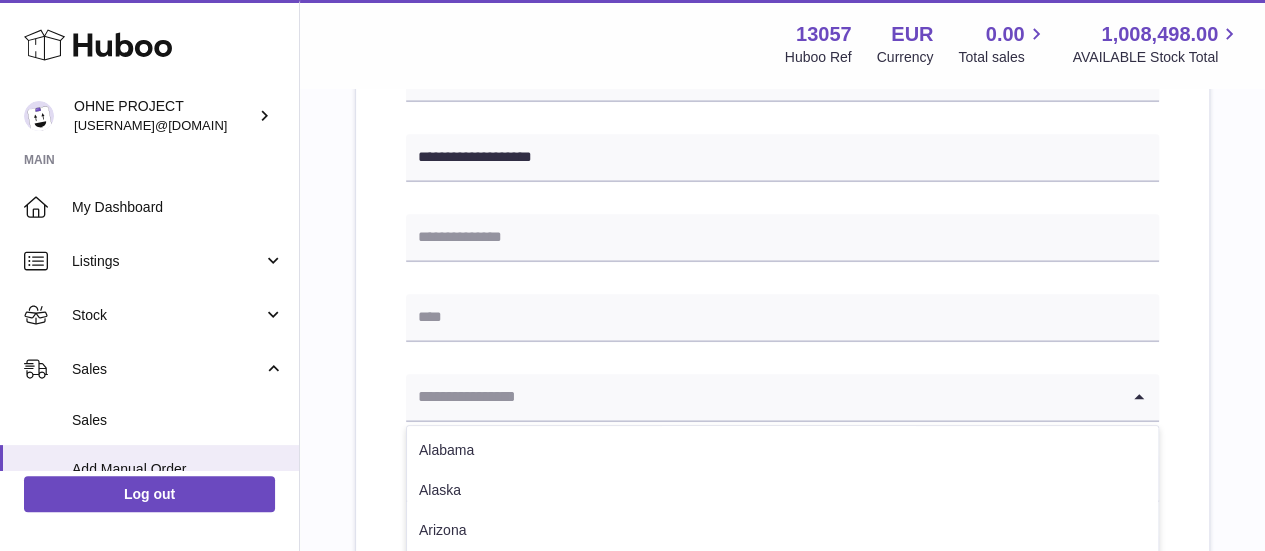 click at bounding box center [762, 397] 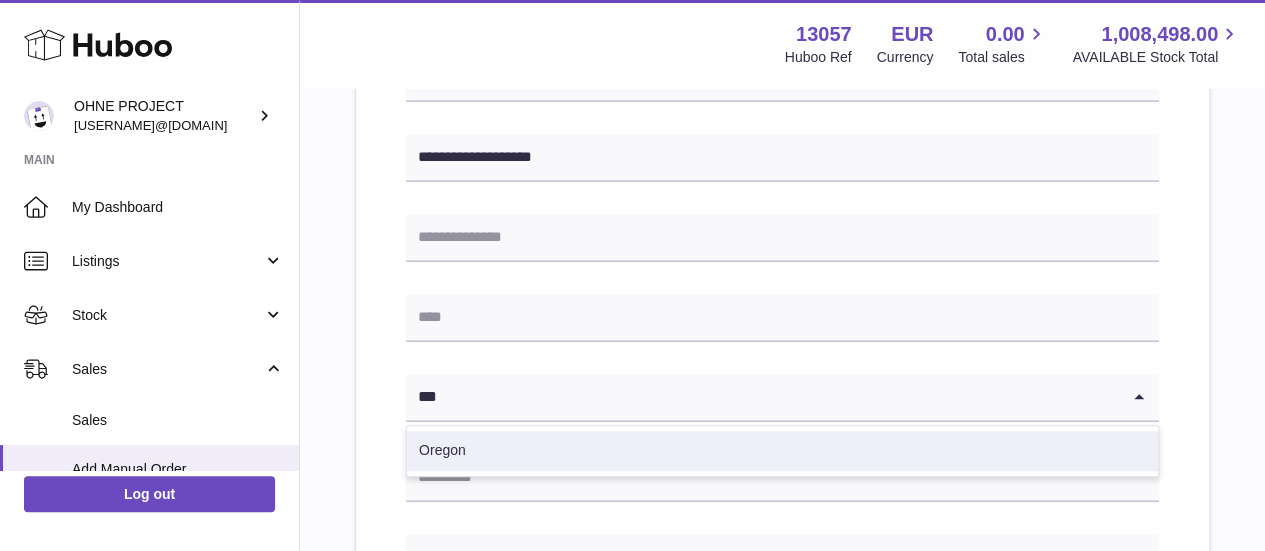 click on "Oregon" at bounding box center [782, 451] 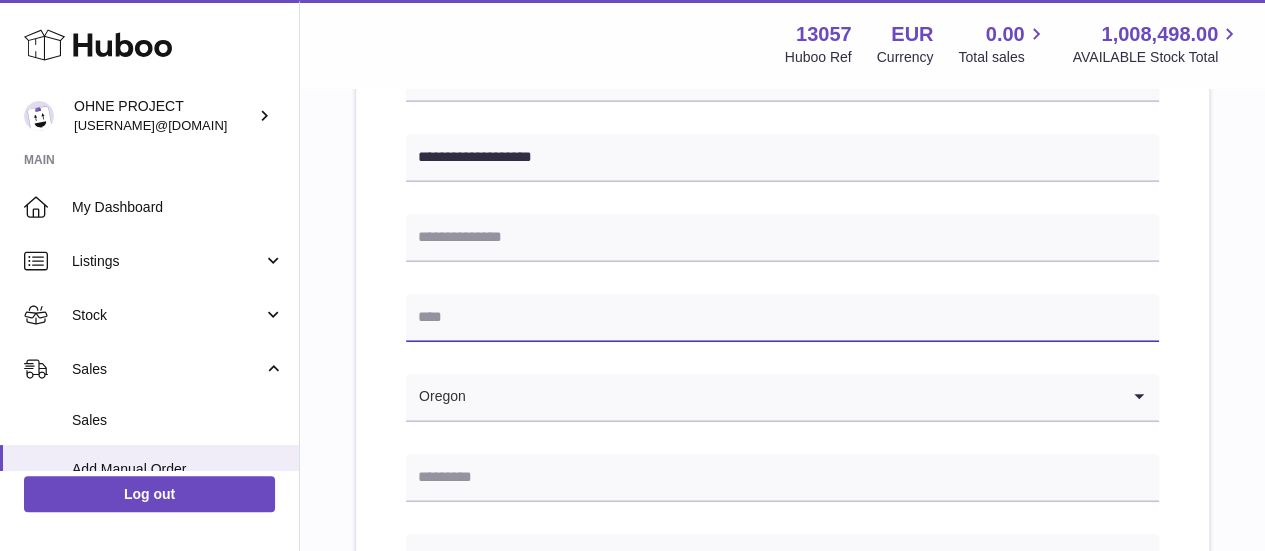 click at bounding box center [782, 318] 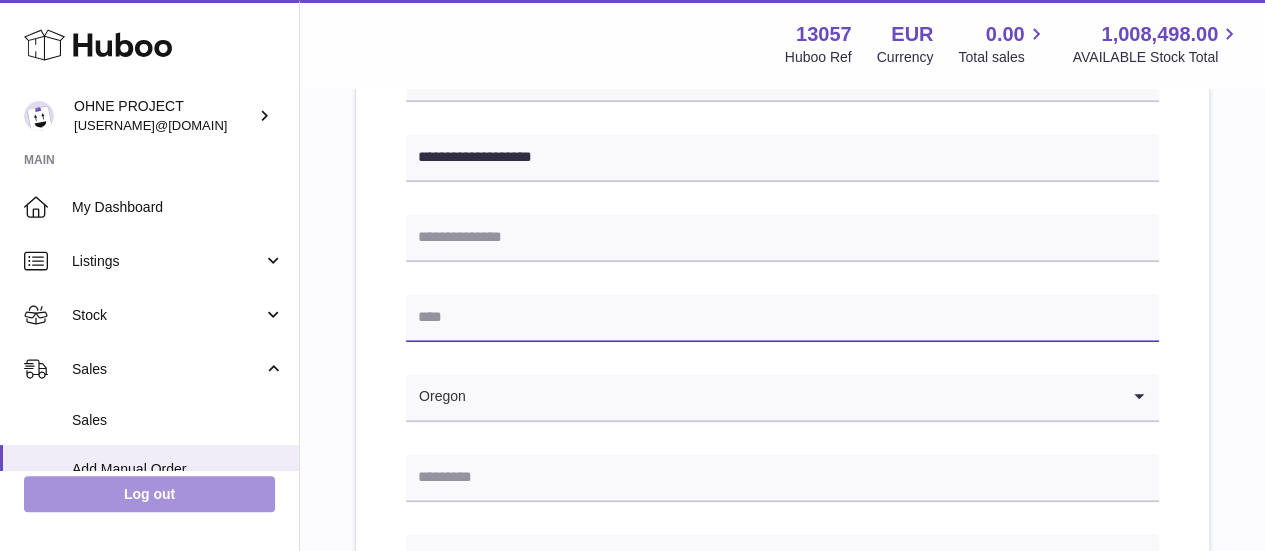 paste on "********" 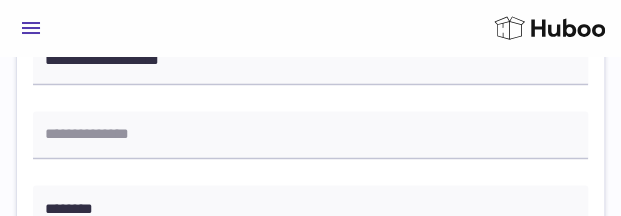 type on "********" 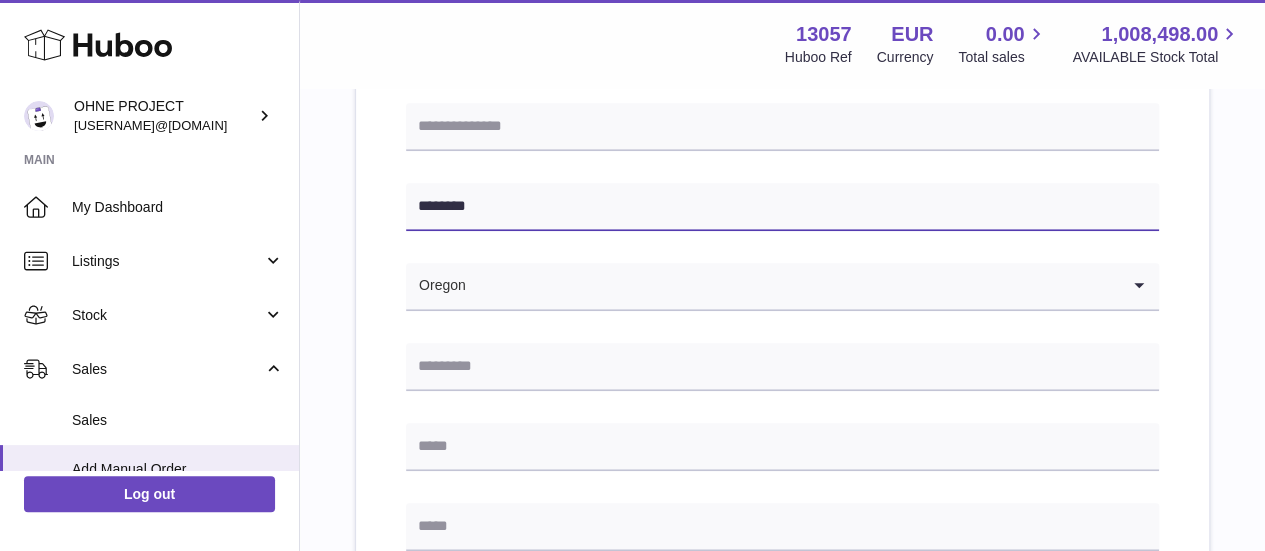 scroll, scrollTop: 596, scrollLeft: 0, axis: vertical 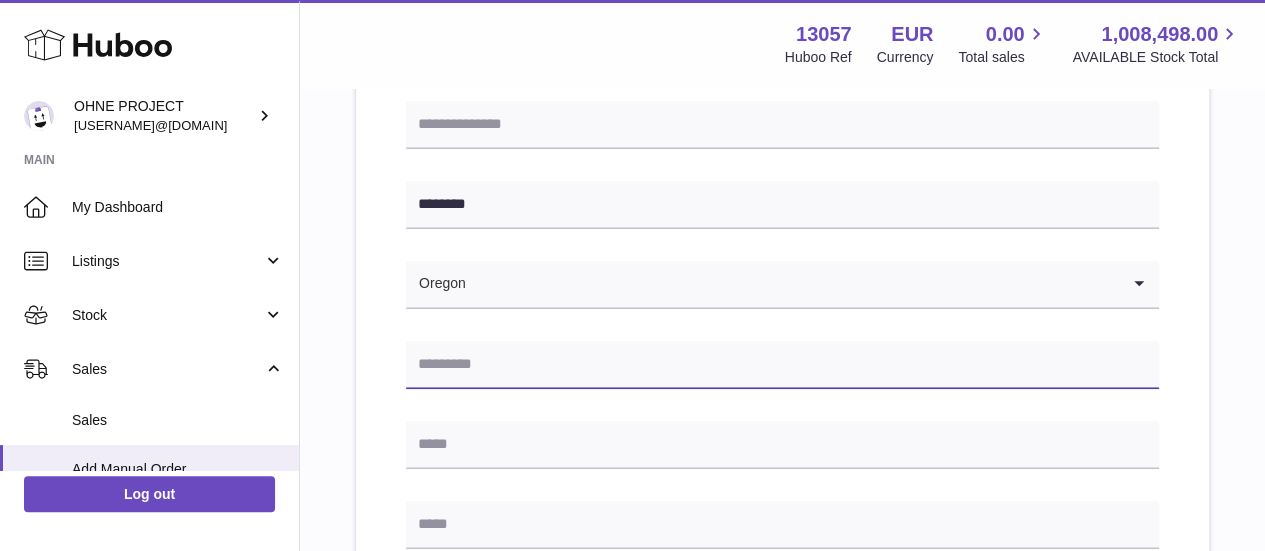 click at bounding box center [782, 365] 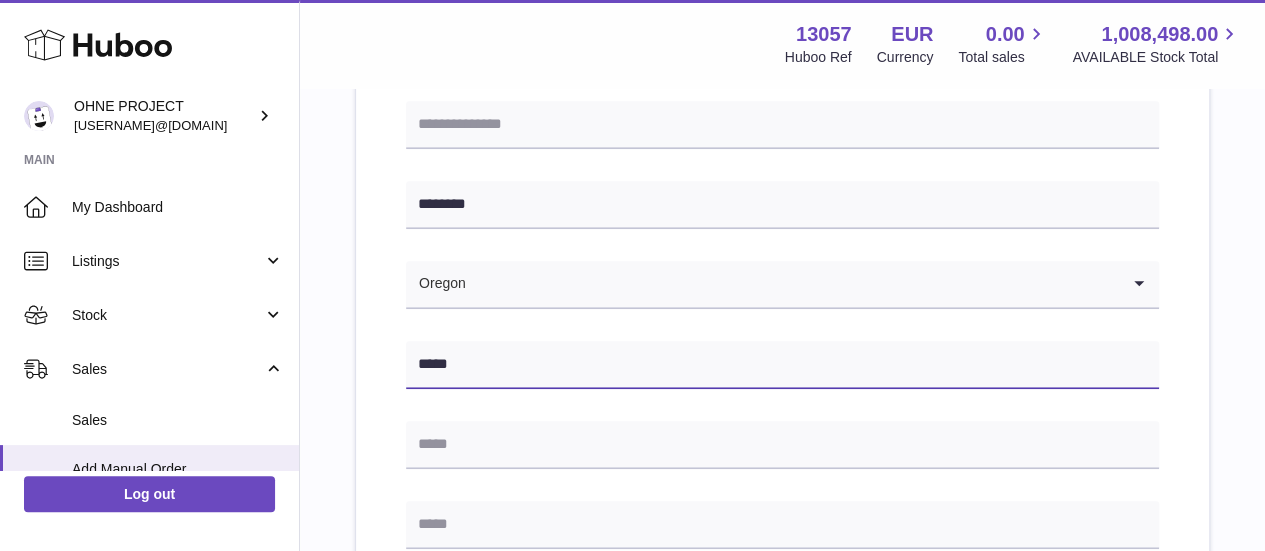 type on "*****" 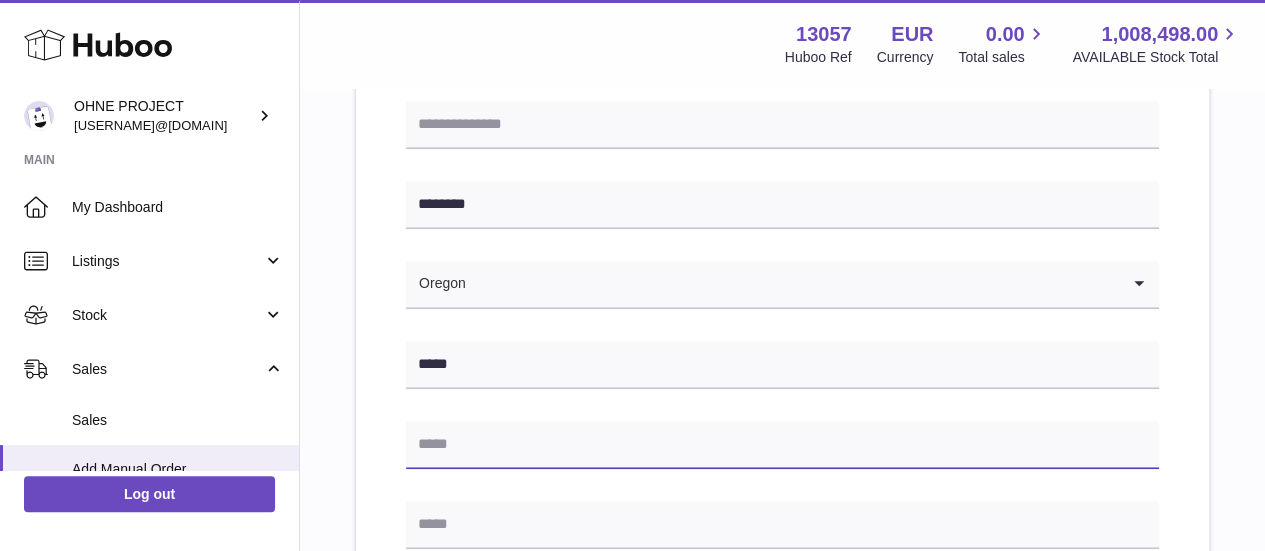 click at bounding box center (782, 445) 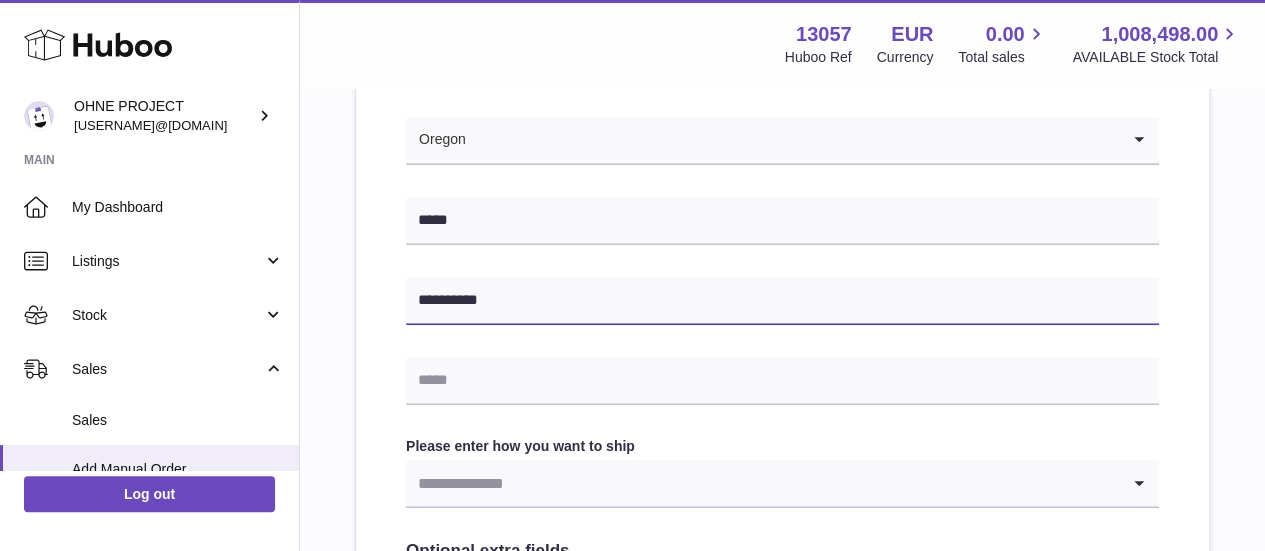 scroll, scrollTop: 740, scrollLeft: 0, axis: vertical 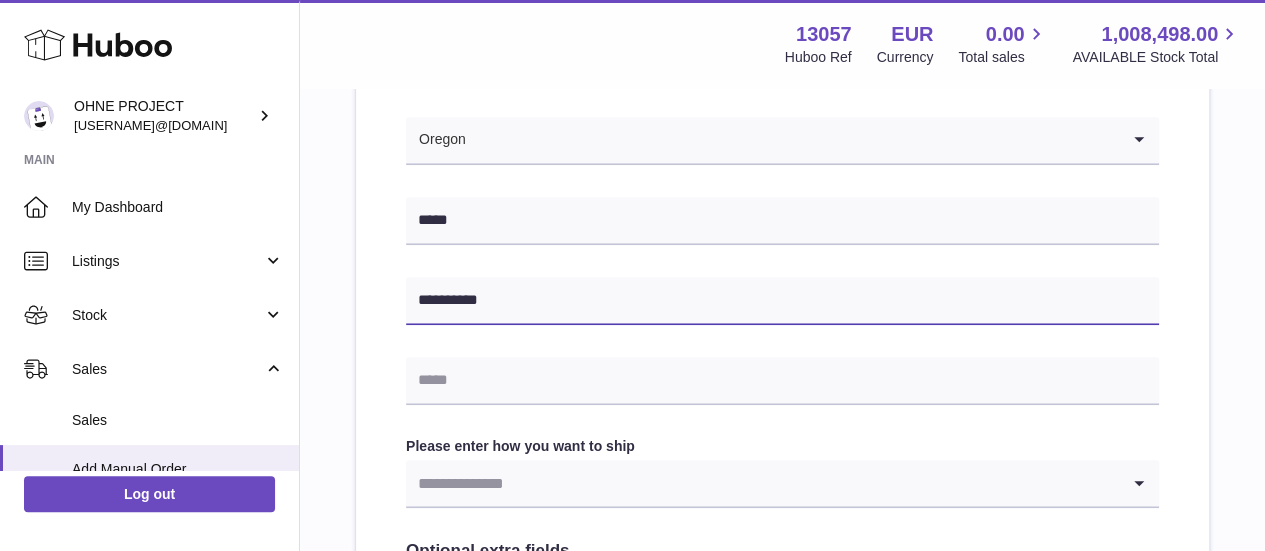 paste on "**********" 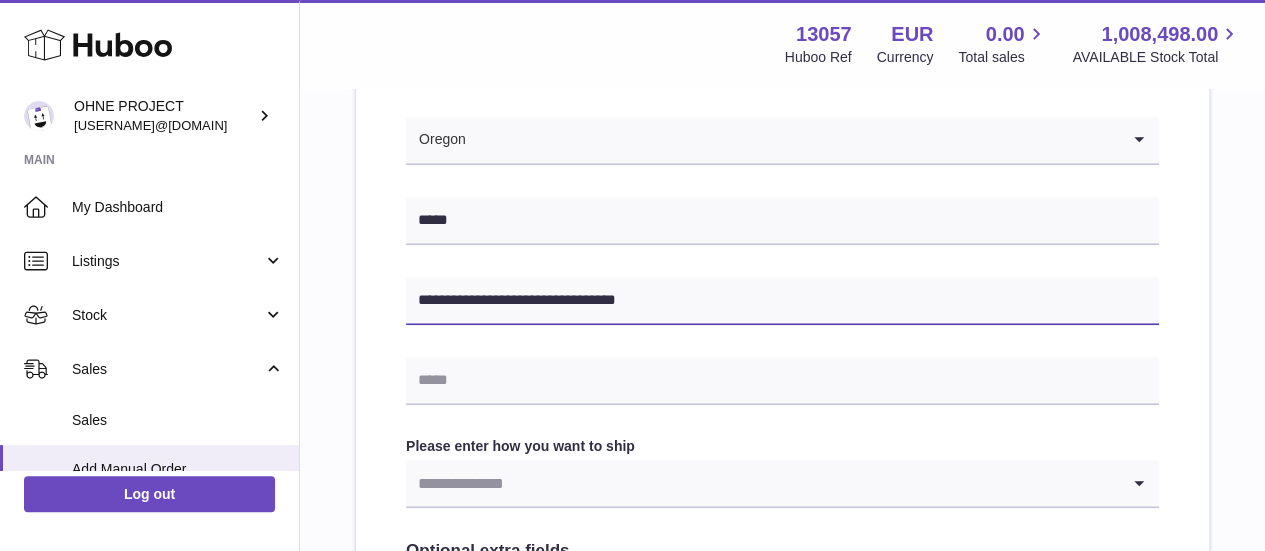 type on "**********" 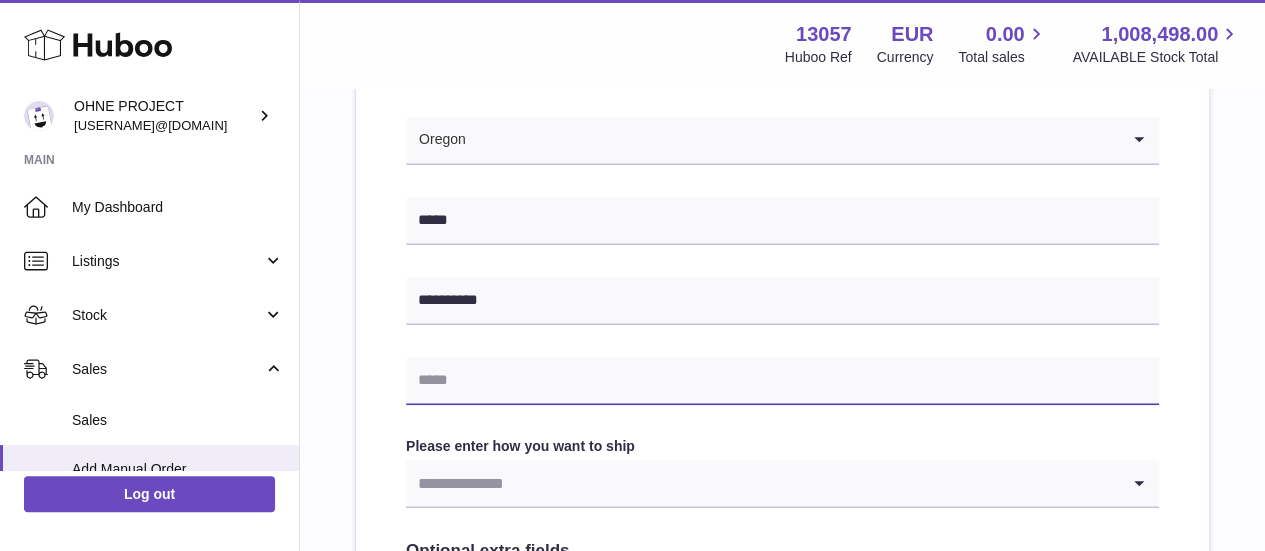 click at bounding box center [782, 381] 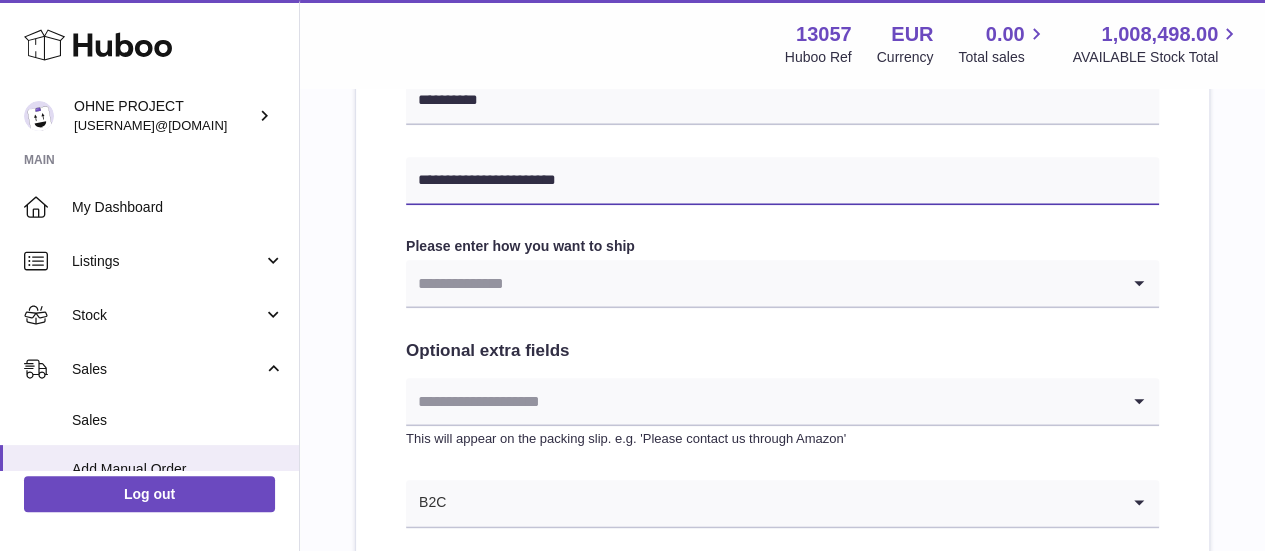 scroll, scrollTop: 940, scrollLeft: 0, axis: vertical 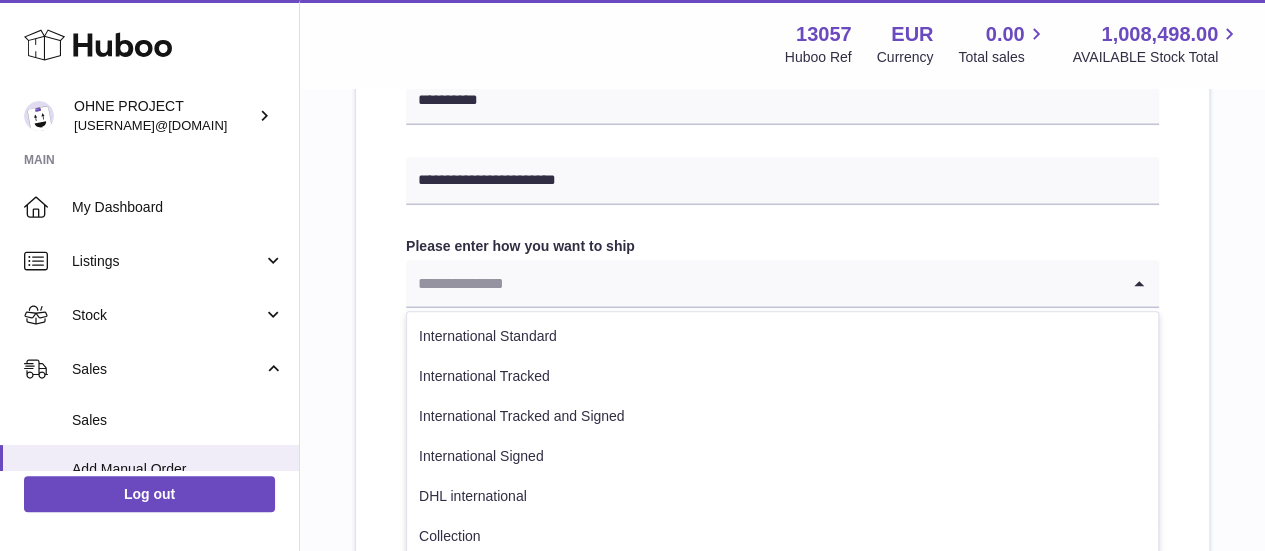 click at bounding box center [762, 283] 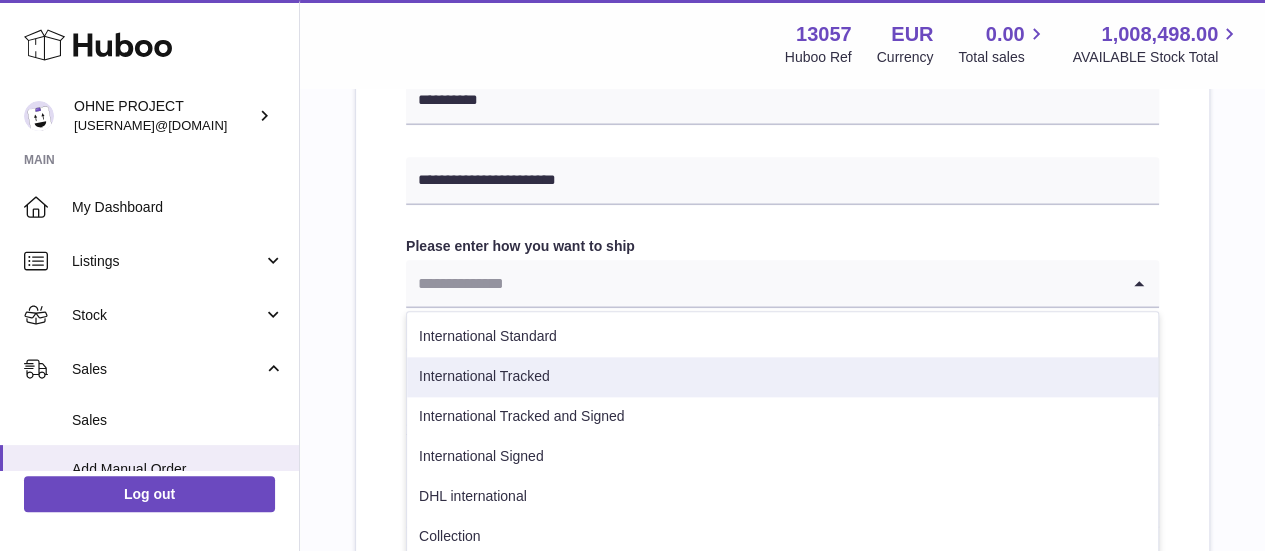 click on "International Tracked" at bounding box center (782, 377) 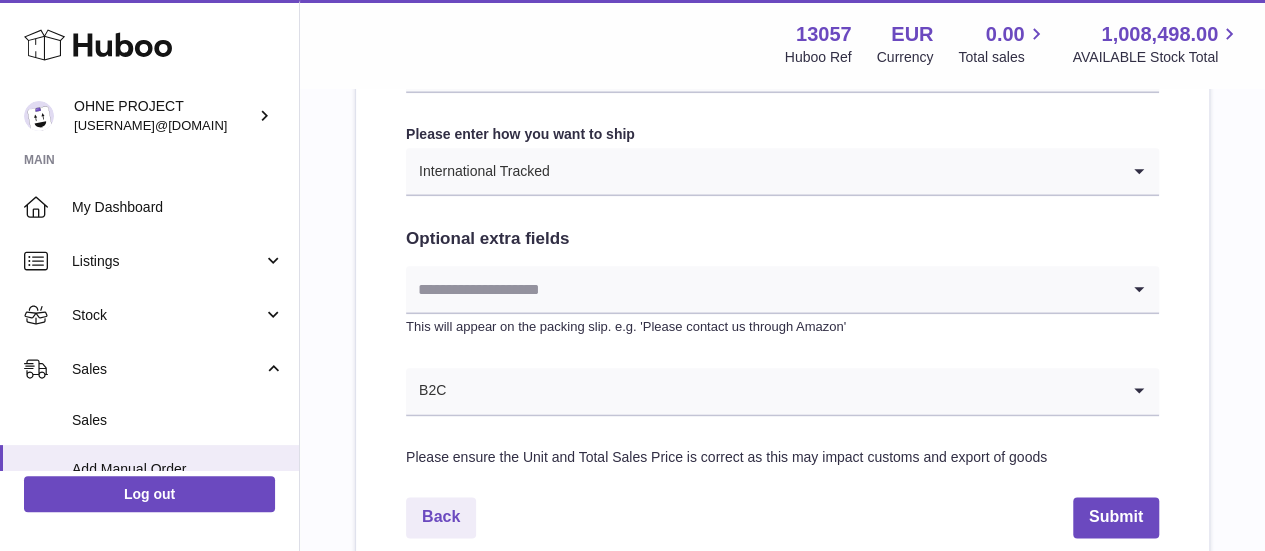 scroll, scrollTop: 1070, scrollLeft: 0, axis: vertical 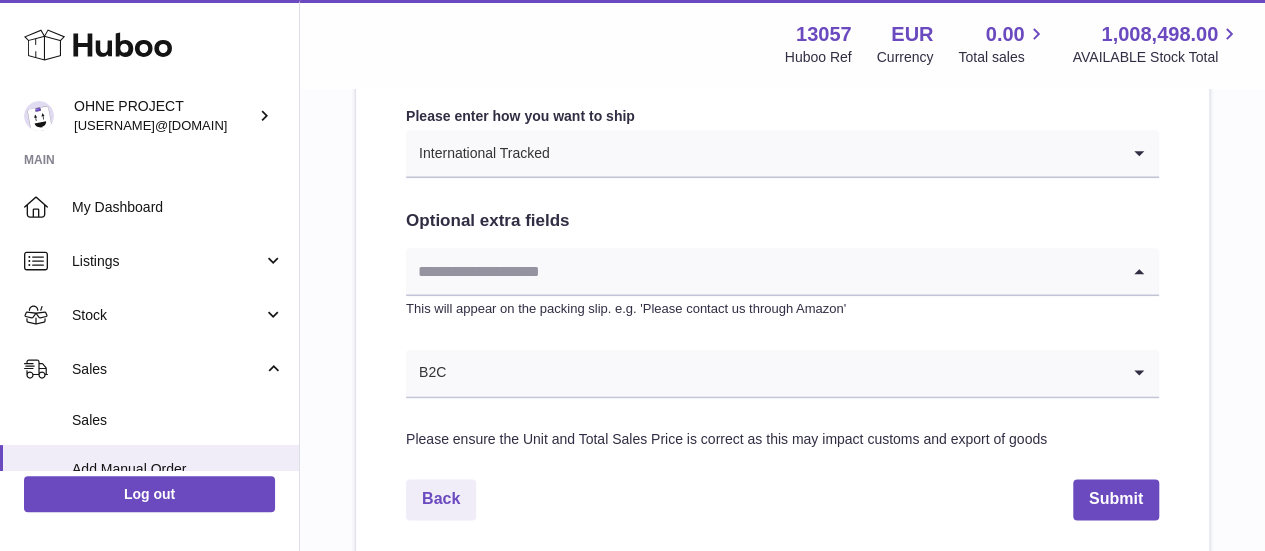 click at bounding box center (762, 271) 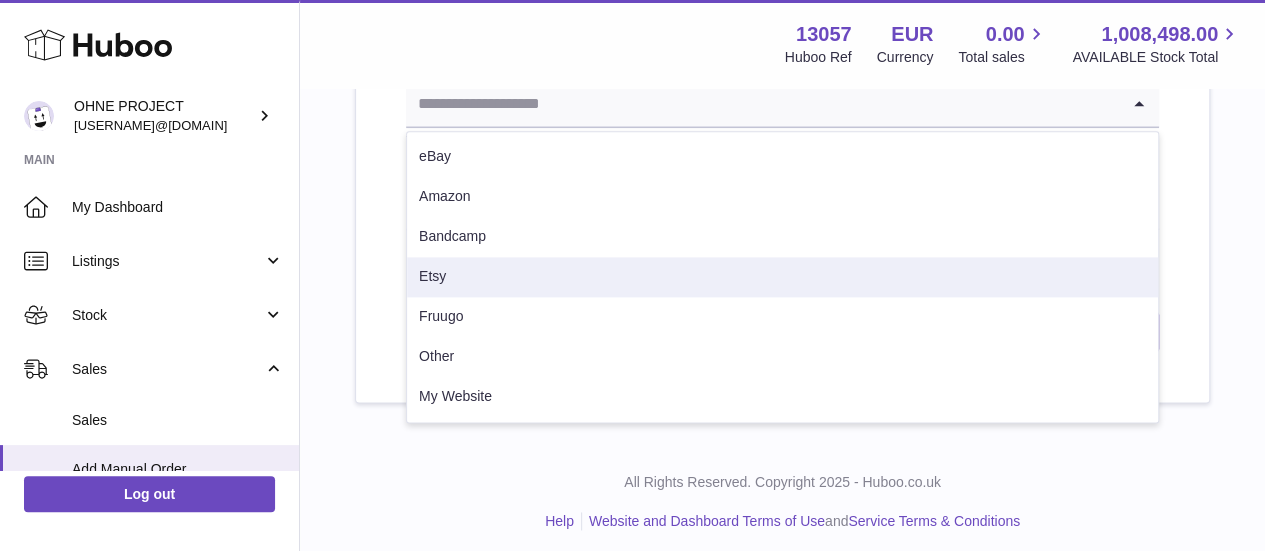 scroll, scrollTop: 1246, scrollLeft: 0, axis: vertical 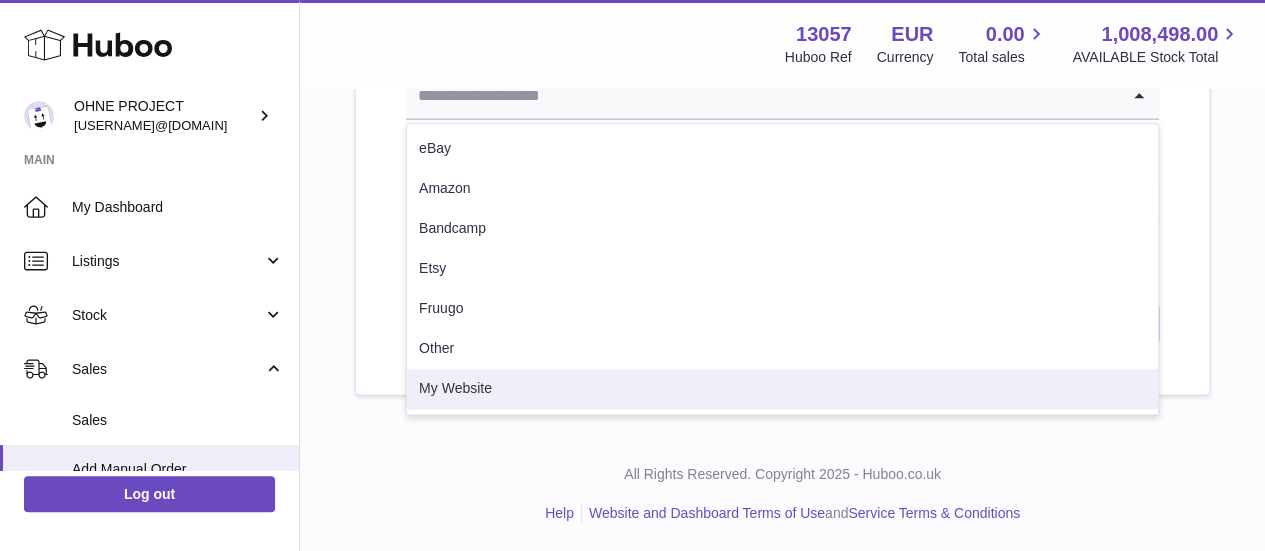 click on "My Website" at bounding box center (782, 389) 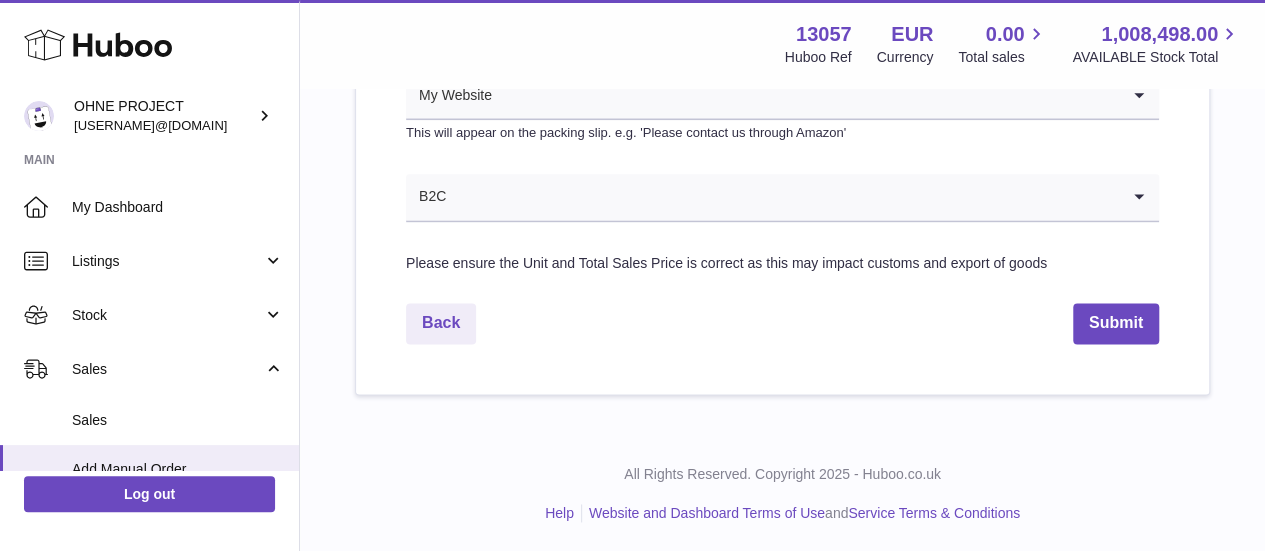 click on "Back
Submit" at bounding box center [782, 323] 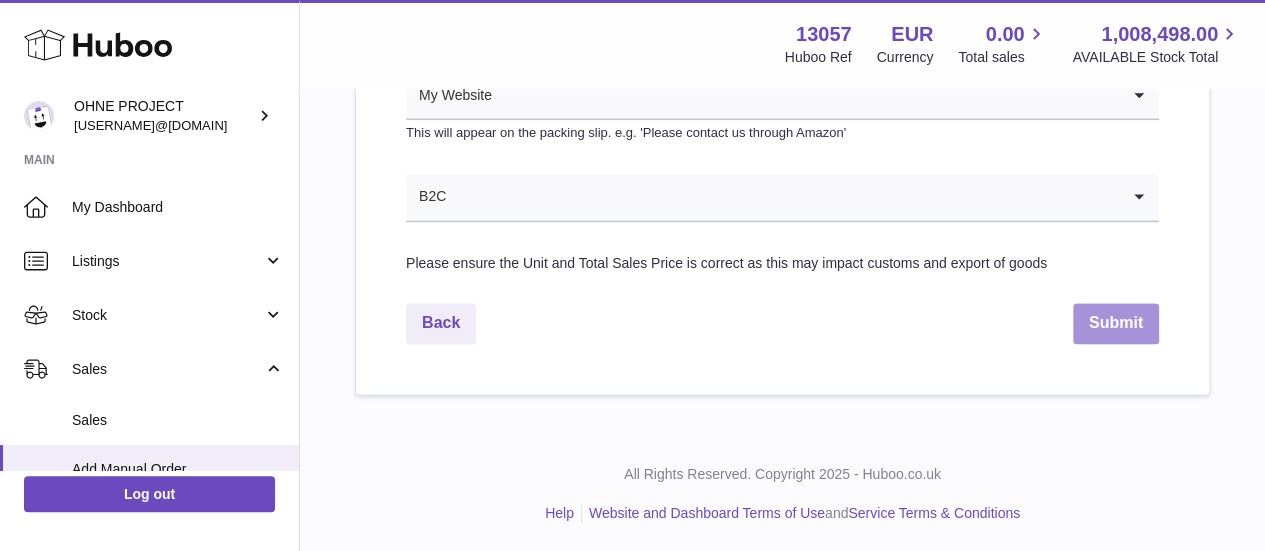 click on "Submit" at bounding box center [1116, 323] 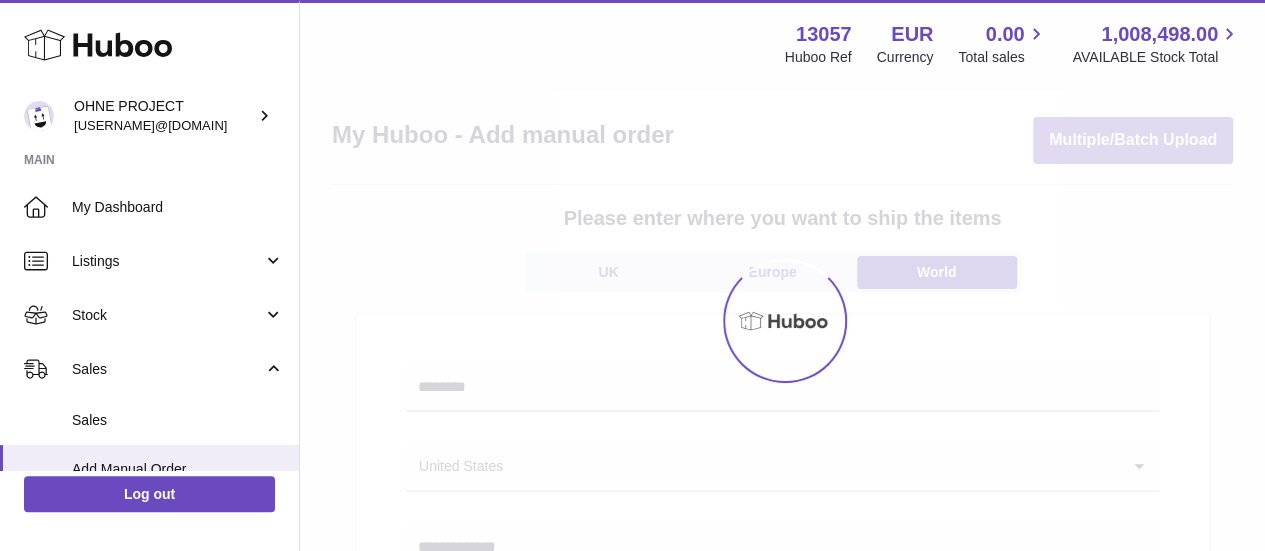 scroll, scrollTop: 0, scrollLeft: 0, axis: both 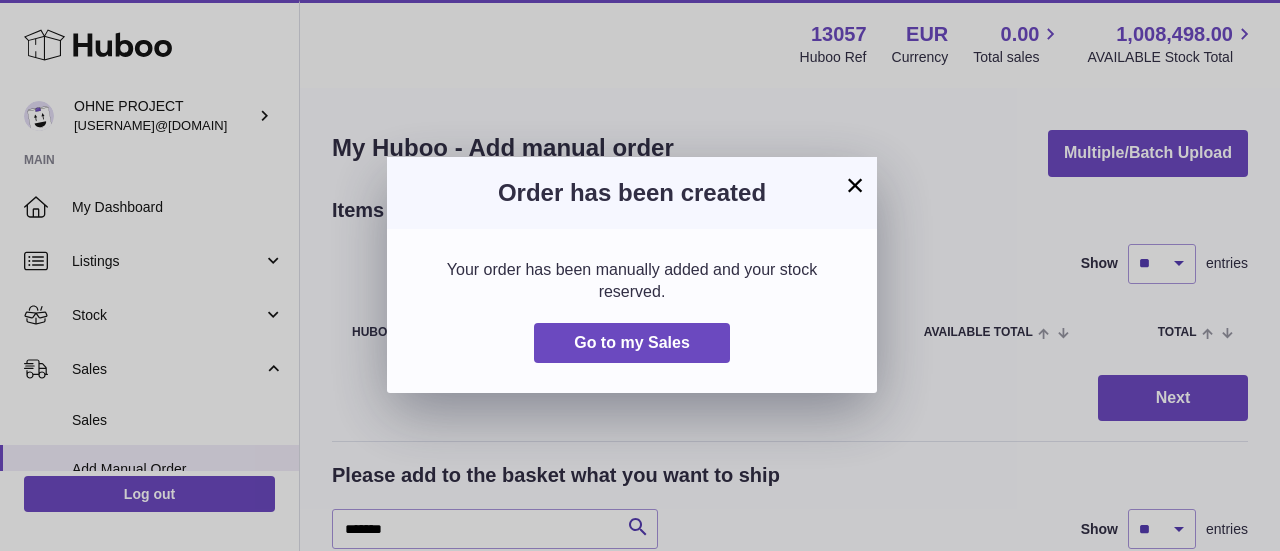 click on "×" at bounding box center (855, 185) 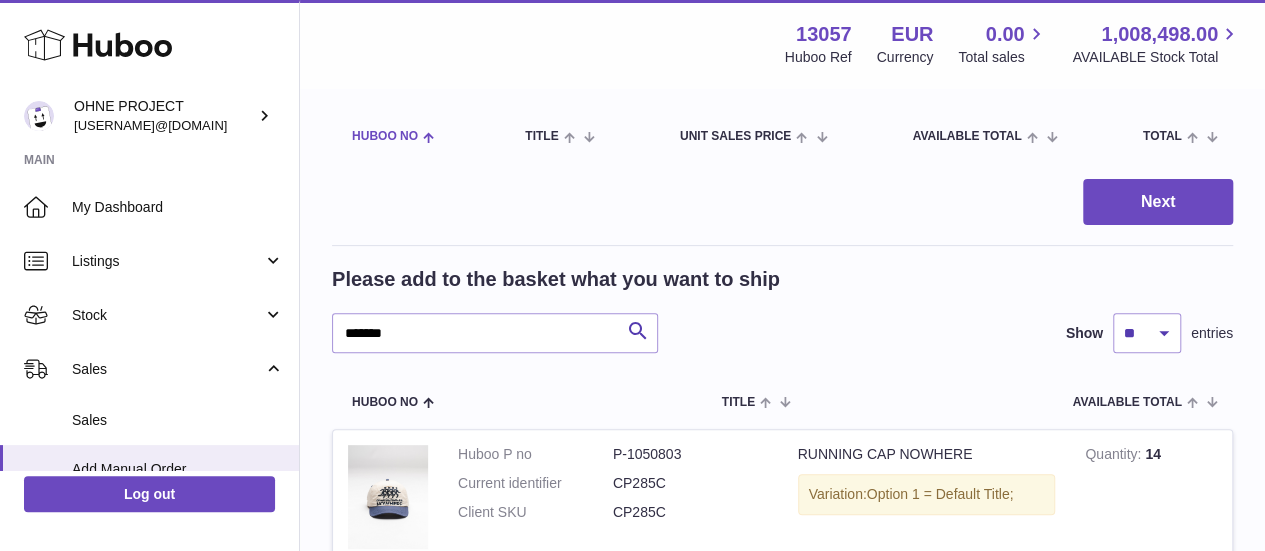scroll, scrollTop: 198, scrollLeft: 0, axis: vertical 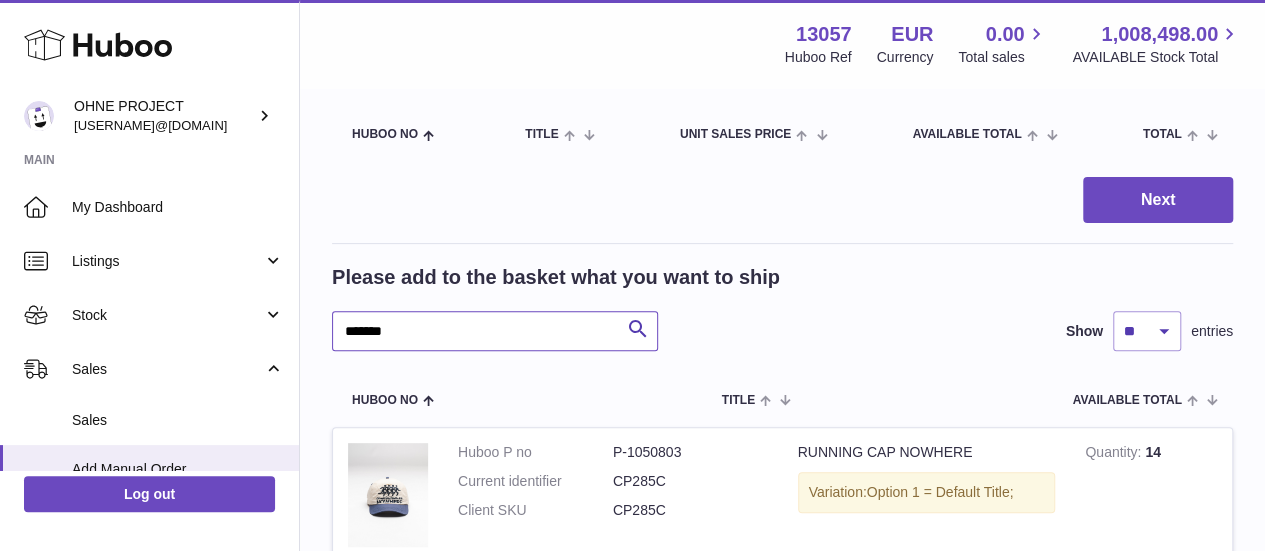 click on "*******" at bounding box center [495, 331] 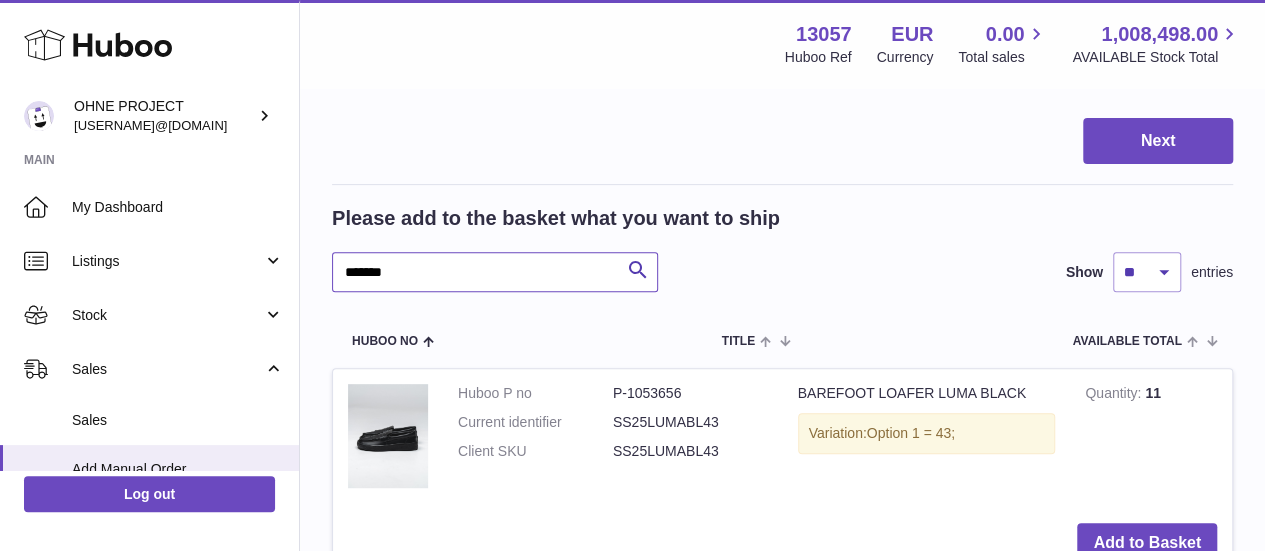 scroll, scrollTop: 262, scrollLeft: 0, axis: vertical 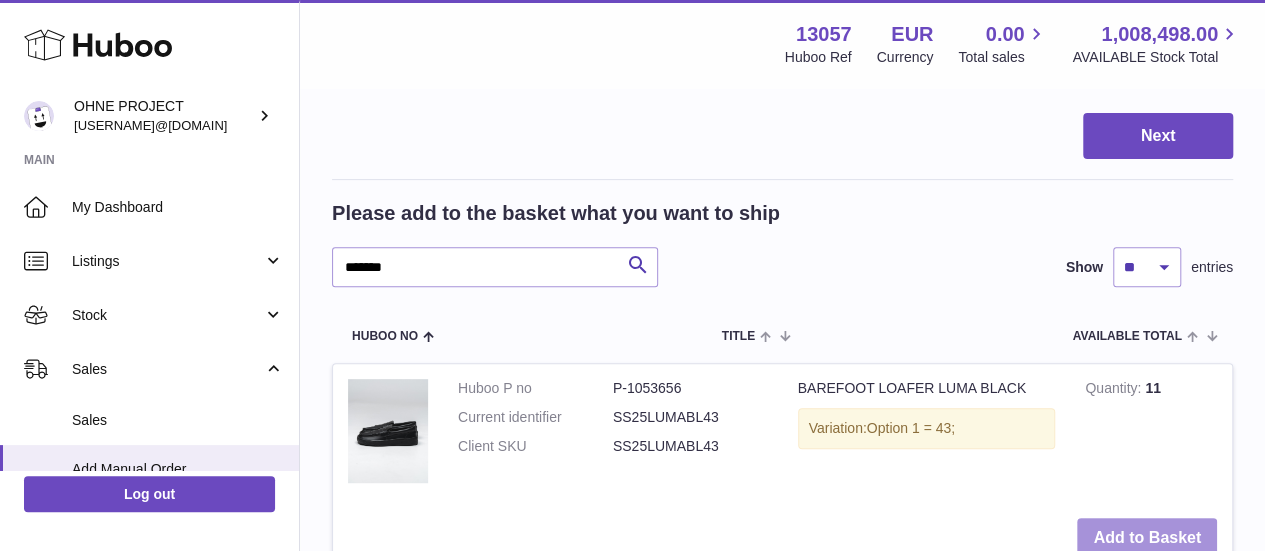 click on "Add to Basket" at bounding box center [1147, 538] 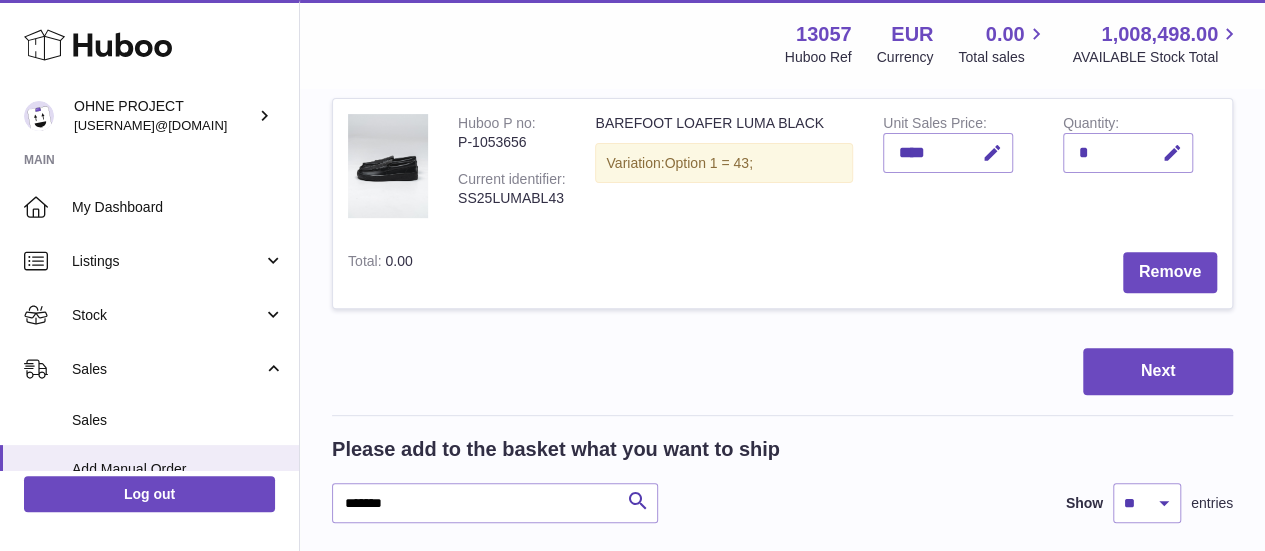scroll, scrollTop: 318, scrollLeft: 0, axis: vertical 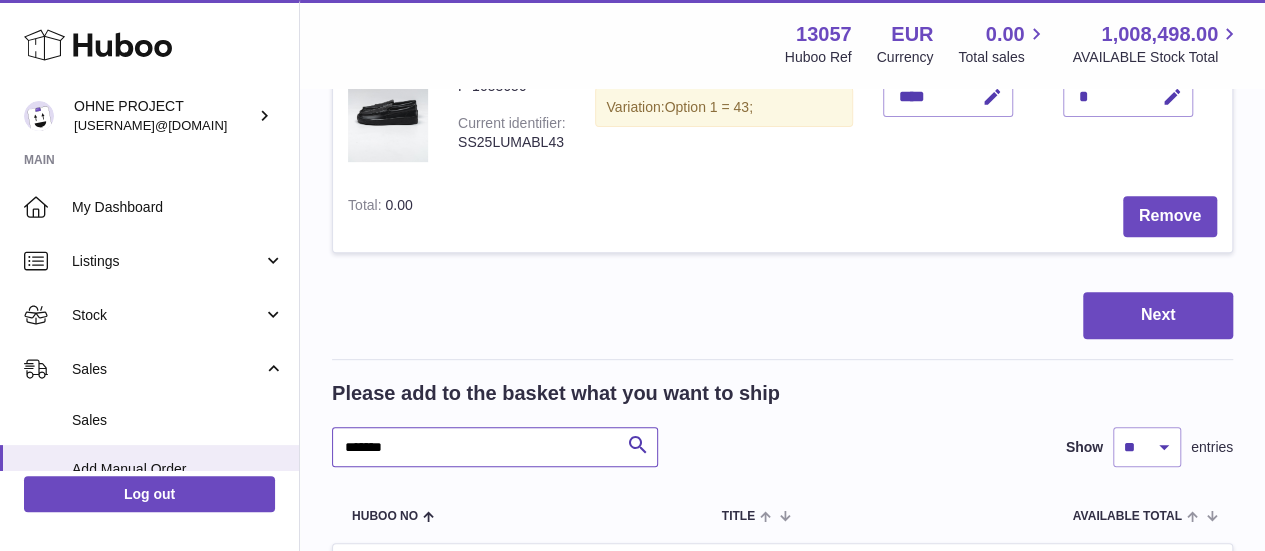 click on "*******" at bounding box center [495, 447] 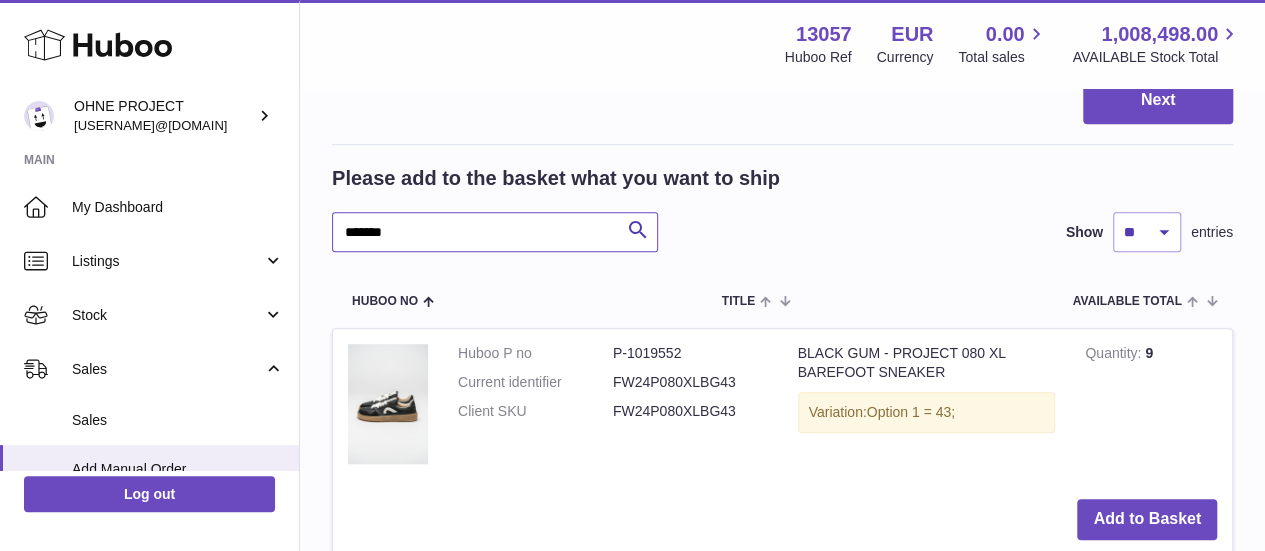scroll, scrollTop: 534, scrollLeft: 0, axis: vertical 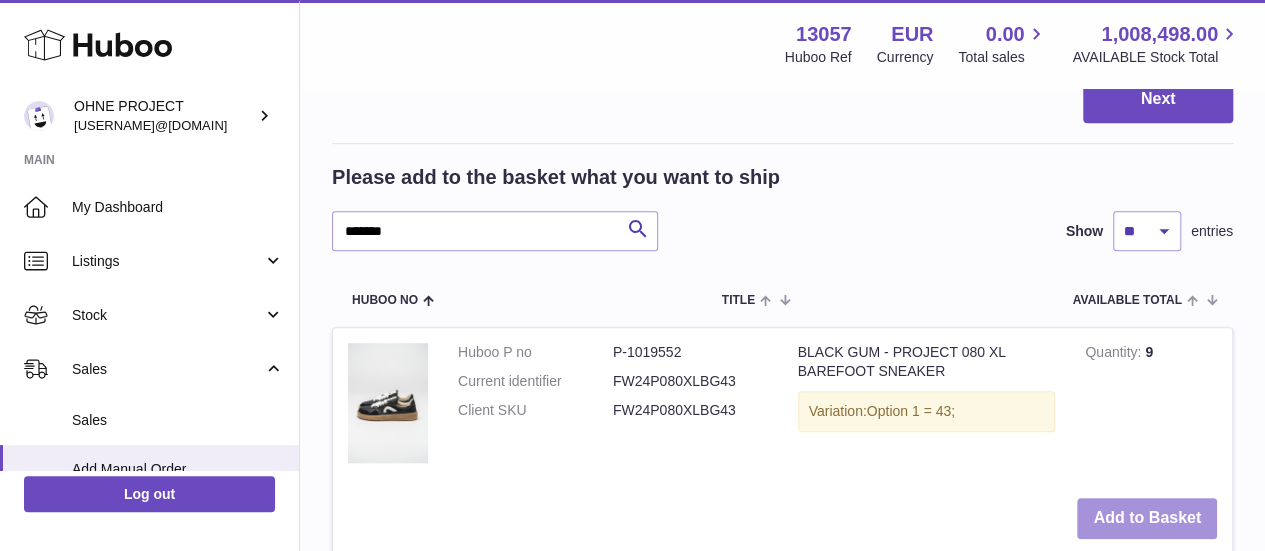 click on "Add to Basket" at bounding box center [1147, 518] 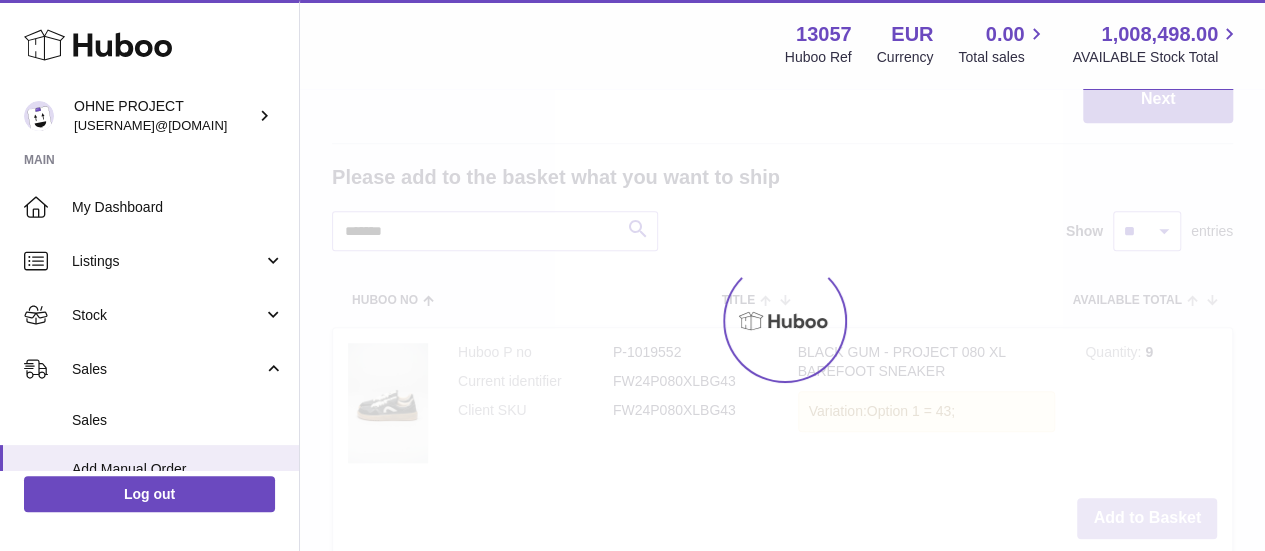 scroll, scrollTop: 807, scrollLeft: 0, axis: vertical 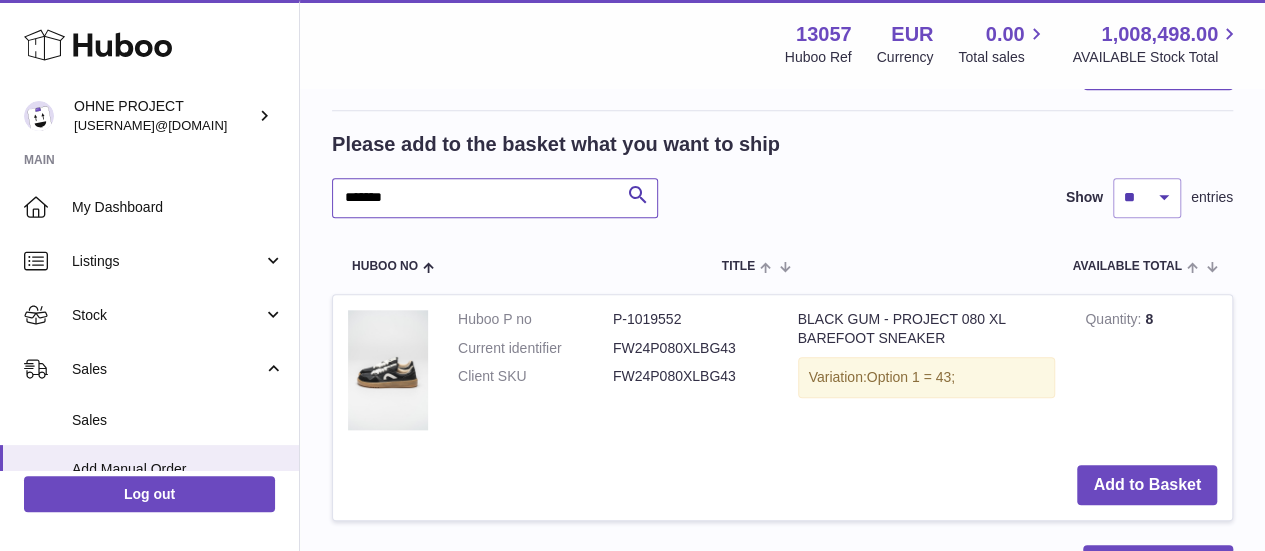 click on "*******" at bounding box center [495, 198] 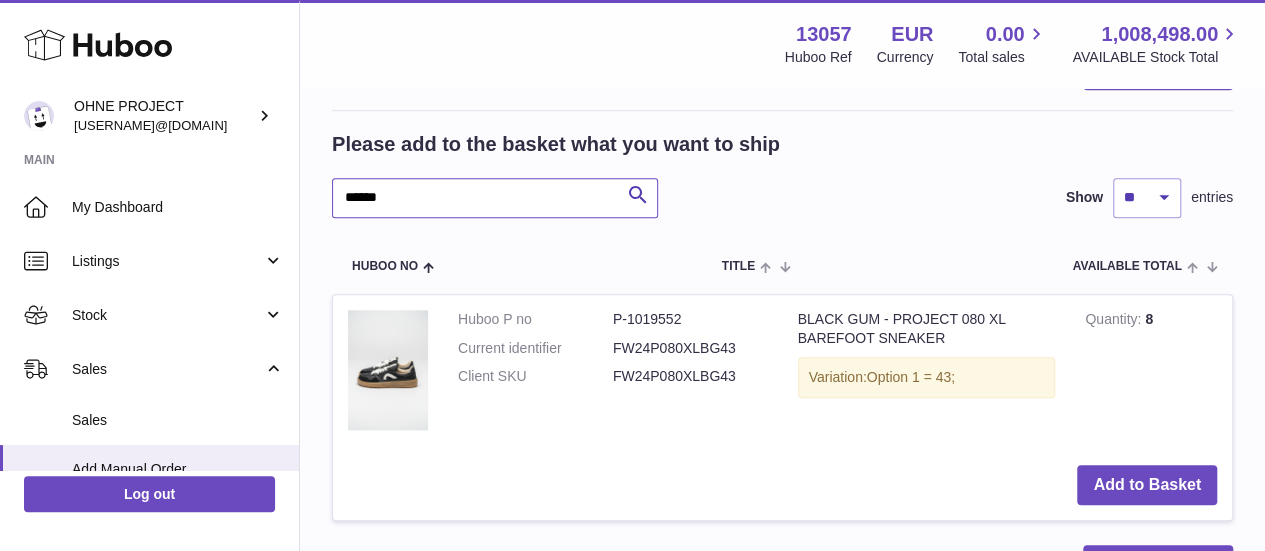 click on "******" at bounding box center (495, 198) 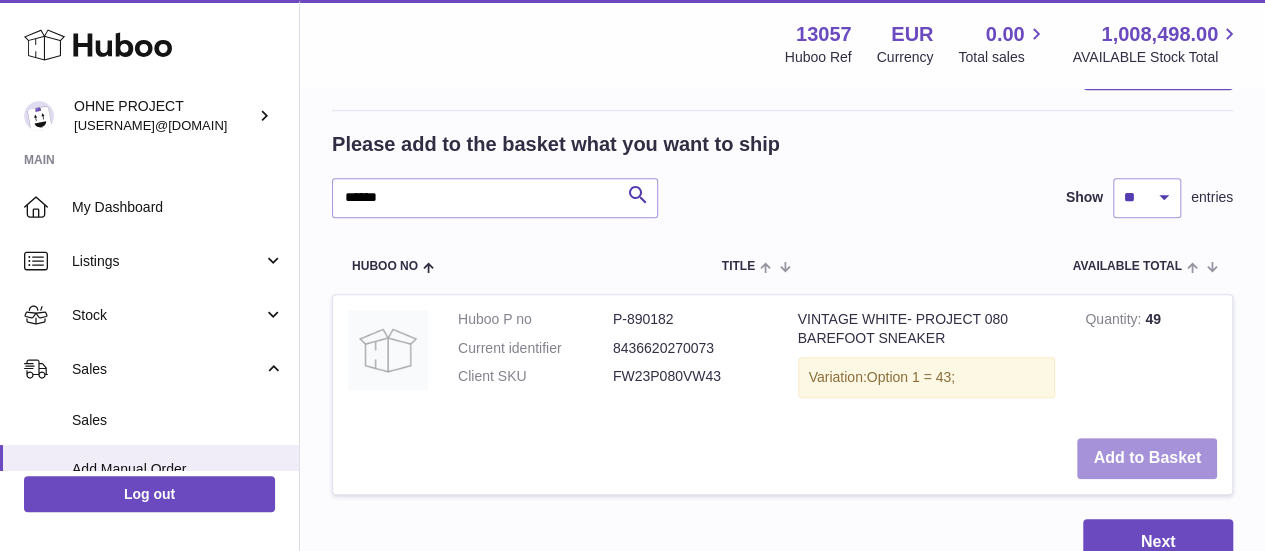 click on "Add to Basket" at bounding box center [1147, 458] 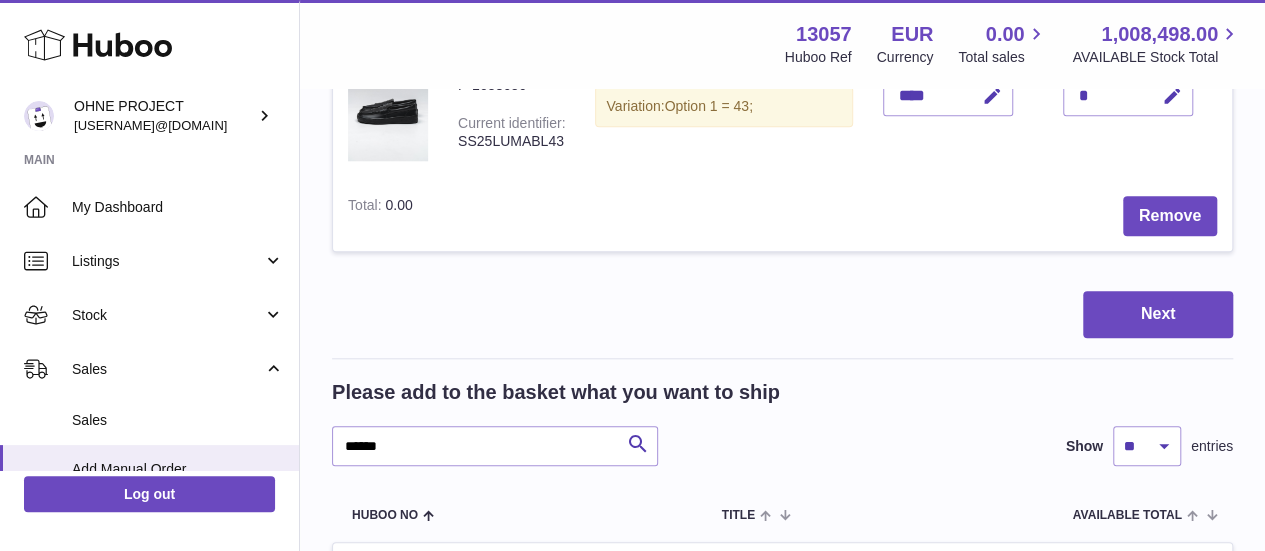 scroll, scrollTop: 831, scrollLeft: 0, axis: vertical 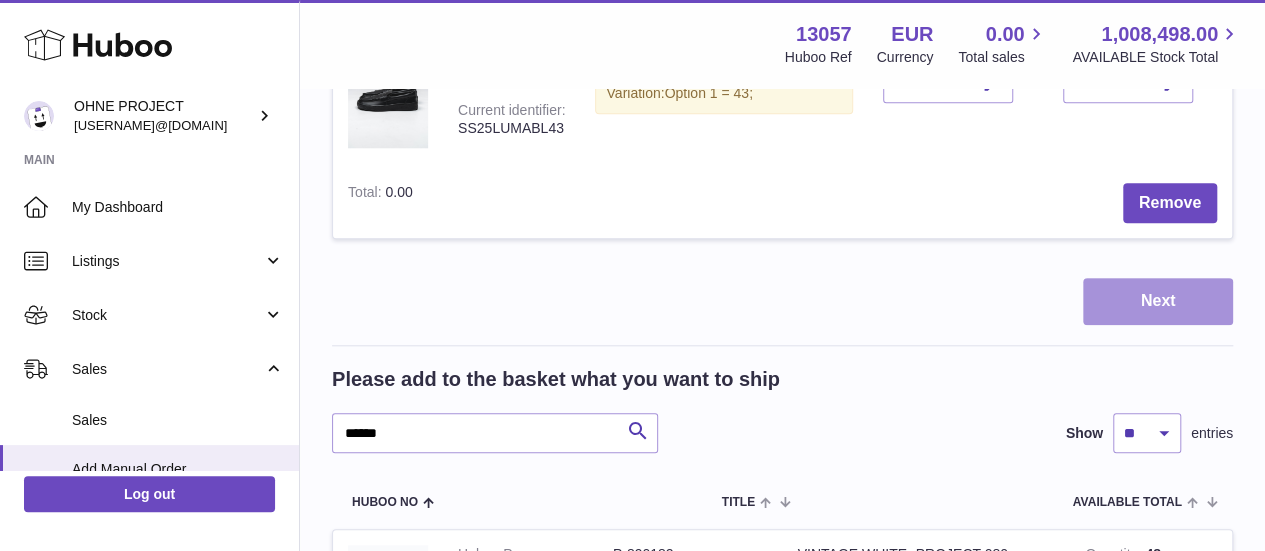 click on "Next" at bounding box center [1158, 301] 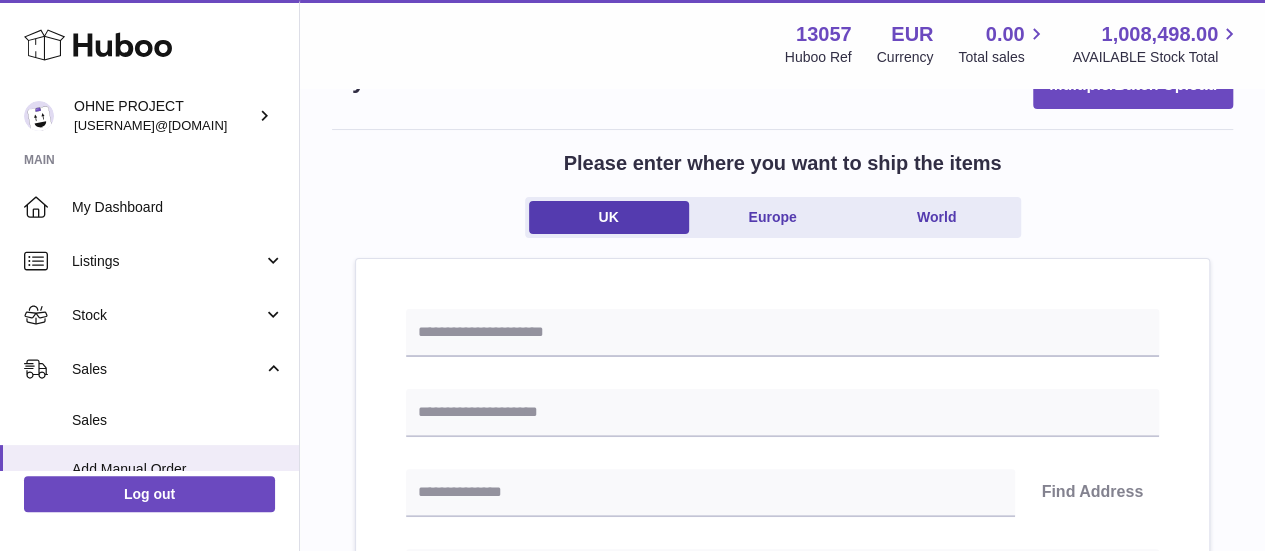 scroll, scrollTop: 0, scrollLeft: 0, axis: both 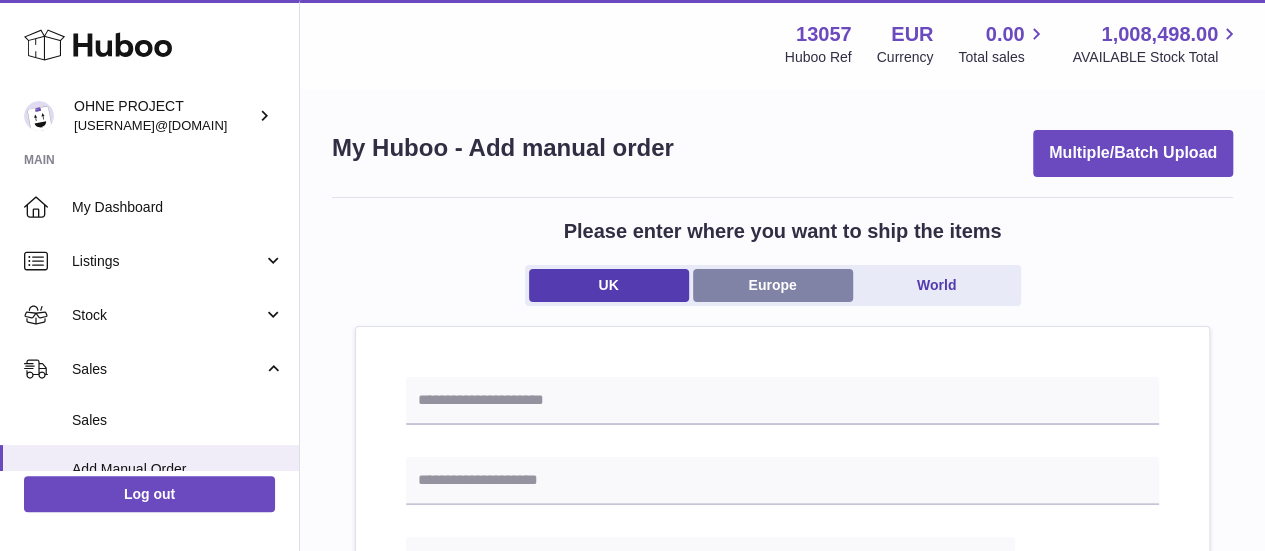 click on "Europe" at bounding box center [773, 285] 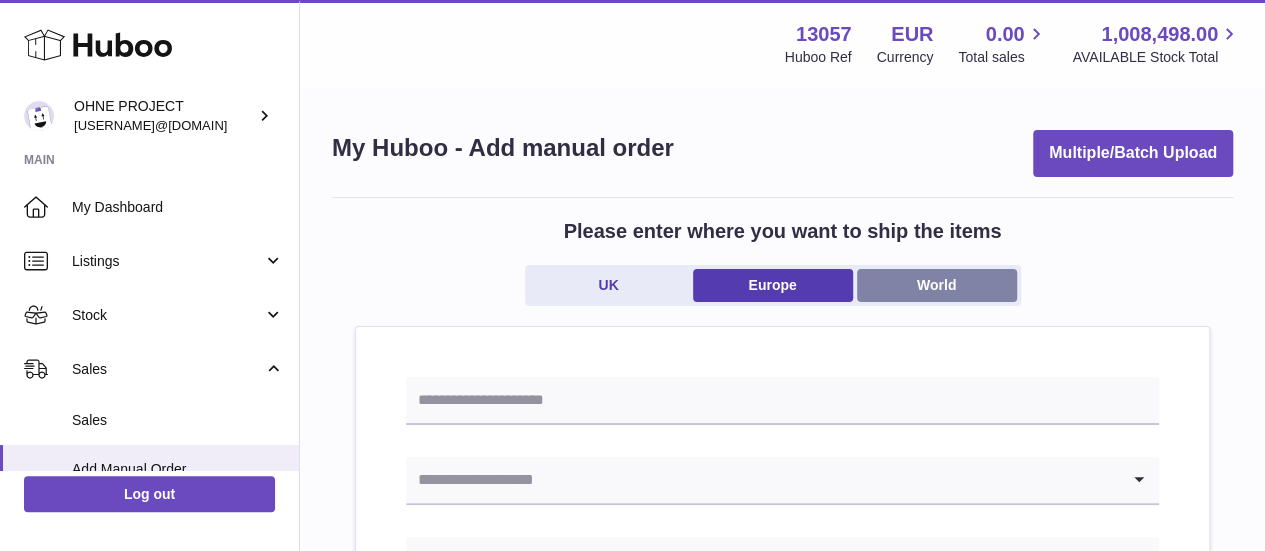 click on "World" at bounding box center [937, 285] 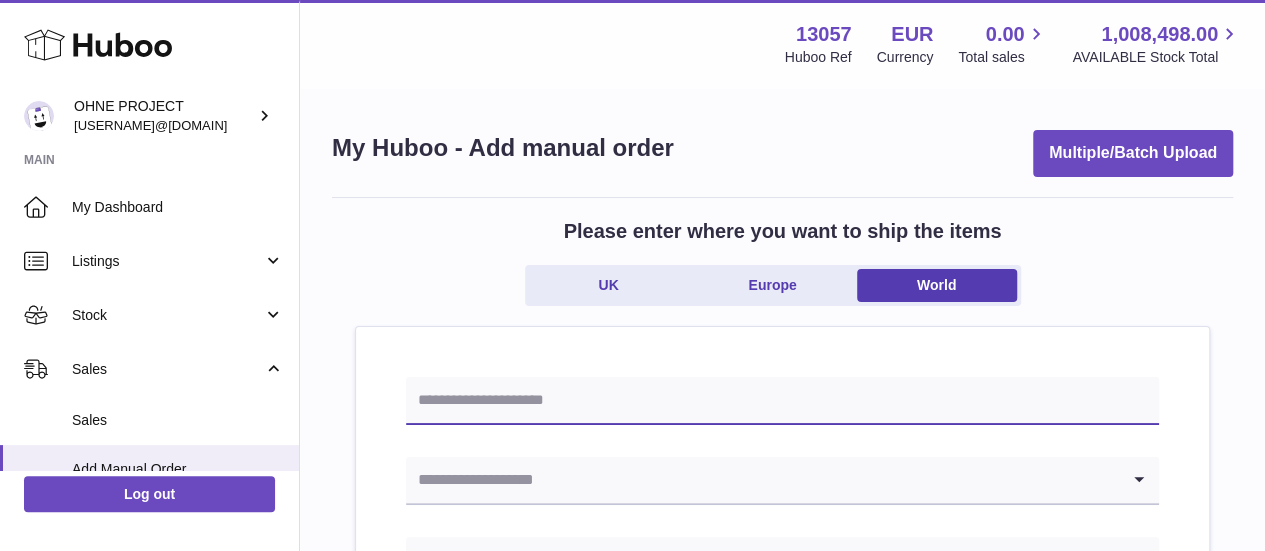 click at bounding box center (782, 401) 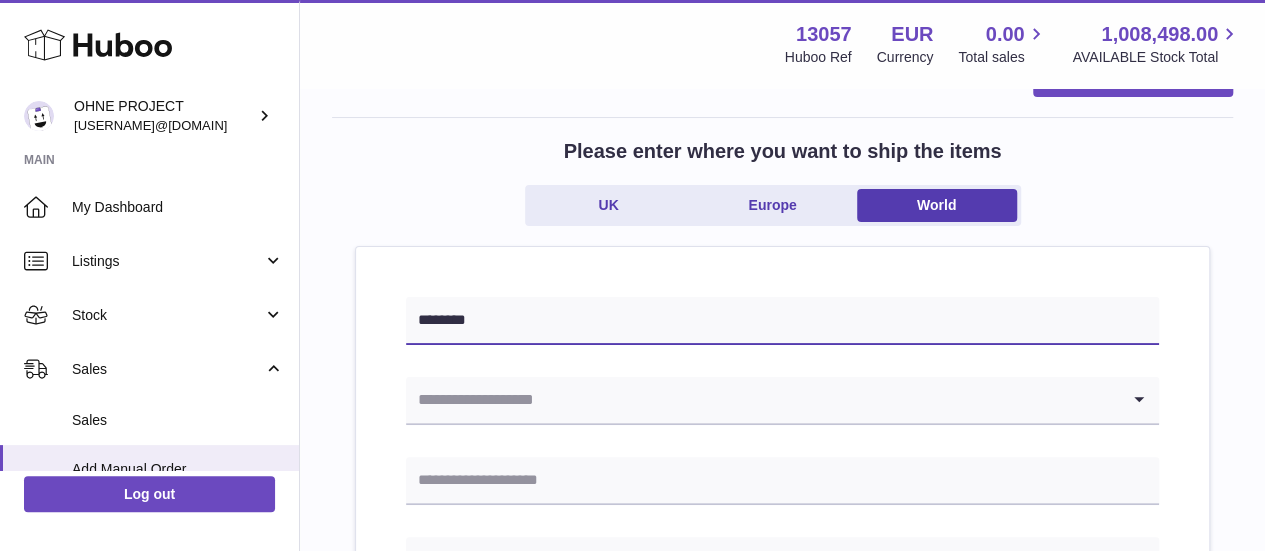scroll, scrollTop: 81, scrollLeft: 0, axis: vertical 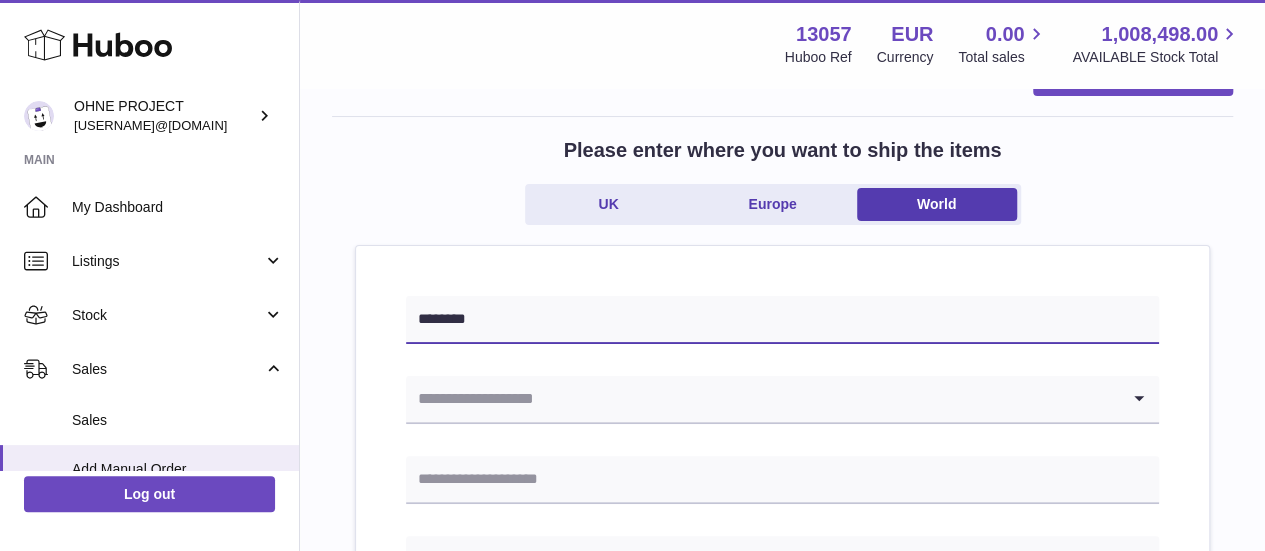 type on "********" 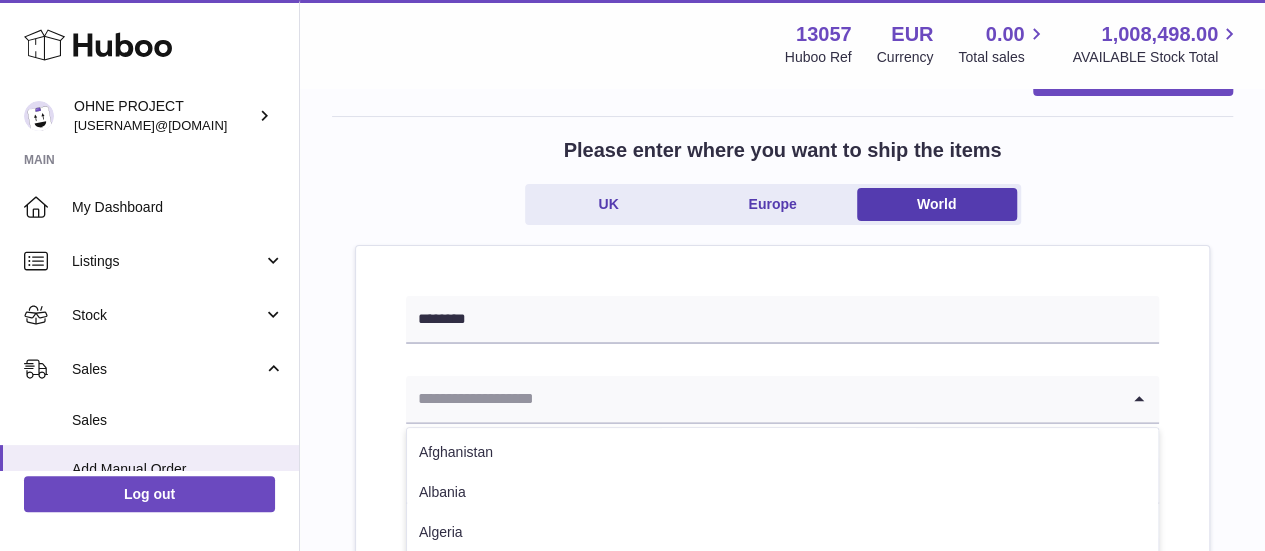 click at bounding box center [762, 399] 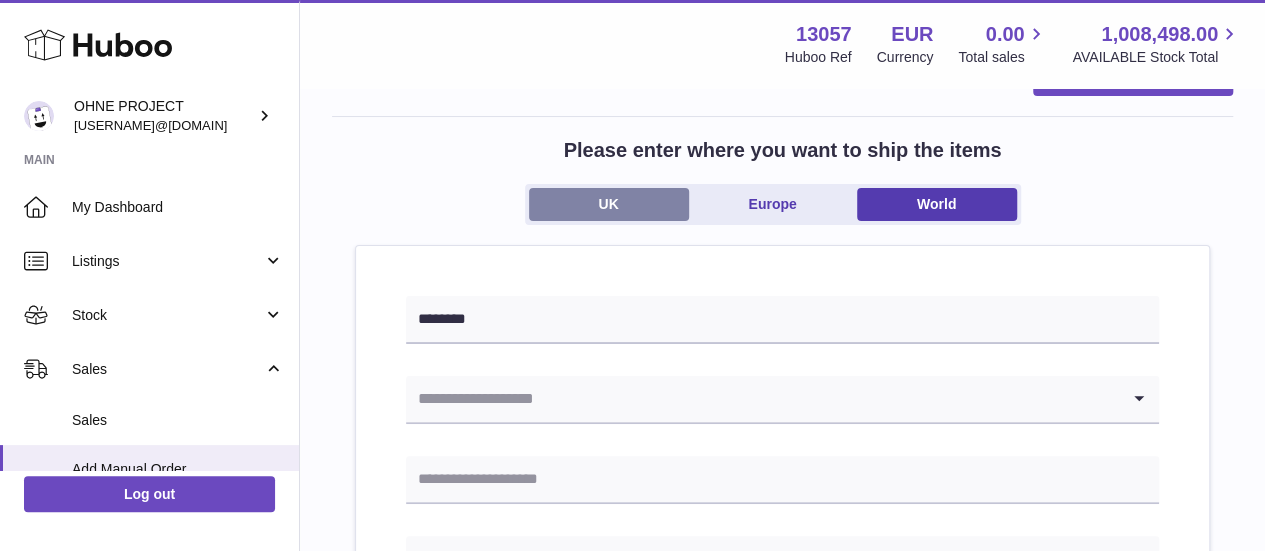 click on "UK" at bounding box center [609, 204] 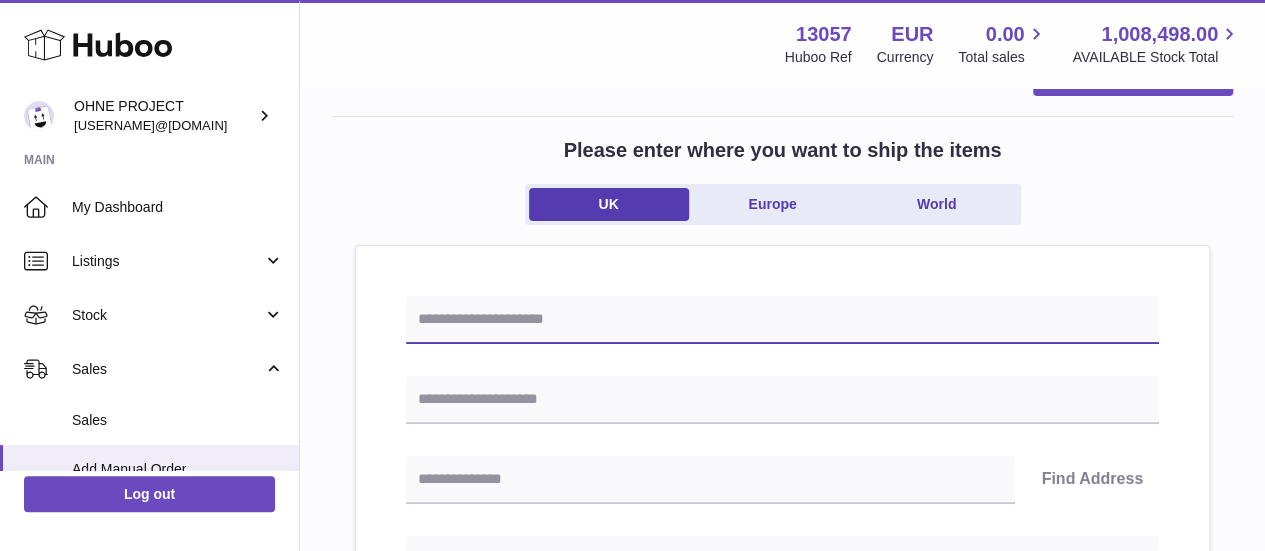 click at bounding box center [782, 320] 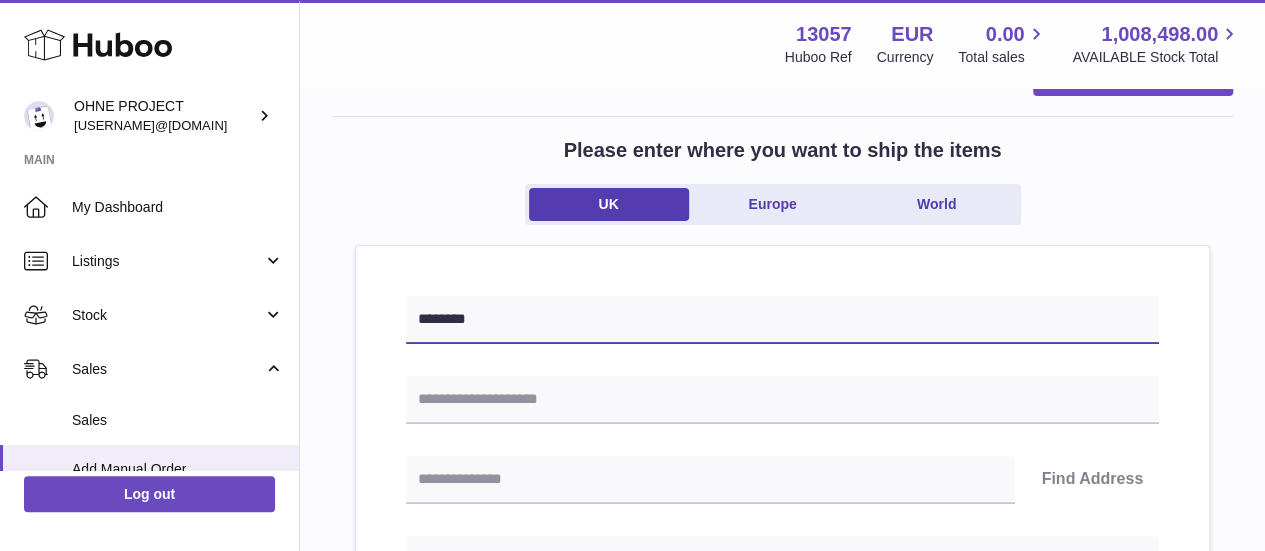 type on "********" 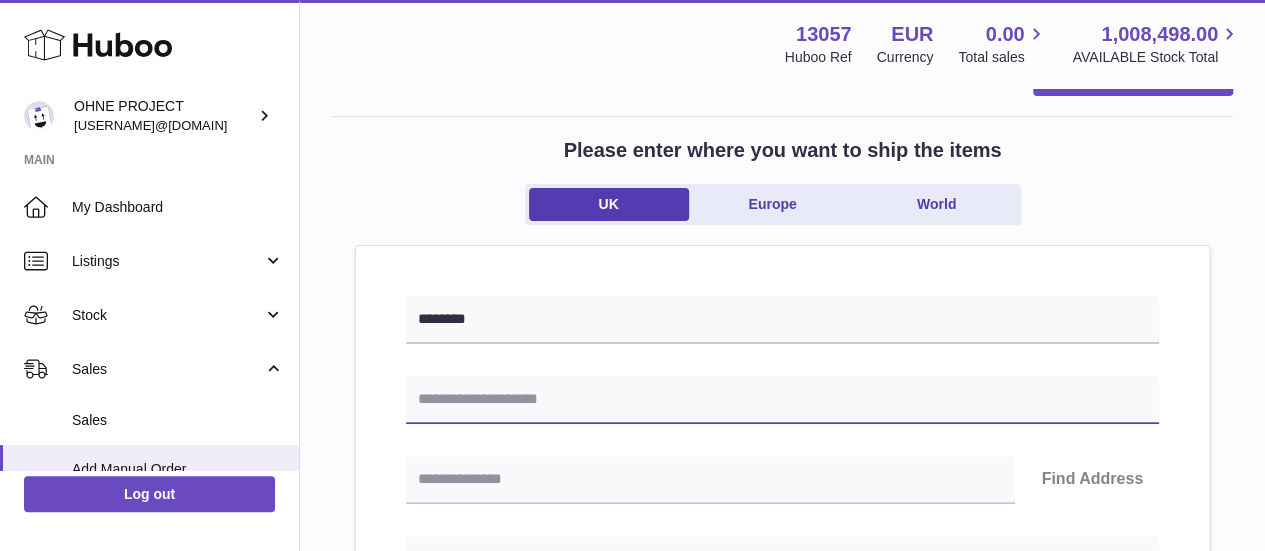 click at bounding box center (782, 400) 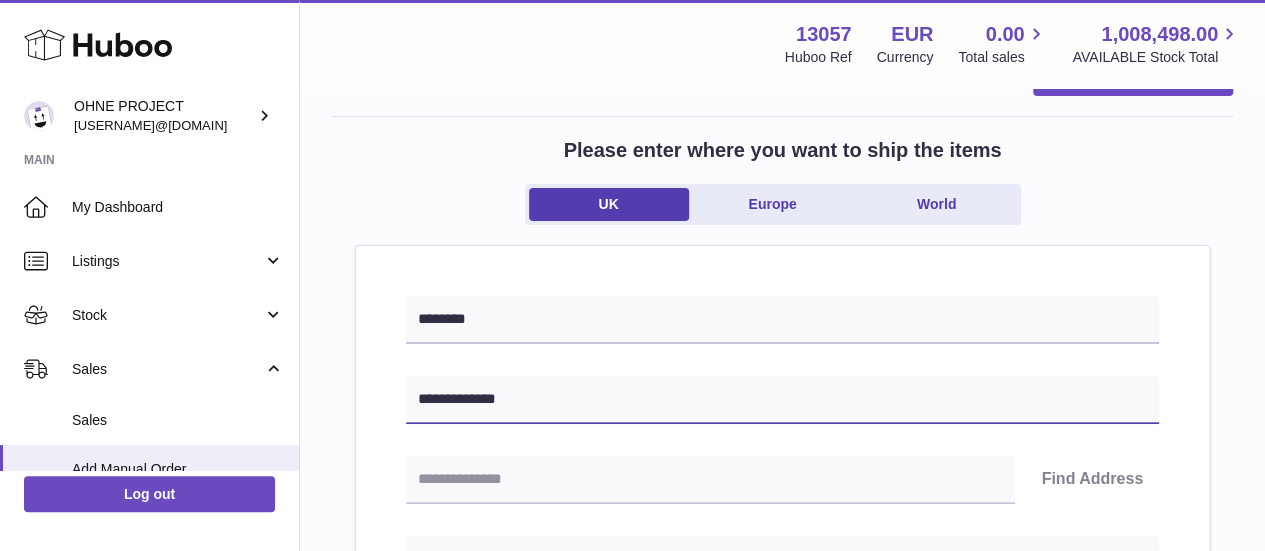 type on "**********" 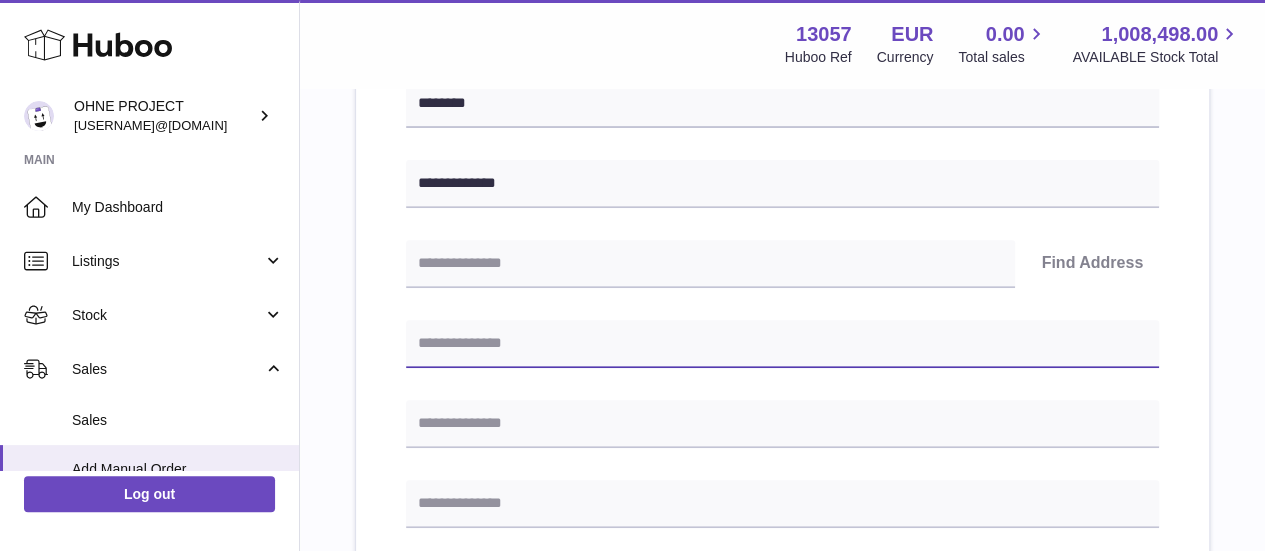 paste on "**********" 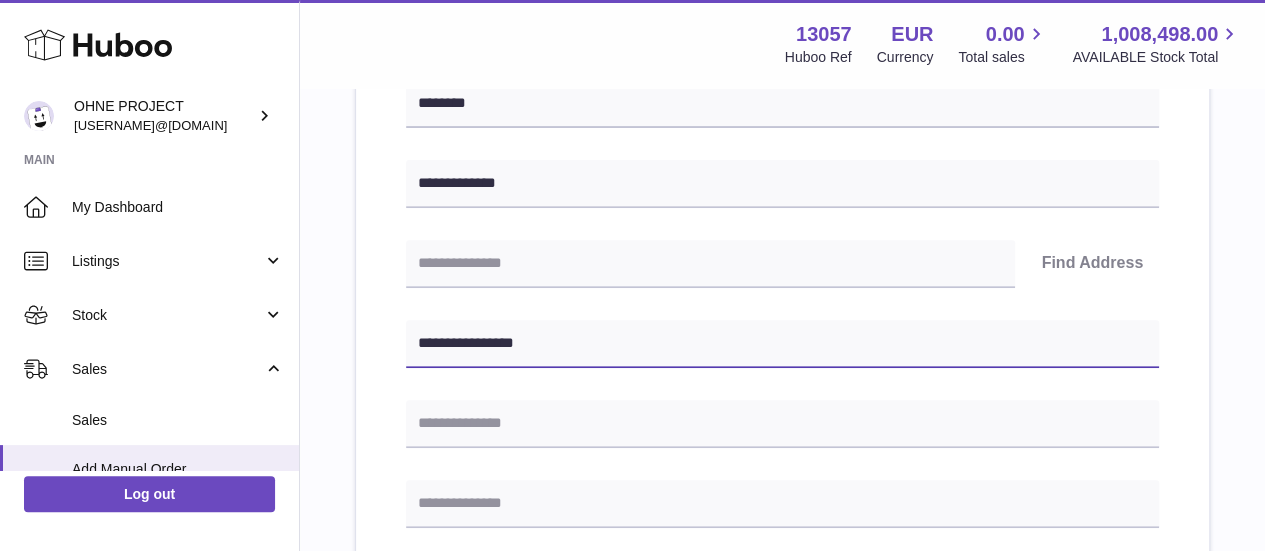 click on "**********" at bounding box center (782, 344) 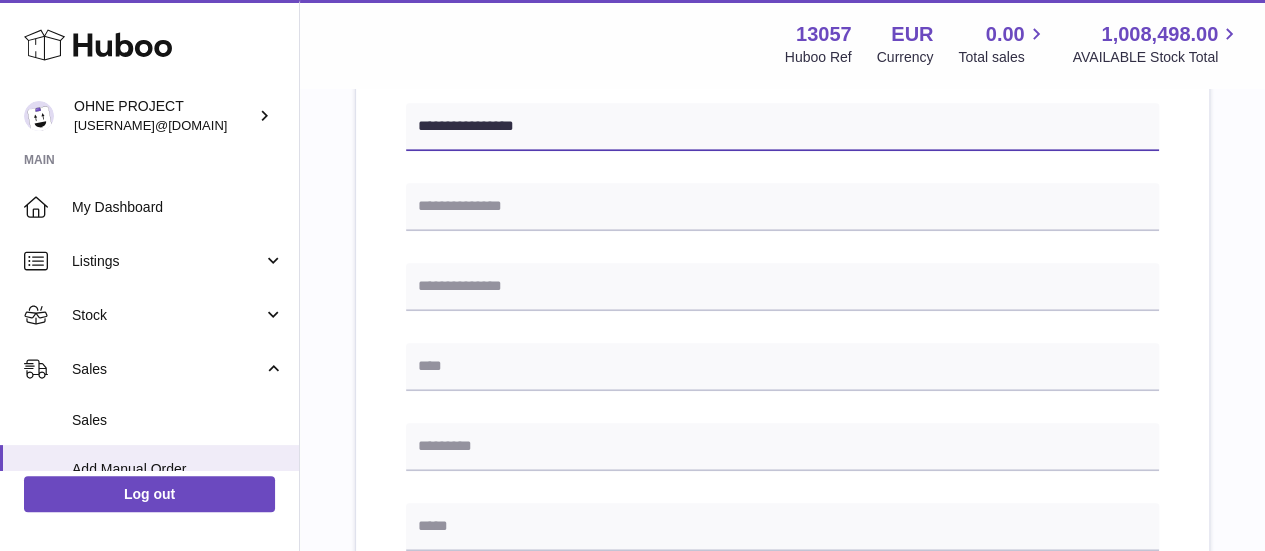 scroll, scrollTop: 515, scrollLeft: 0, axis: vertical 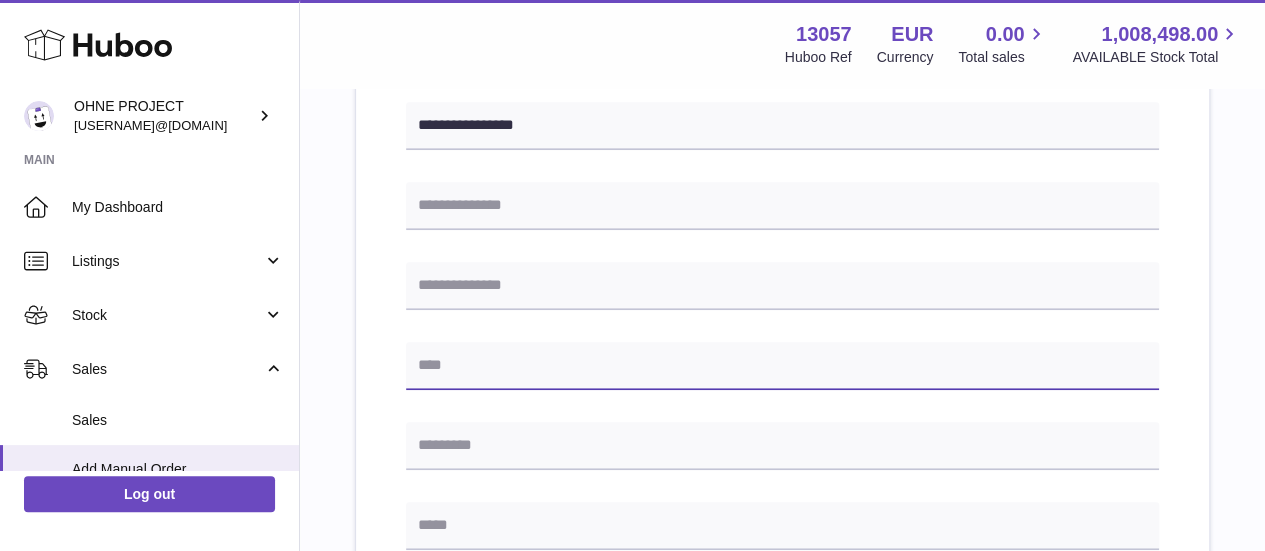 click at bounding box center [782, 366] 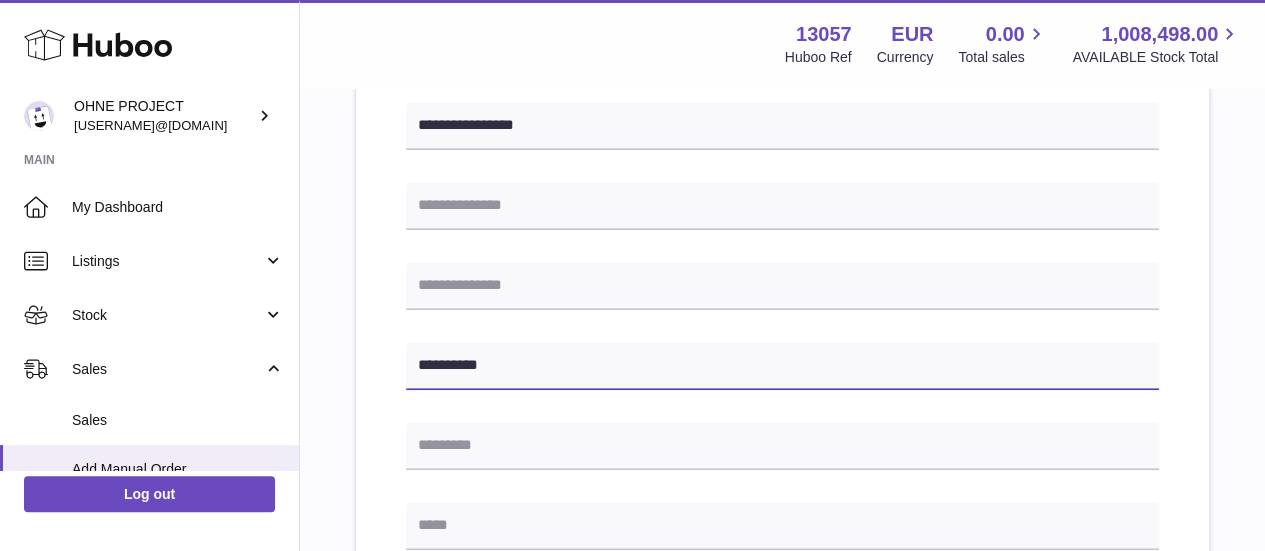 click on "*********" at bounding box center (782, 366) 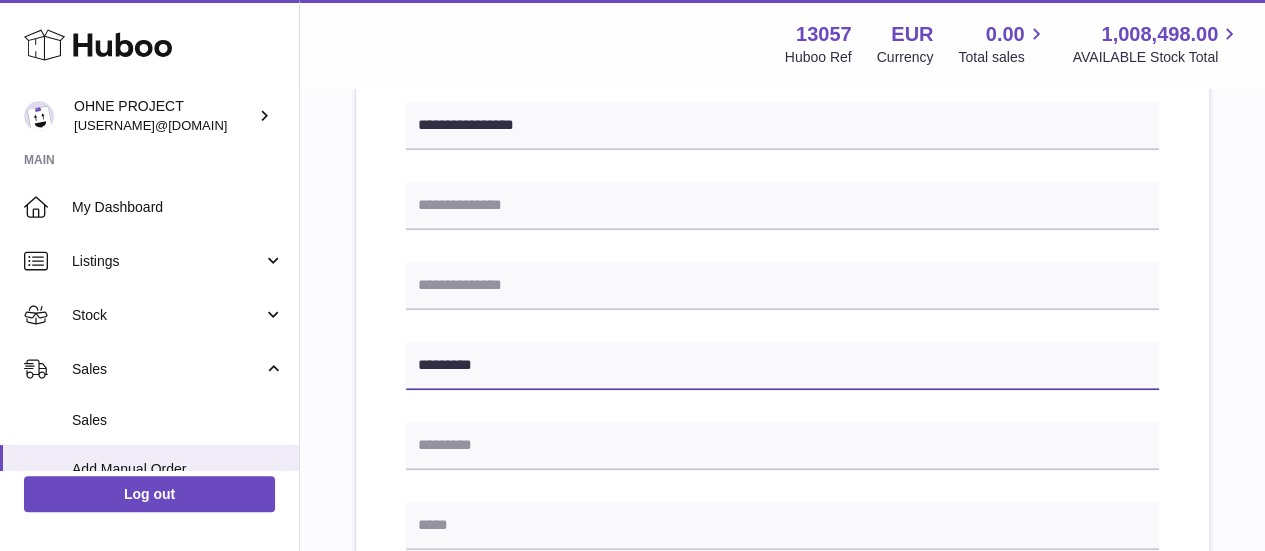 type on "*********" 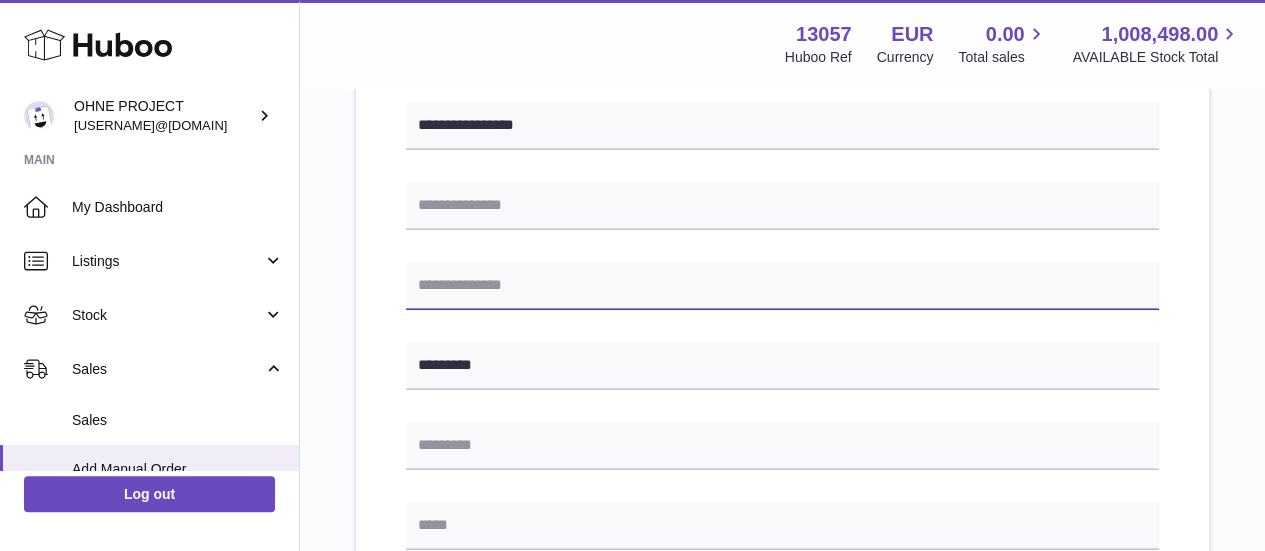 click at bounding box center (782, 286) 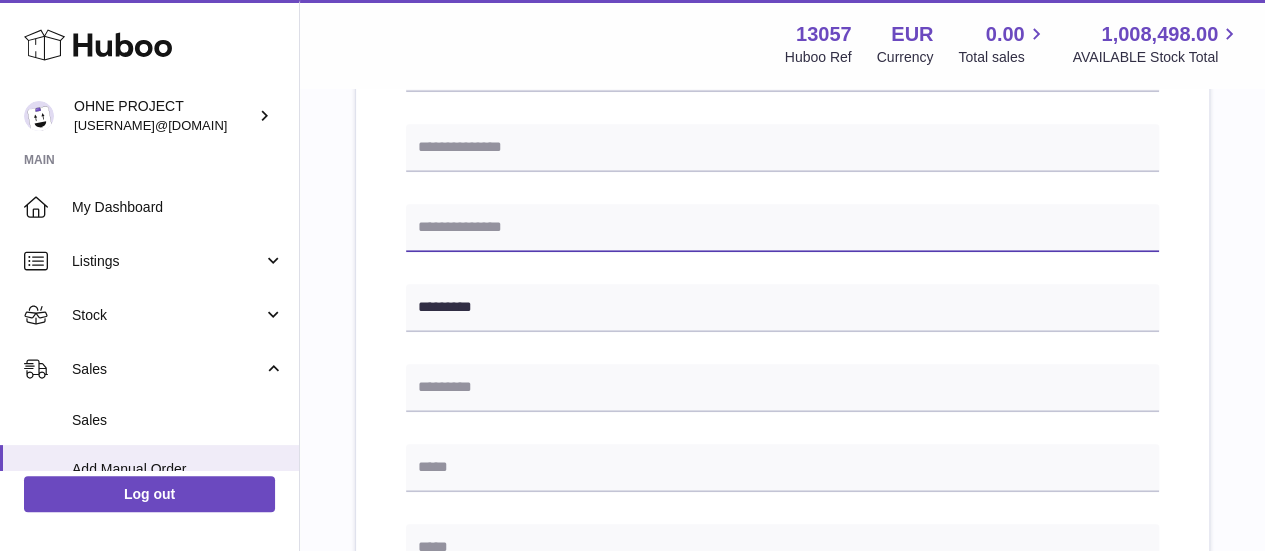 scroll, scrollTop: 569, scrollLeft: 0, axis: vertical 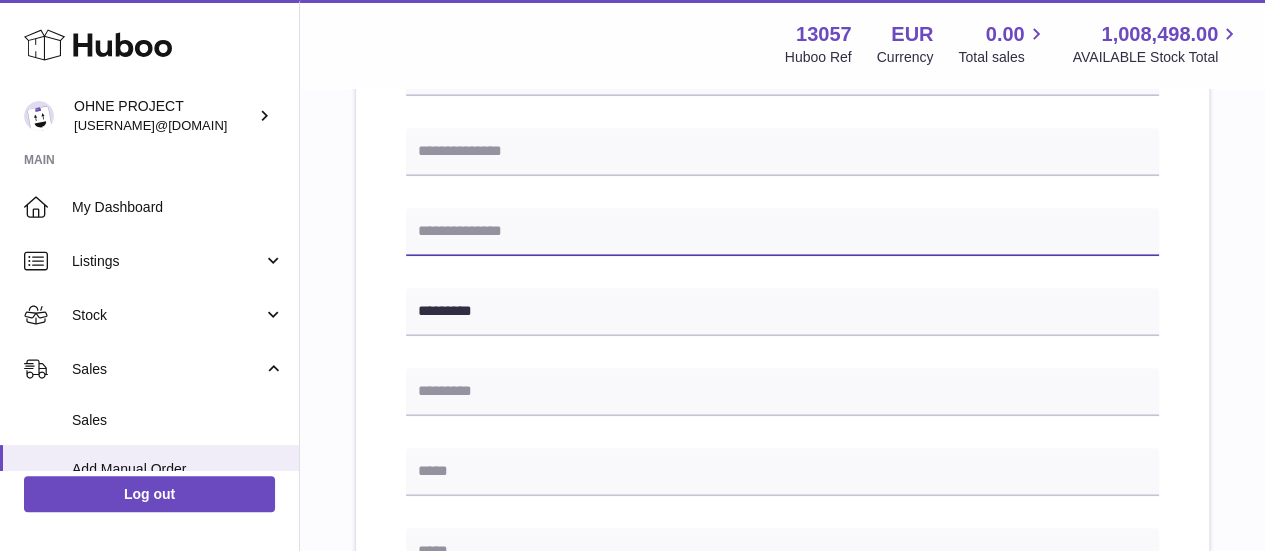 paste on "********" 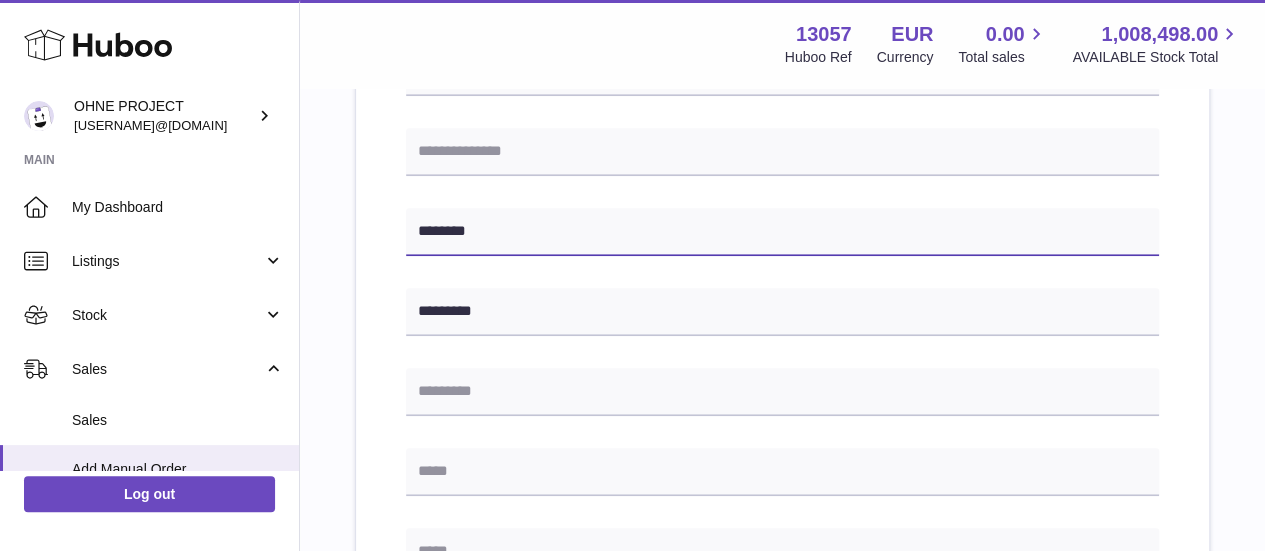 type on "********" 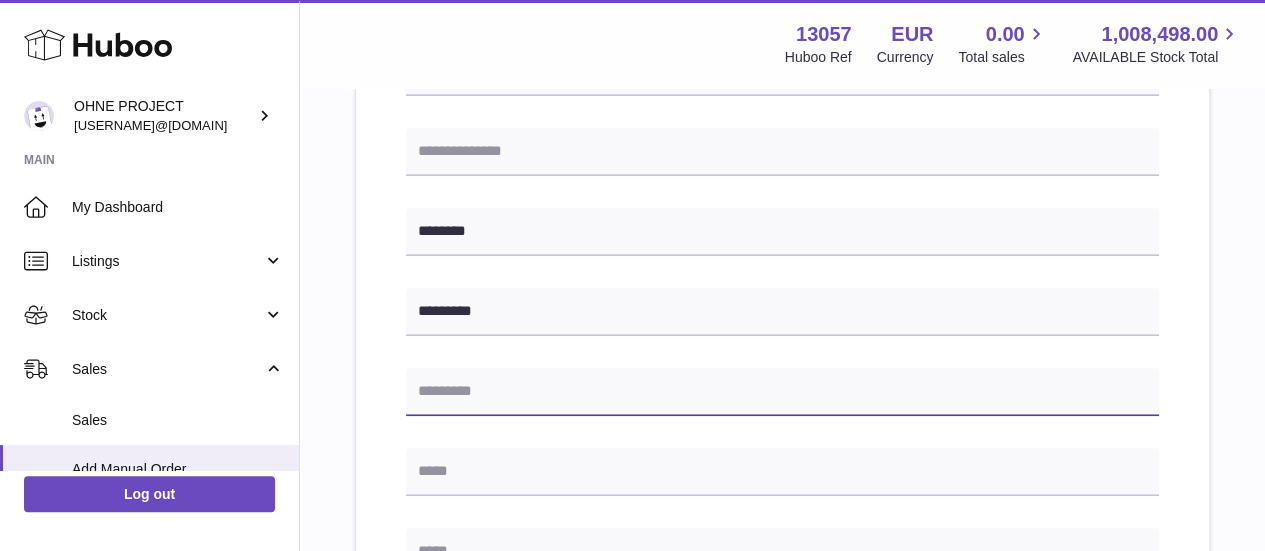 click at bounding box center (782, 392) 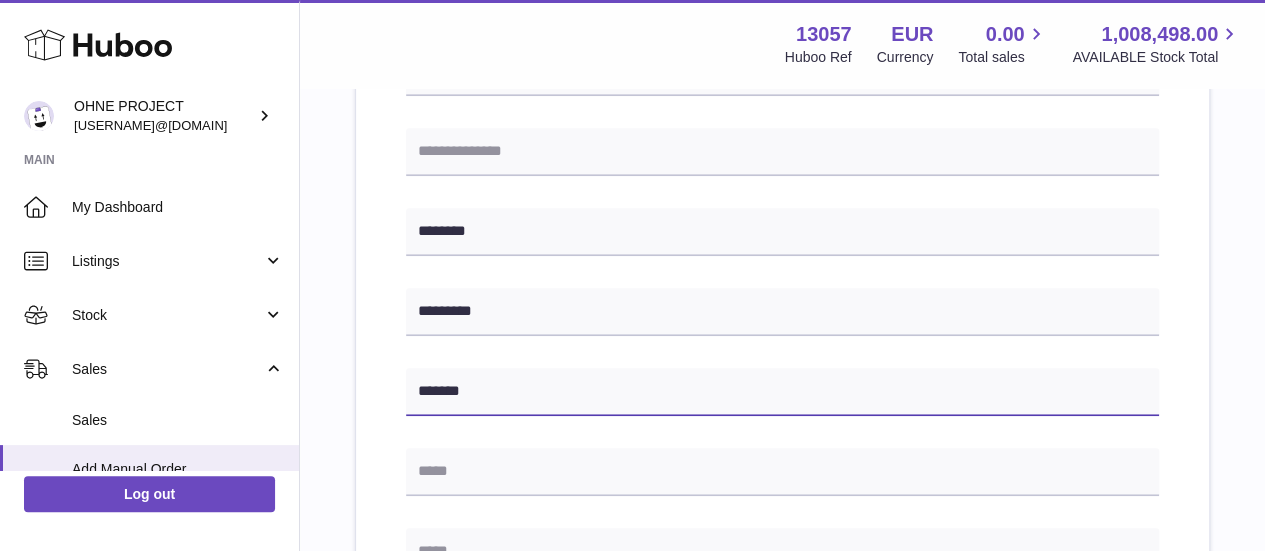 type on "*******" 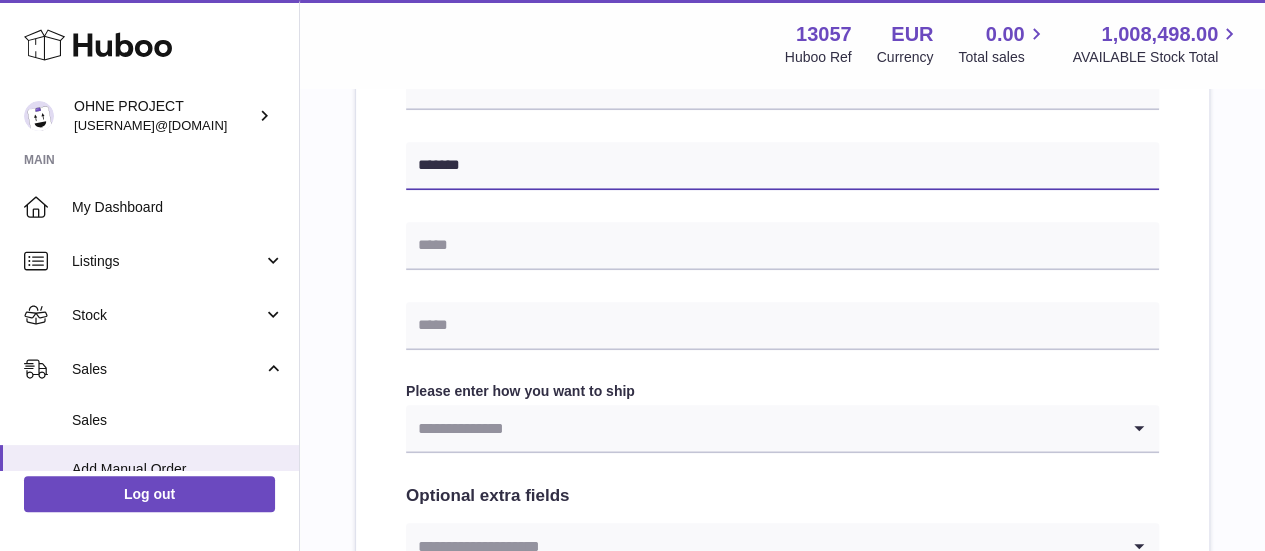 scroll, scrollTop: 797, scrollLeft: 0, axis: vertical 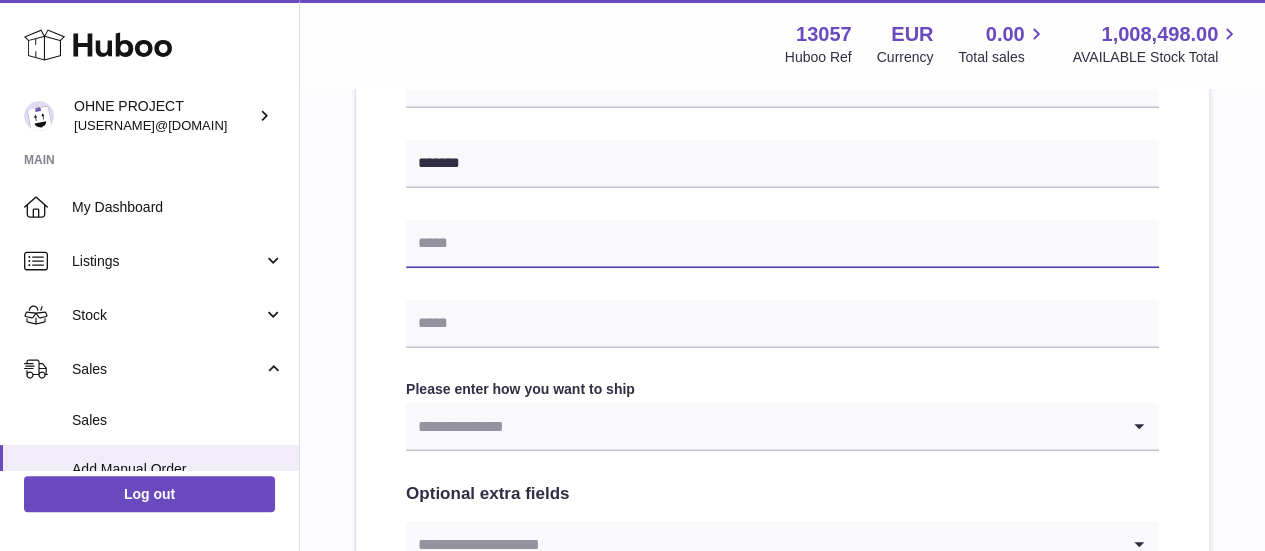 click at bounding box center [782, 244] 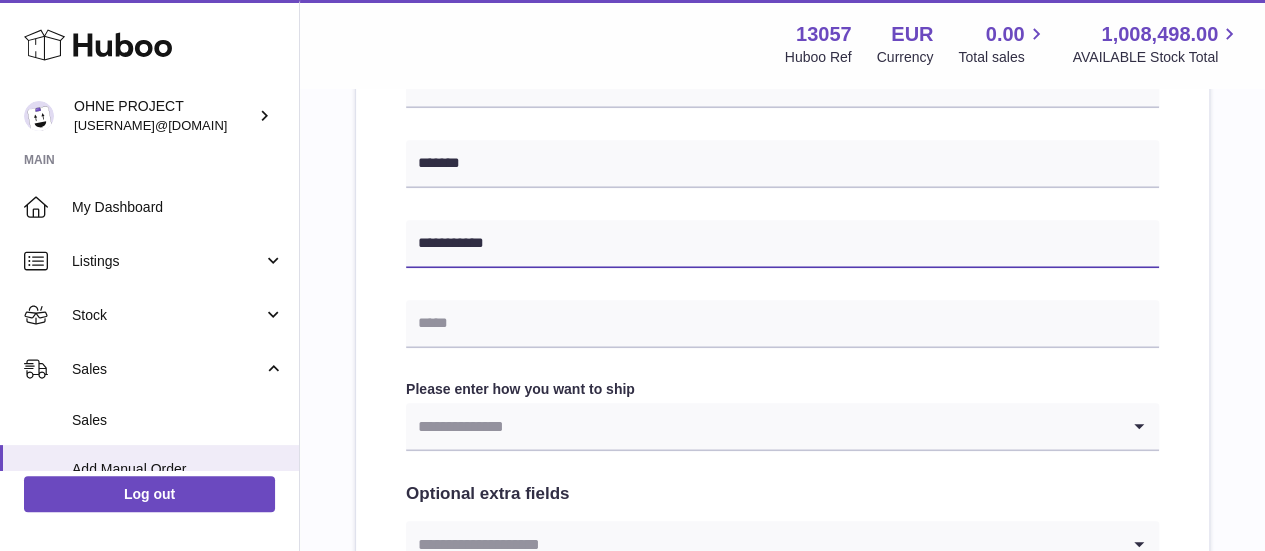 type on "**********" 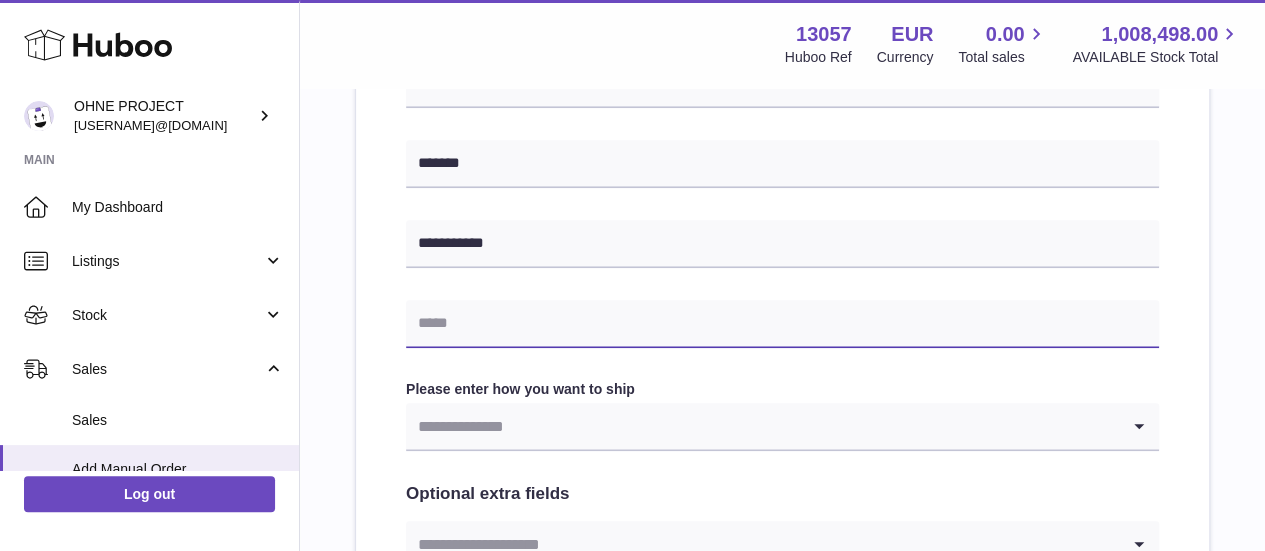 paste on "**********" 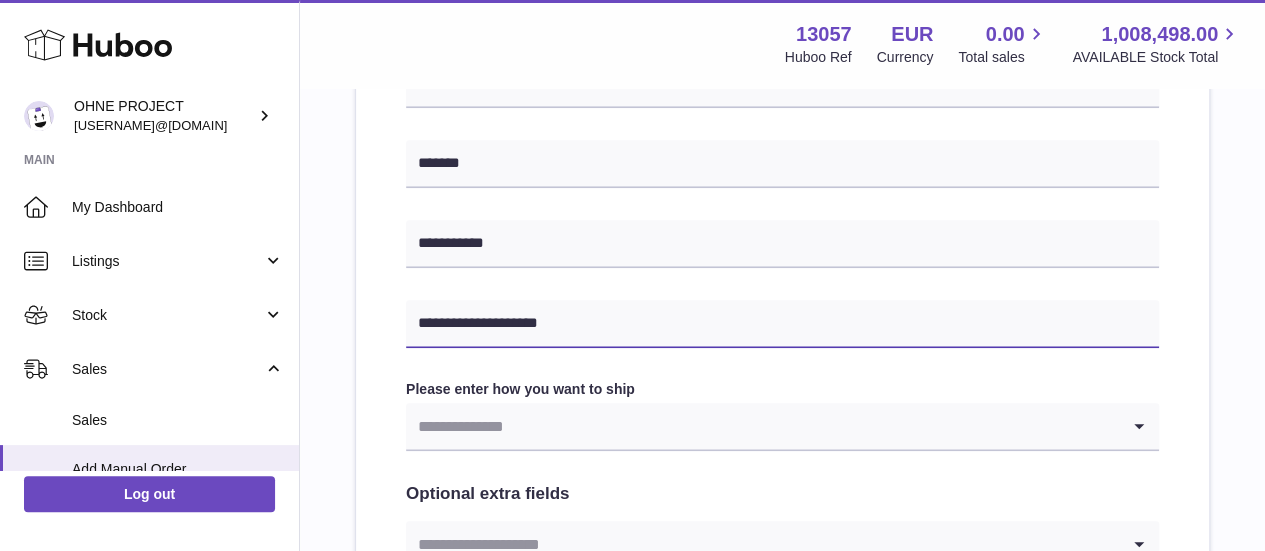 click on "**********" at bounding box center (782, 324) 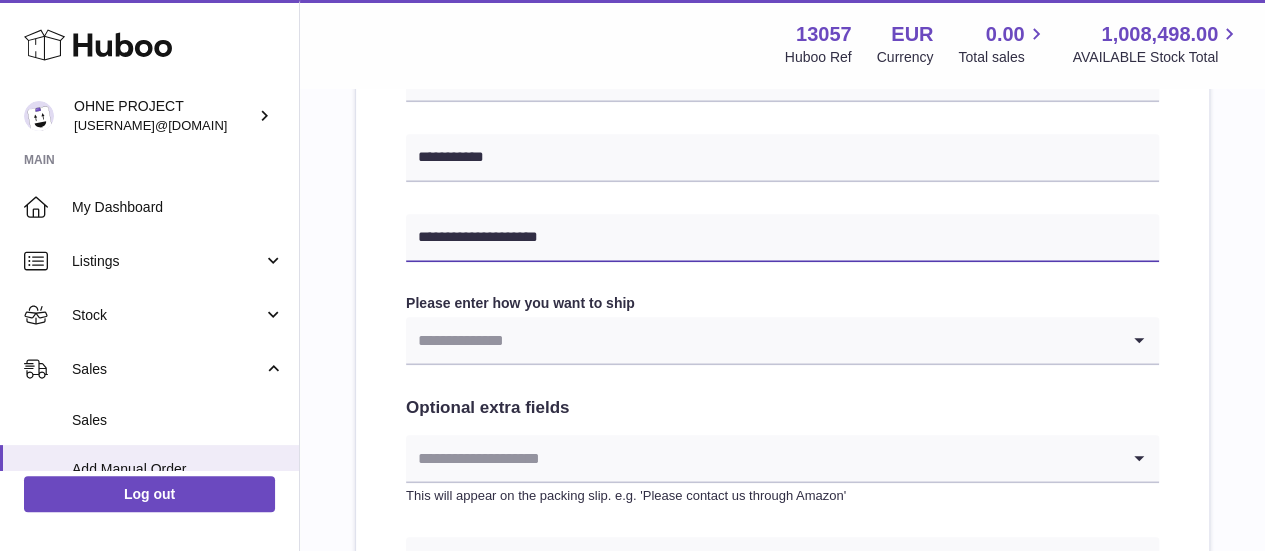 type on "**********" 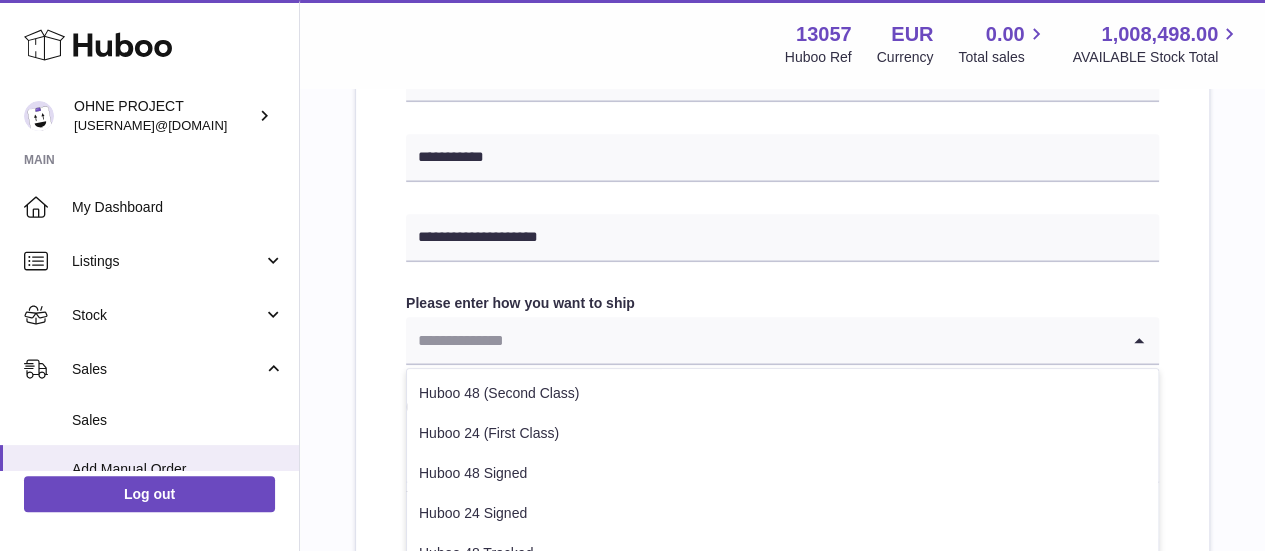 click at bounding box center (762, 340) 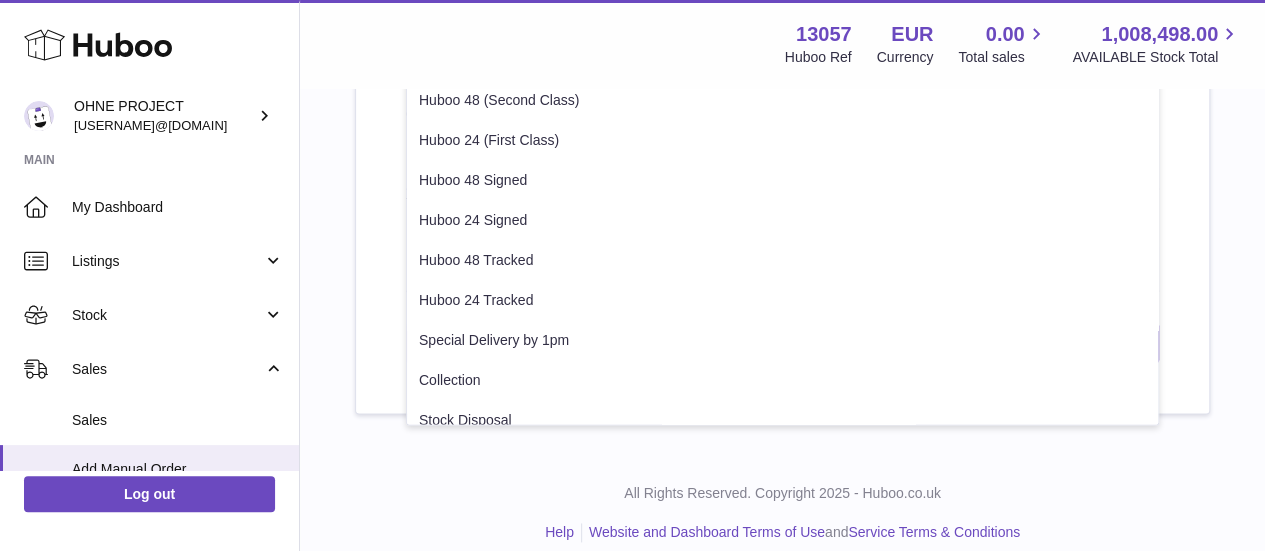 scroll, scrollTop: 1179, scrollLeft: 0, axis: vertical 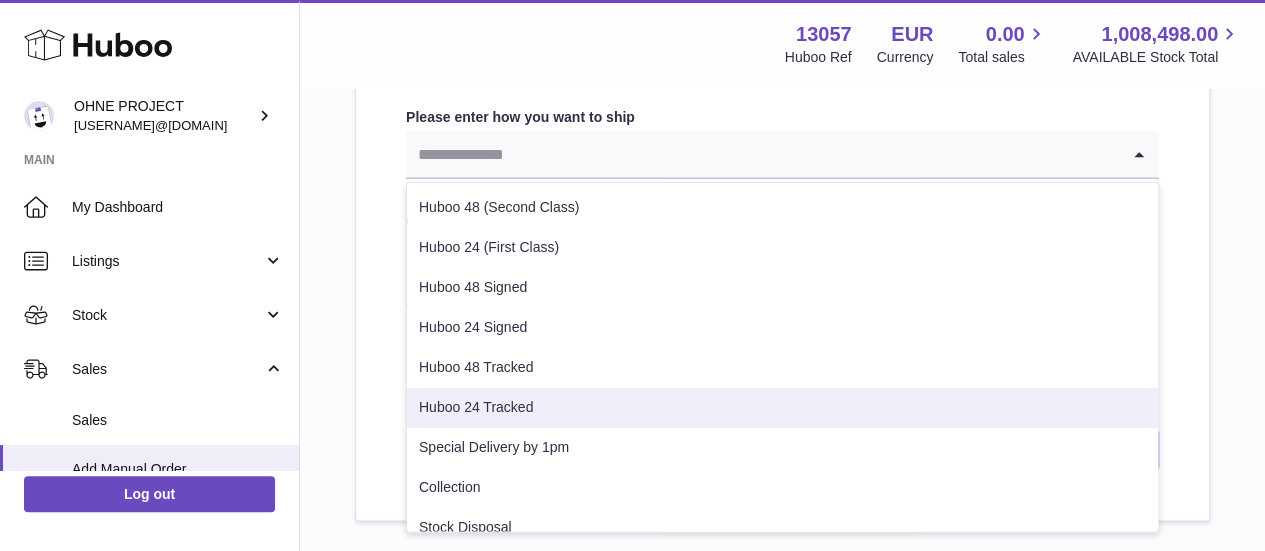 click on "Huboo 24 Tracked" at bounding box center (782, 408) 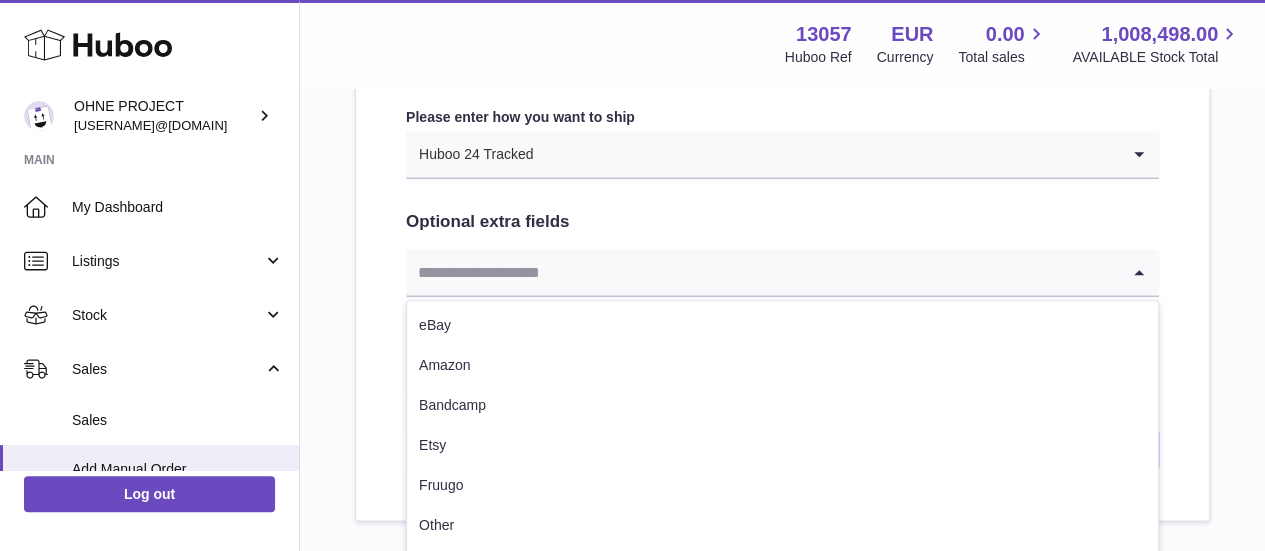 click at bounding box center [762, 272] 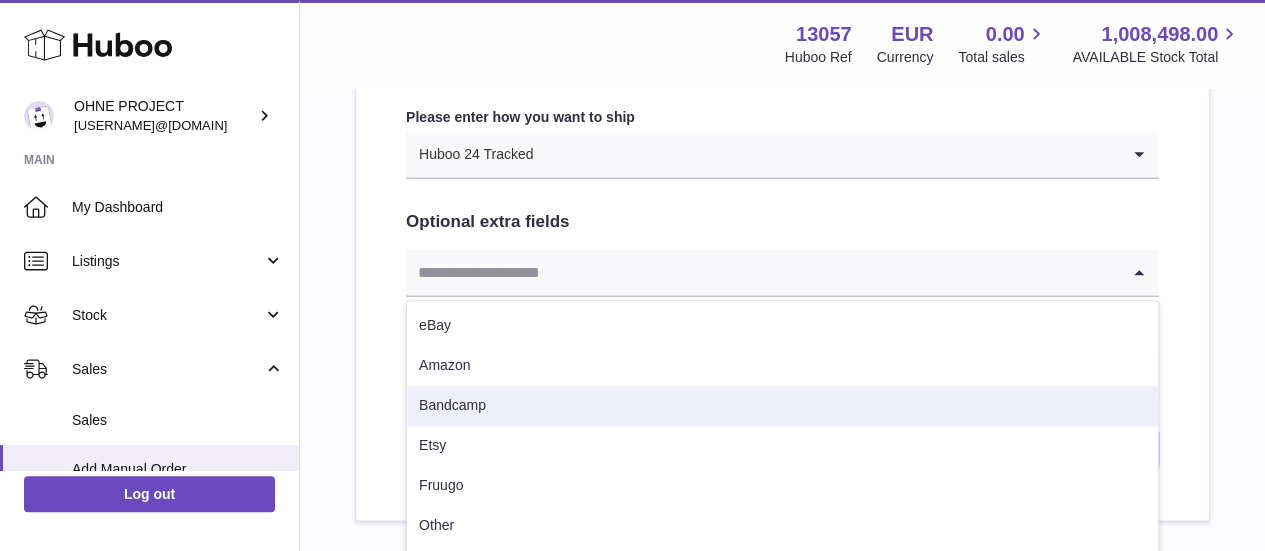 scroll, scrollTop: 1162, scrollLeft: 0, axis: vertical 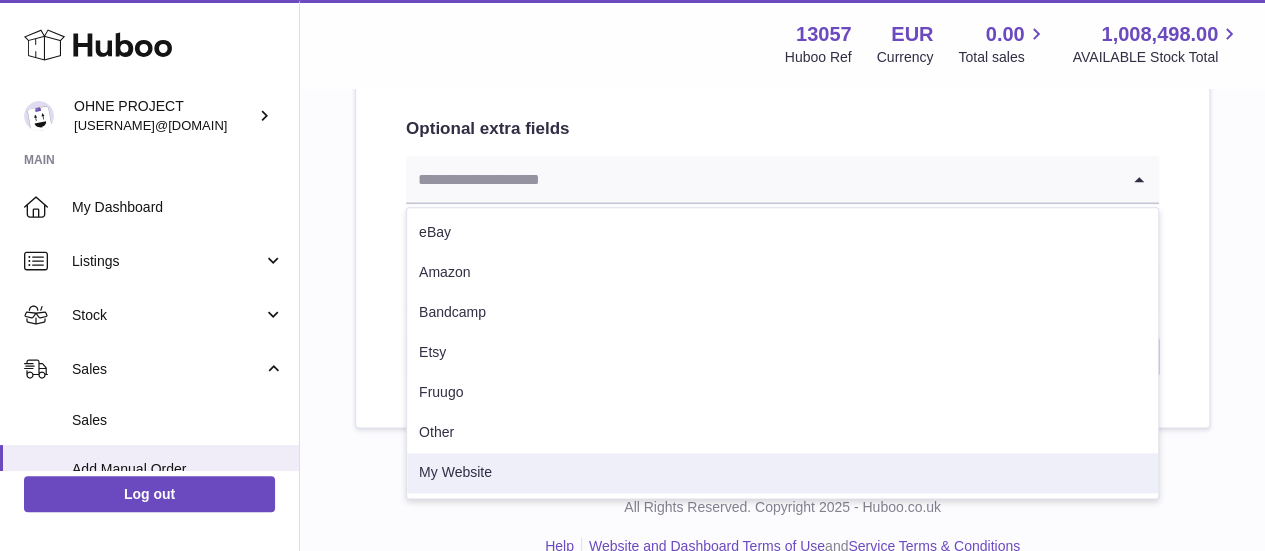click on "eBay
Amazon
Bandcamp
Etsy
Fruugo
Other
My Website" at bounding box center [782, 353] 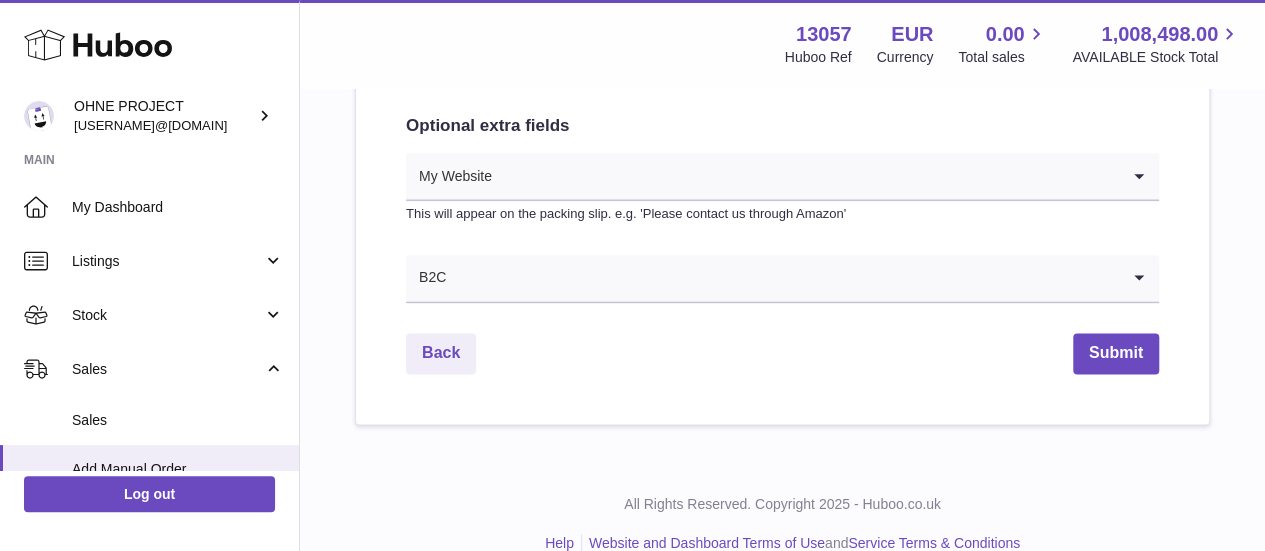 scroll, scrollTop: 1174, scrollLeft: 0, axis: vertical 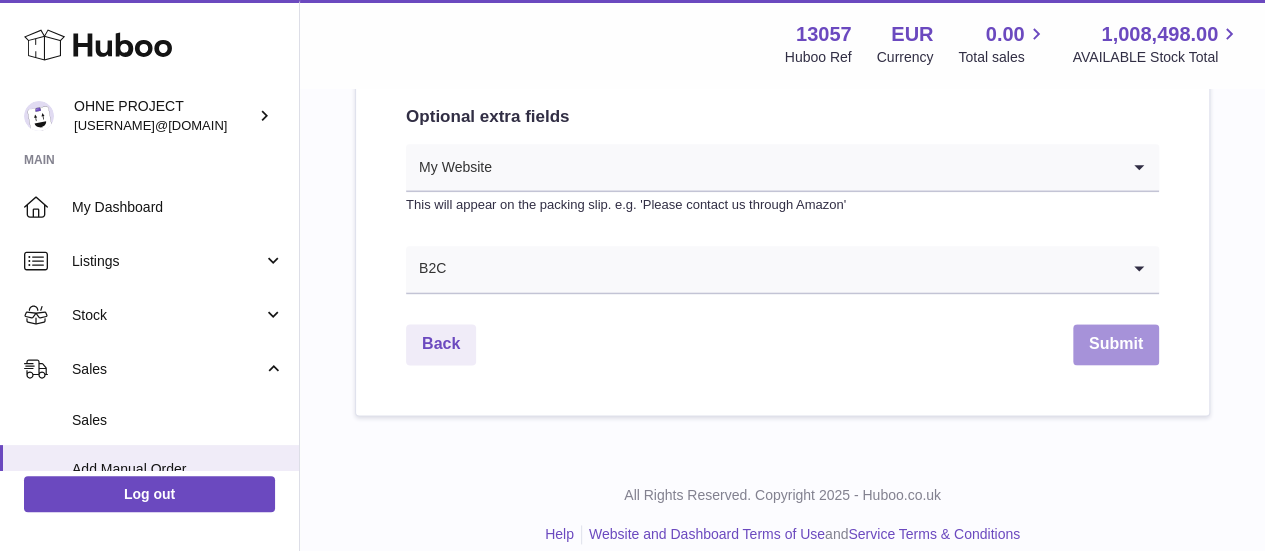 click on "Submit" at bounding box center [1116, 344] 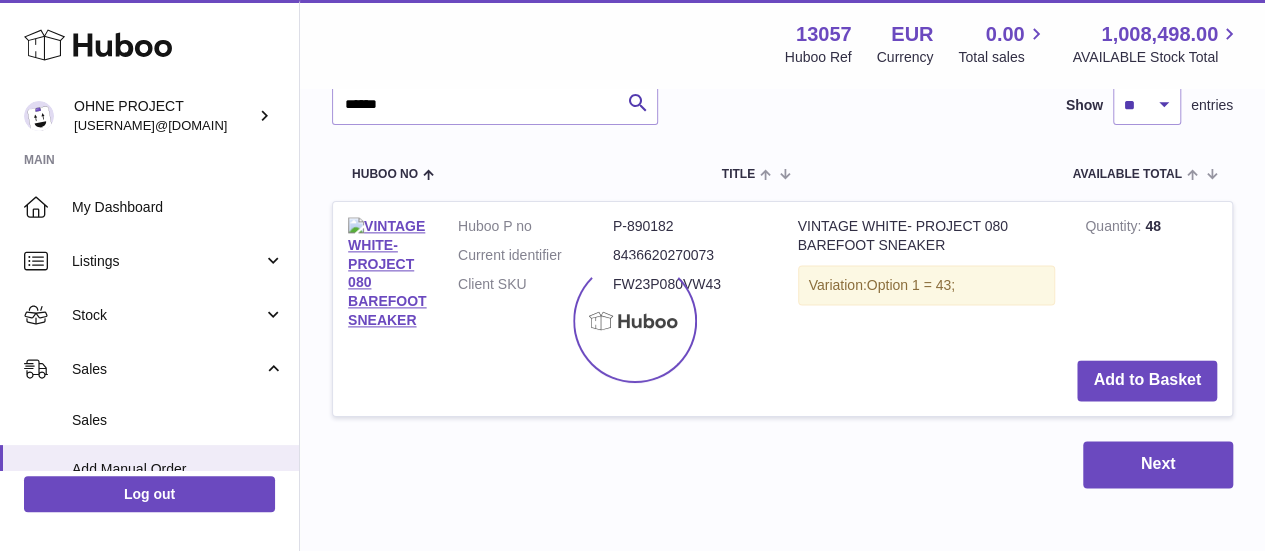 scroll, scrollTop: 0, scrollLeft: 0, axis: both 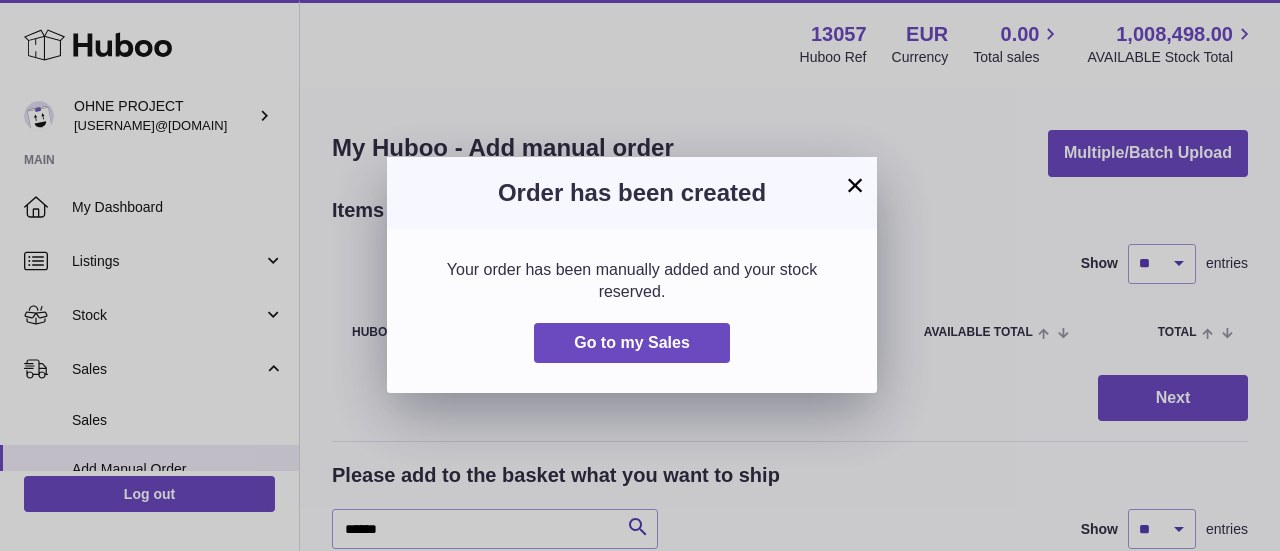click on "×" at bounding box center (855, 185) 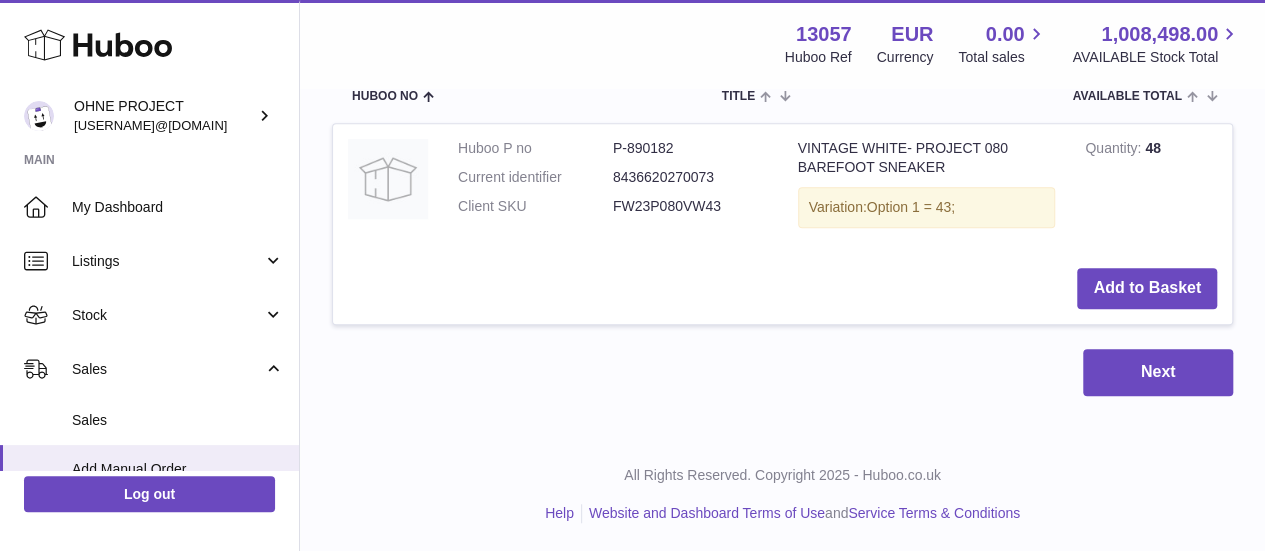 scroll, scrollTop: 0, scrollLeft: 0, axis: both 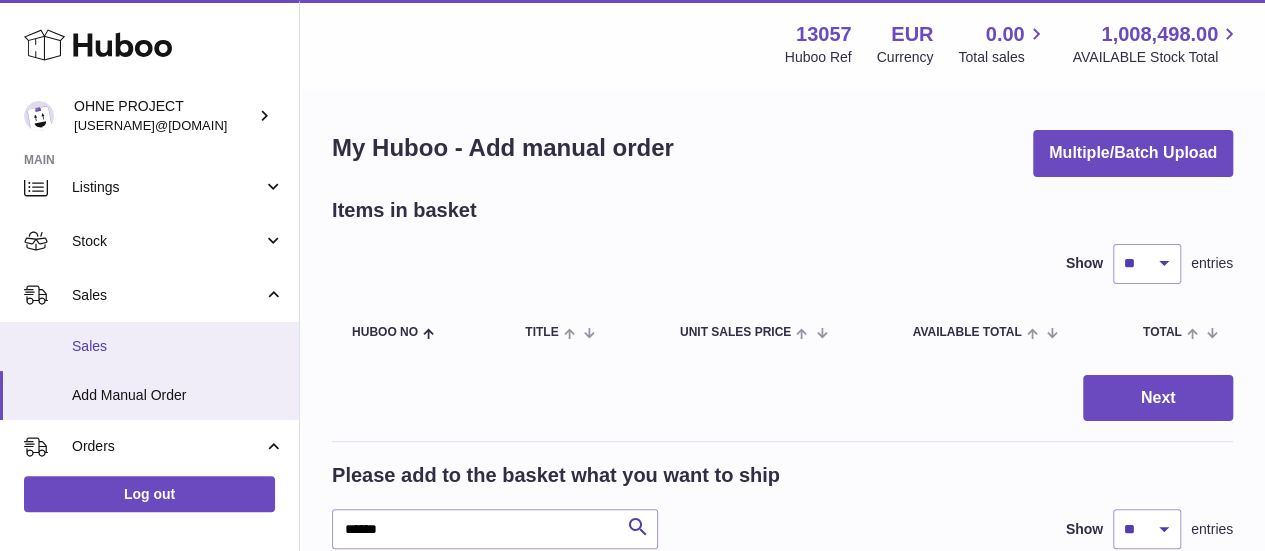 click on "Sales" at bounding box center (178, 346) 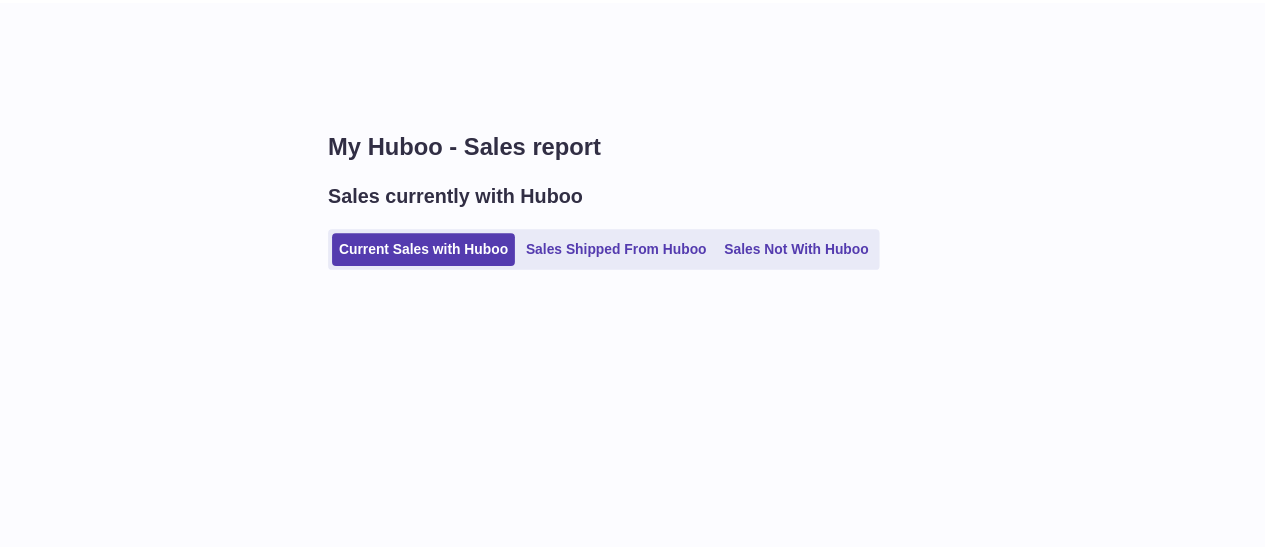 scroll, scrollTop: 0, scrollLeft: 0, axis: both 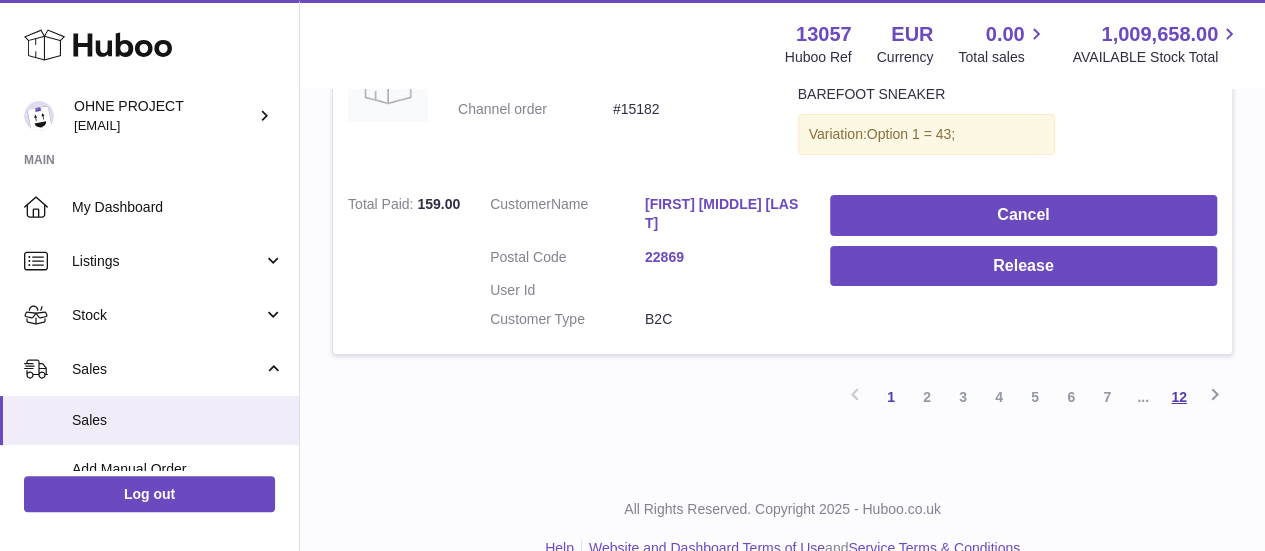 click on "12" at bounding box center (1179, 397) 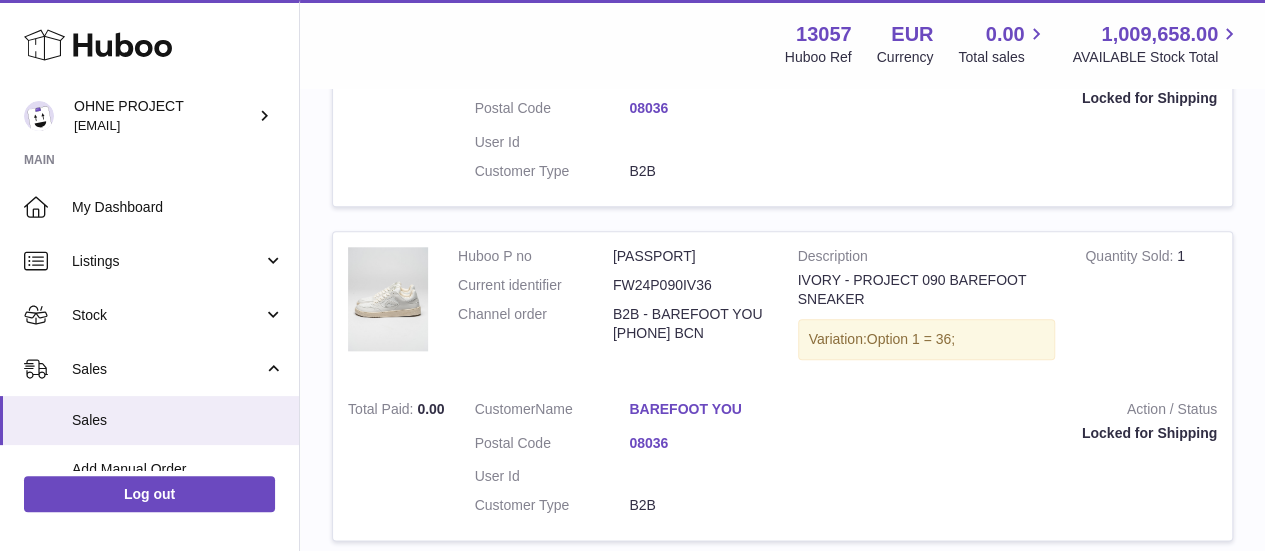 scroll, scrollTop: 1126, scrollLeft: 0, axis: vertical 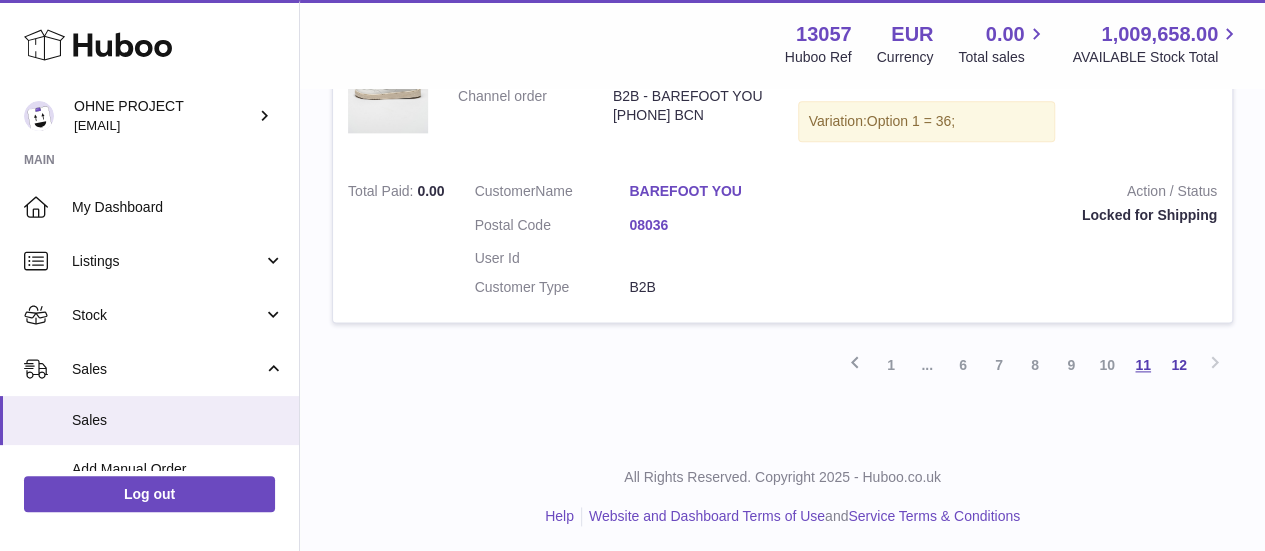 click on "11" at bounding box center [1143, 365] 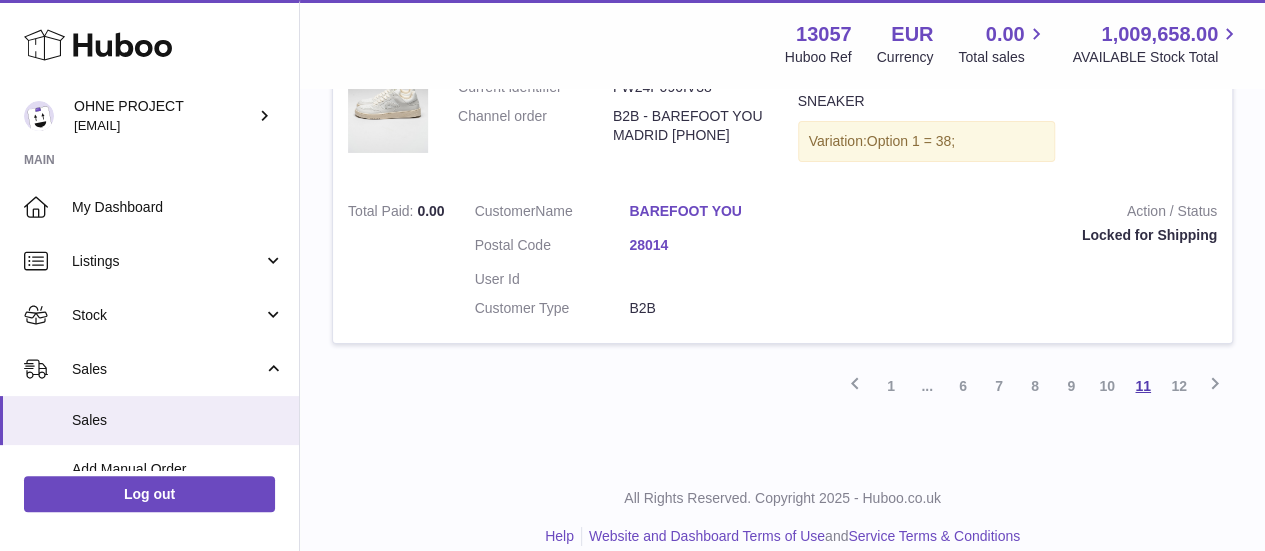 scroll, scrollTop: 3379, scrollLeft: 0, axis: vertical 